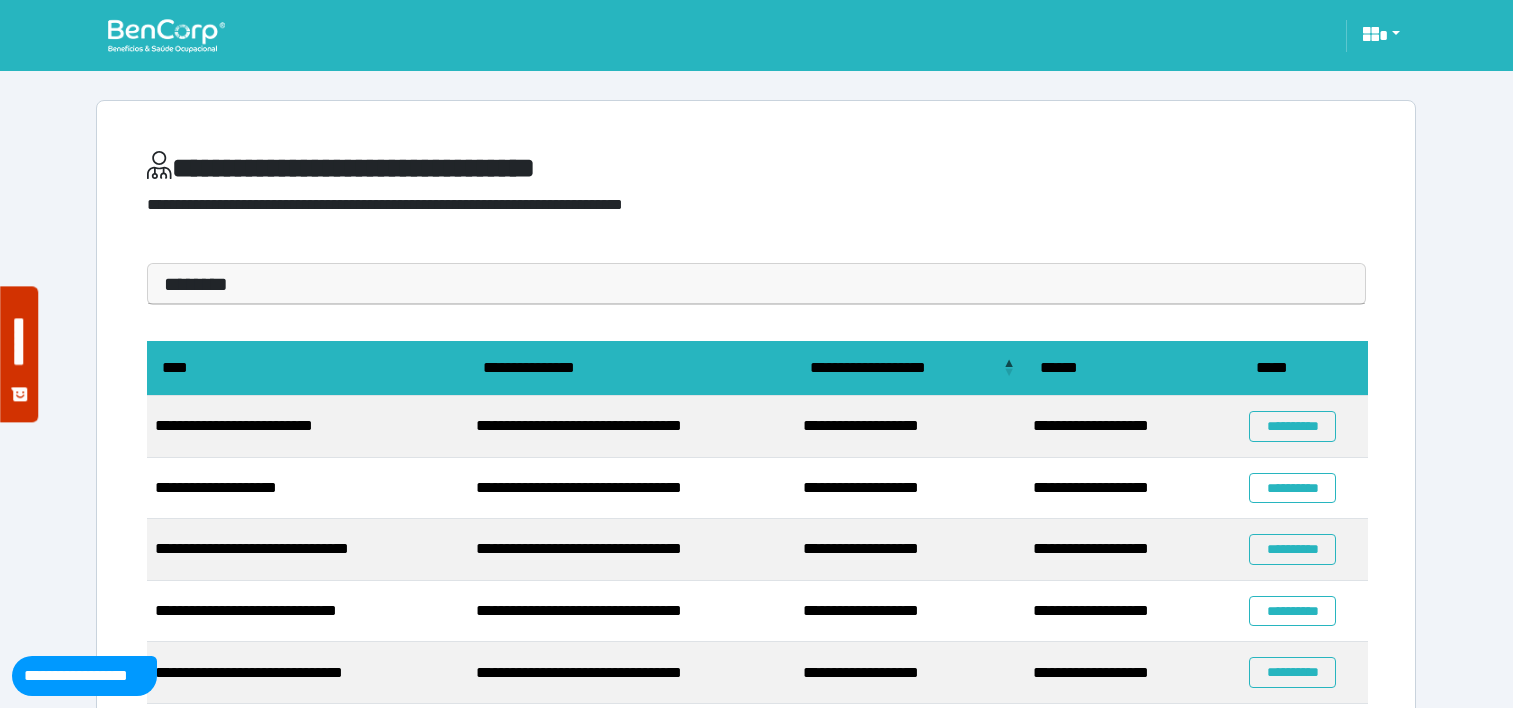 scroll, scrollTop: 360, scrollLeft: 0, axis: vertical 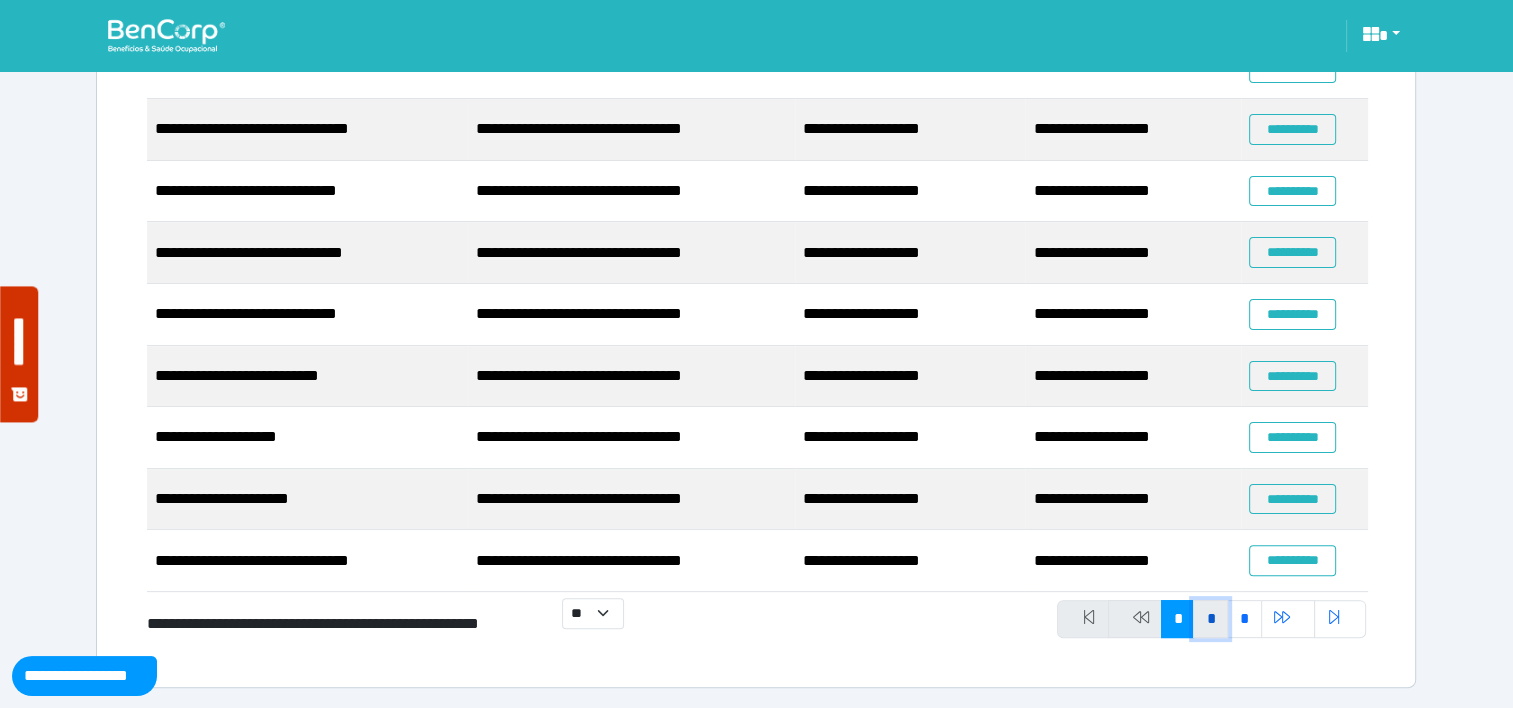 click on "*" at bounding box center [1210, 619] 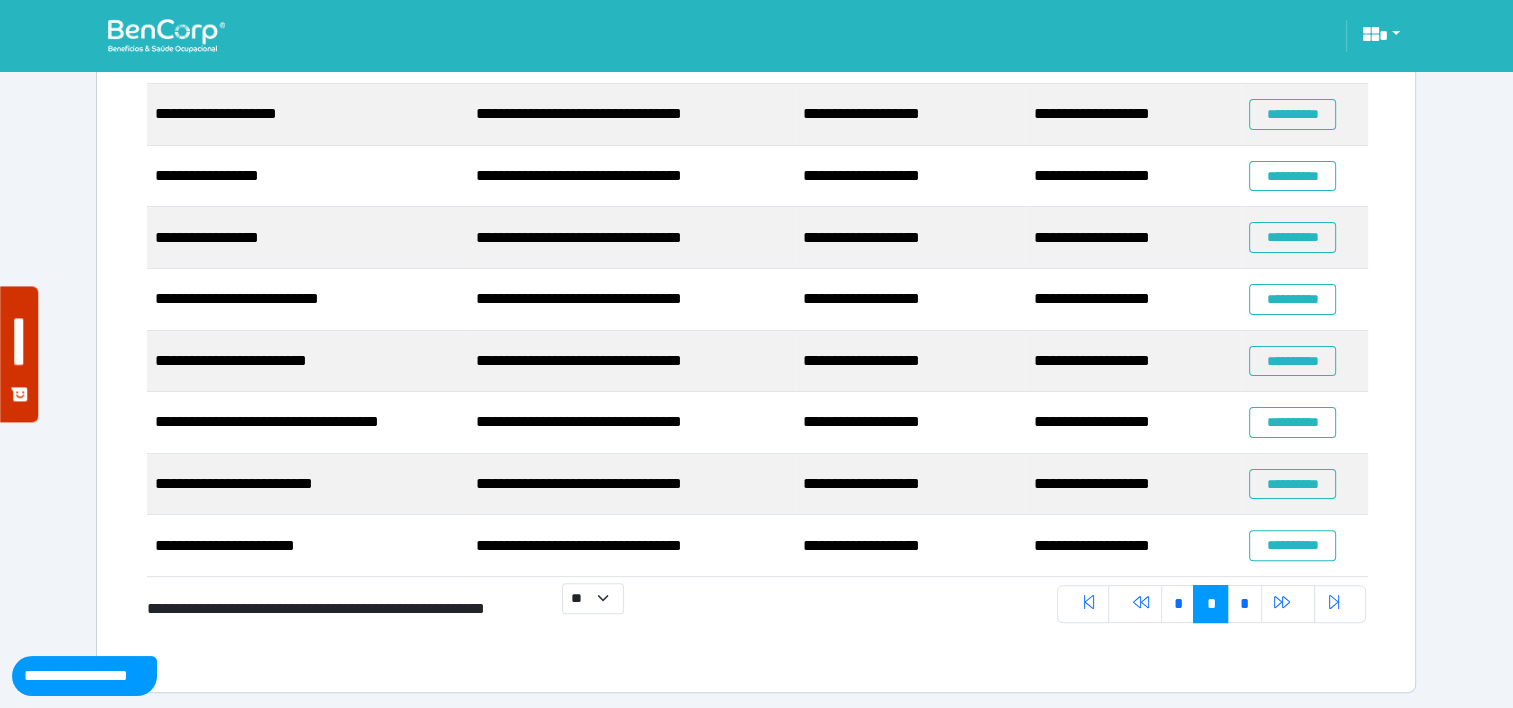 scroll, scrollTop: 440, scrollLeft: 0, axis: vertical 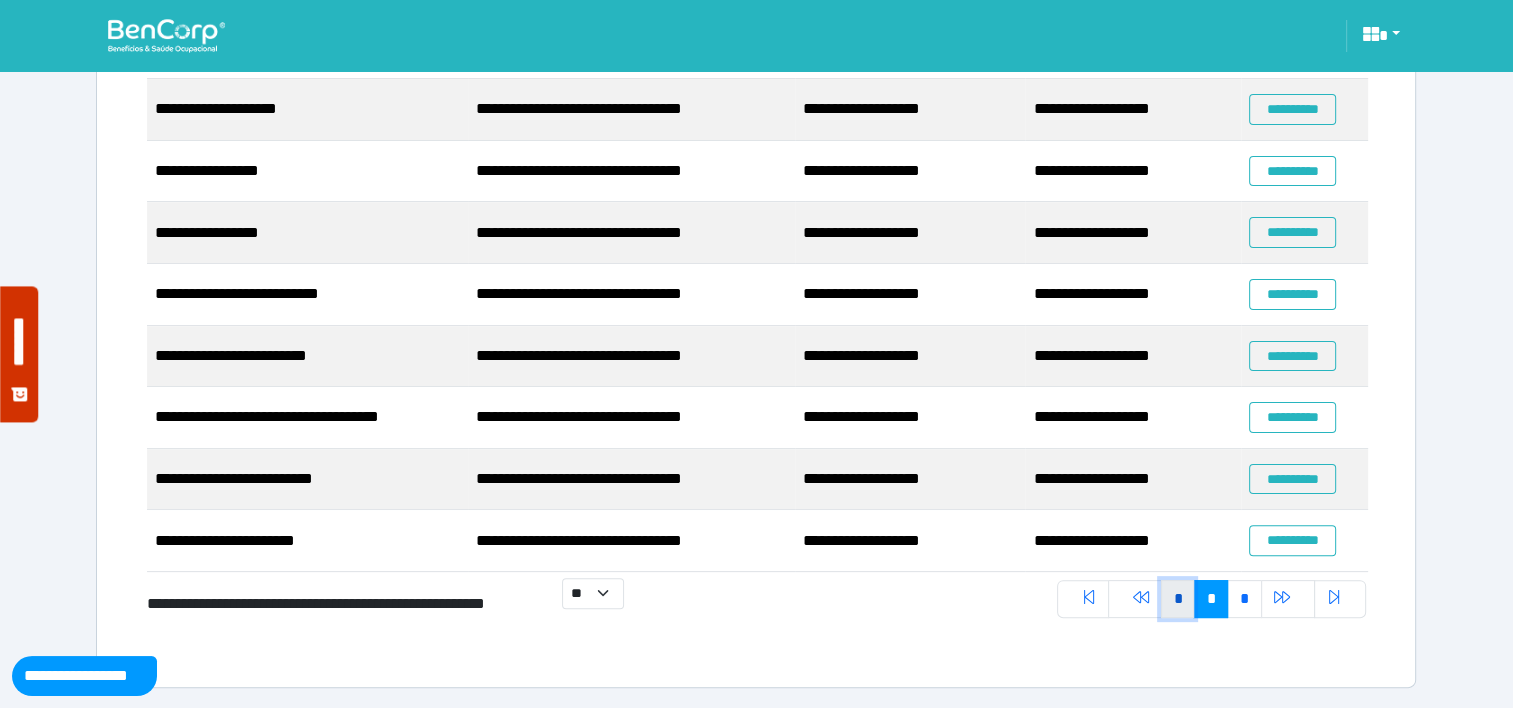 click on "*" at bounding box center [1177, 599] 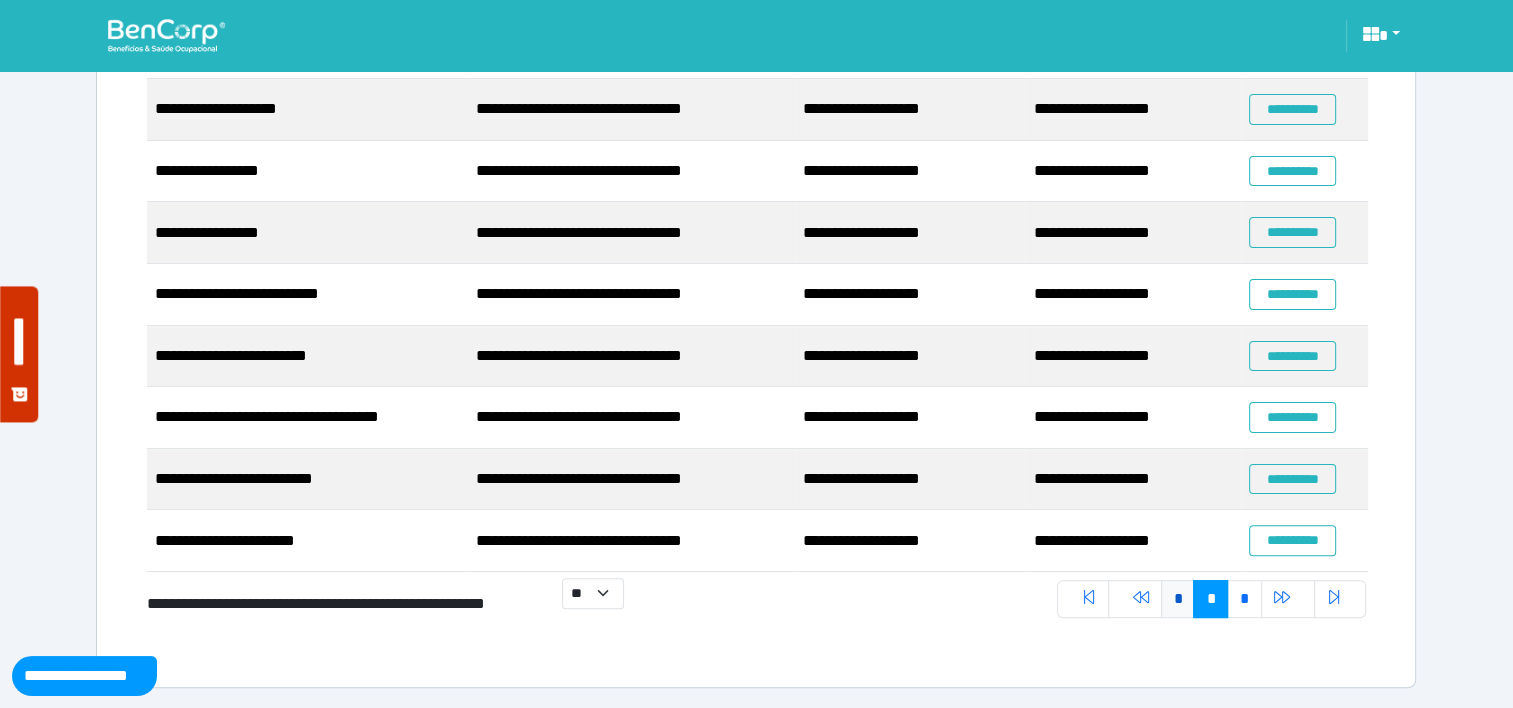 scroll, scrollTop: 420, scrollLeft: 0, axis: vertical 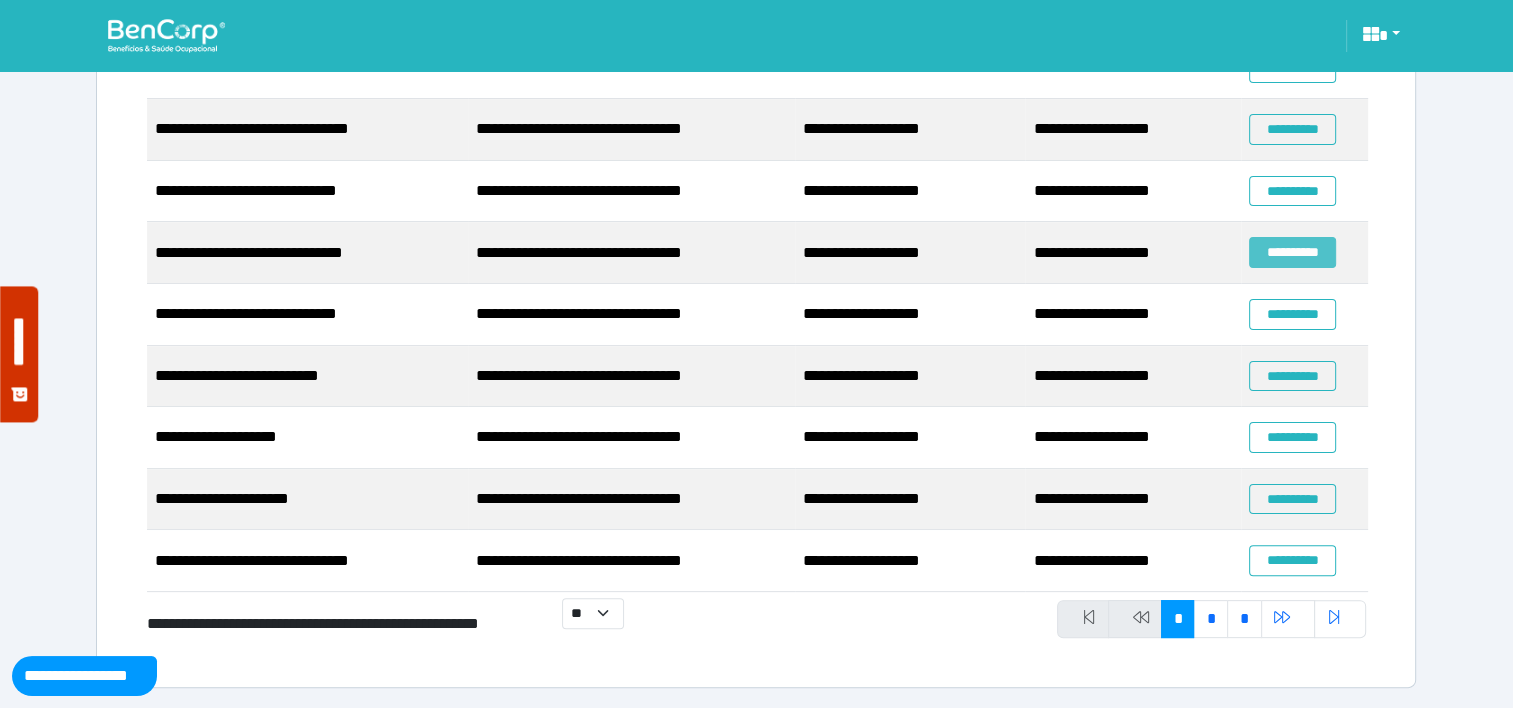 click on "**********" at bounding box center (1292, 252) 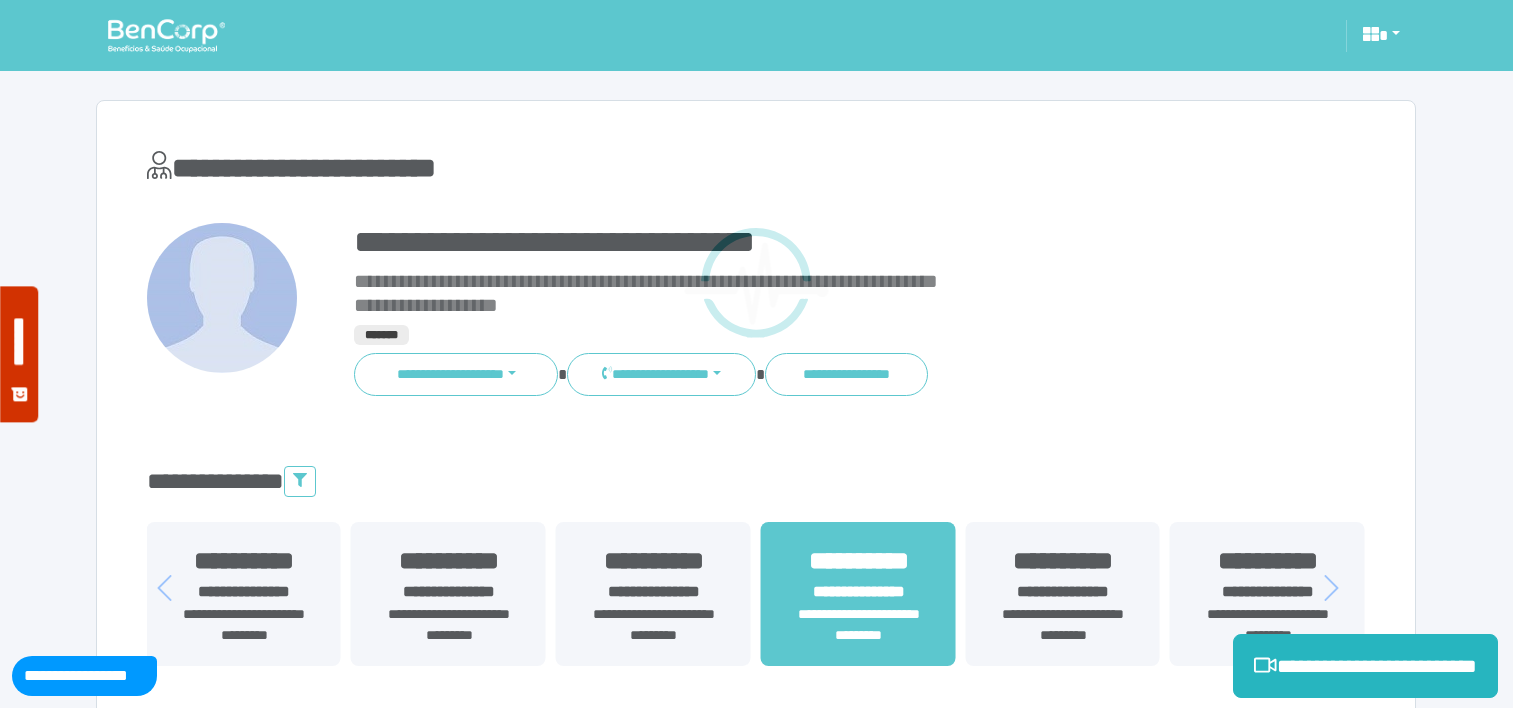 scroll, scrollTop: 0, scrollLeft: 0, axis: both 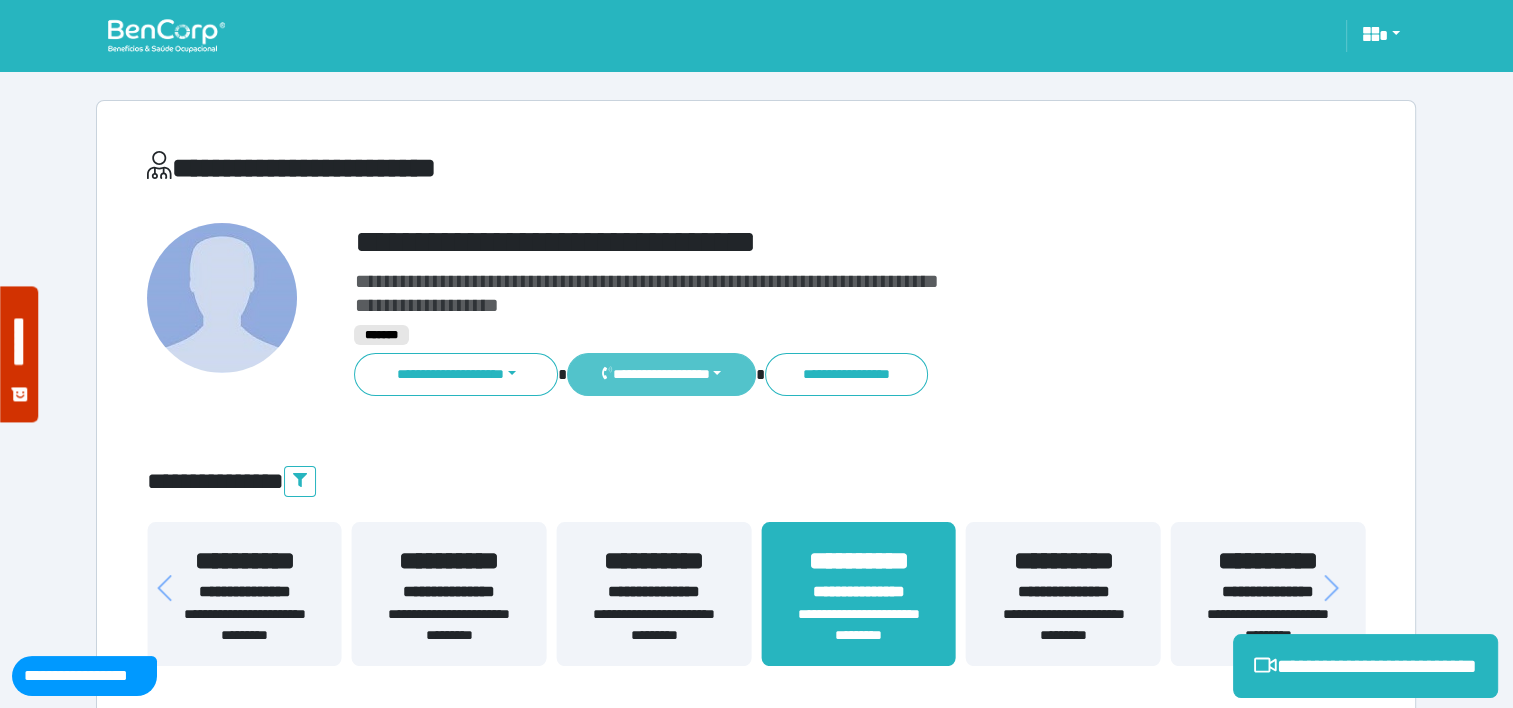 click on "**********" at bounding box center (661, 374) 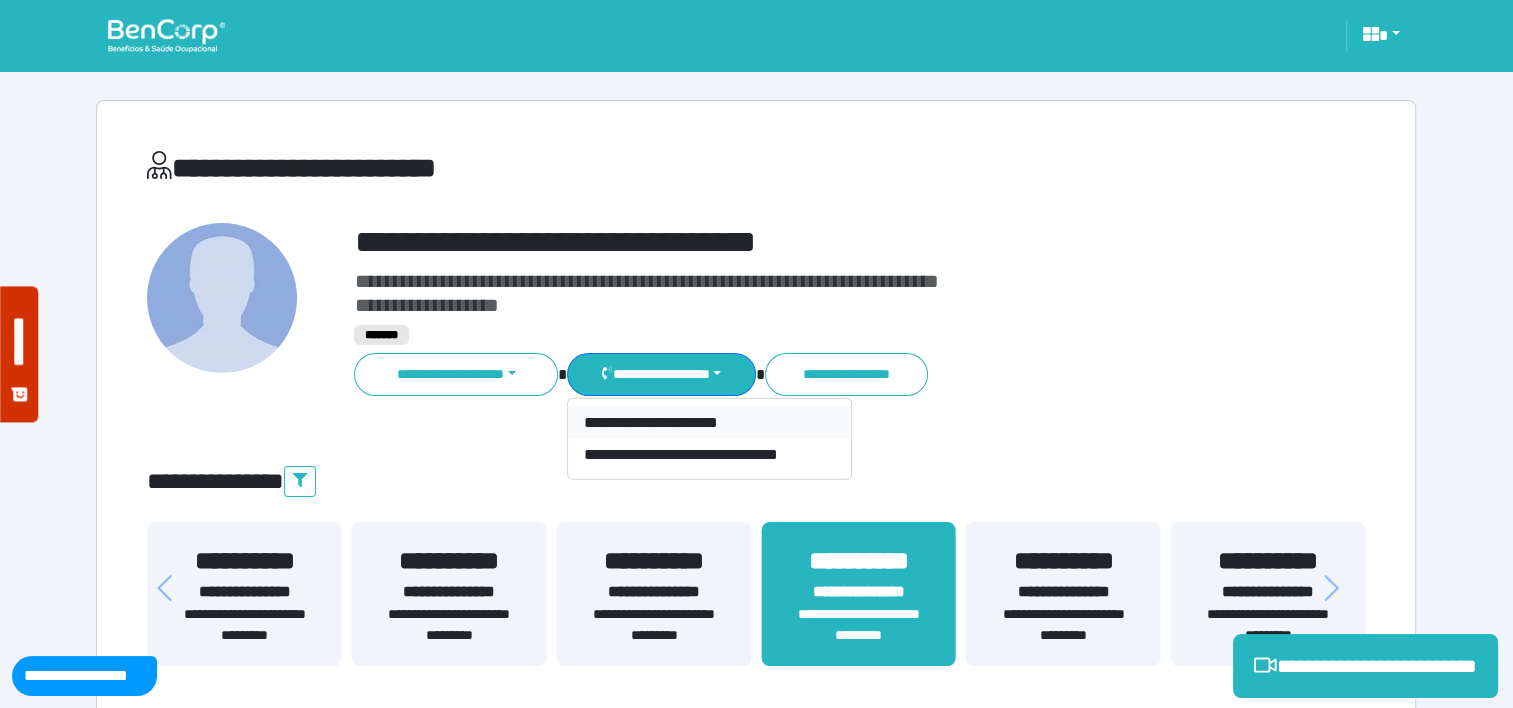 click on "**********" at bounding box center [709, 423] 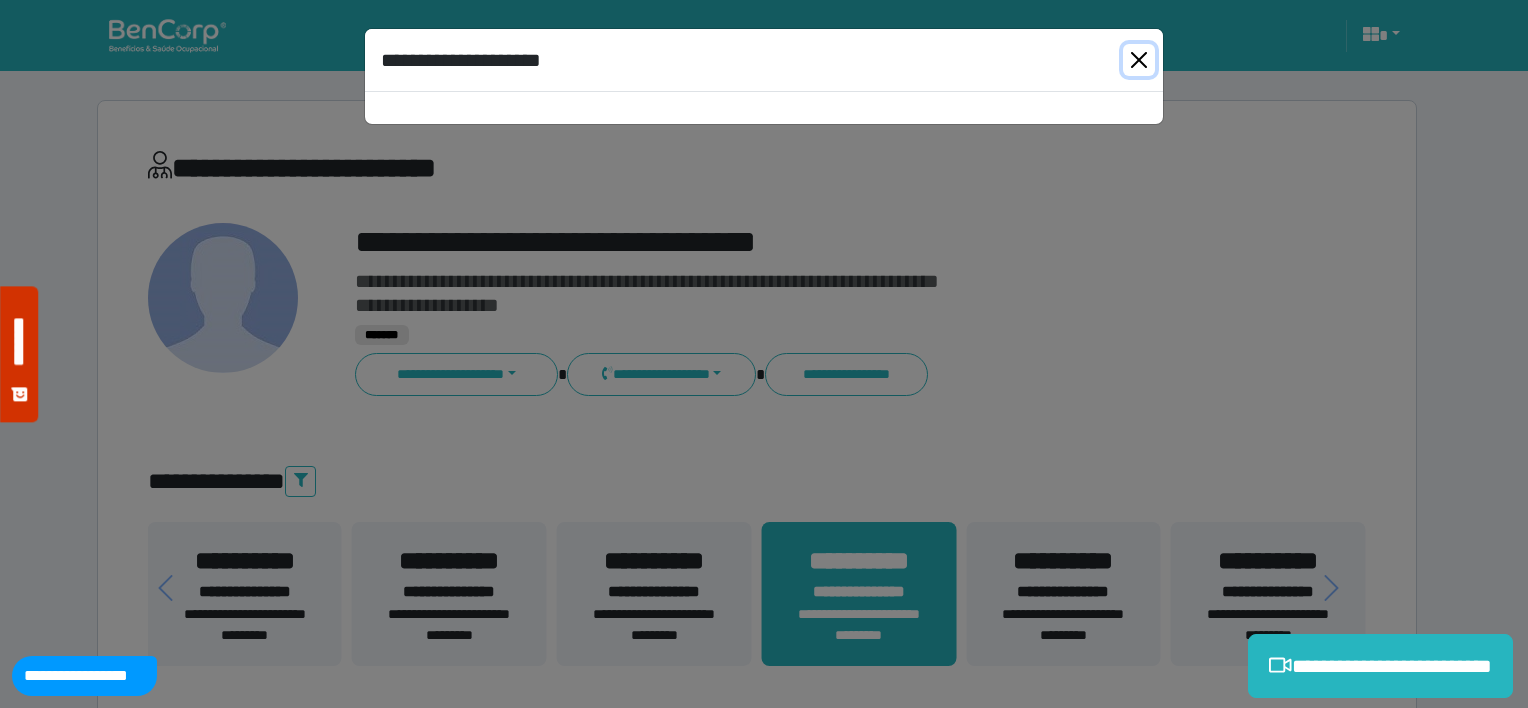 click at bounding box center (1139, 60) 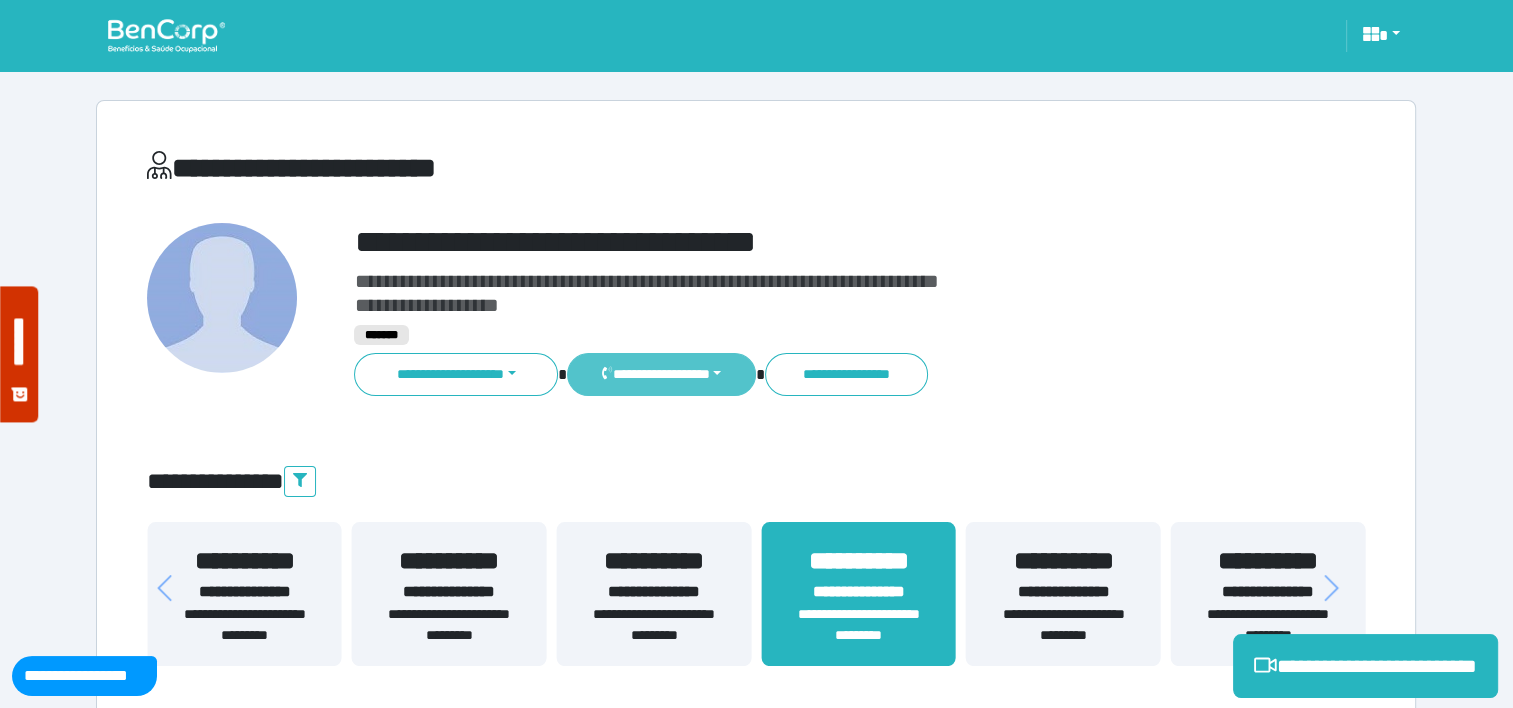 click on "**********" at bounding box center [661, 374] 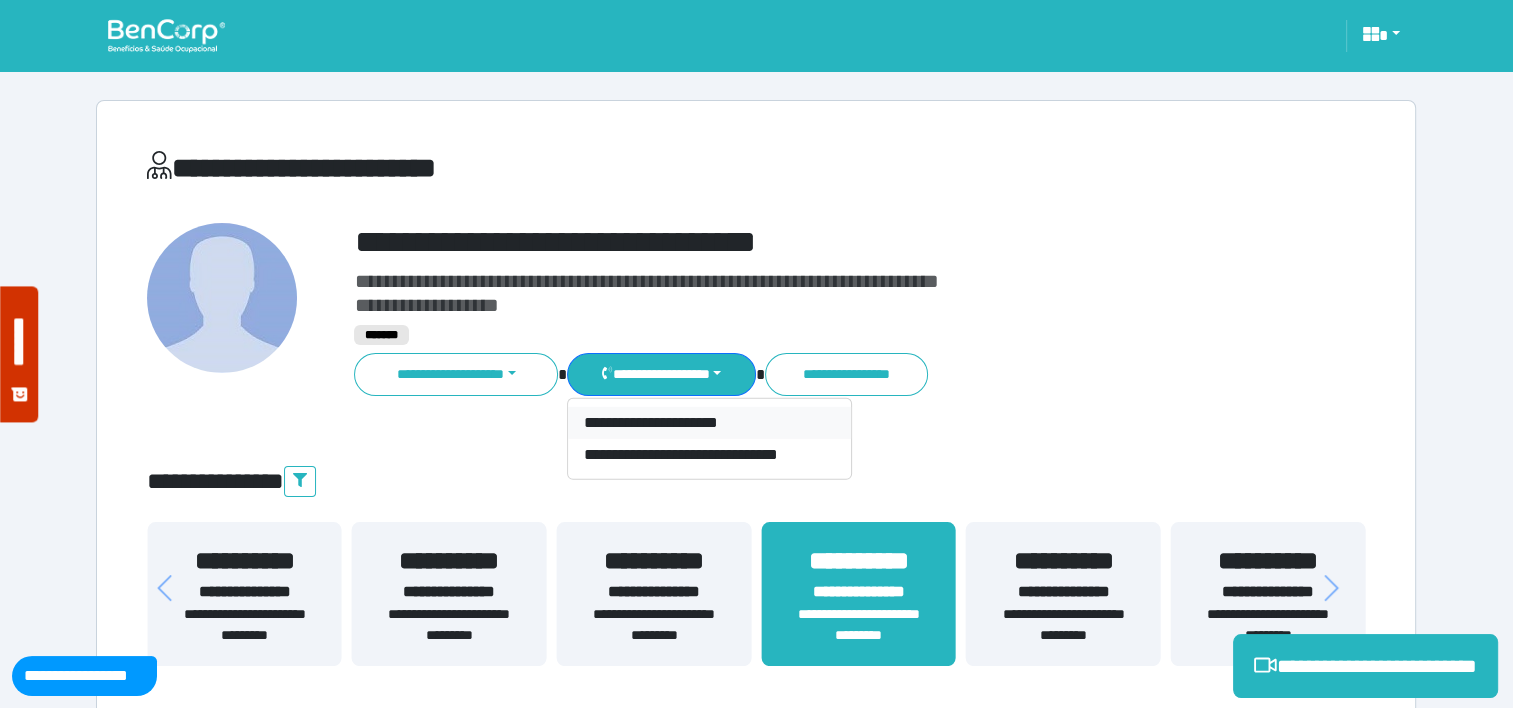 click on "**********" at bounding box center [709, 423] 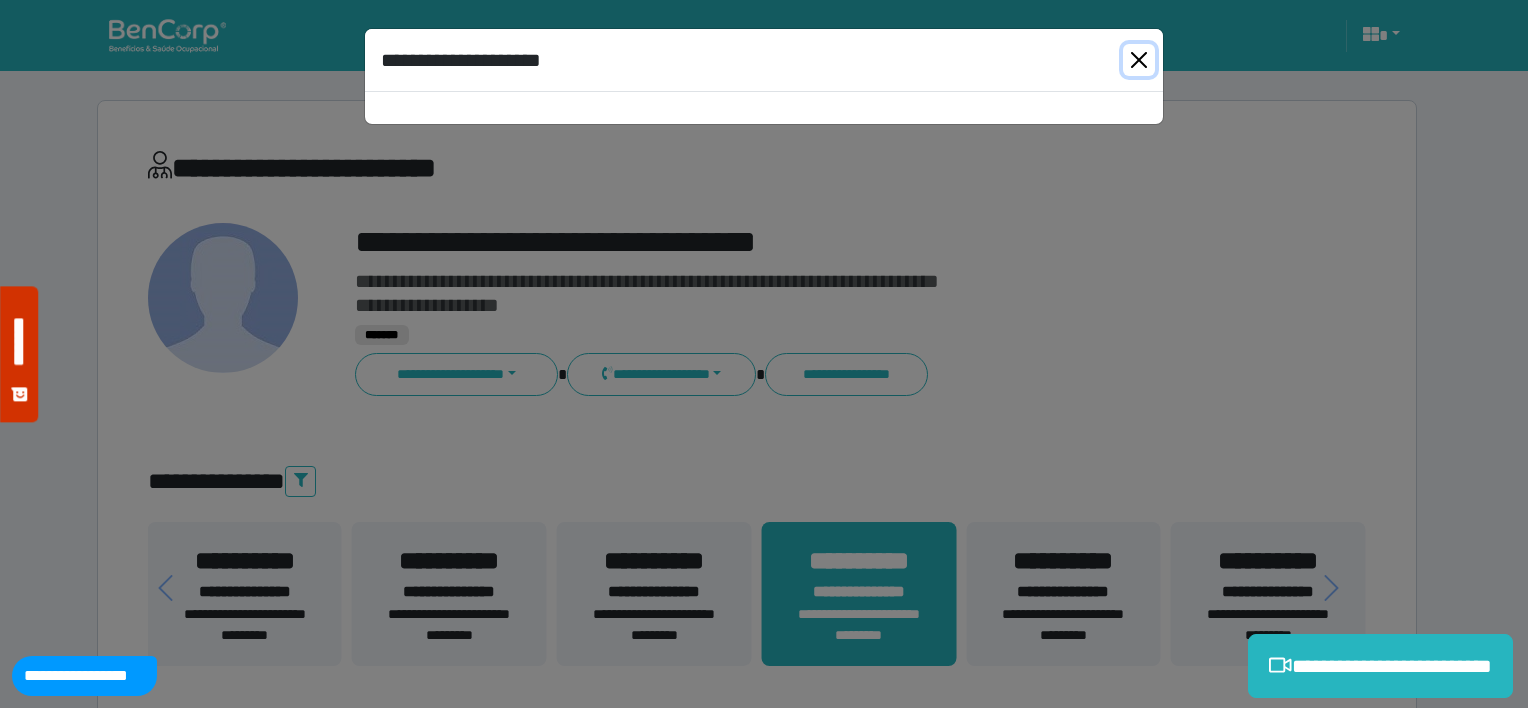 click at bounding box center (1139, 60) 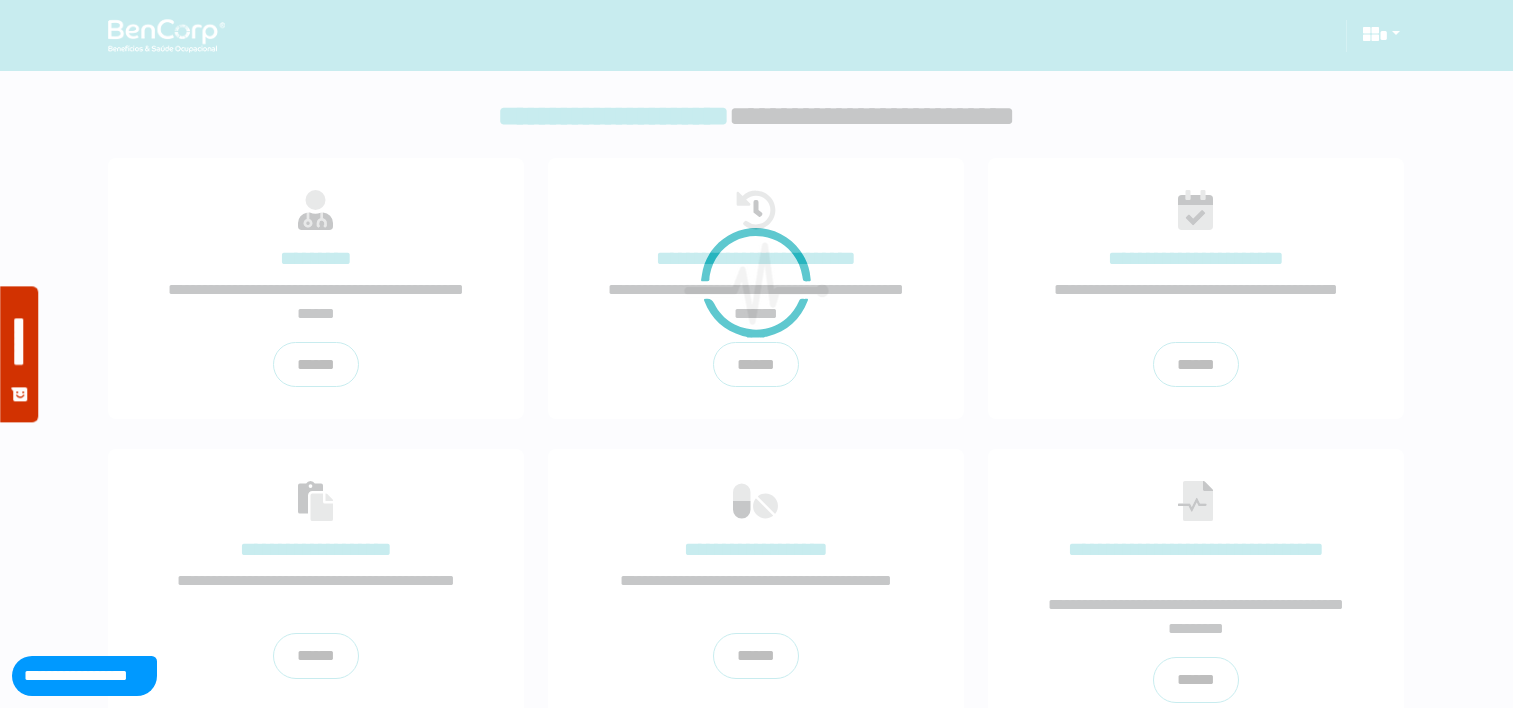 scroll, scrollTop: 0, scrollLeft: 0, axis: both 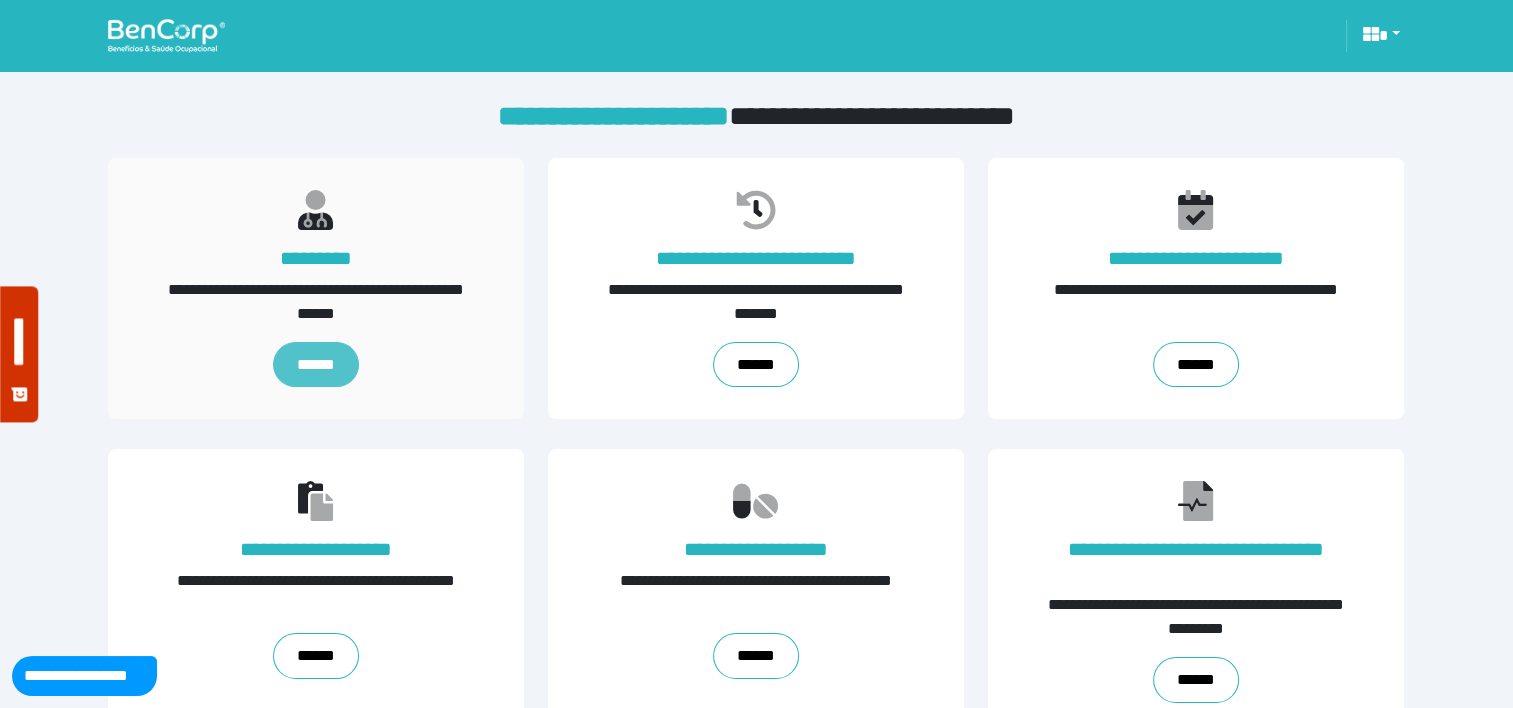 click on "******" at bounding box center [316, 365] 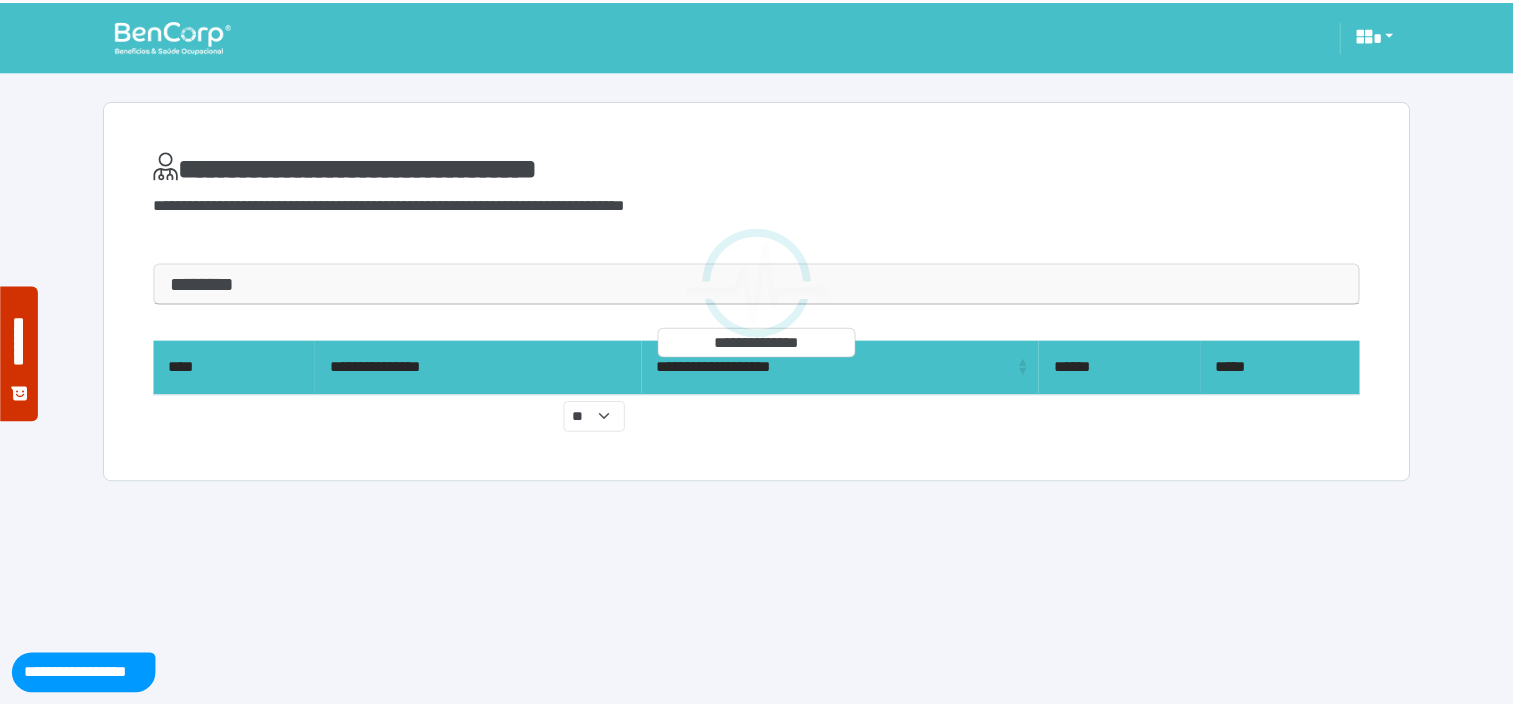 scroll, scrollTop: 0, scrollLeft: 0, axis: both 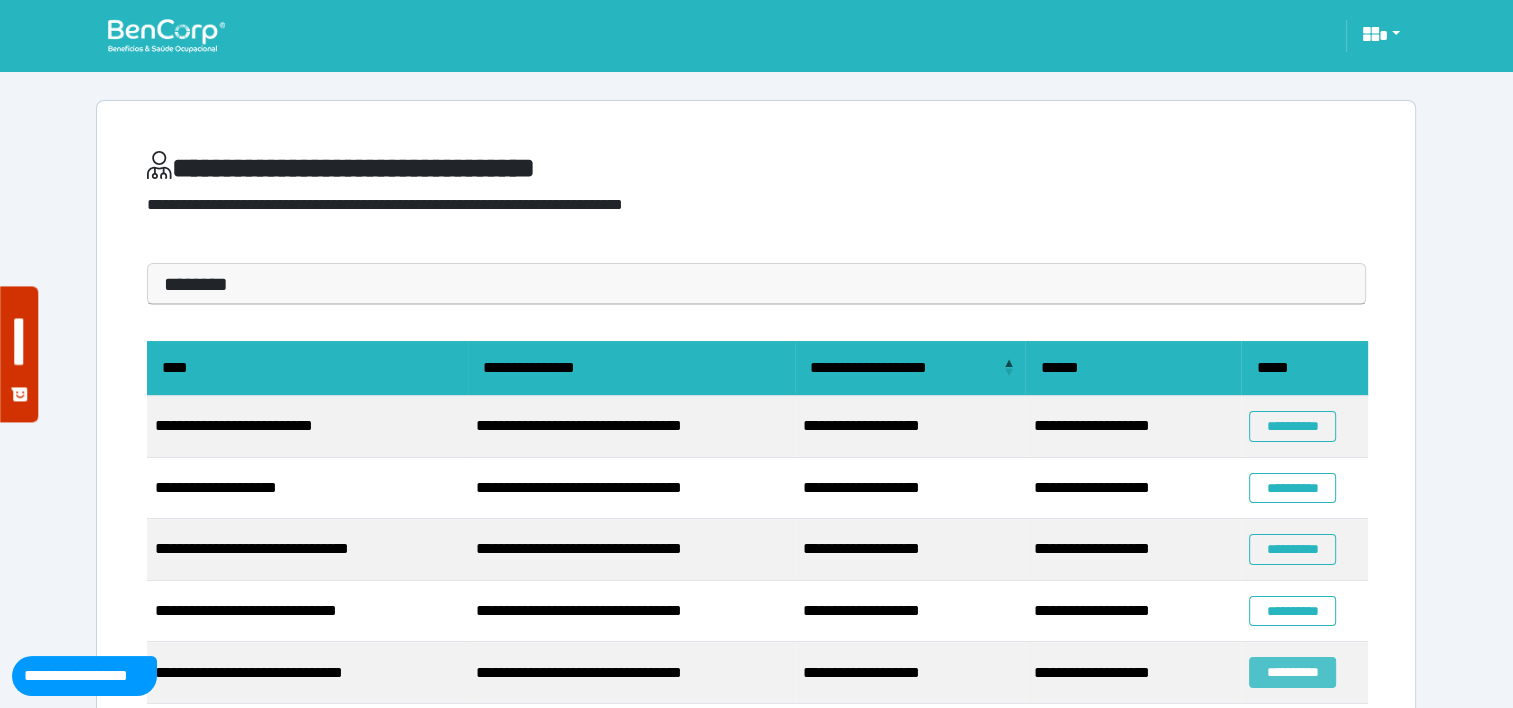 click on "**********" at bounding box center [1292, 672] 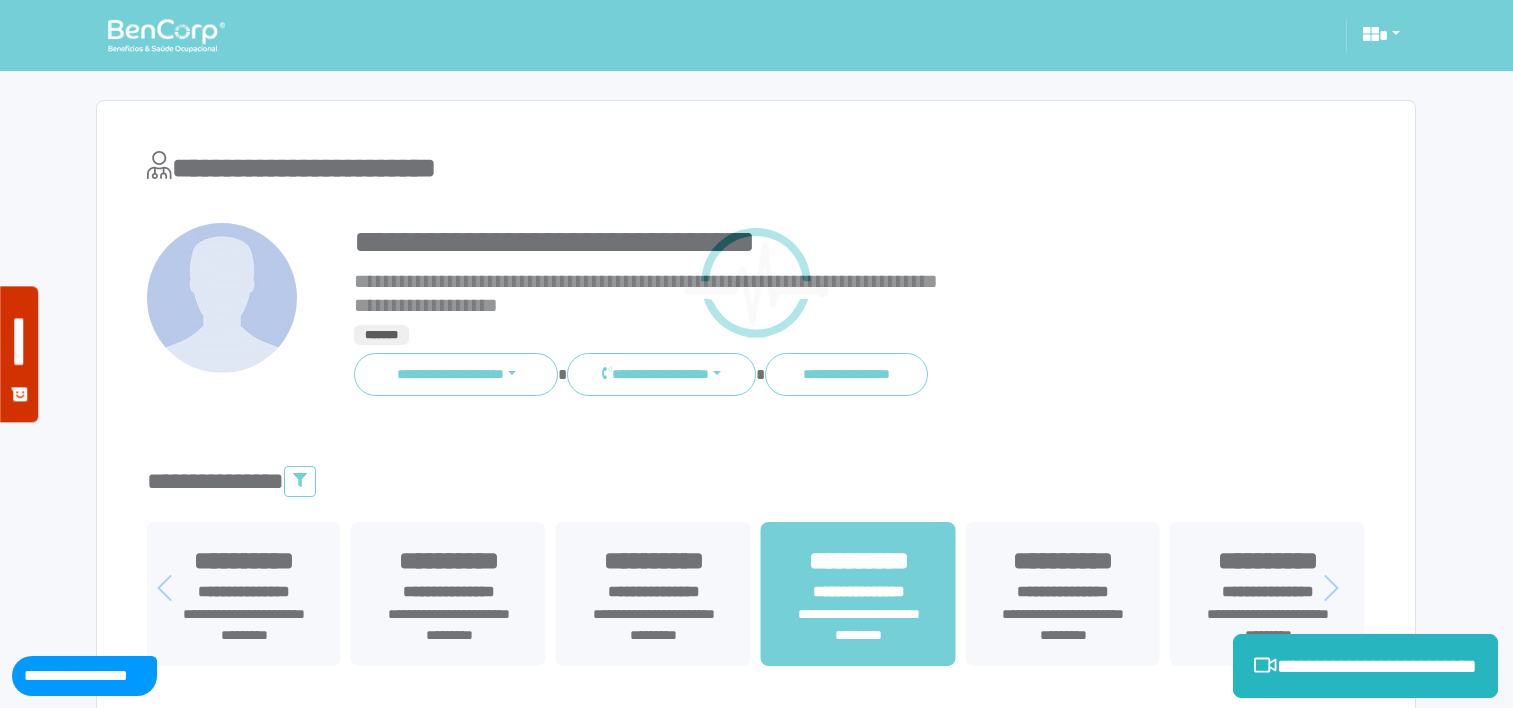 scroll, scrollTop: 0, scrollLeft: 0, axis: both 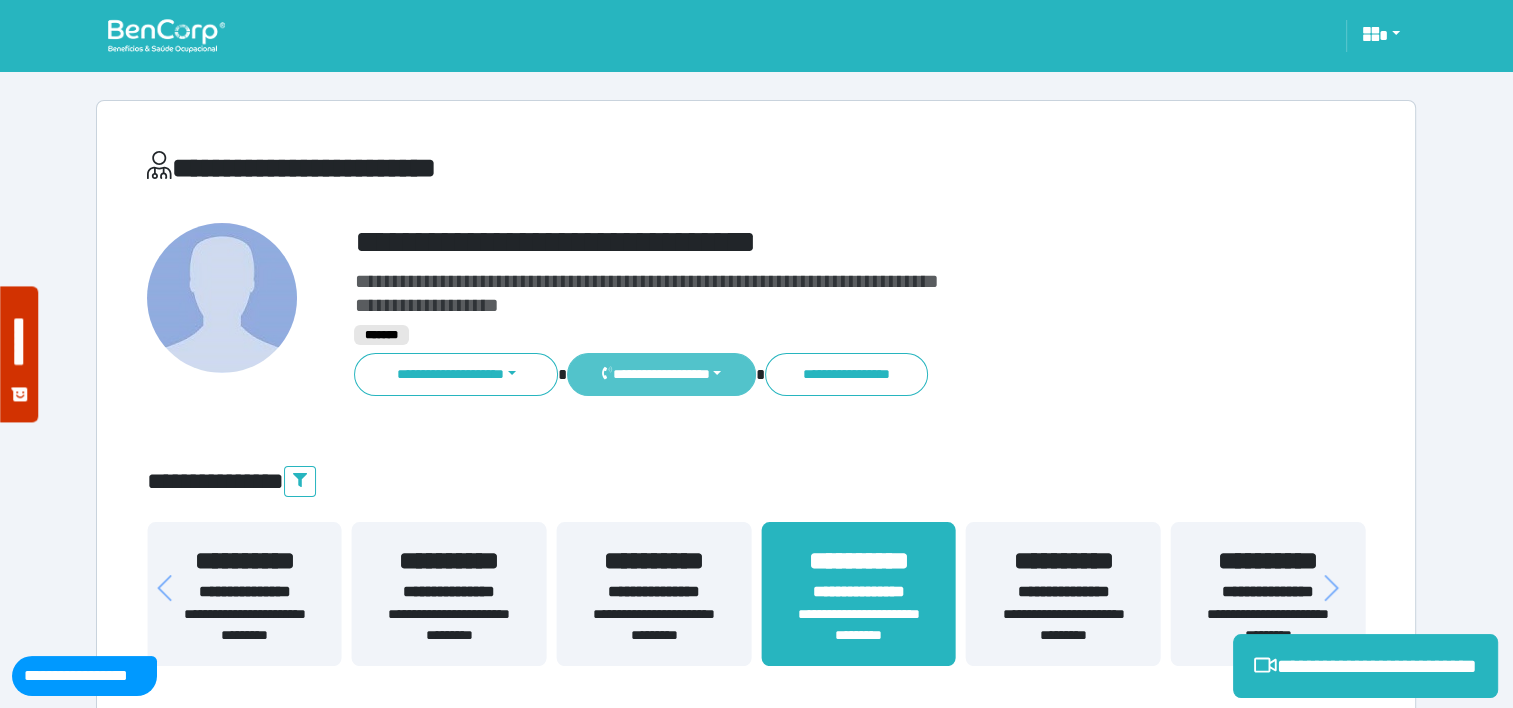 click on "**********" at bounding box center [661, 374] 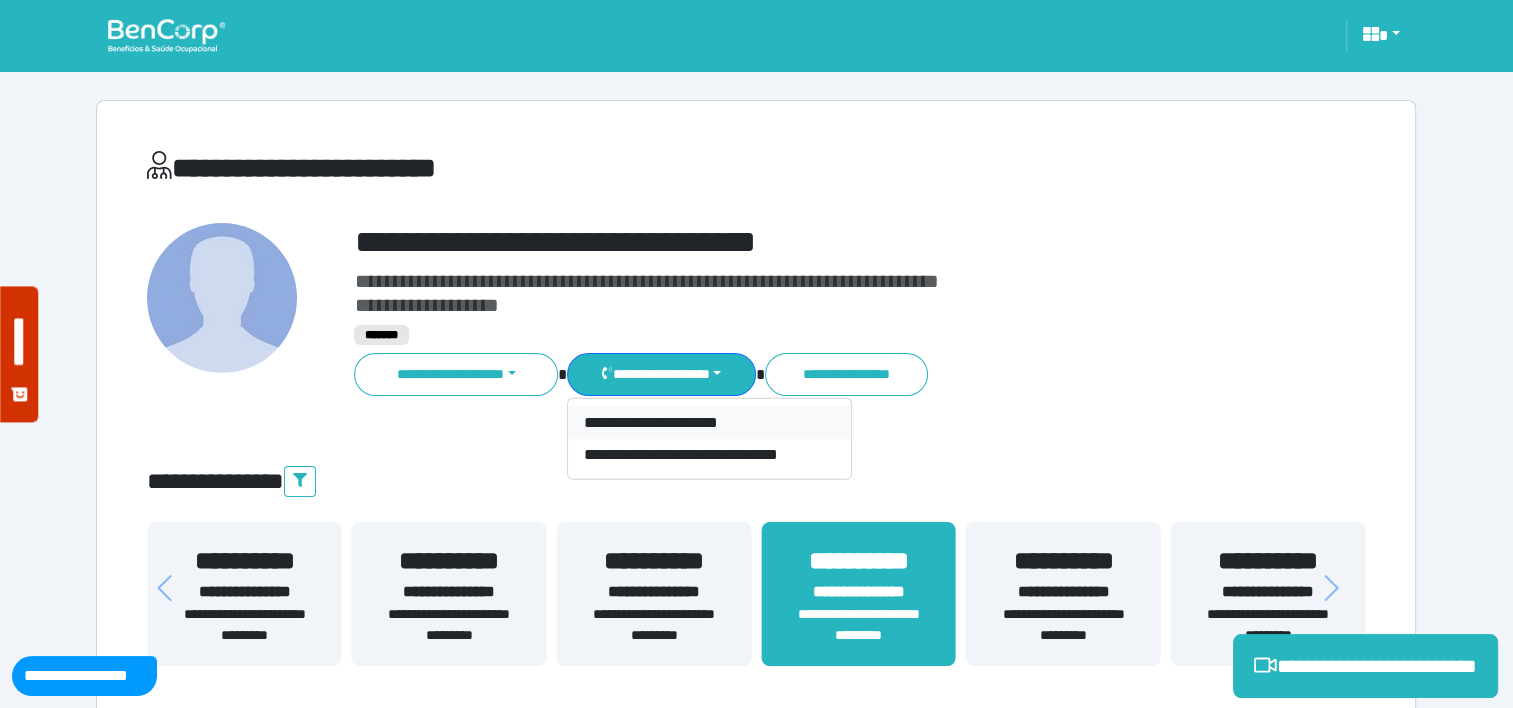 click on "**********" at bounding box center [709, 423] 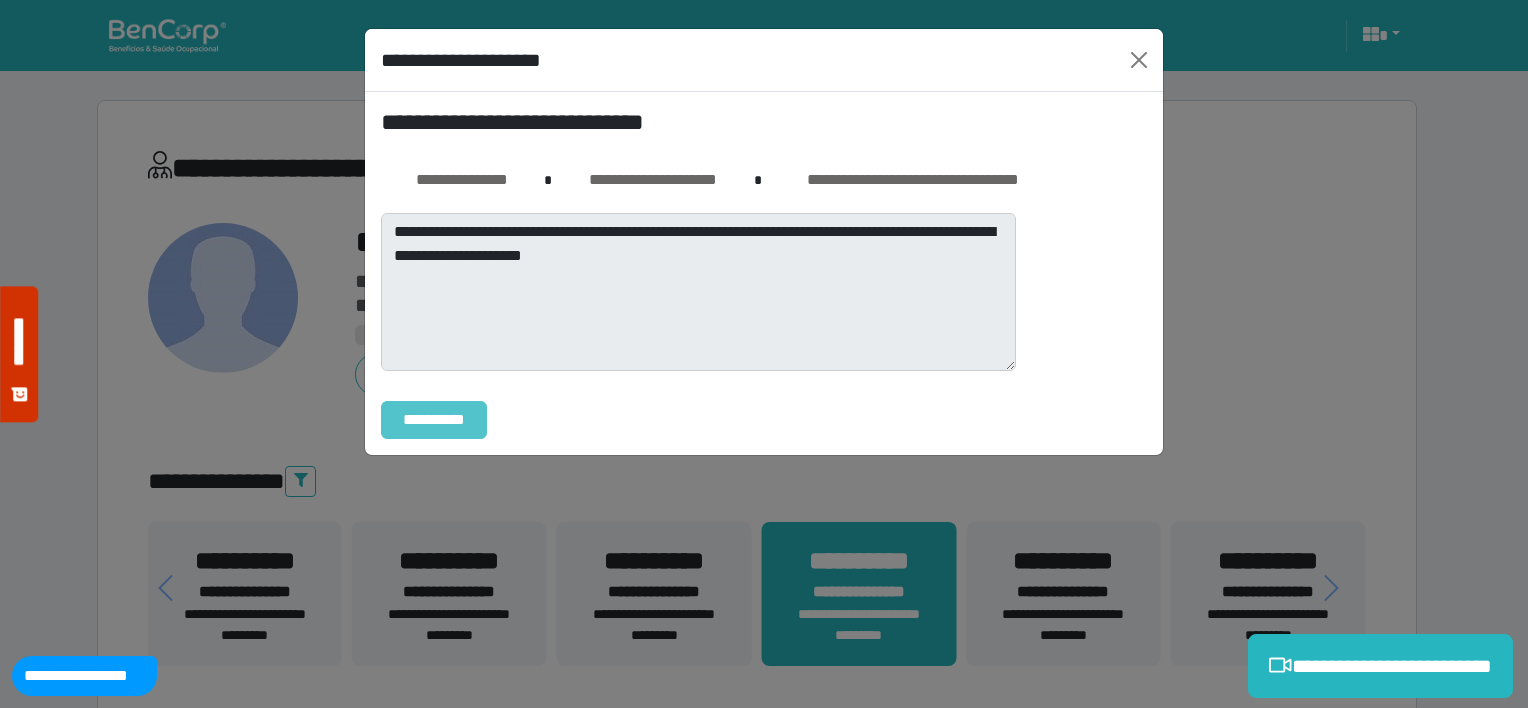 click on "**********" at bounding box center [434, 420] 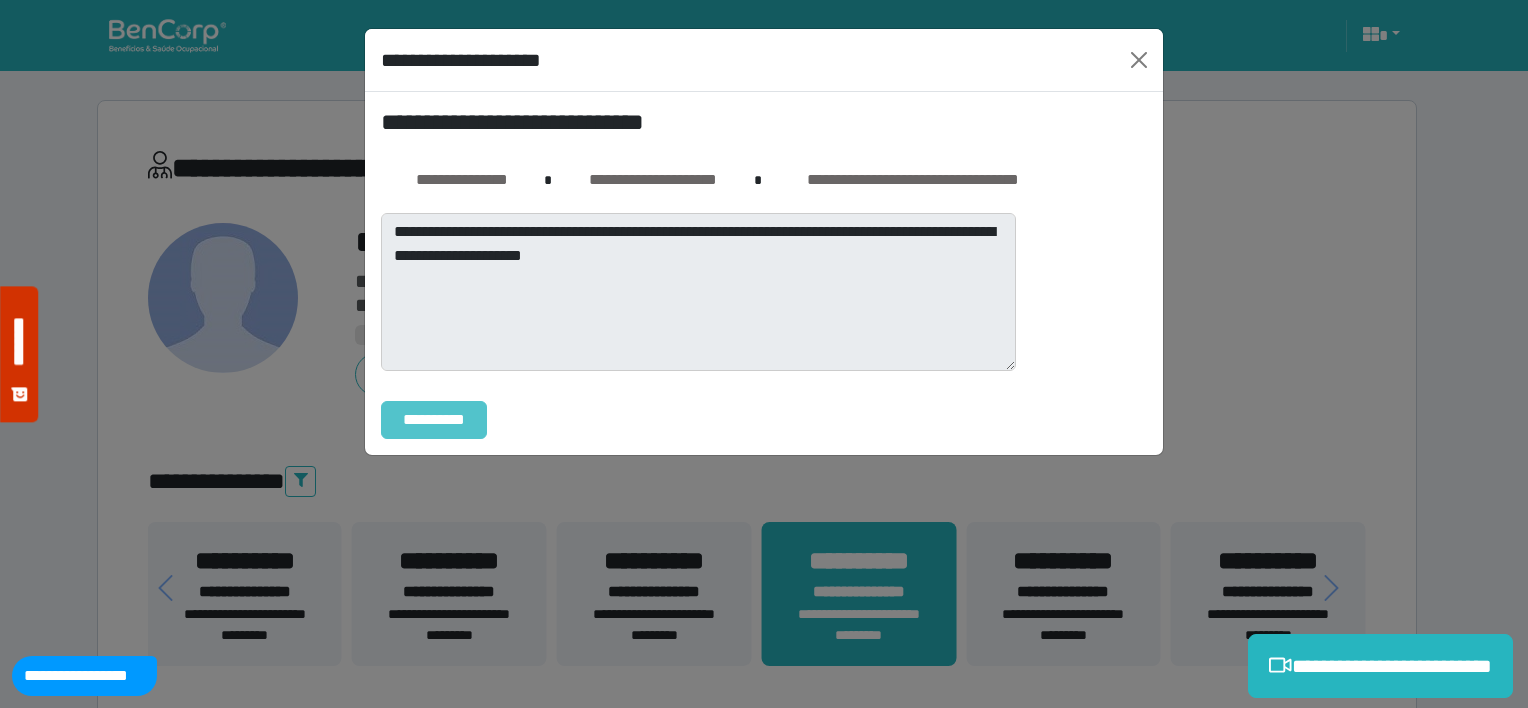 click on "**********" at bounding box center [434, 420] 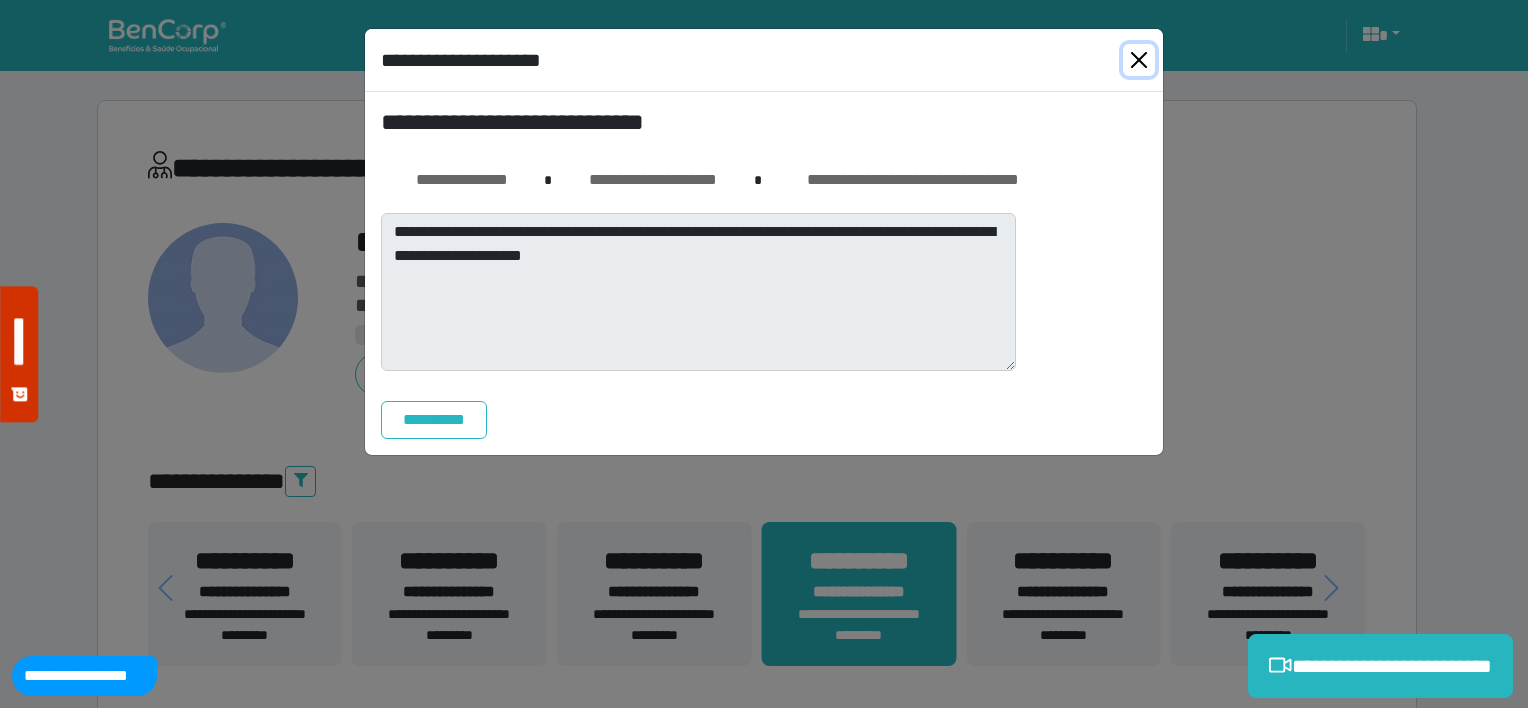 click at bounding box center (1139, 60) 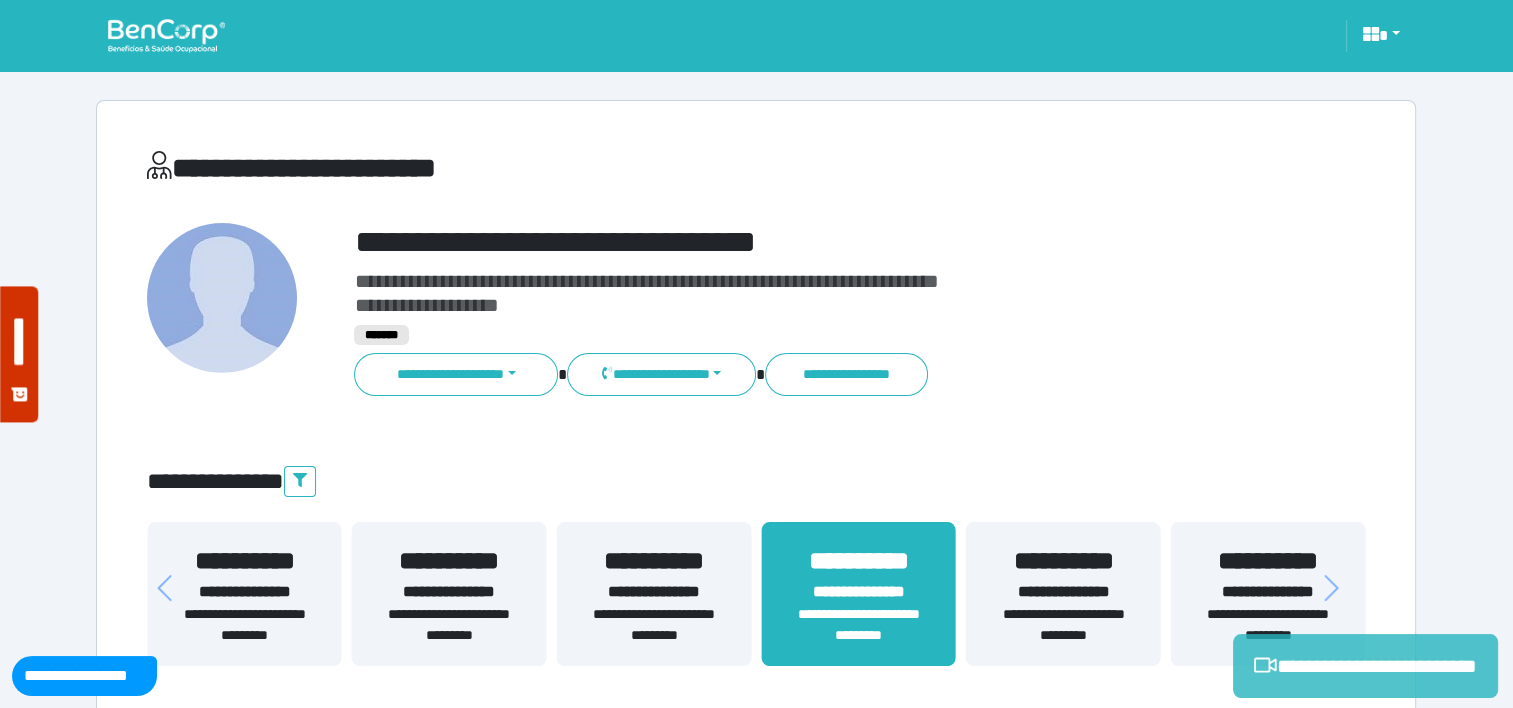 click on "**********" at bounding box center [1365, 666] 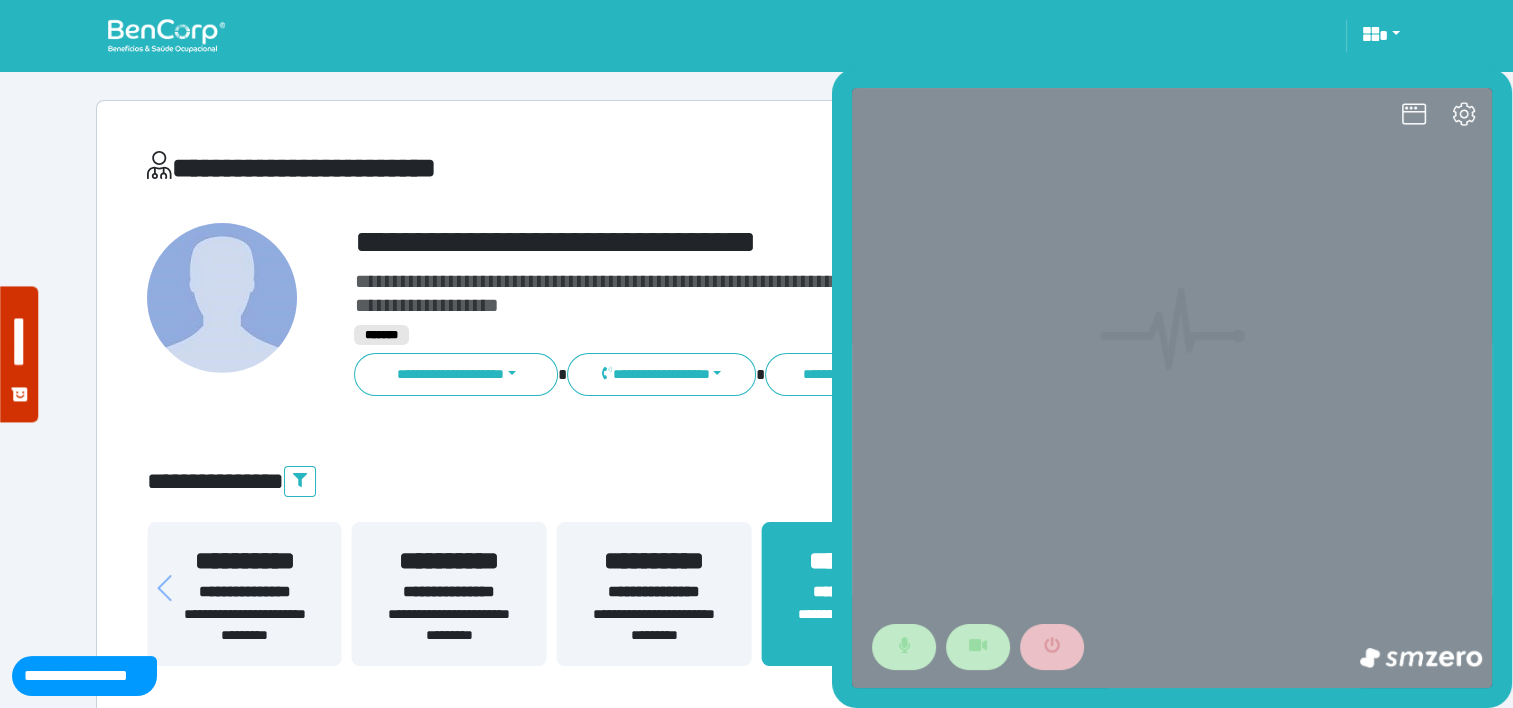 scroll, scrollTop: 0, scrollLeft: 0, axis: both 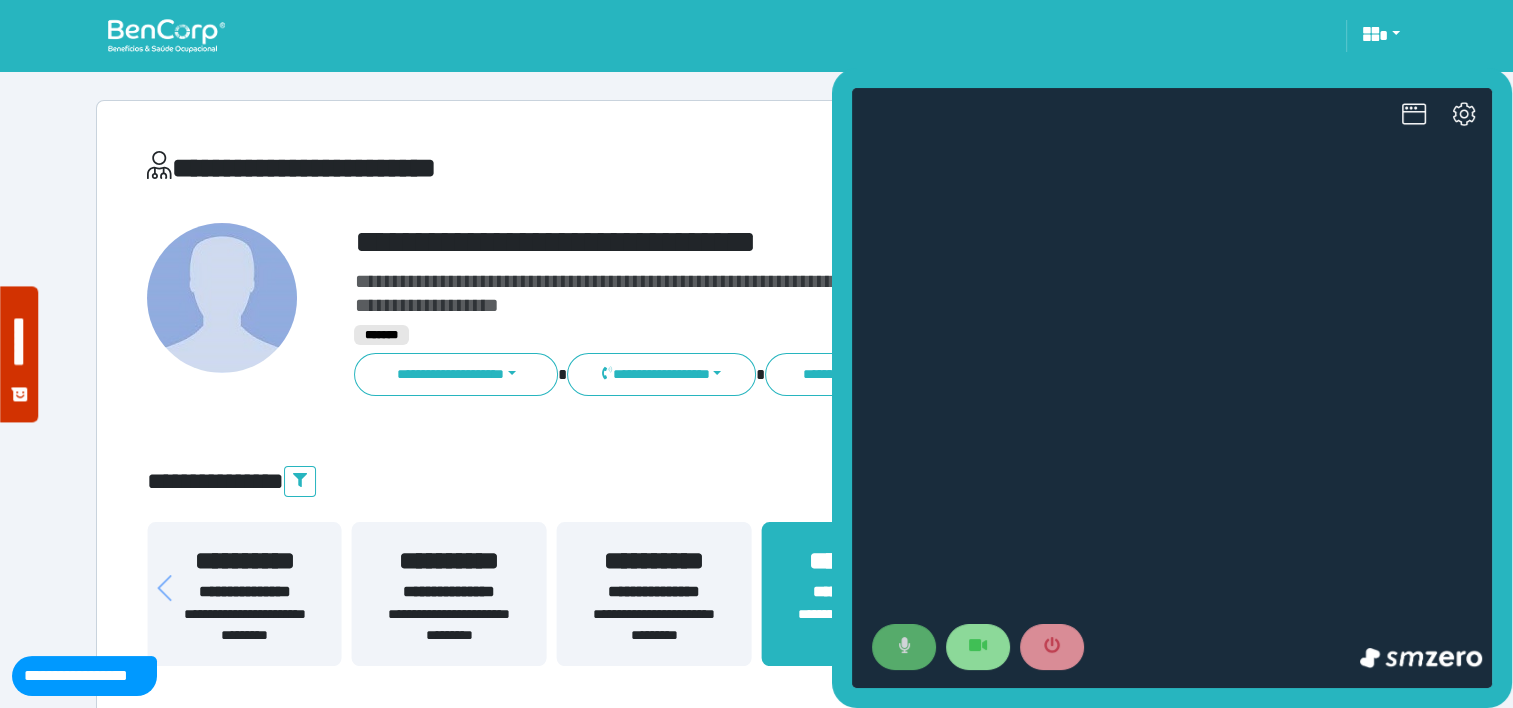 click at bounding box center (904, 647) 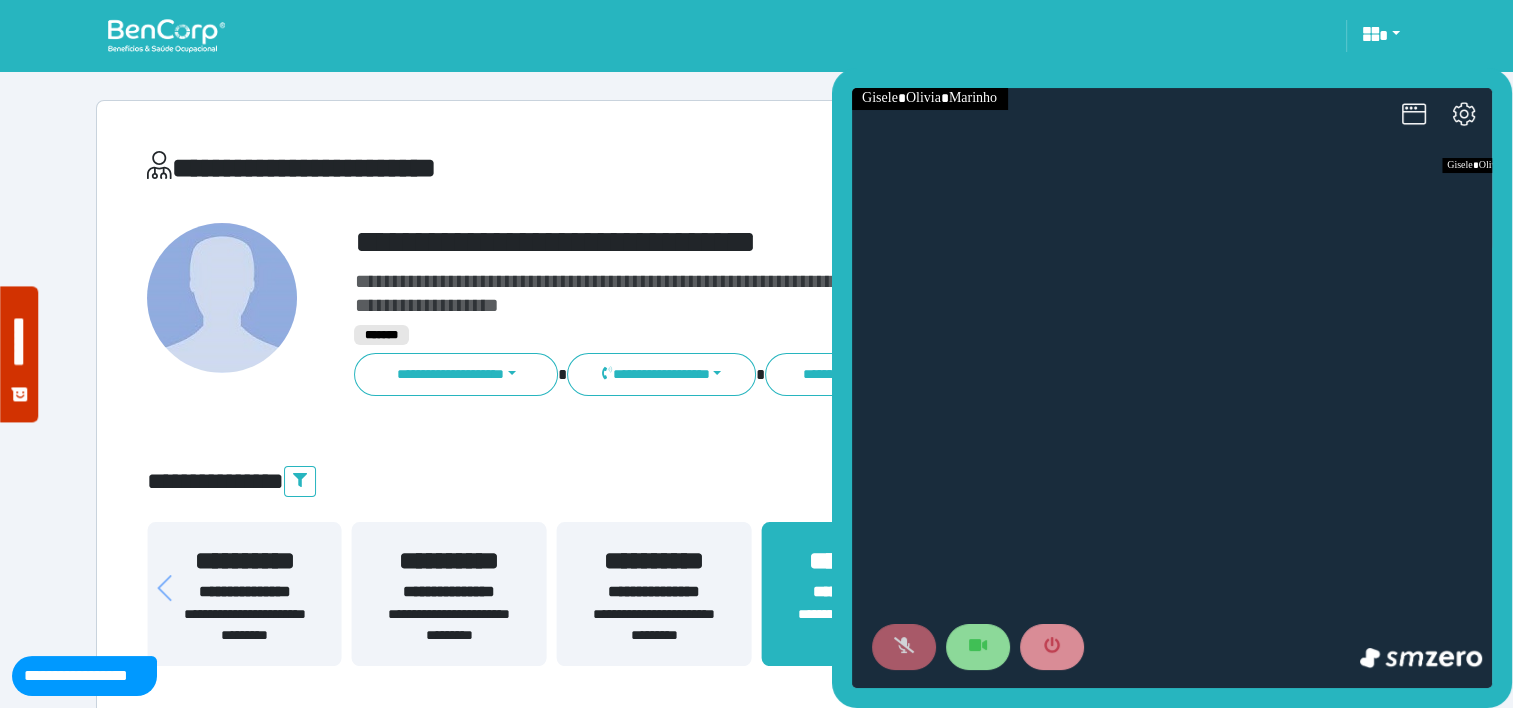 click 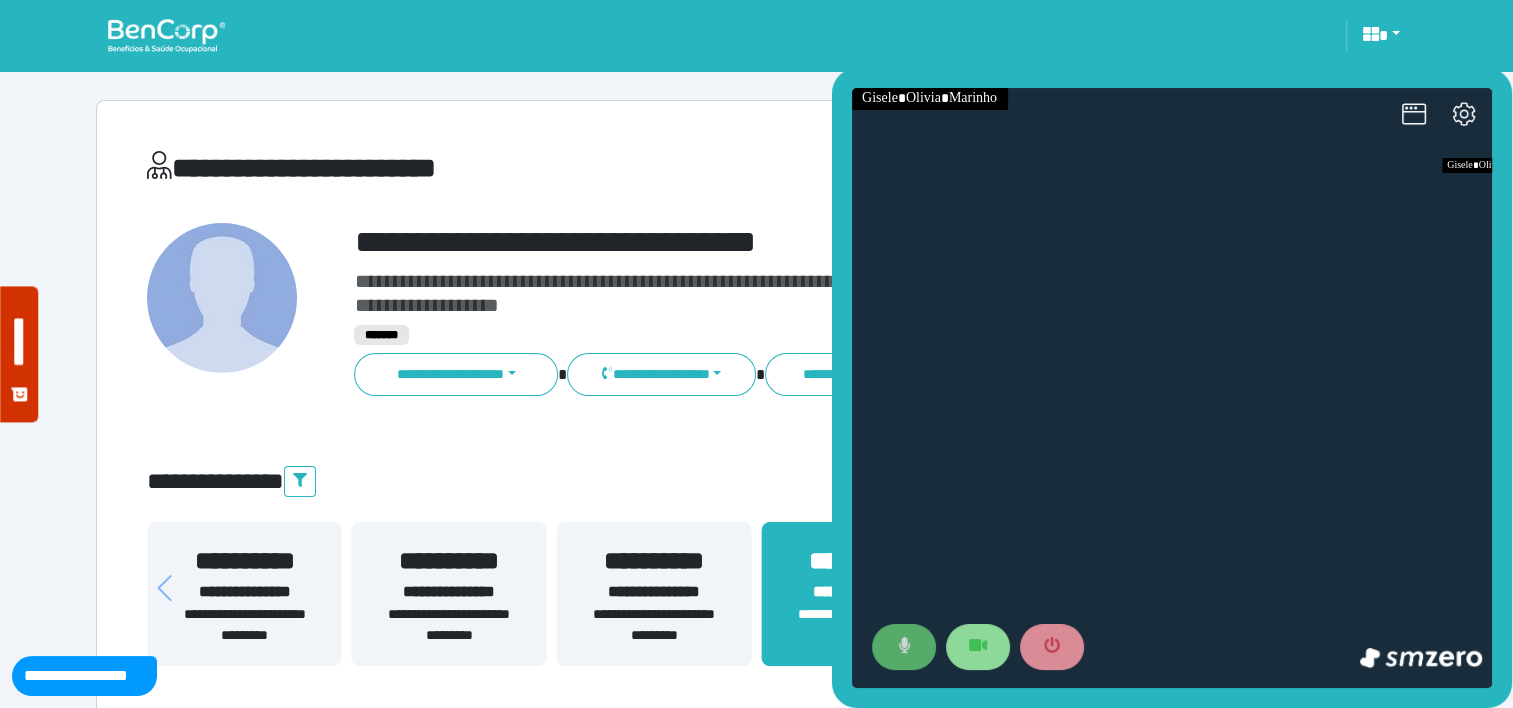 click at bounding box center (904, 647) 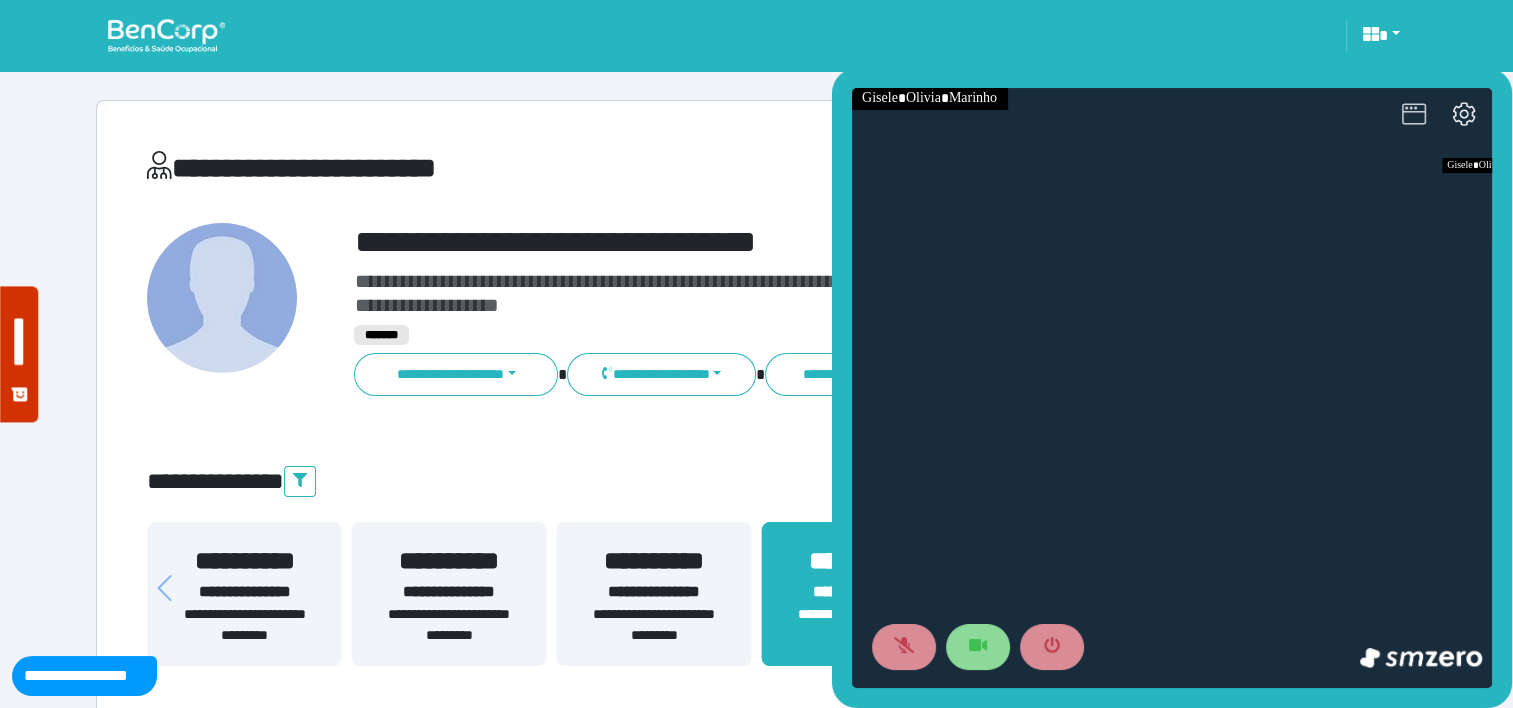 click 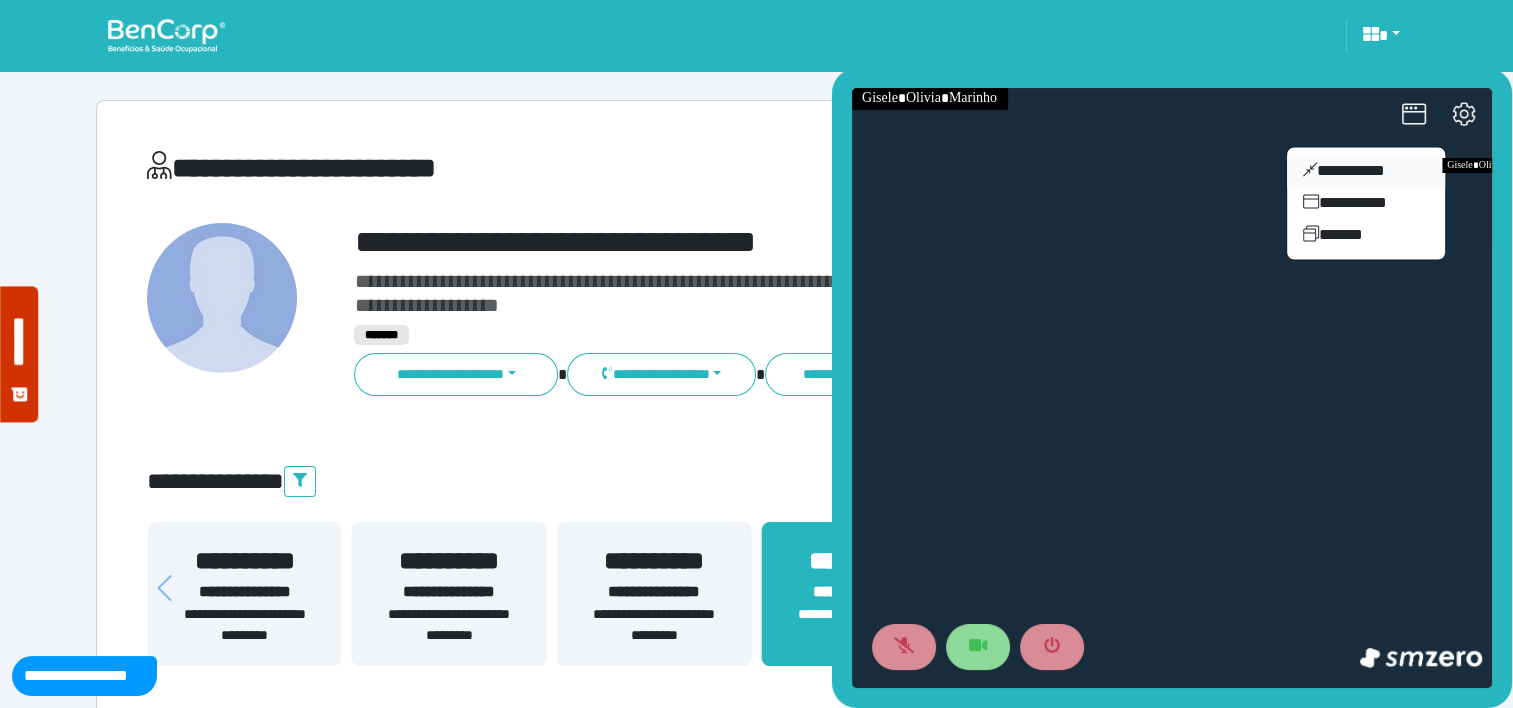 click on "**********" at bounding box center (1366, 171) 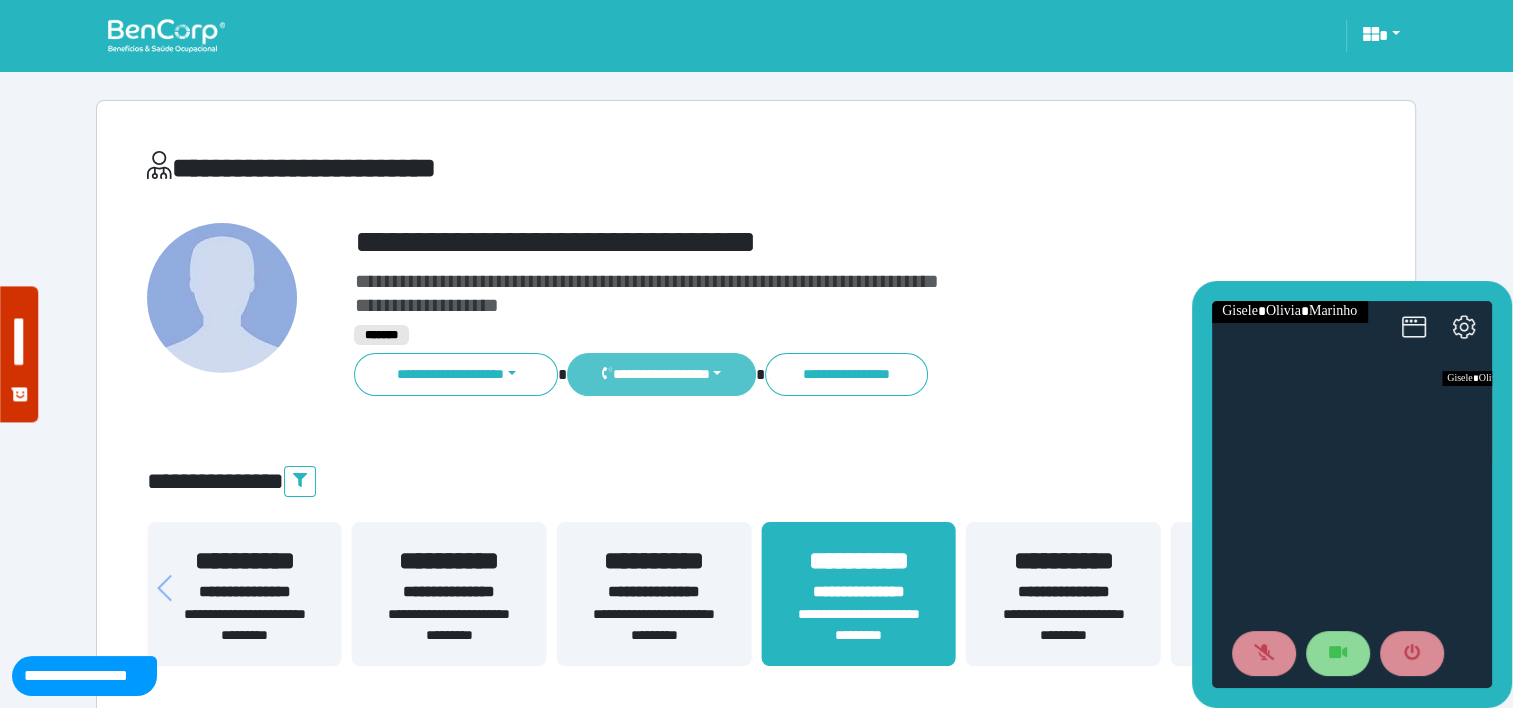 click on "**********" at bounding box center (661, 374) 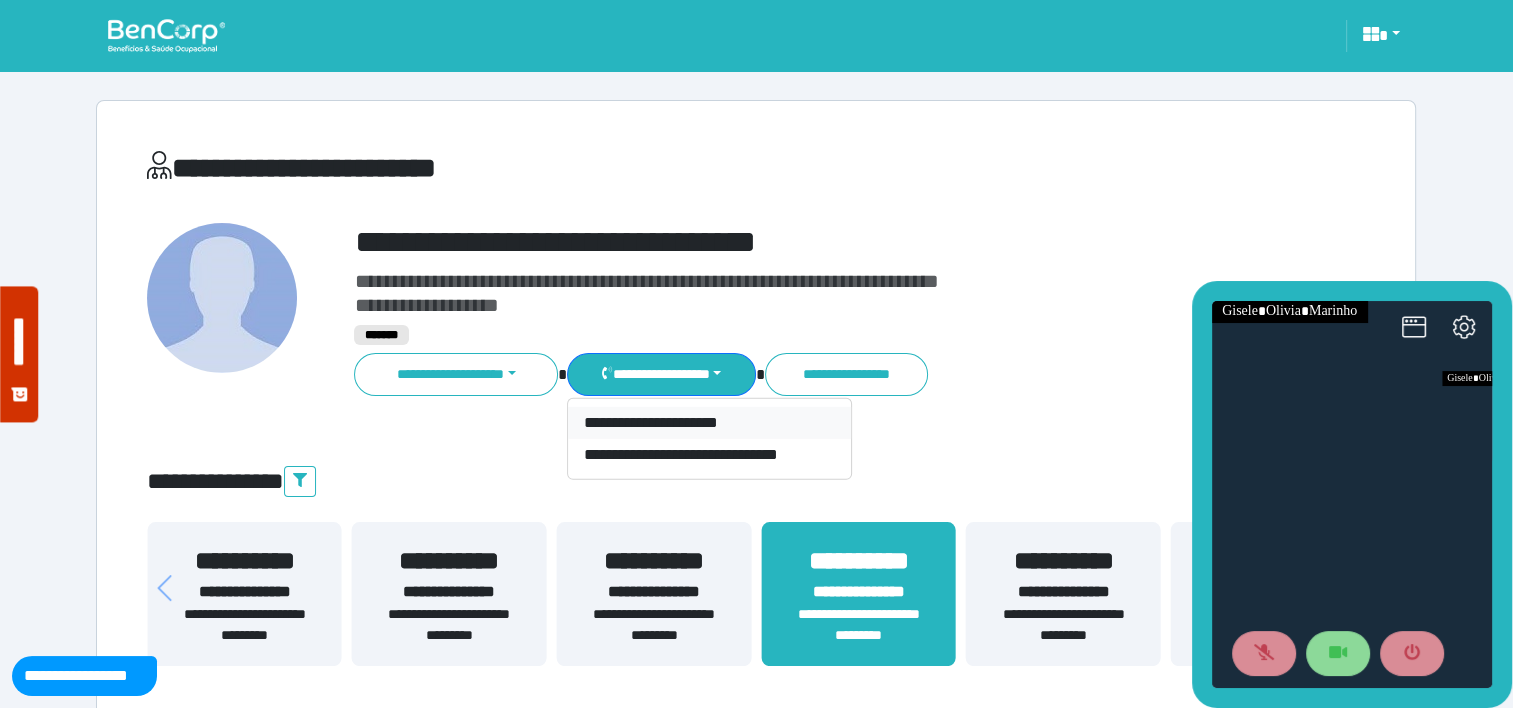 click on "**********" at bounding box center (709, 423) 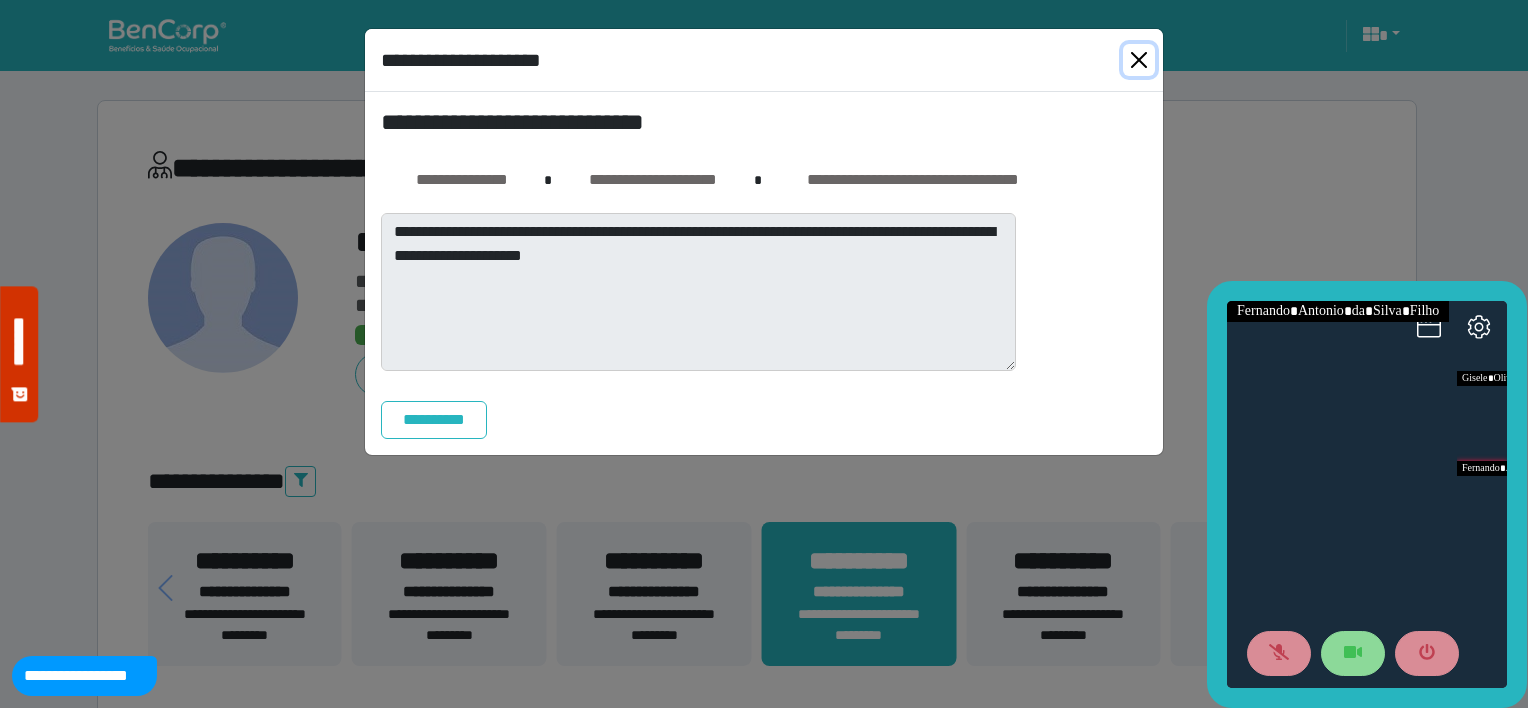 click at bounding box center [1139, 60] 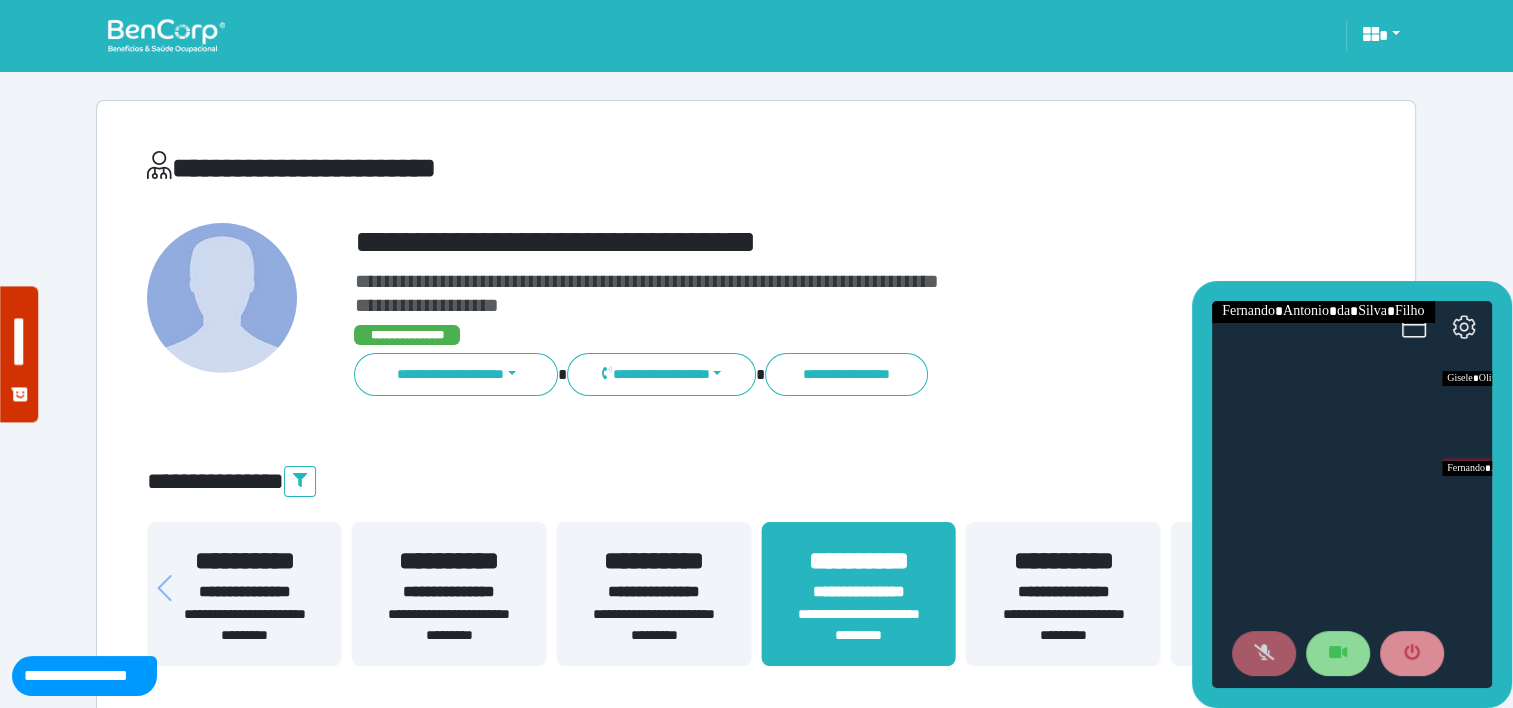 click at bounding box center (1264, 654) 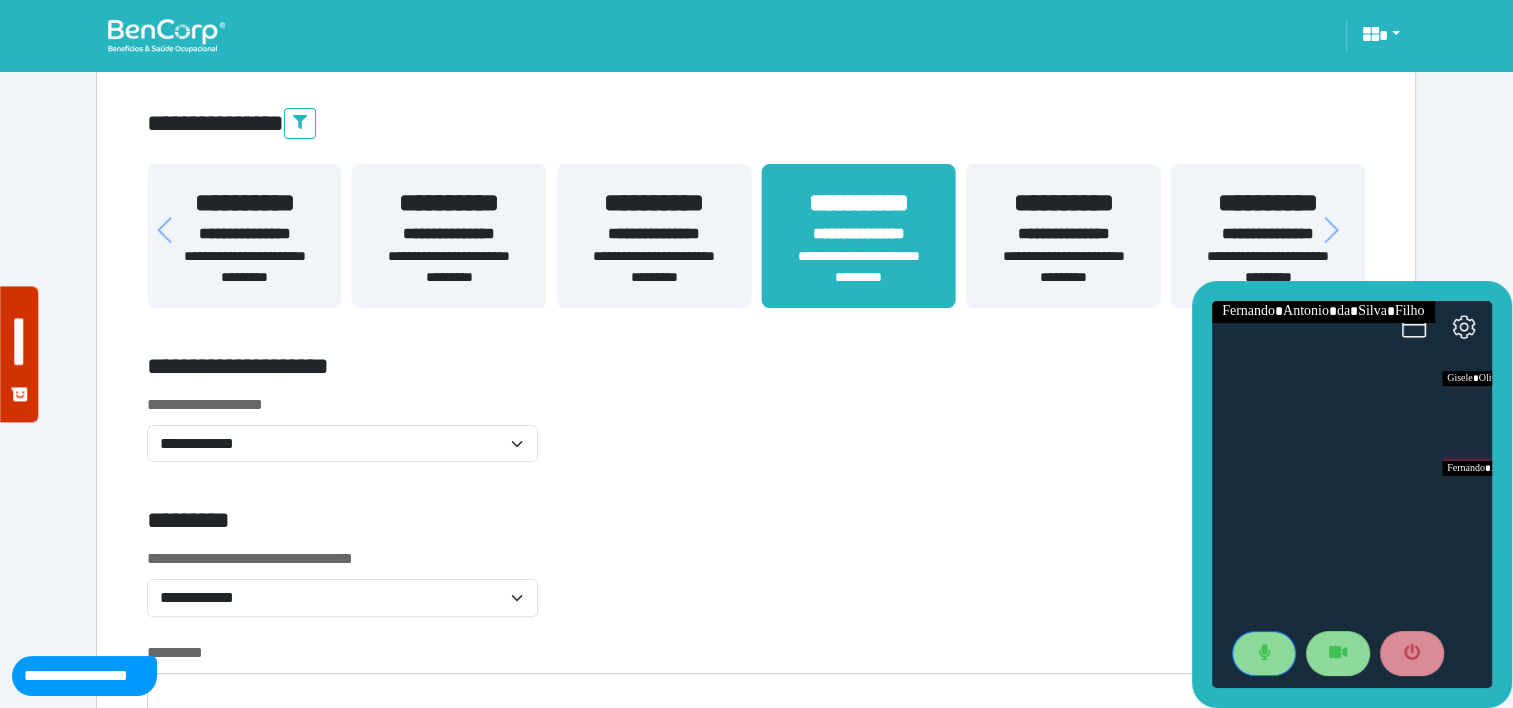 scroll, scrollTop: 317, scrollLeft: 0, axis: vertical 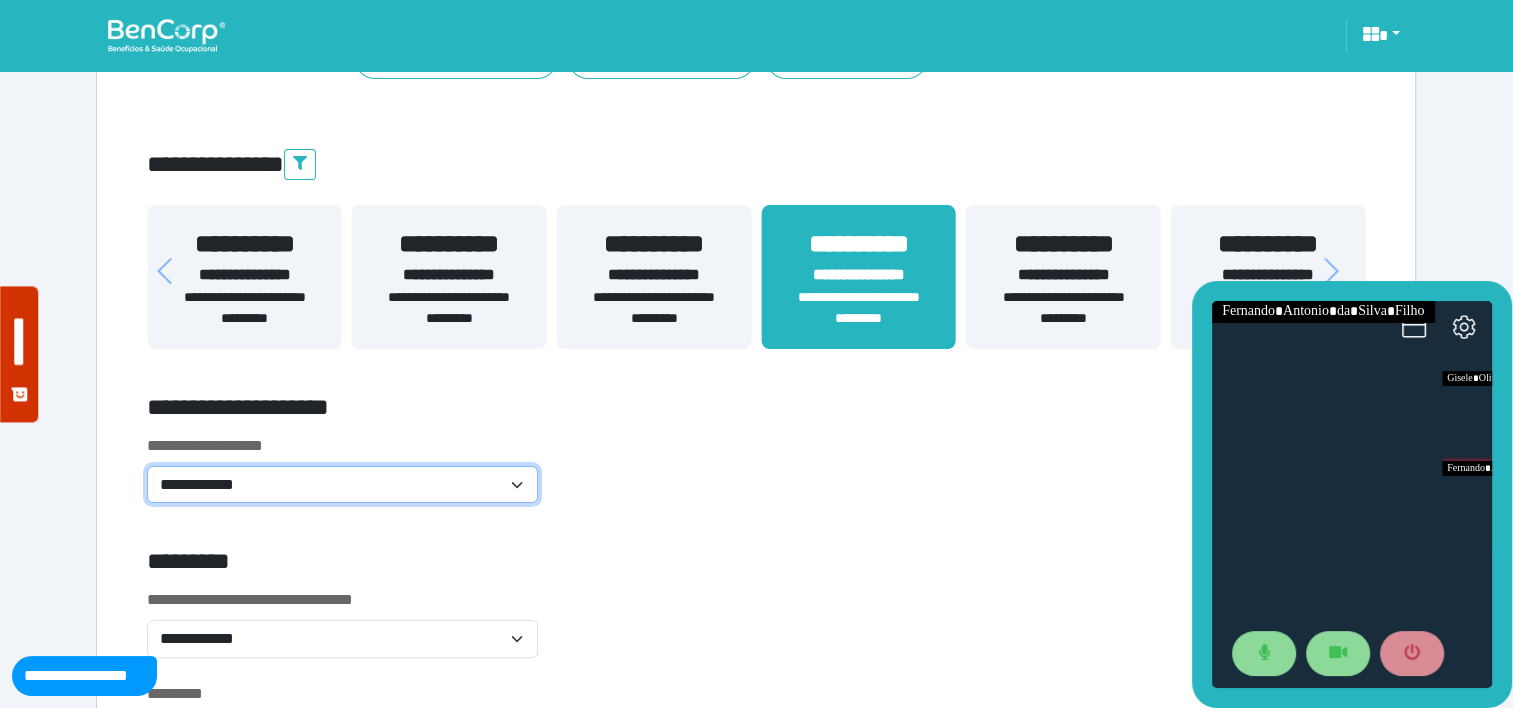 click on "**********" at bounding box center (342, 485) 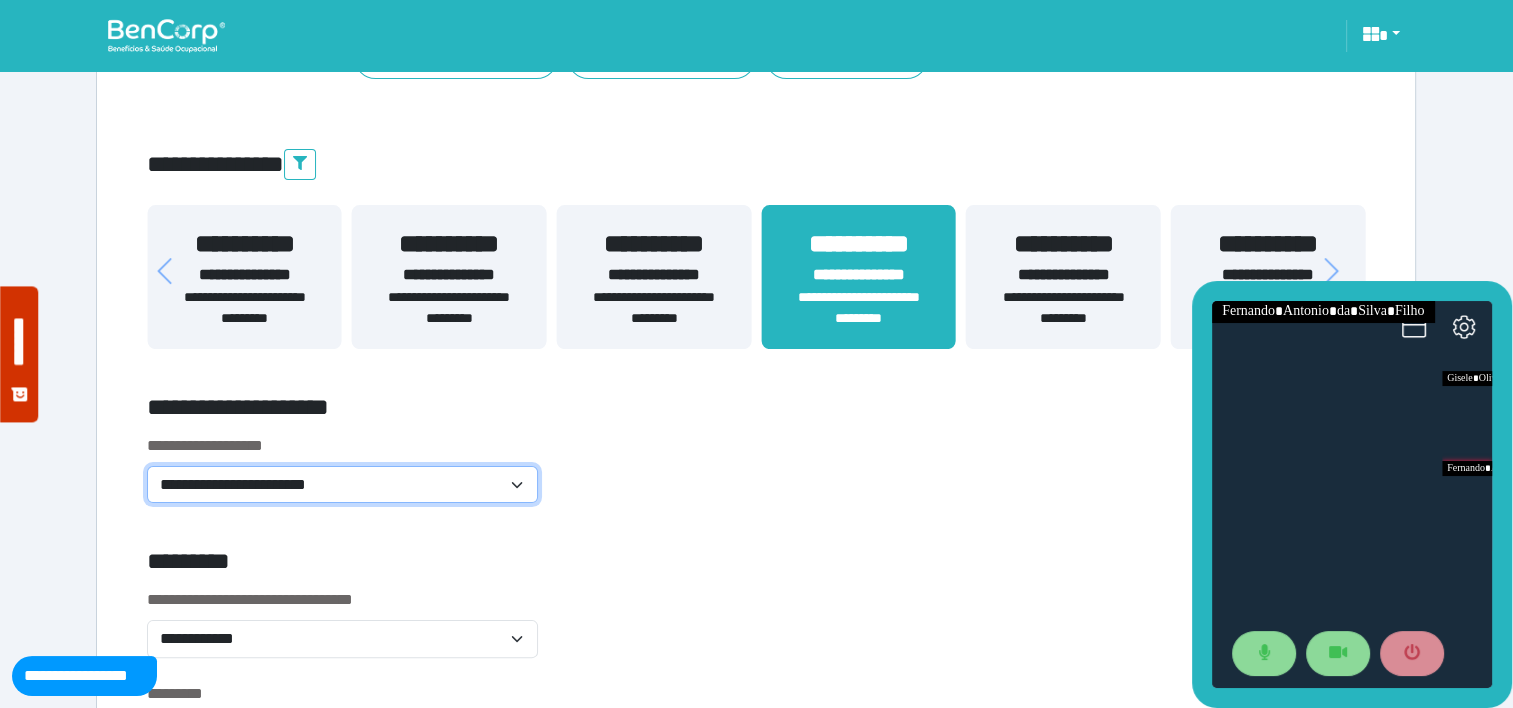 click on "**********" at bounding box center (342, 485) 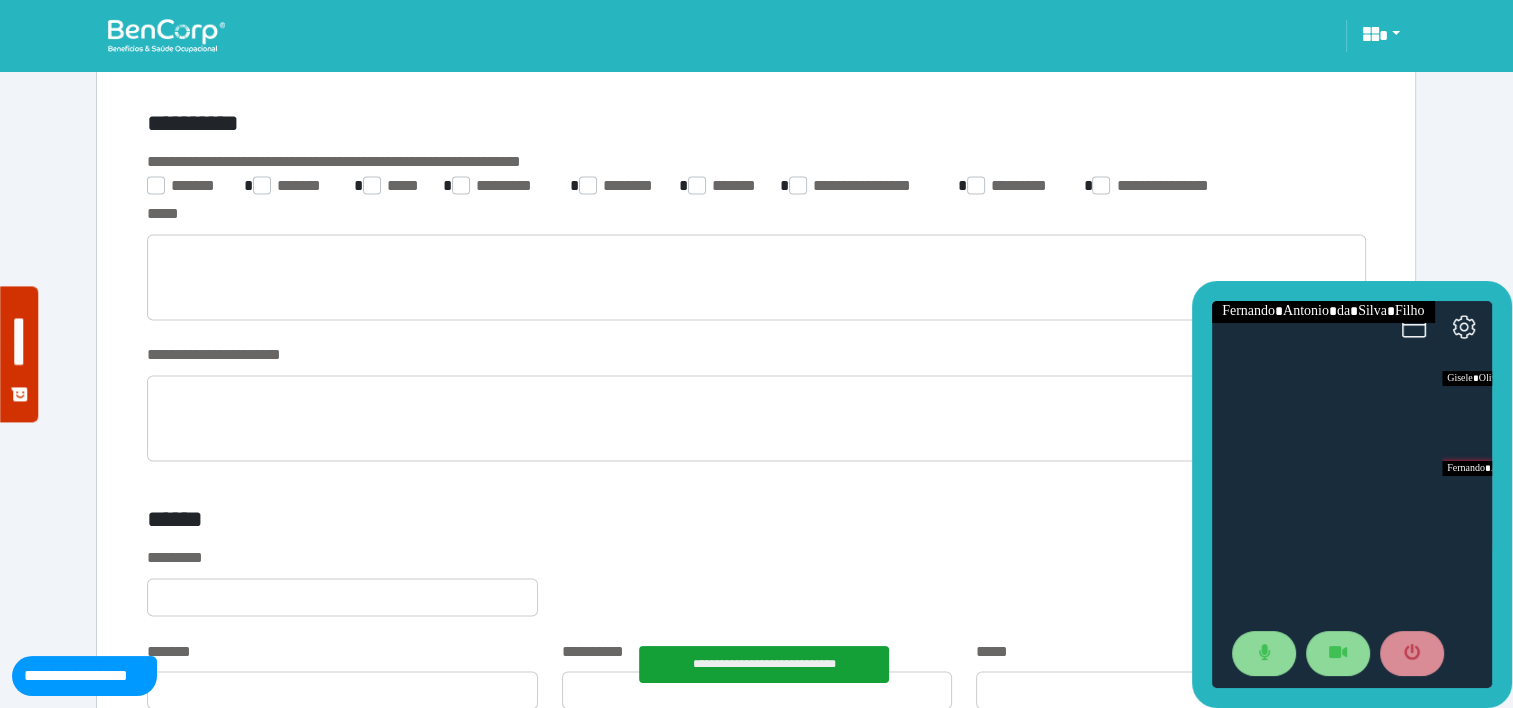 scroll, scrollTop: 3216, scrollLeft: 0, axis: vertical 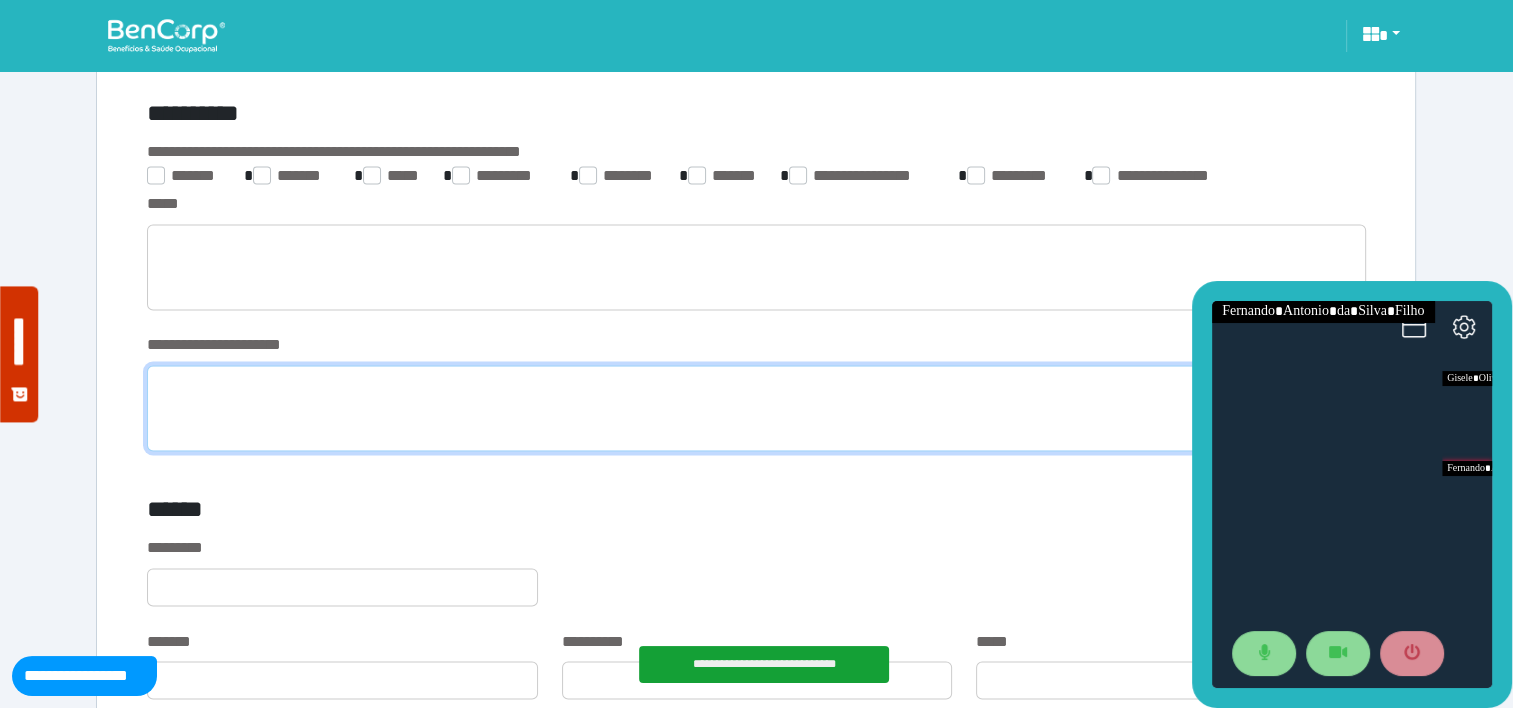 click at bounding box center [756, 408] 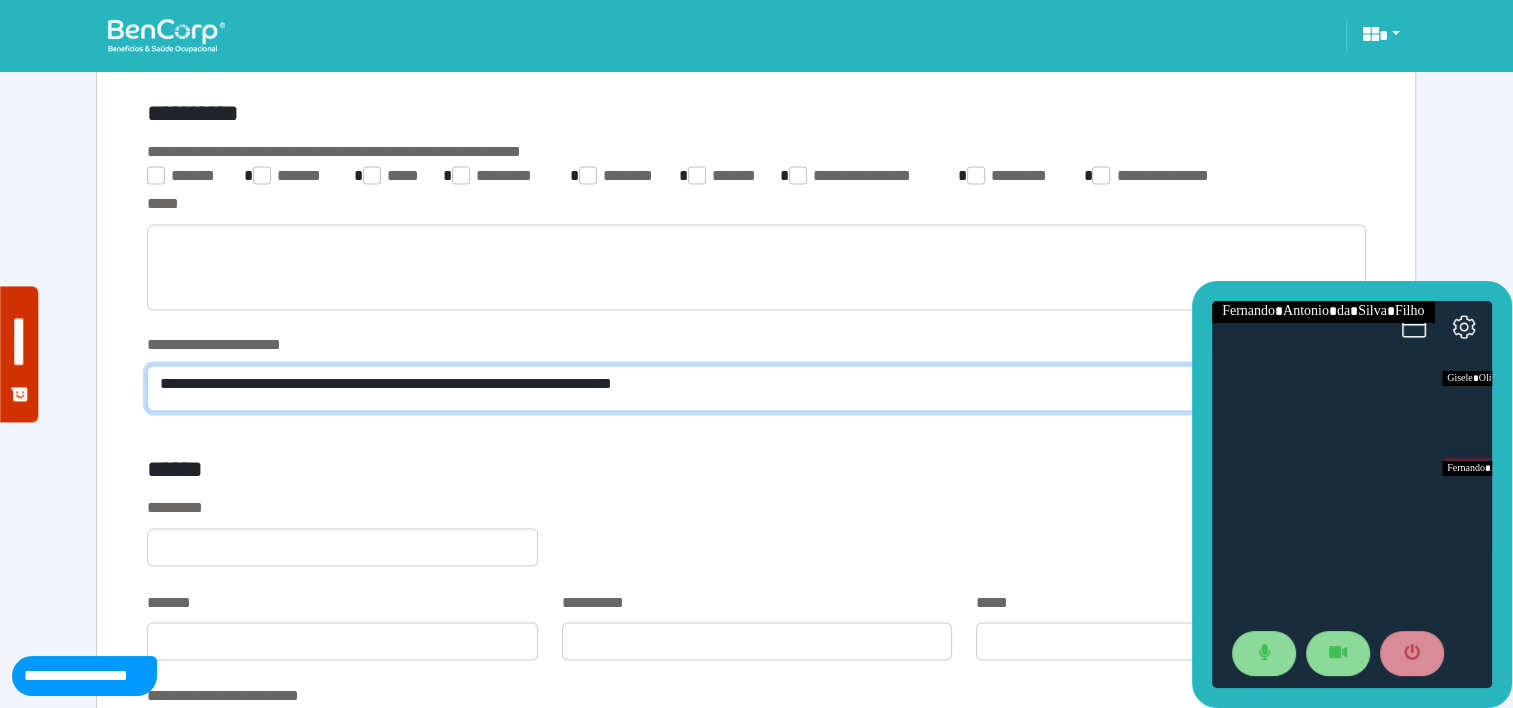 scroll, scrollTop: 0, scrollLeft: 0, axis: both 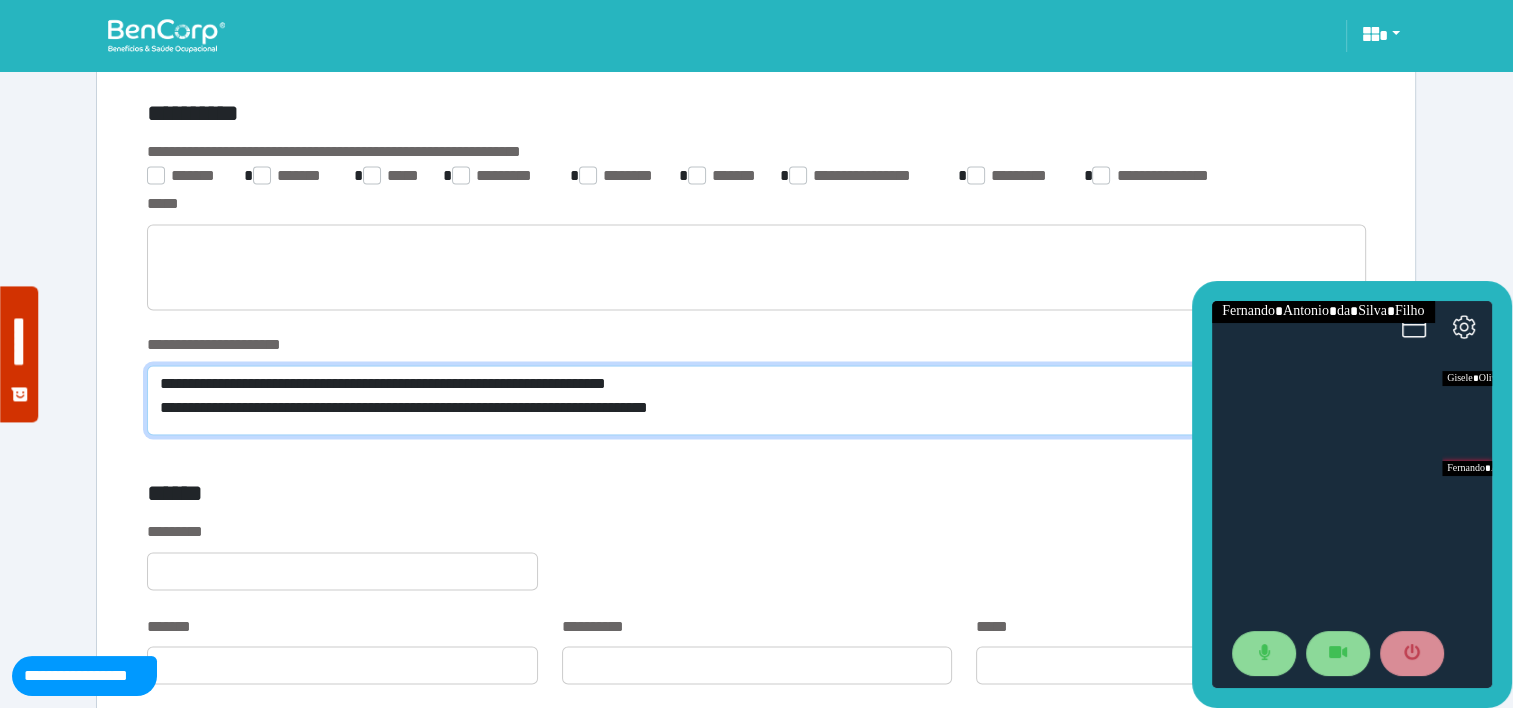 click on "**********" at bounding box center (756, 400) 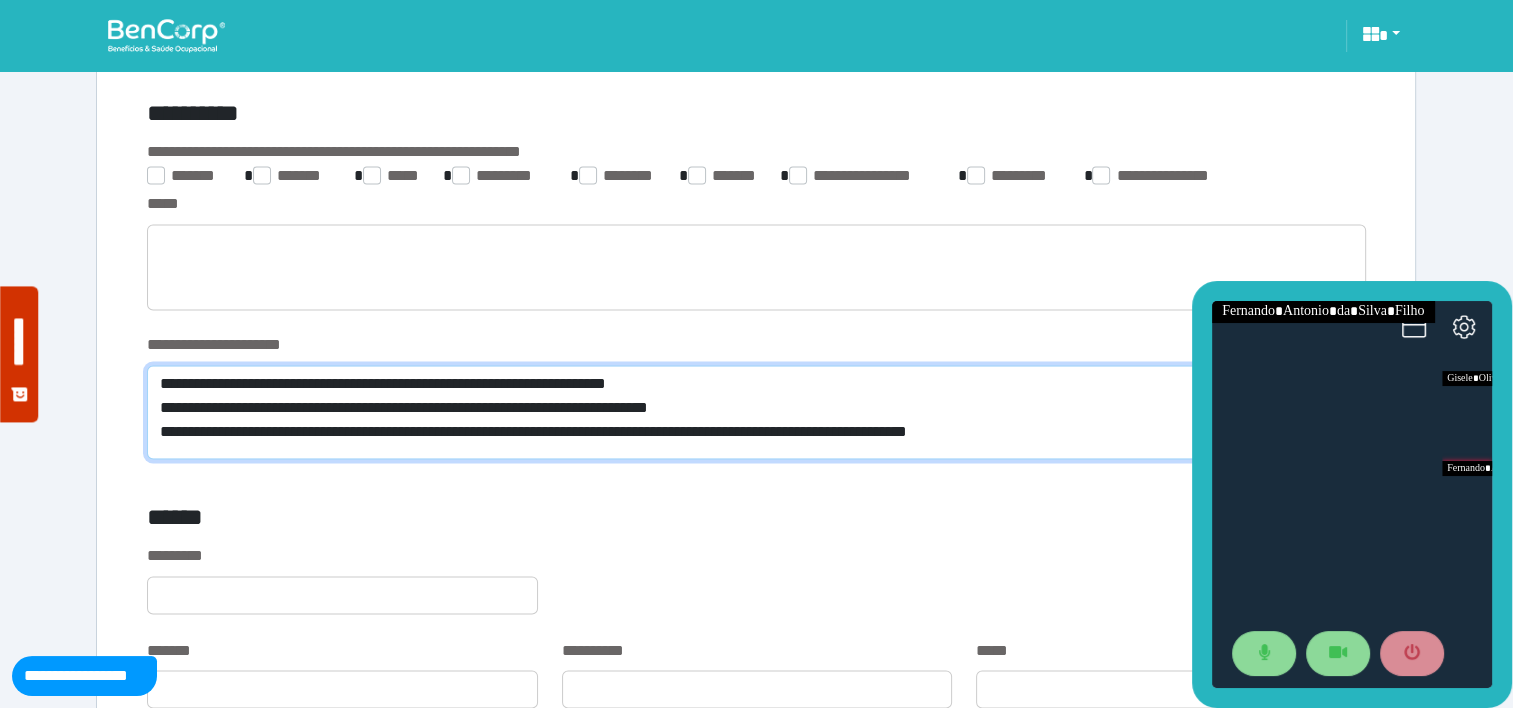 scroll, scrollTop: 0, scrollLeft: 0, axis: both 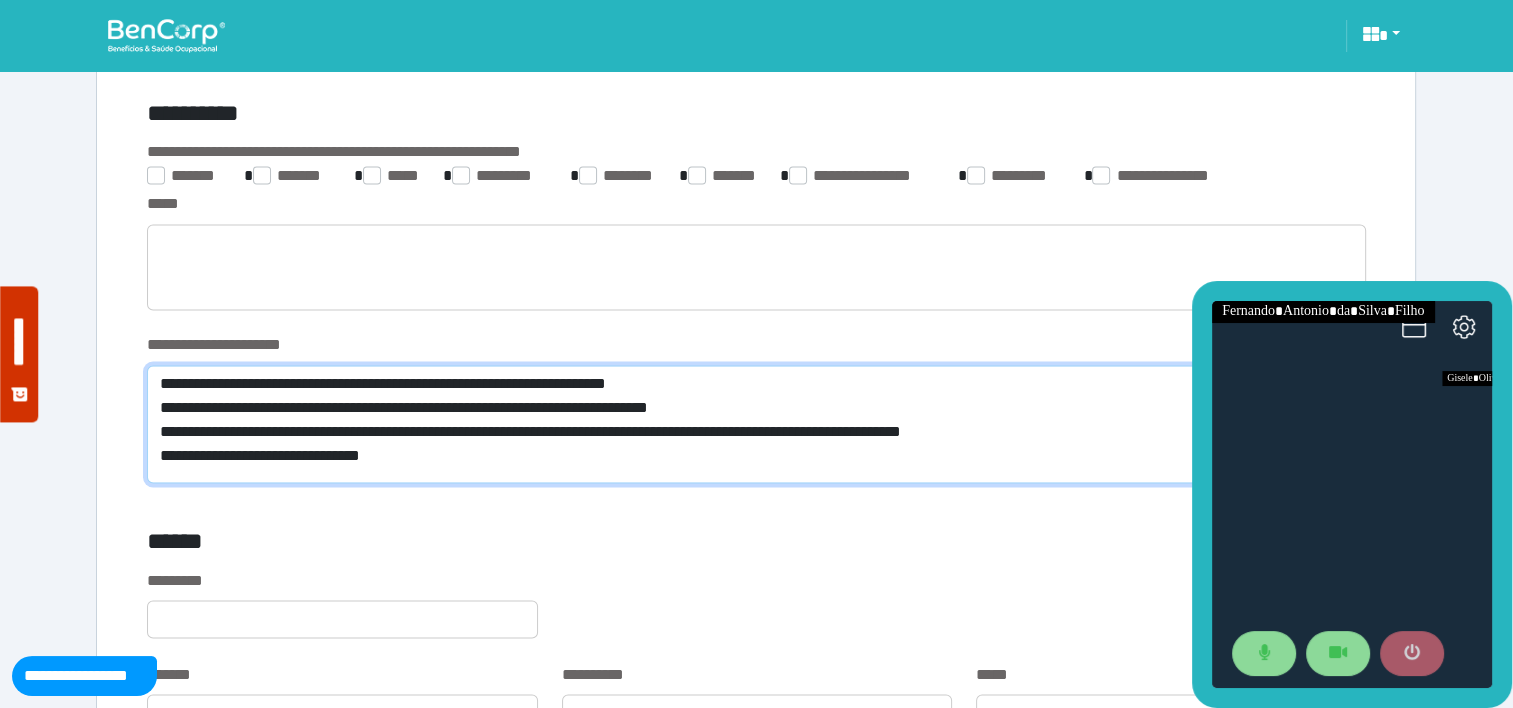 type on "**********" 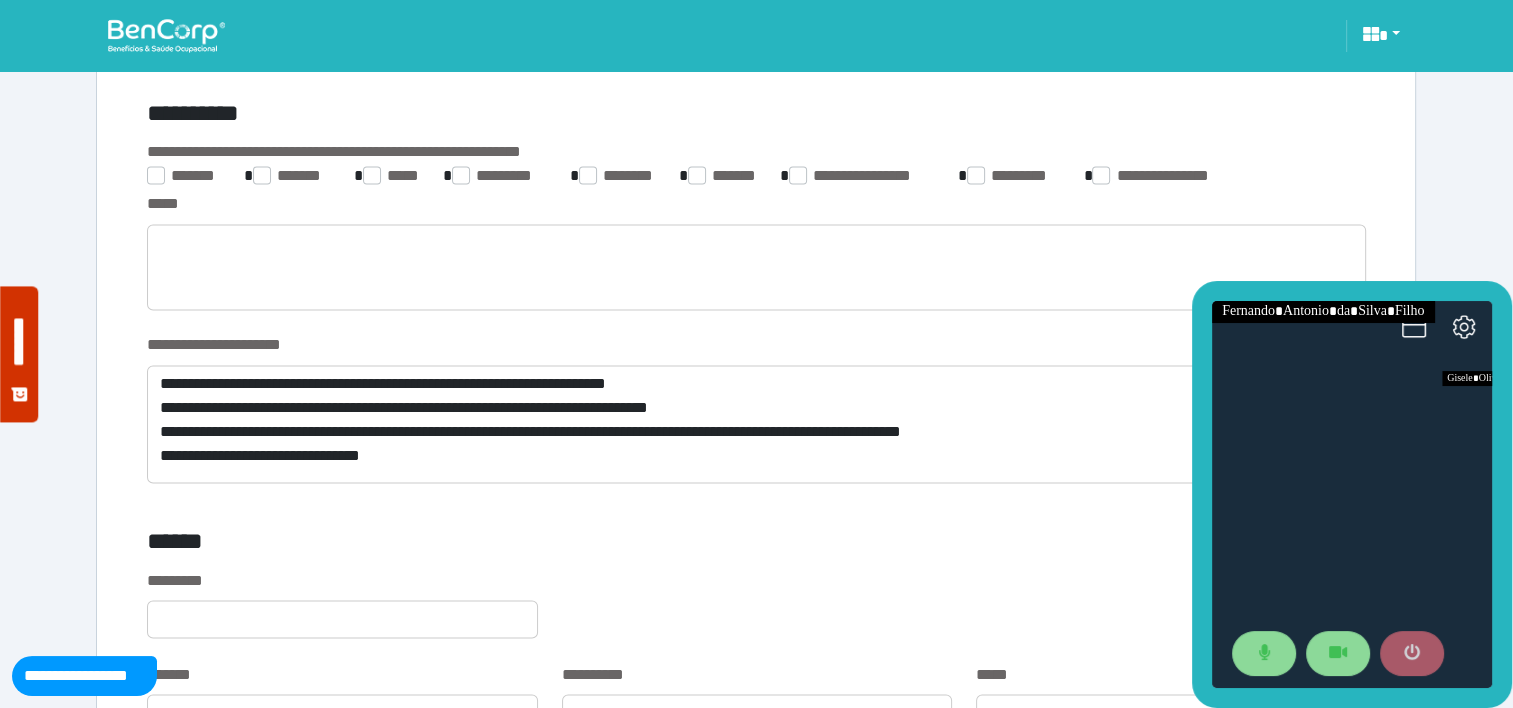click at bounding box center (1412, 654) 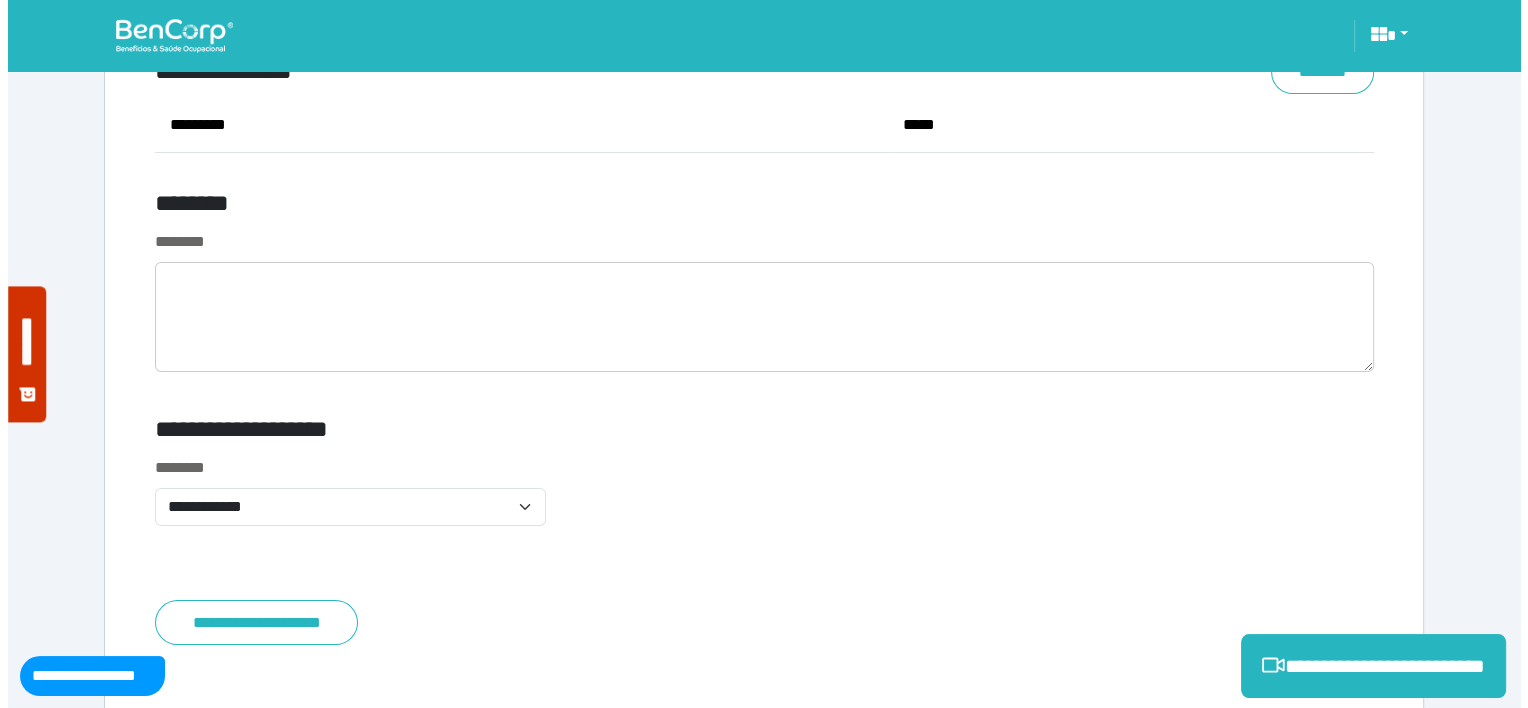 scroll, scrollTop: 7798, scrollLeft: 0, axis: vertical 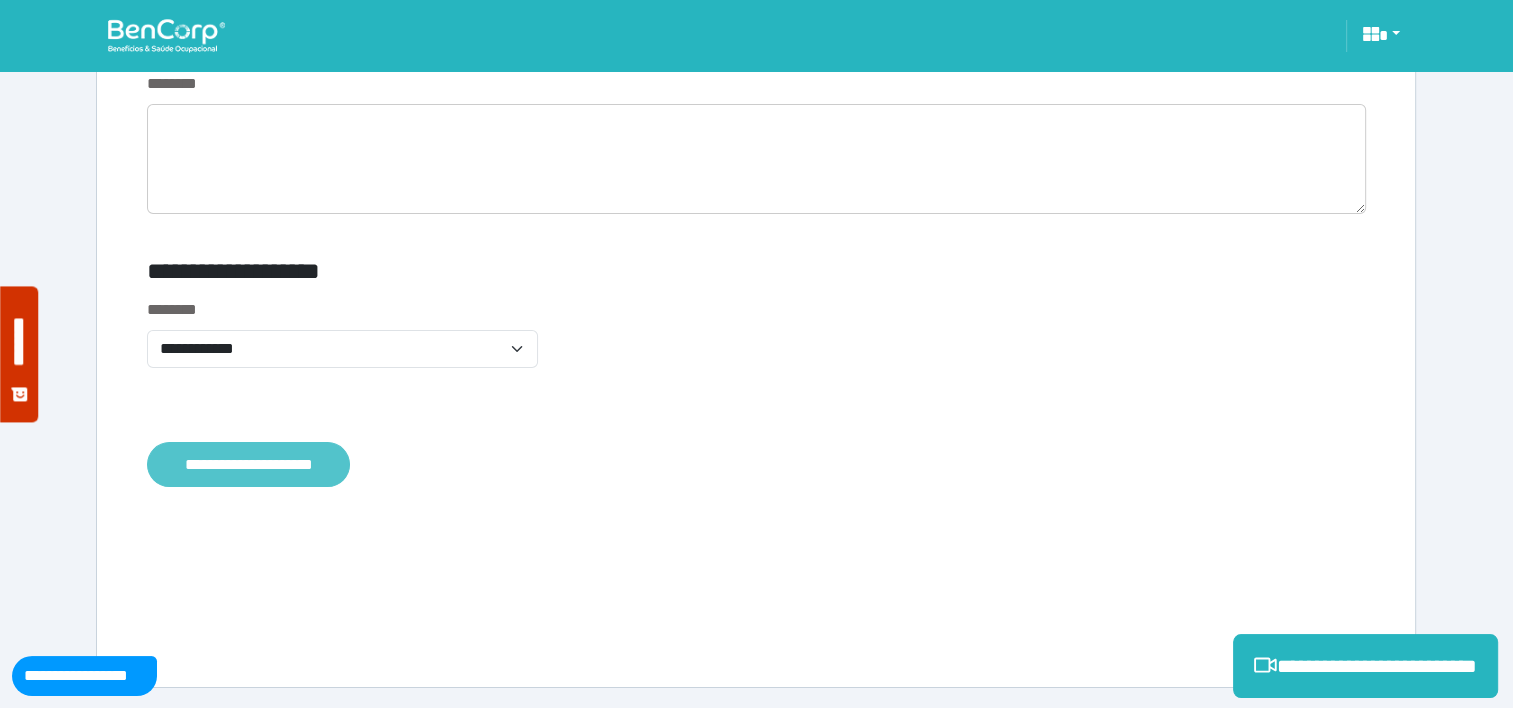 click on "**********" at bounding box center (248, 465) 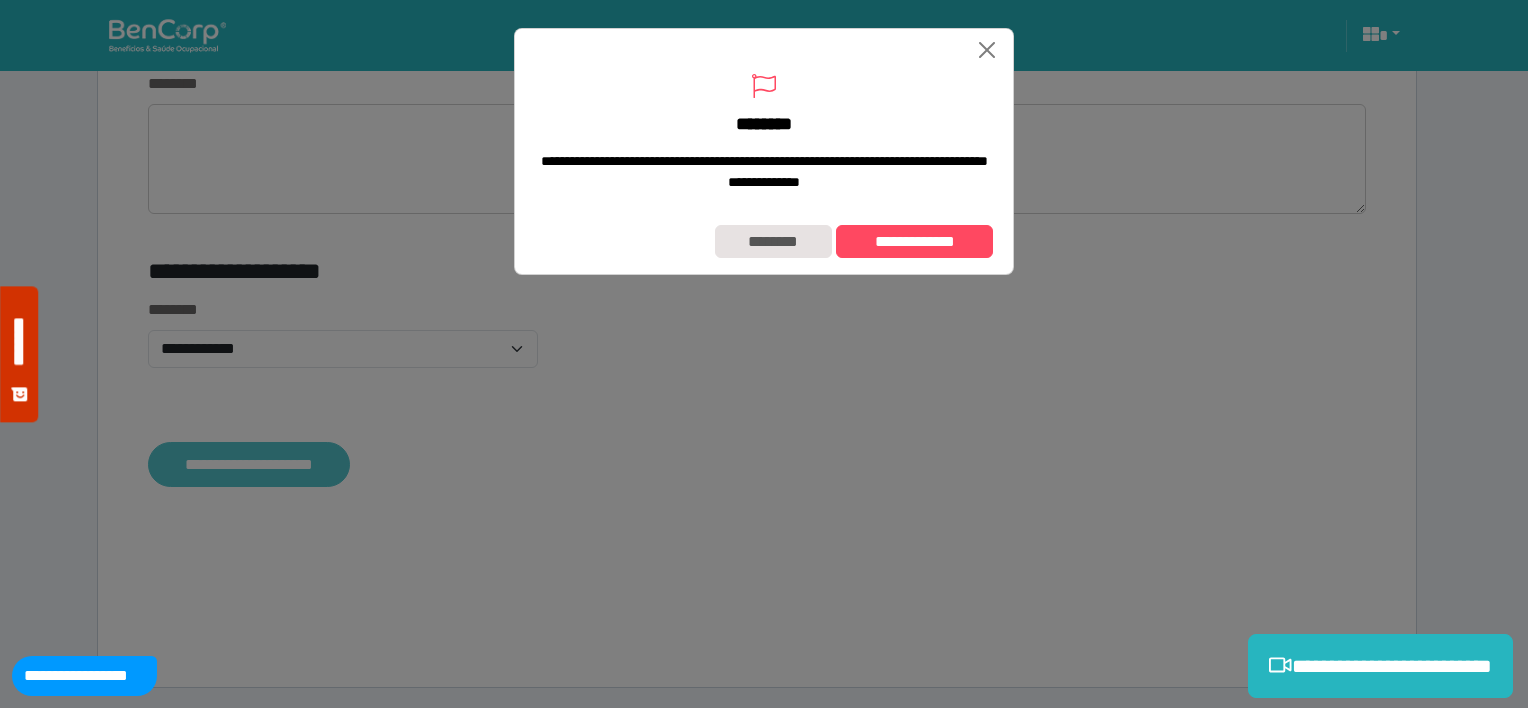 click on "**********" at bounding box center (764, 354) 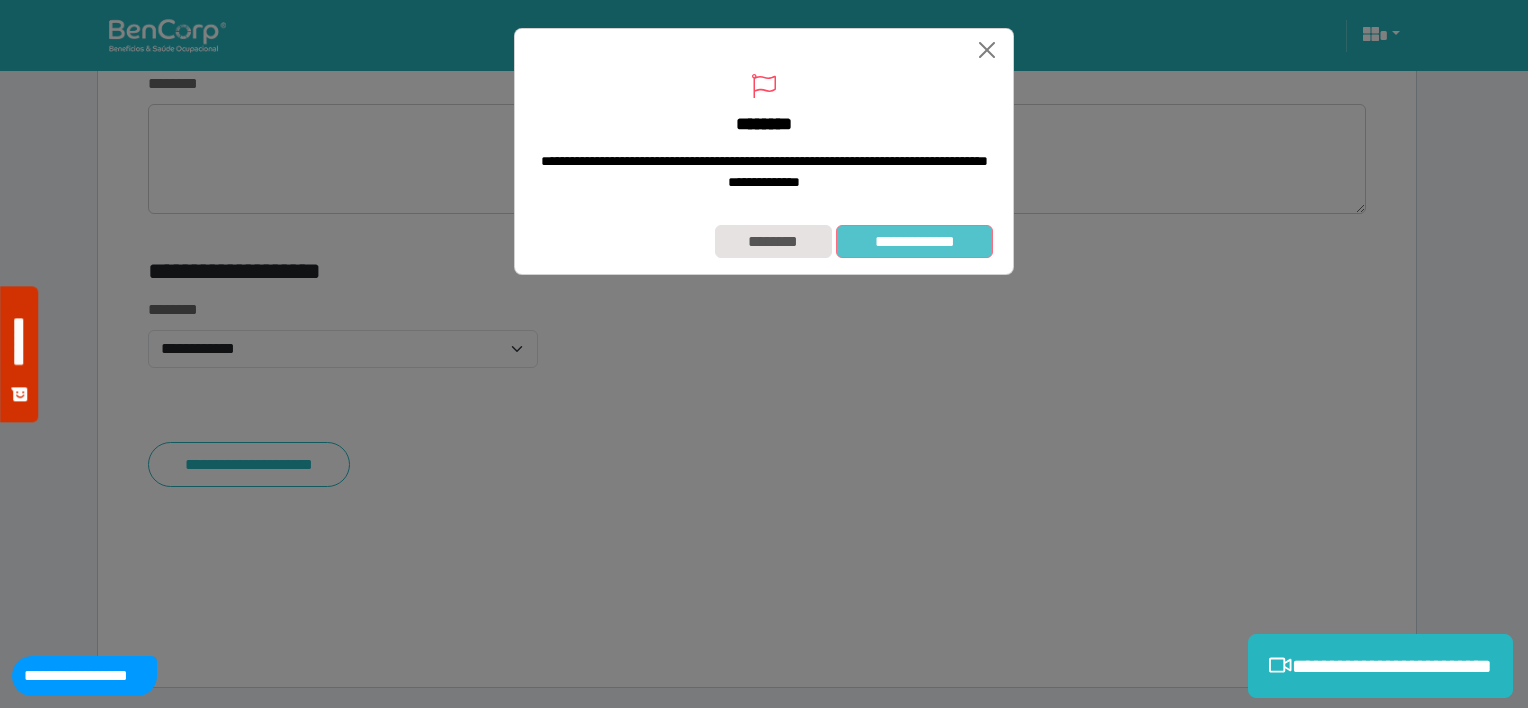 click on "**********" at bounding box center [914, 242] 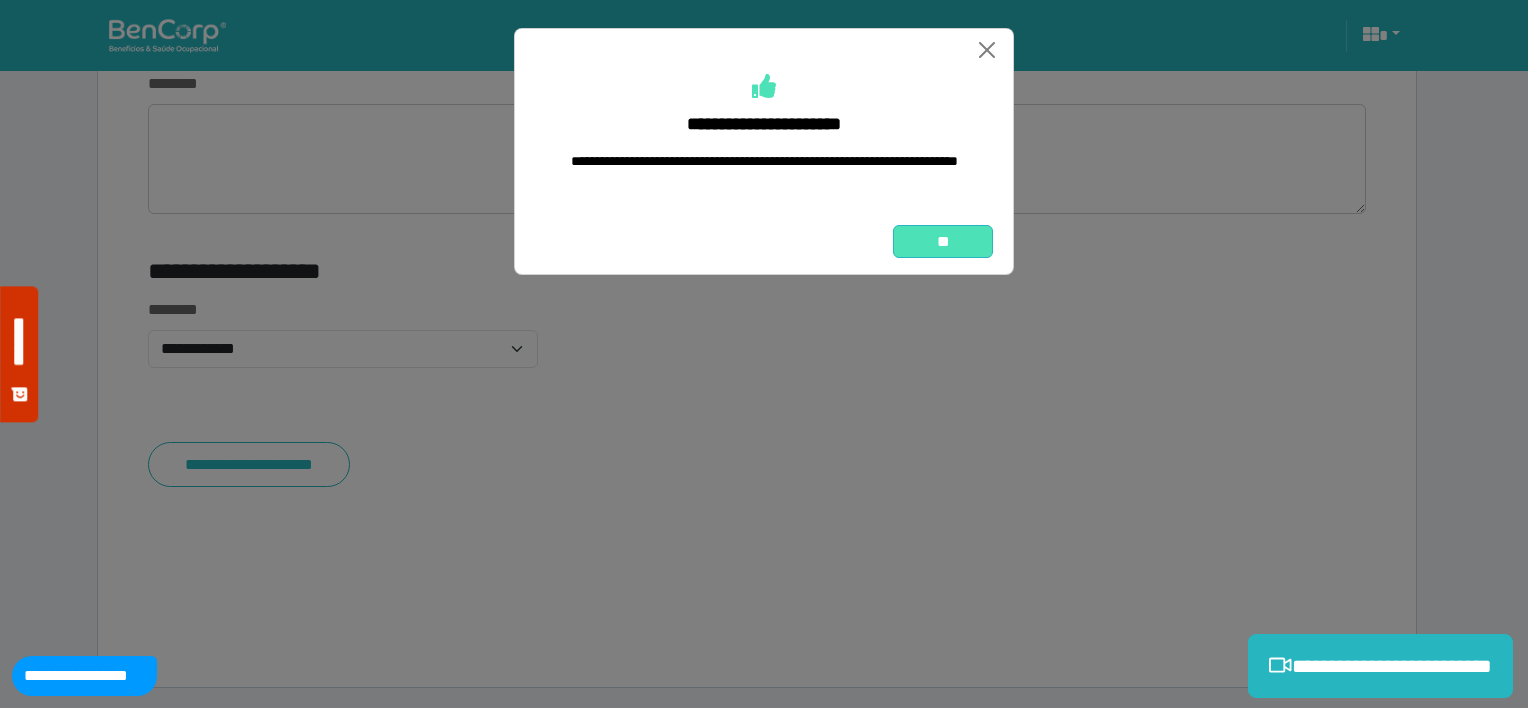 click on "**" at bounding box center (943, 242) 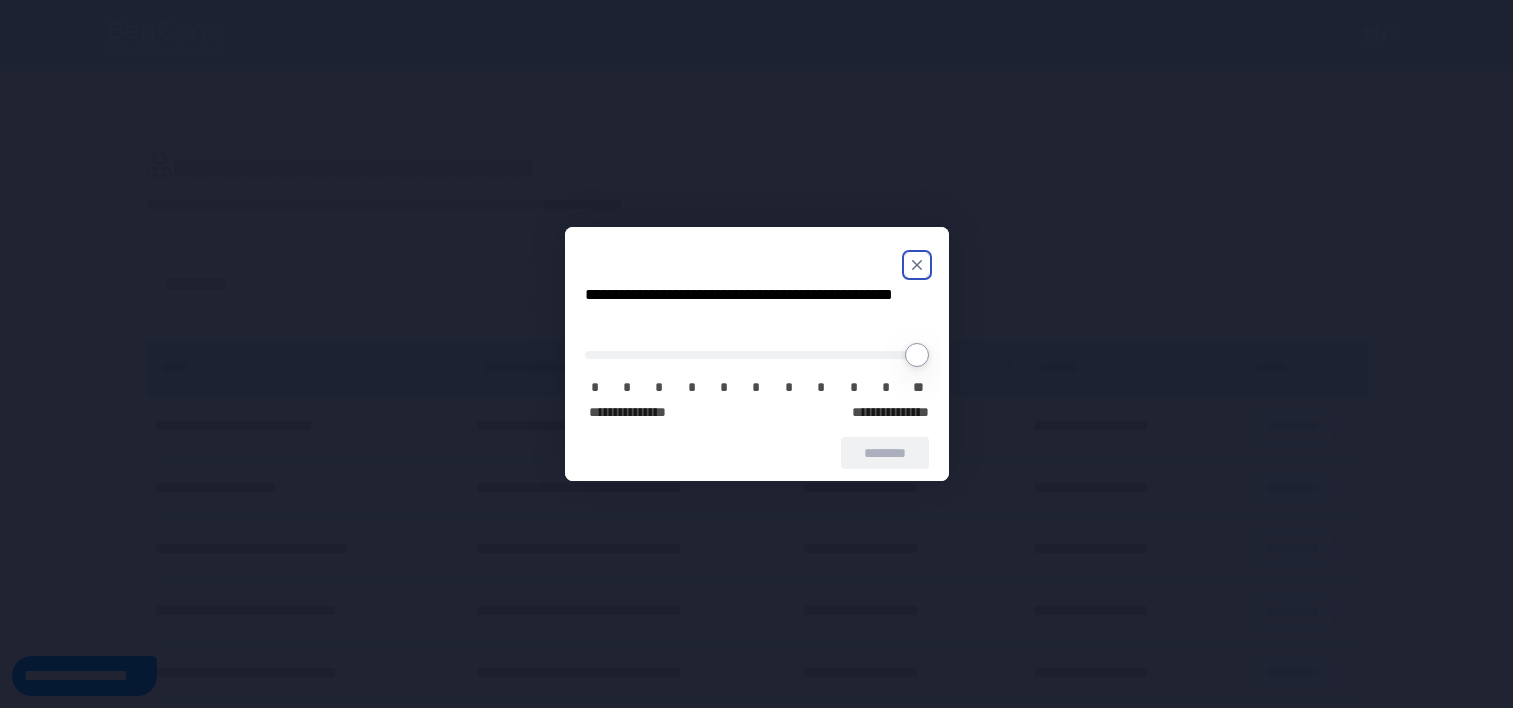scroll, scrollTop: 0, scrollLeft: 0, axis: both 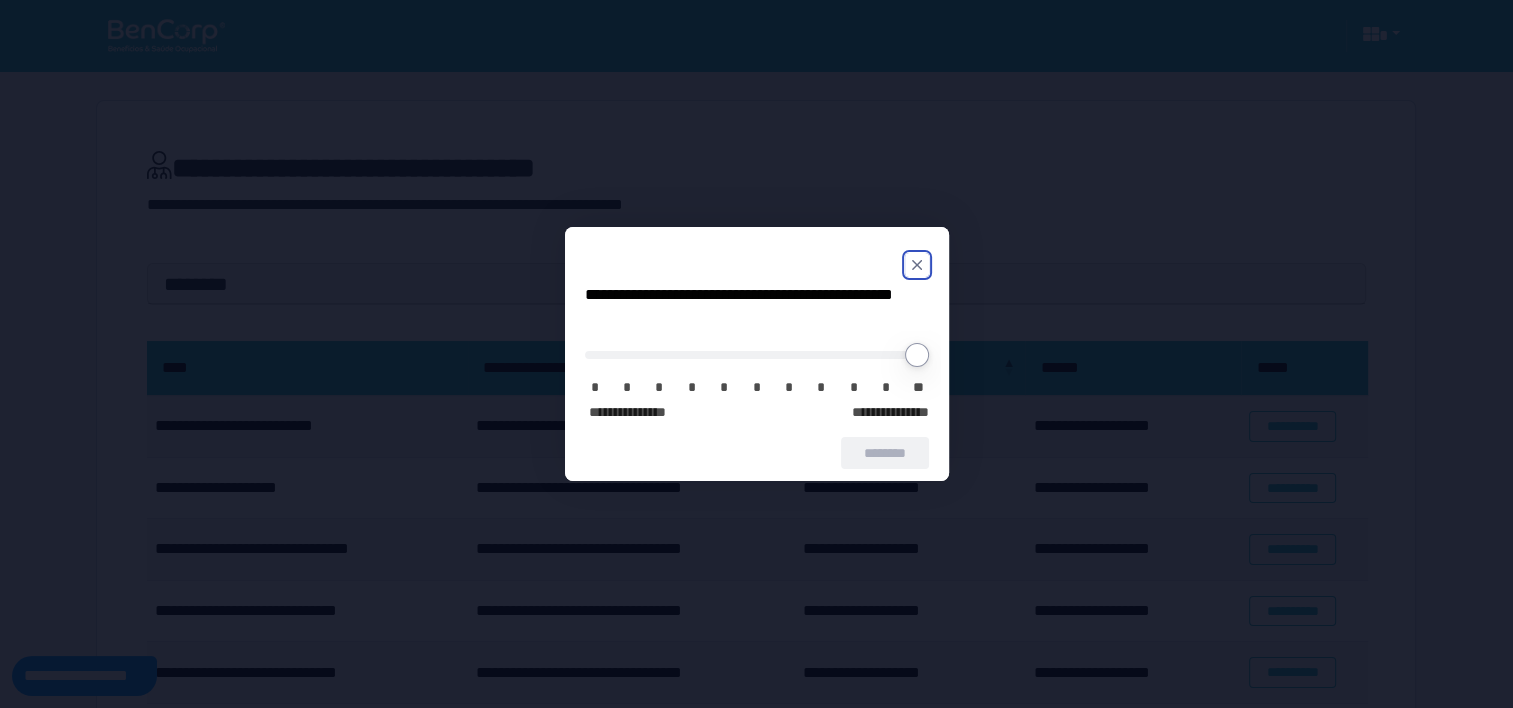 click 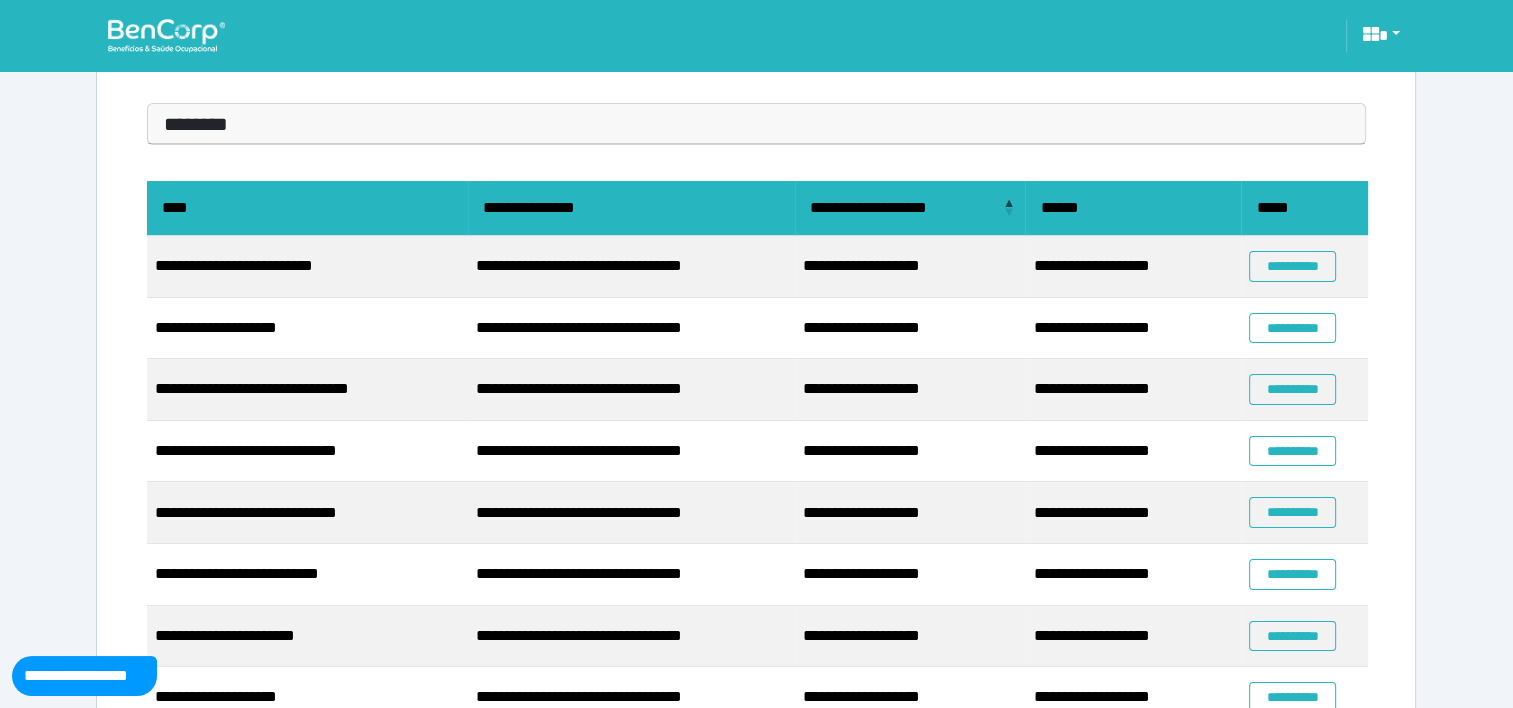 scroll, scrollTop: 200, scrollLeft: 0, axis: vertical 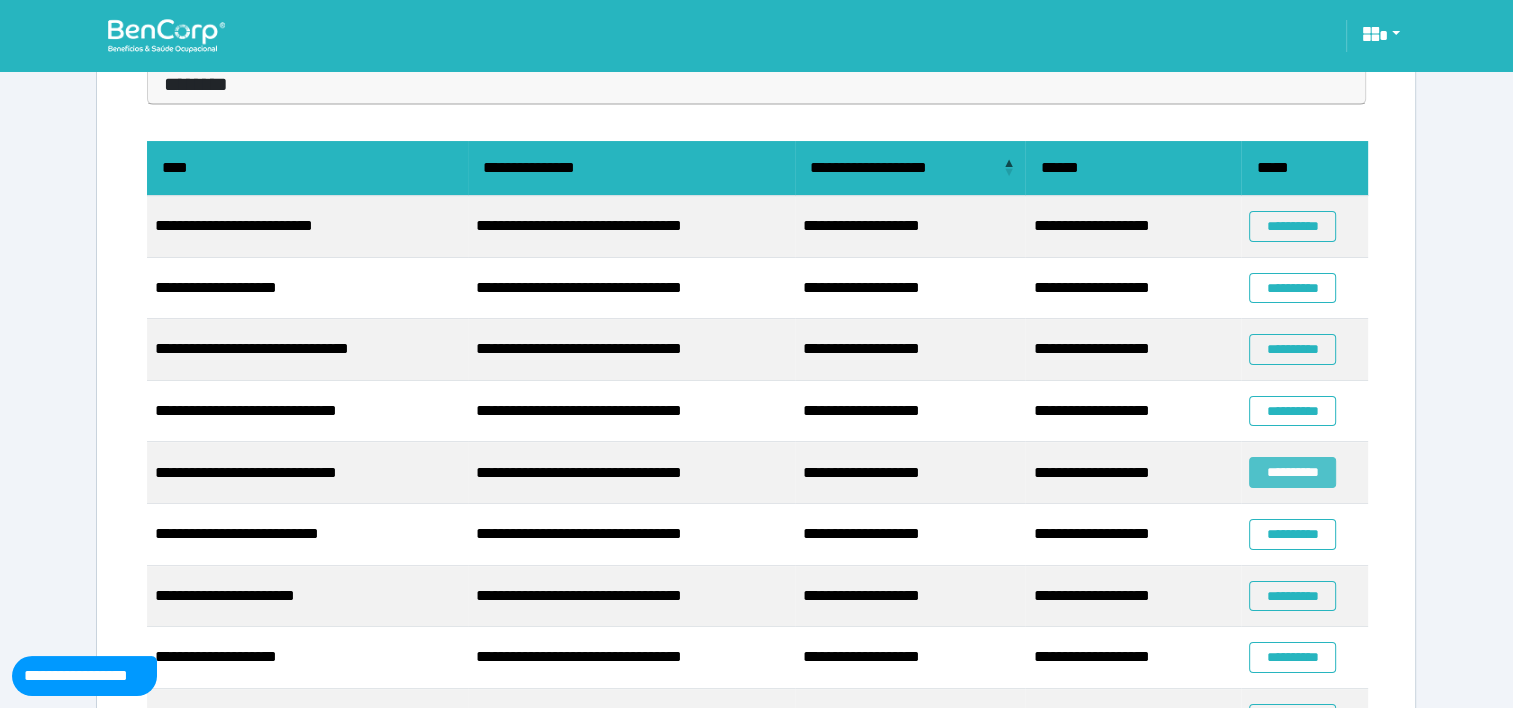 click on "**********" at bounding box center [1292, 472] 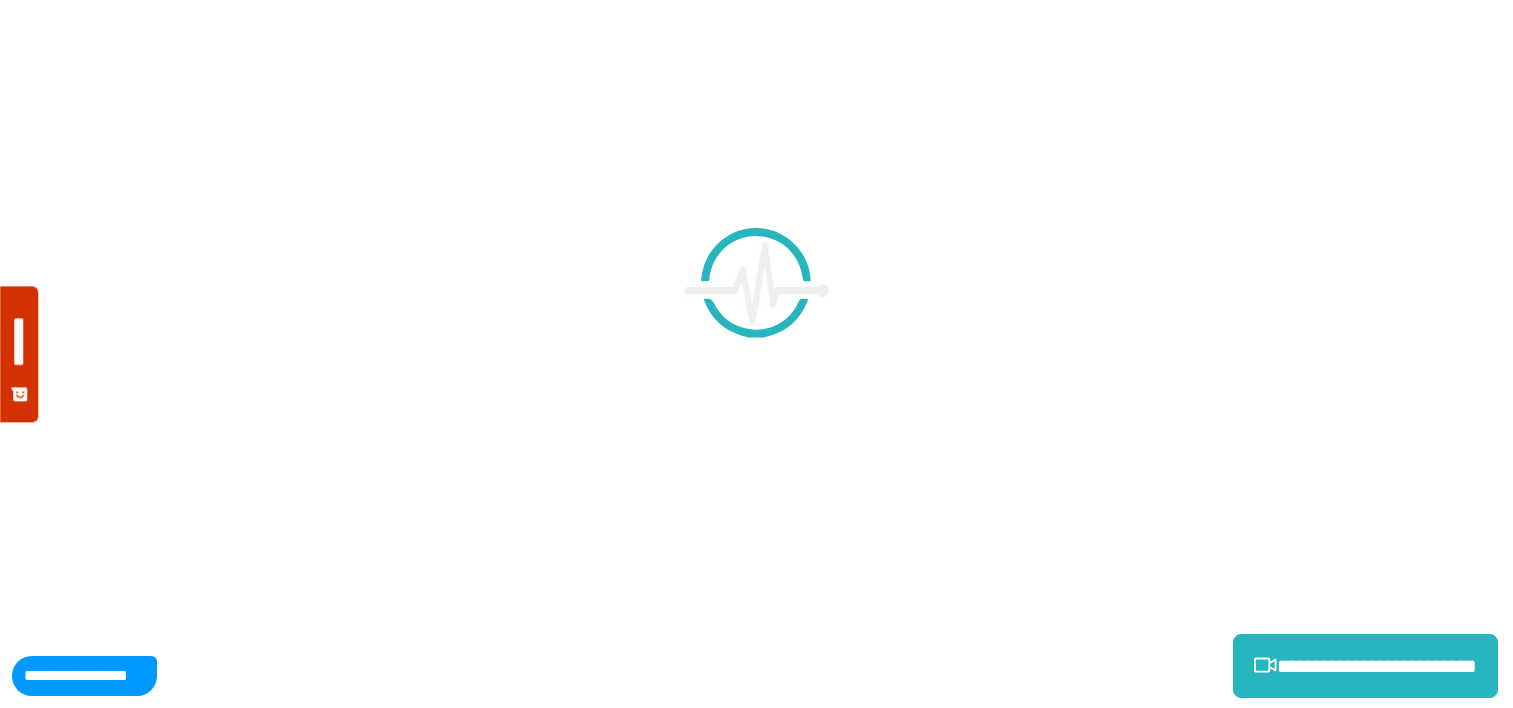 scroll, scrollTop: 0, scrollLeft: 0, axis: both 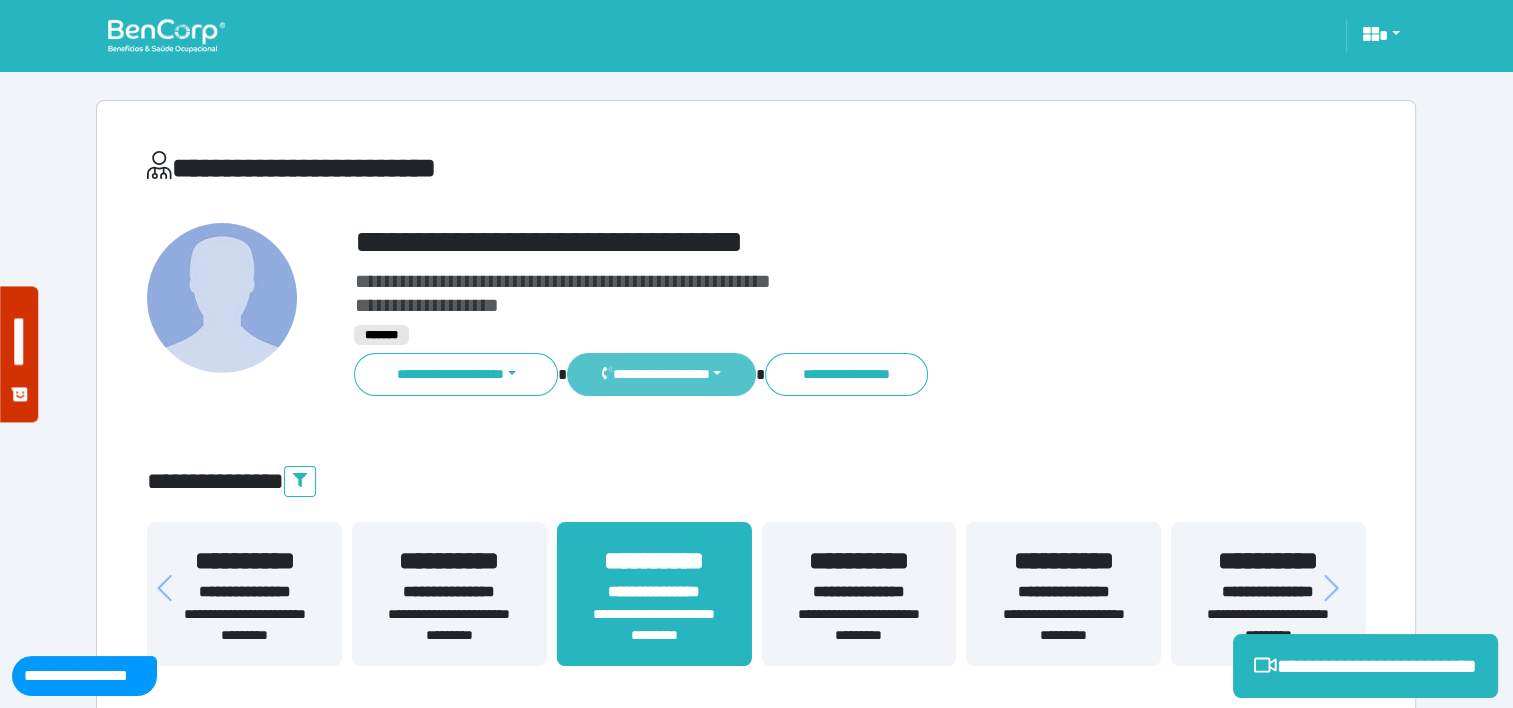 click on "**********" at bounding box center [661, 374] 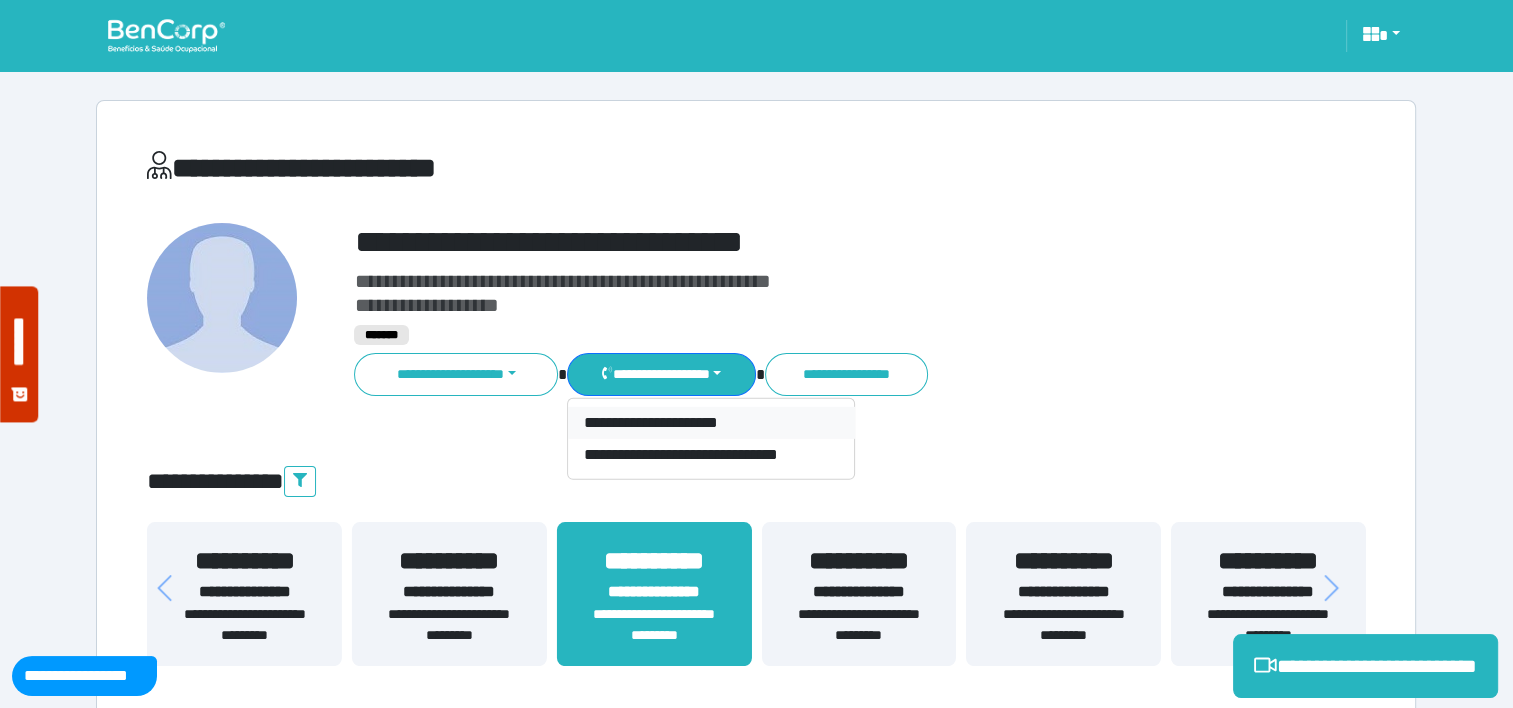 click on "**********" at bounding box center [711, 423] 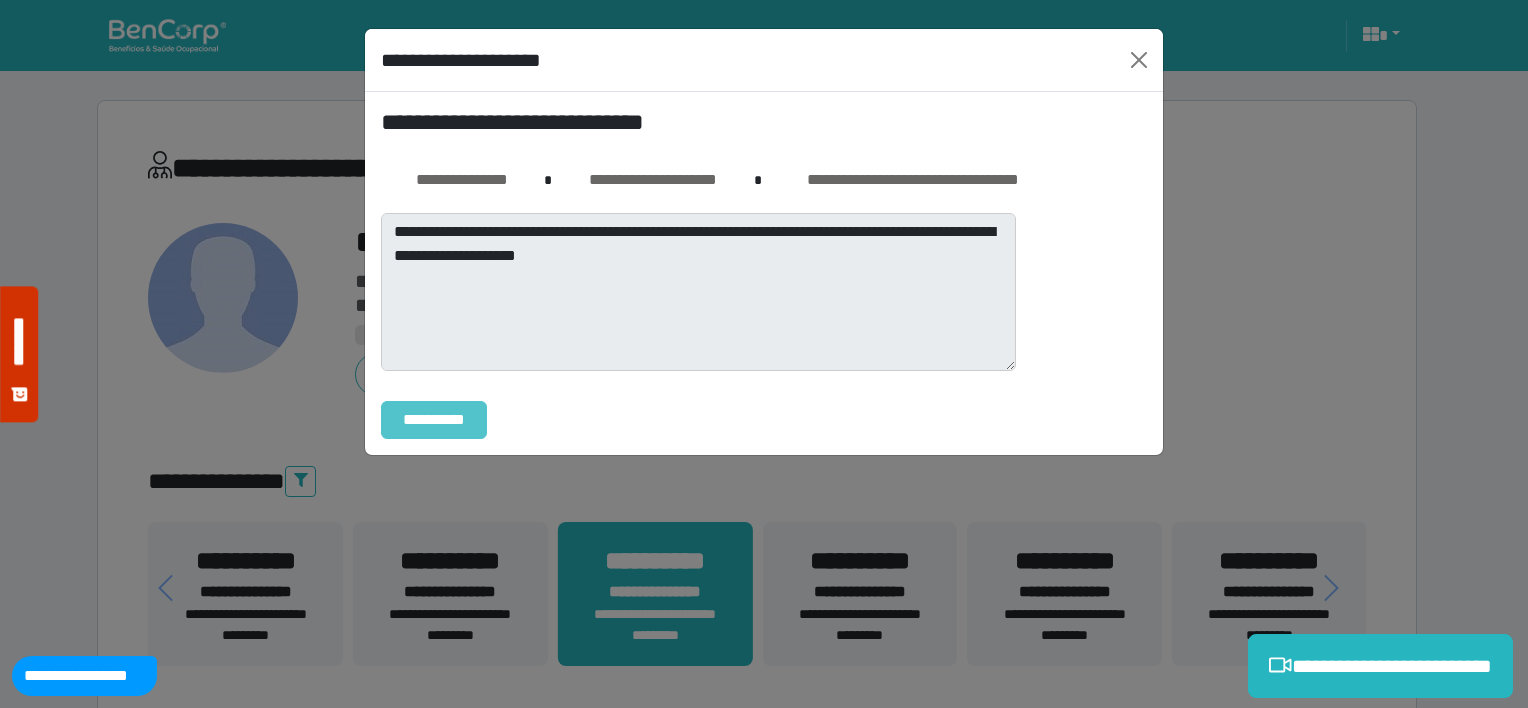 click on "**********" at bounding box center [434, 420] 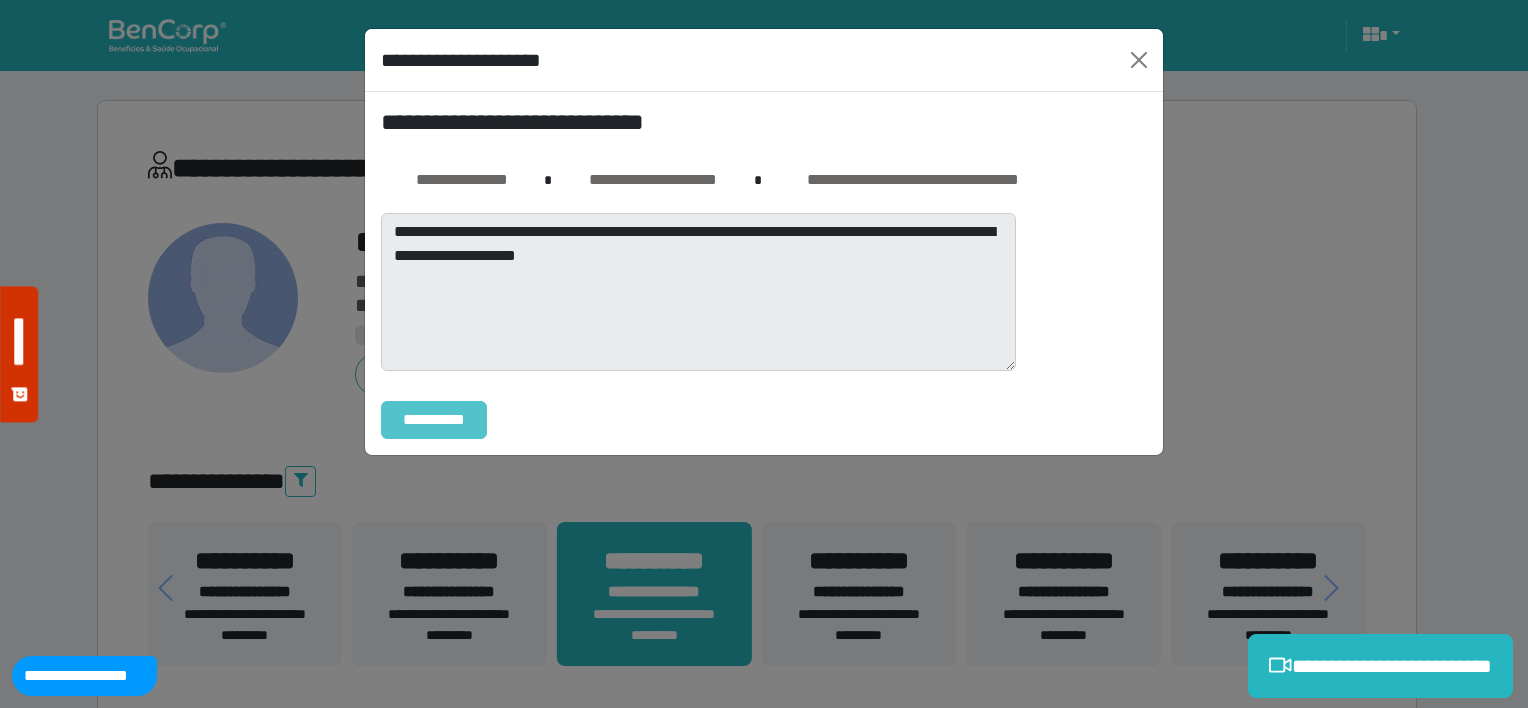 click on "**********" at bounding box center [434, 420] 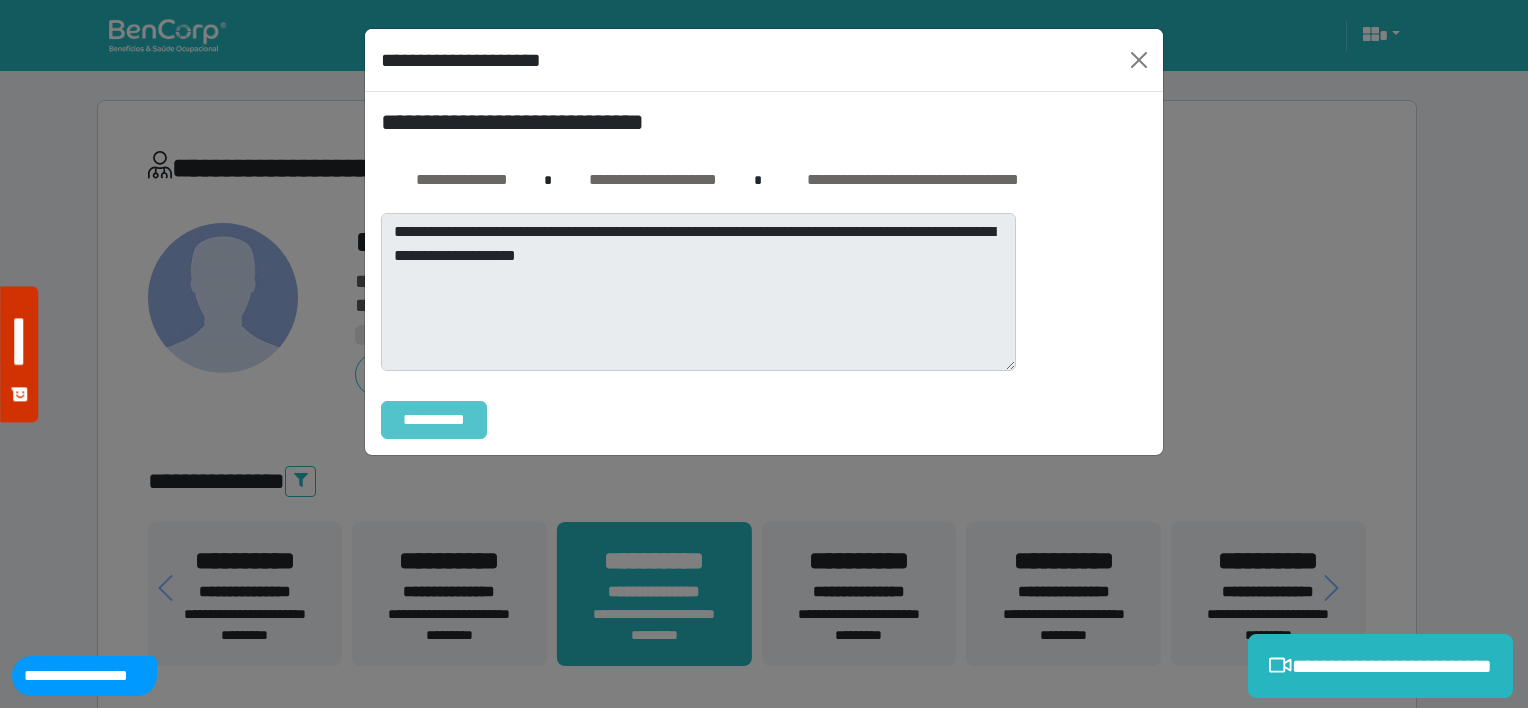 click on "**********" at bounding box center (434, 420) 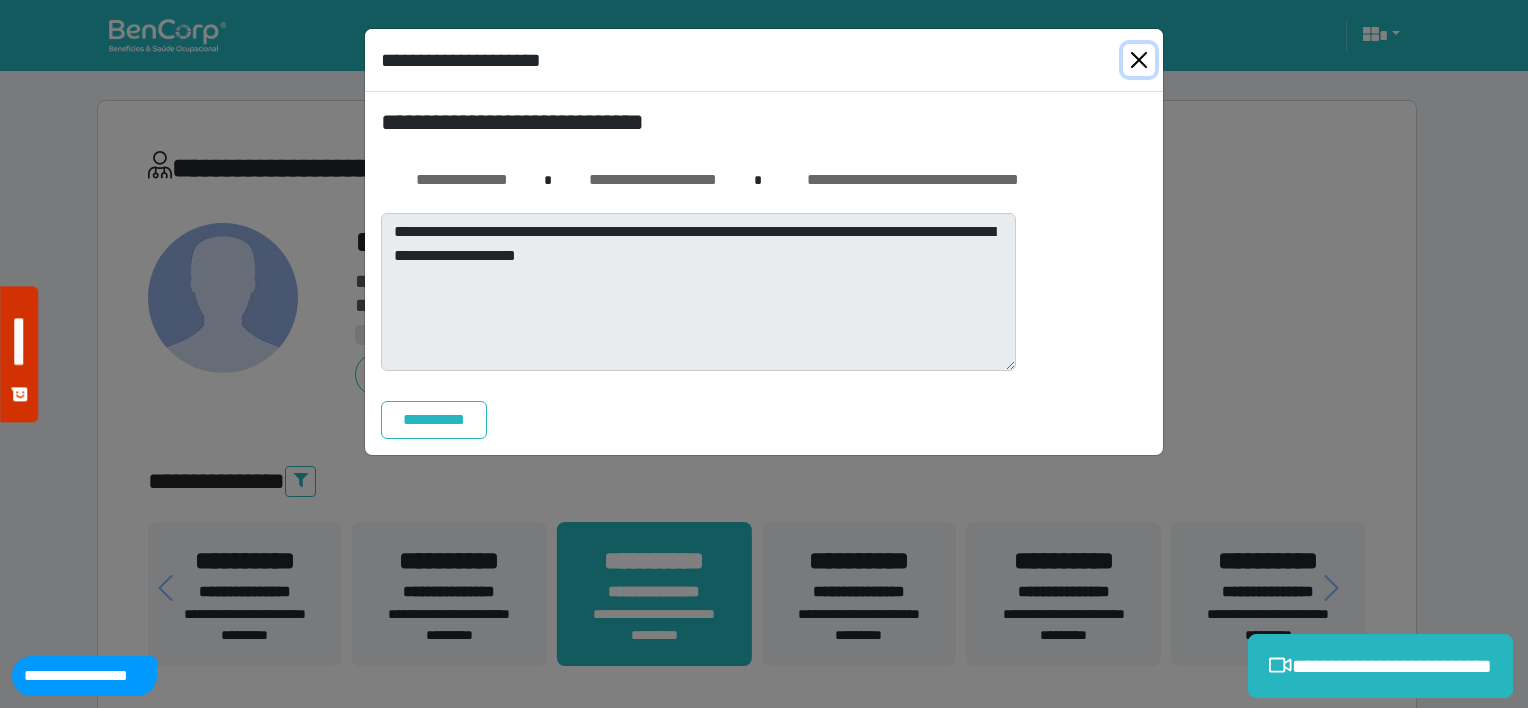 click at bounding box center (1139, 60) 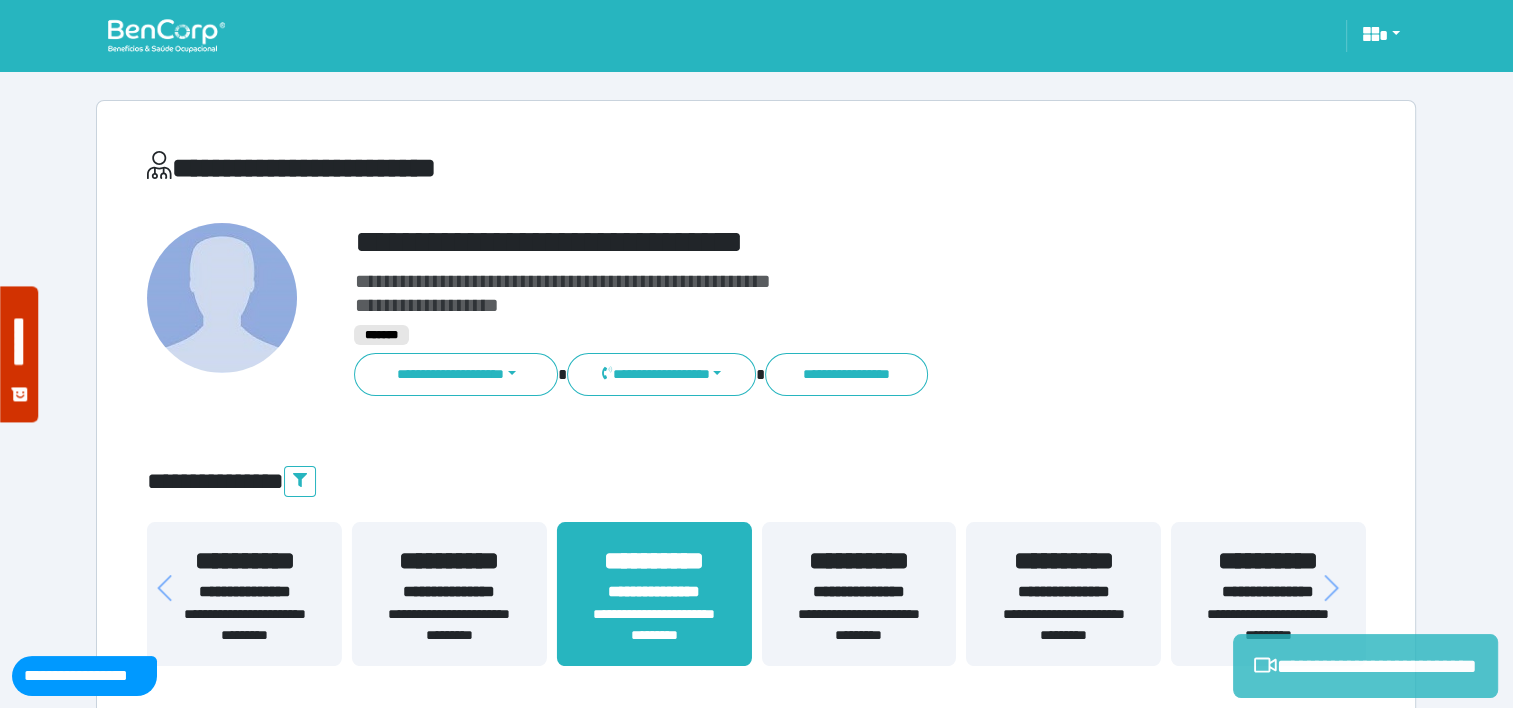 click on "**********" at bounding box center (1365, 666) 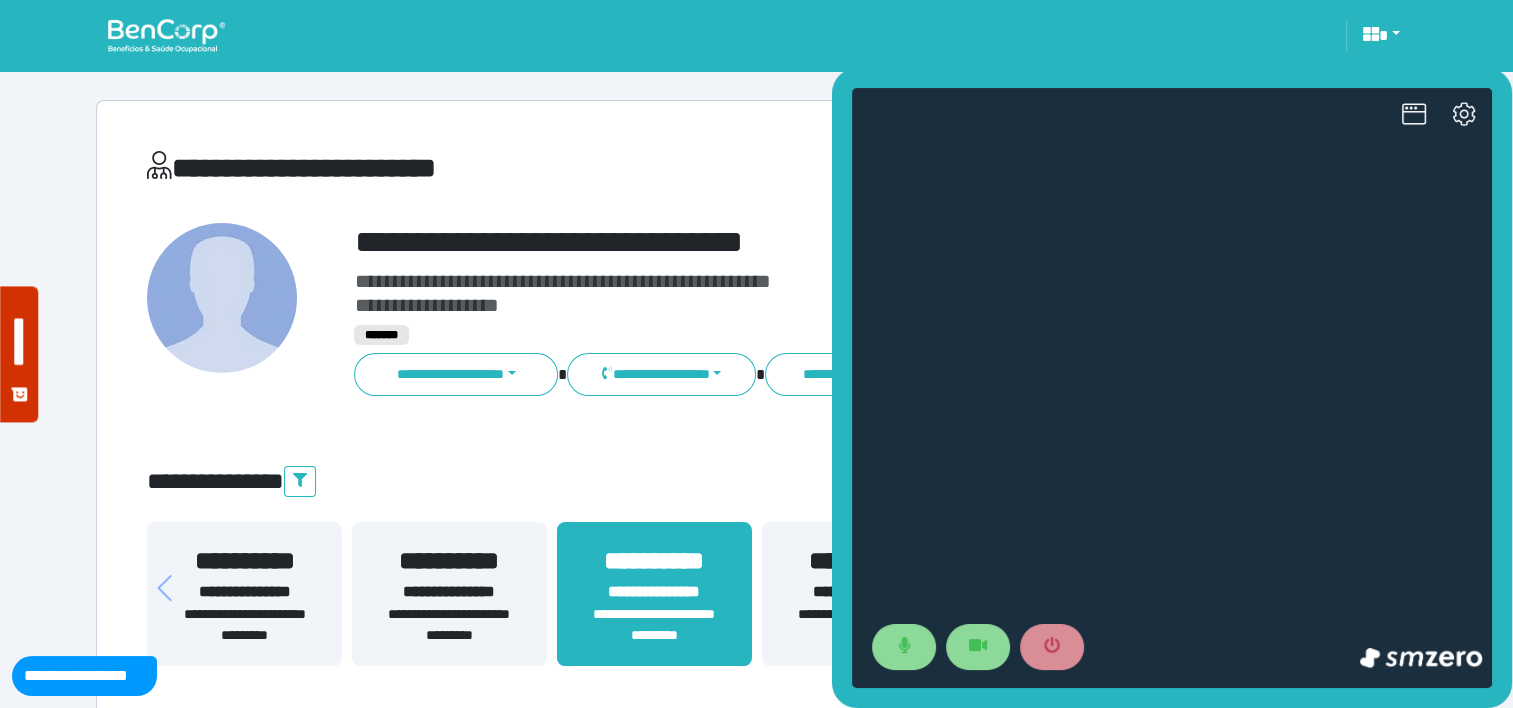 scroll, scrollTop: 0, scrollLeft: 0, axis: both 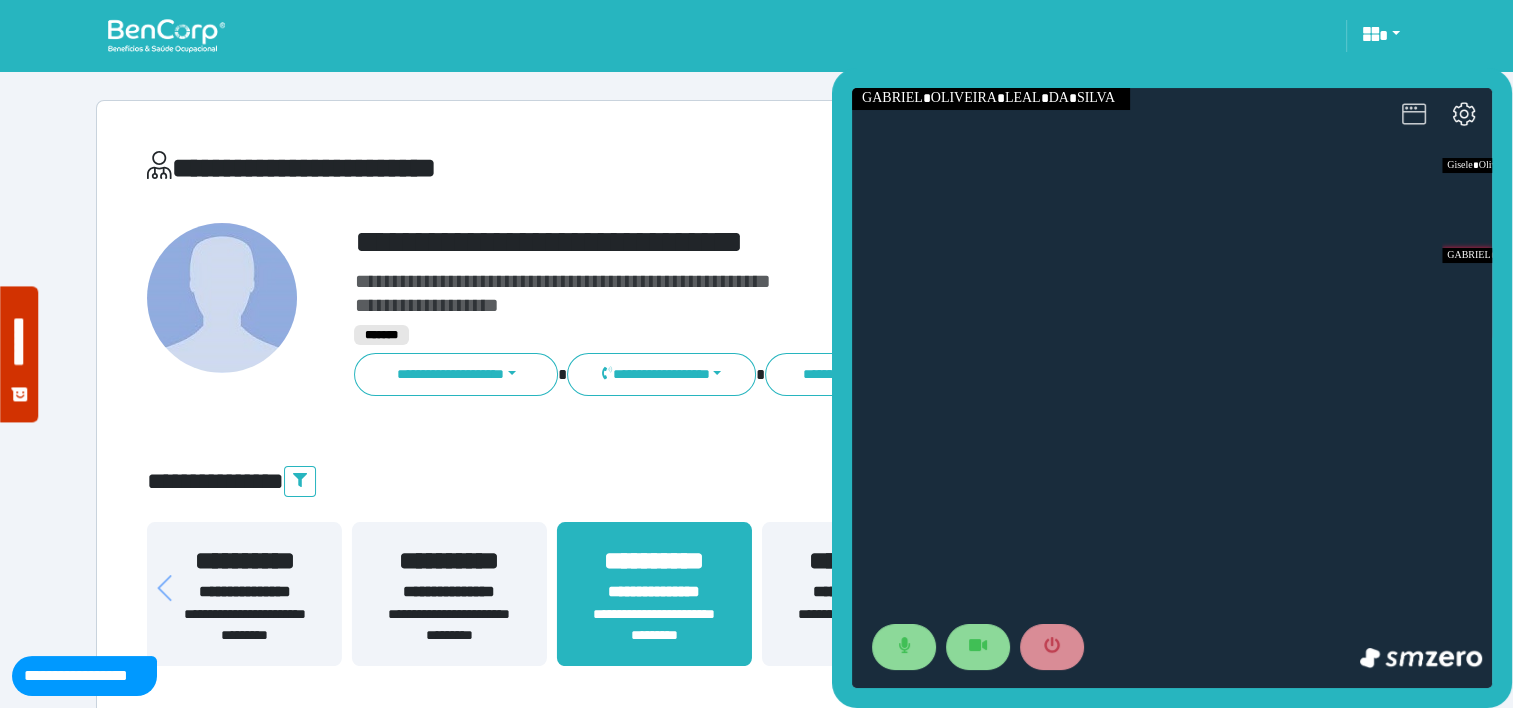 click 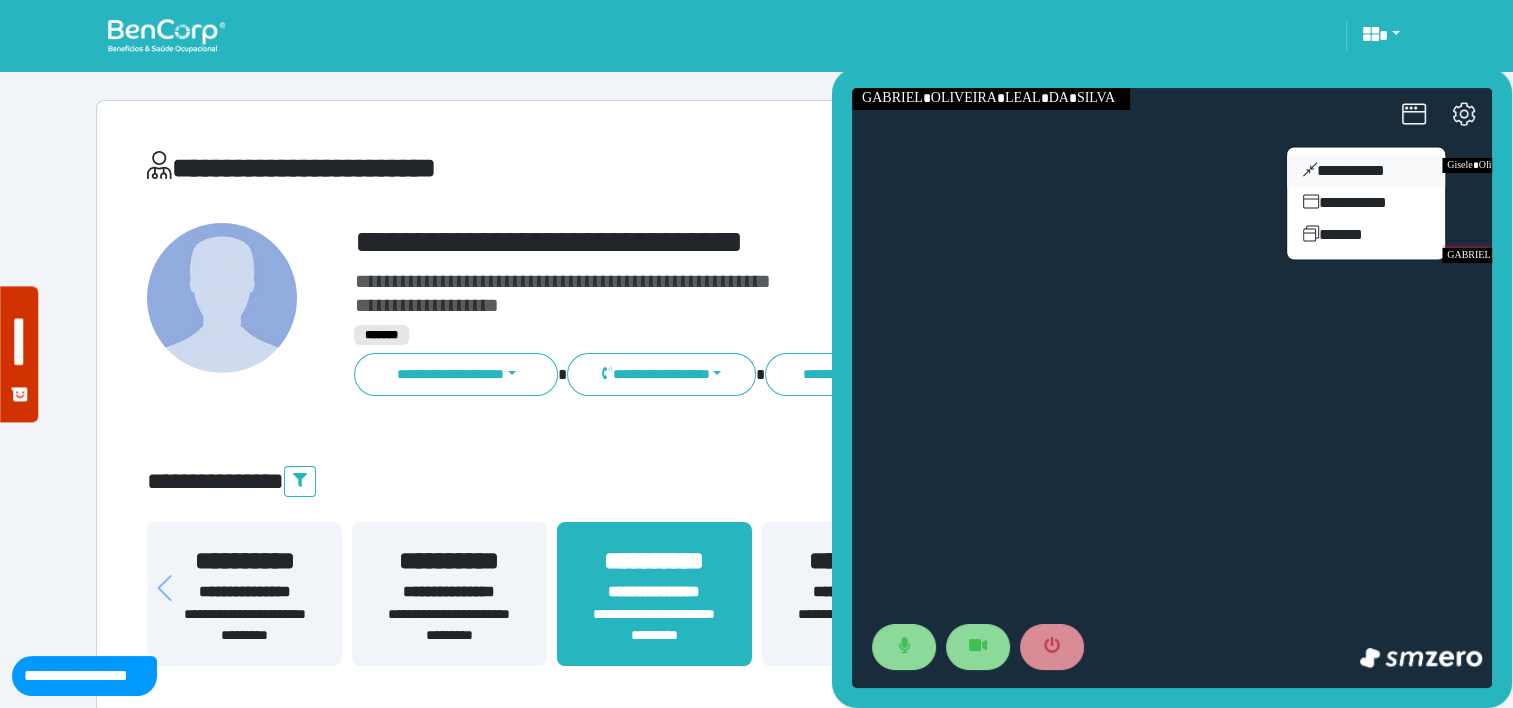 click on "**********" at bounding box center (1366, 171) 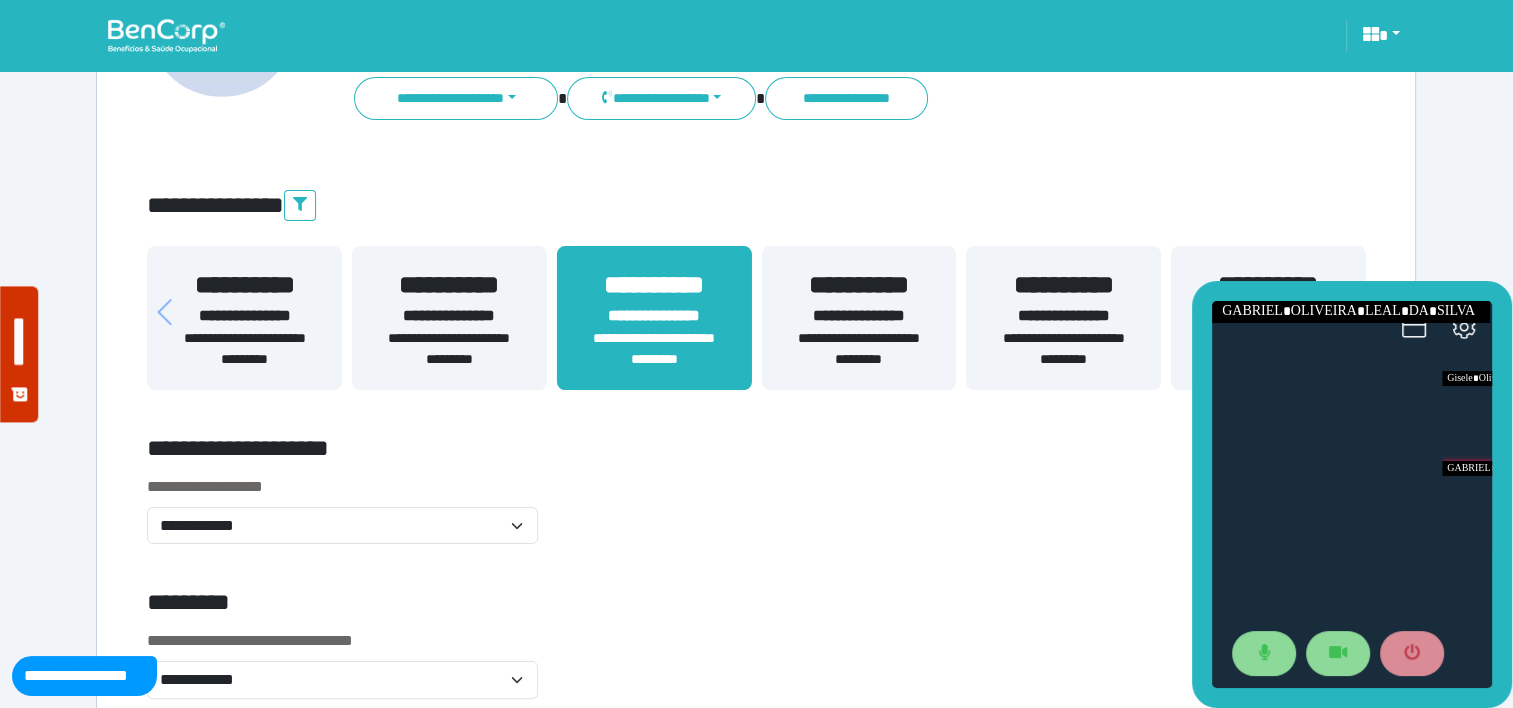 scroll, scrollTop: 245, scrollLeft: 0, axis: vertical 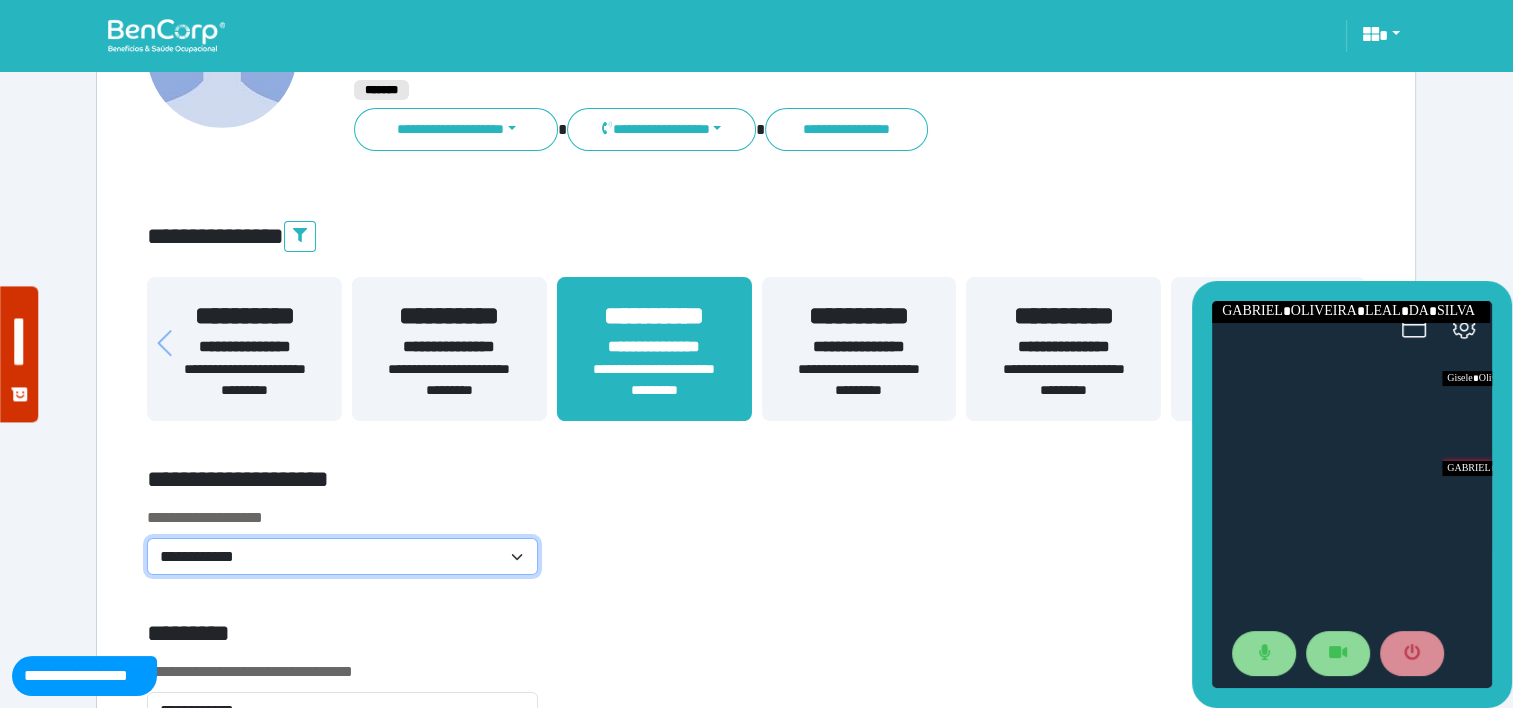 click on "**********" 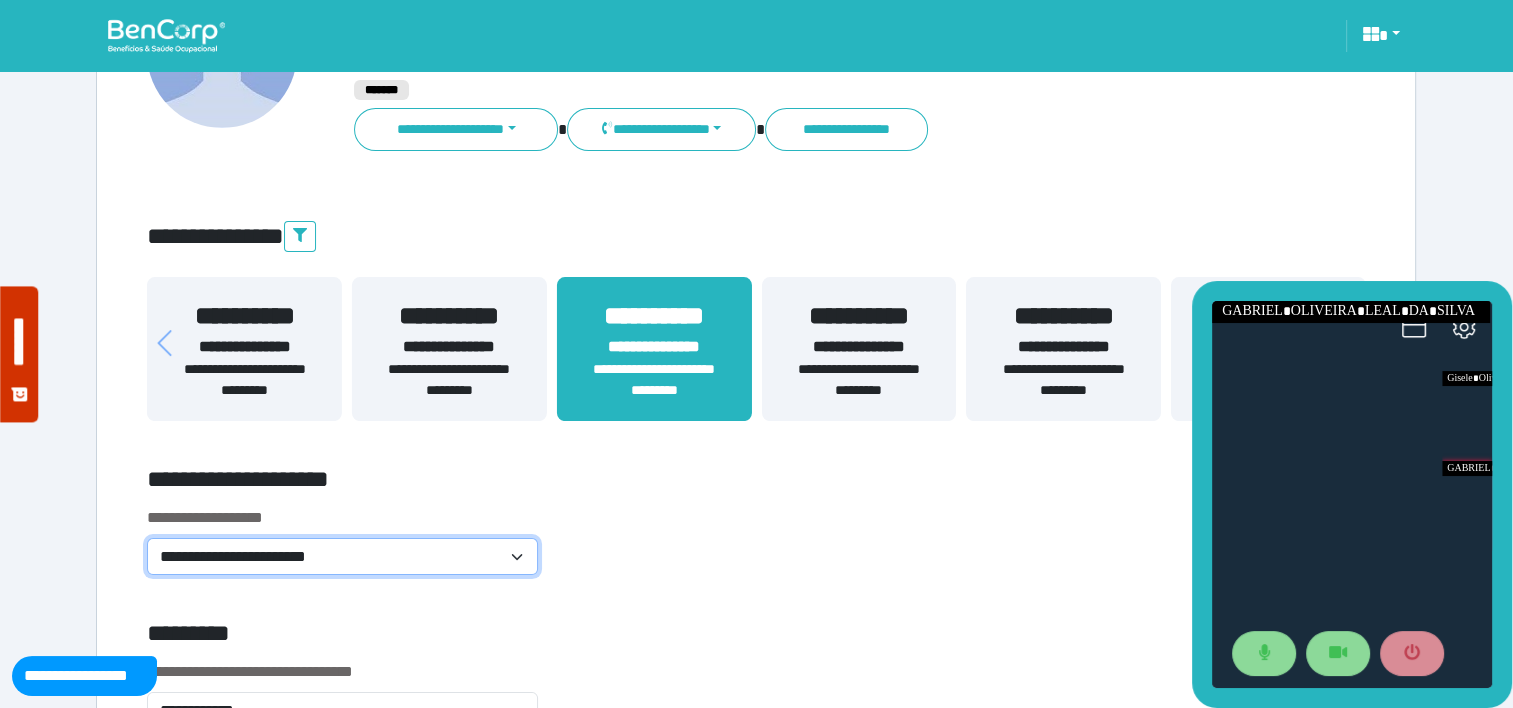 click on "**********" 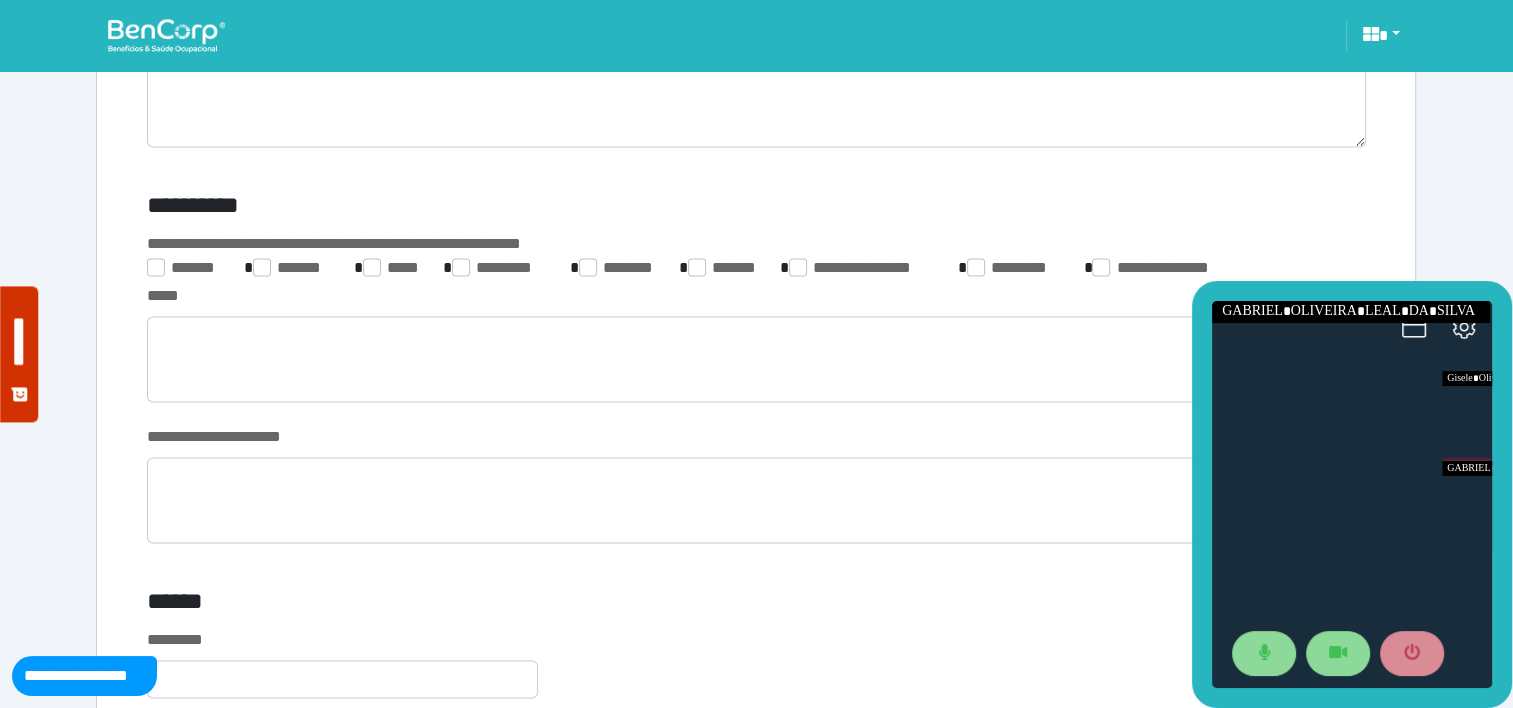 scroll, scrollTop: 3135, scrollLeft: 0, axis: vertical 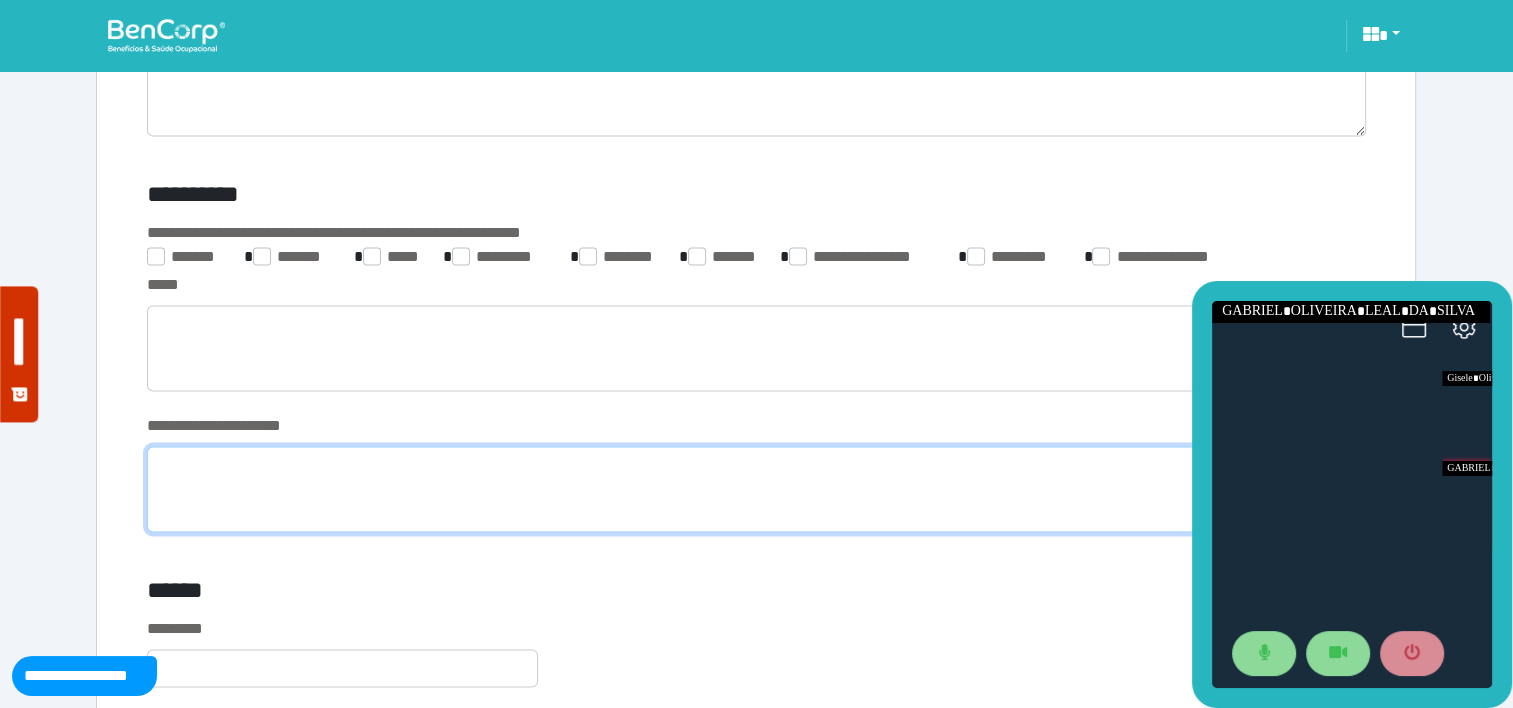 click 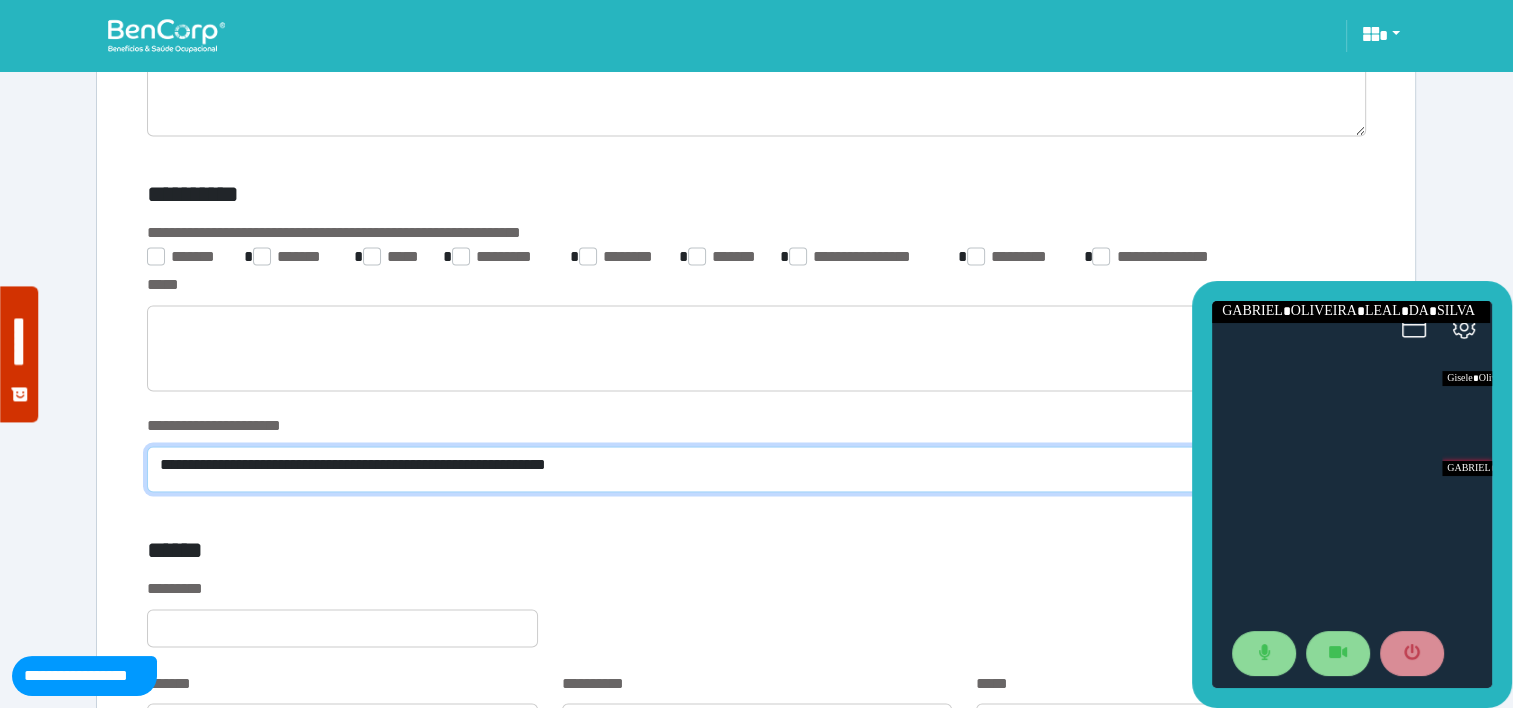 scroll, scrollTop: 0, scrollLeft: 0, axis: both 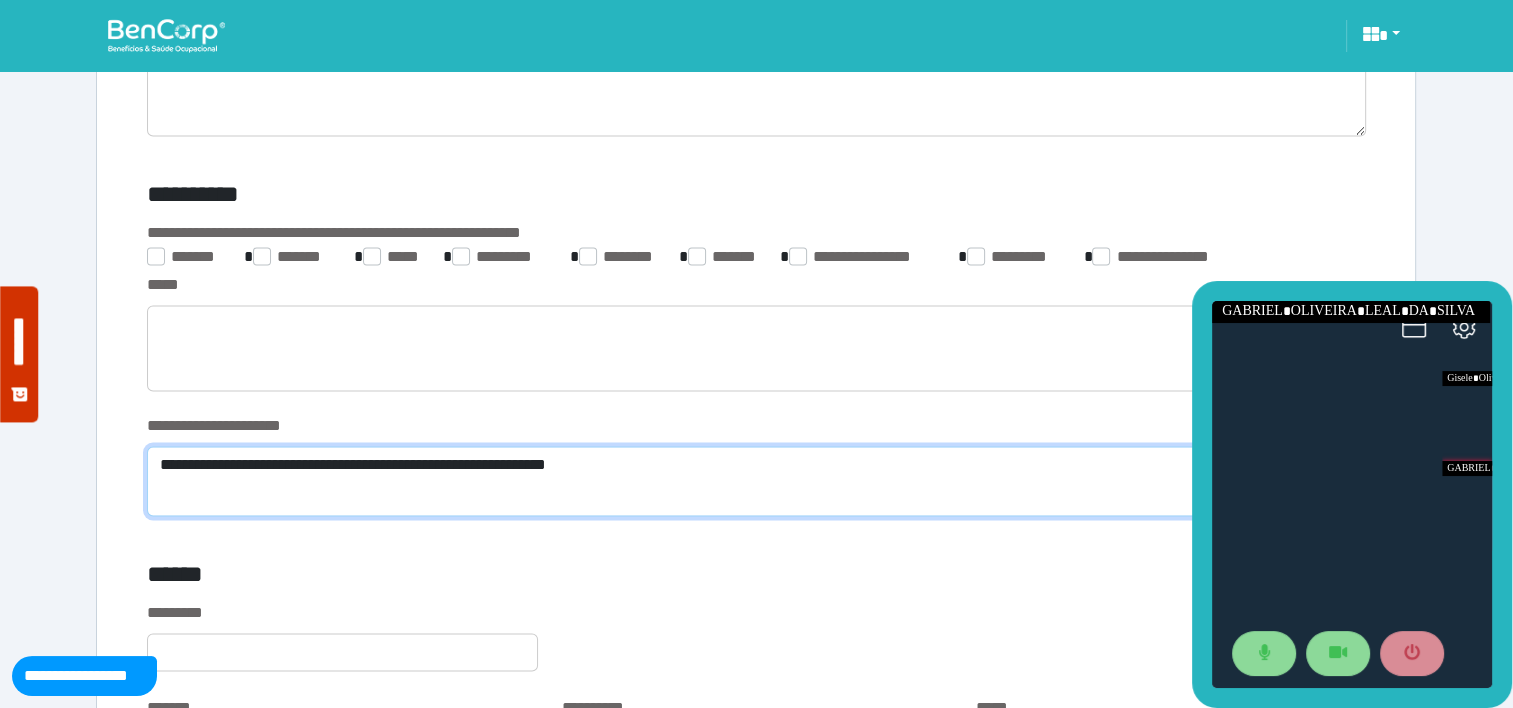 click on "**********" 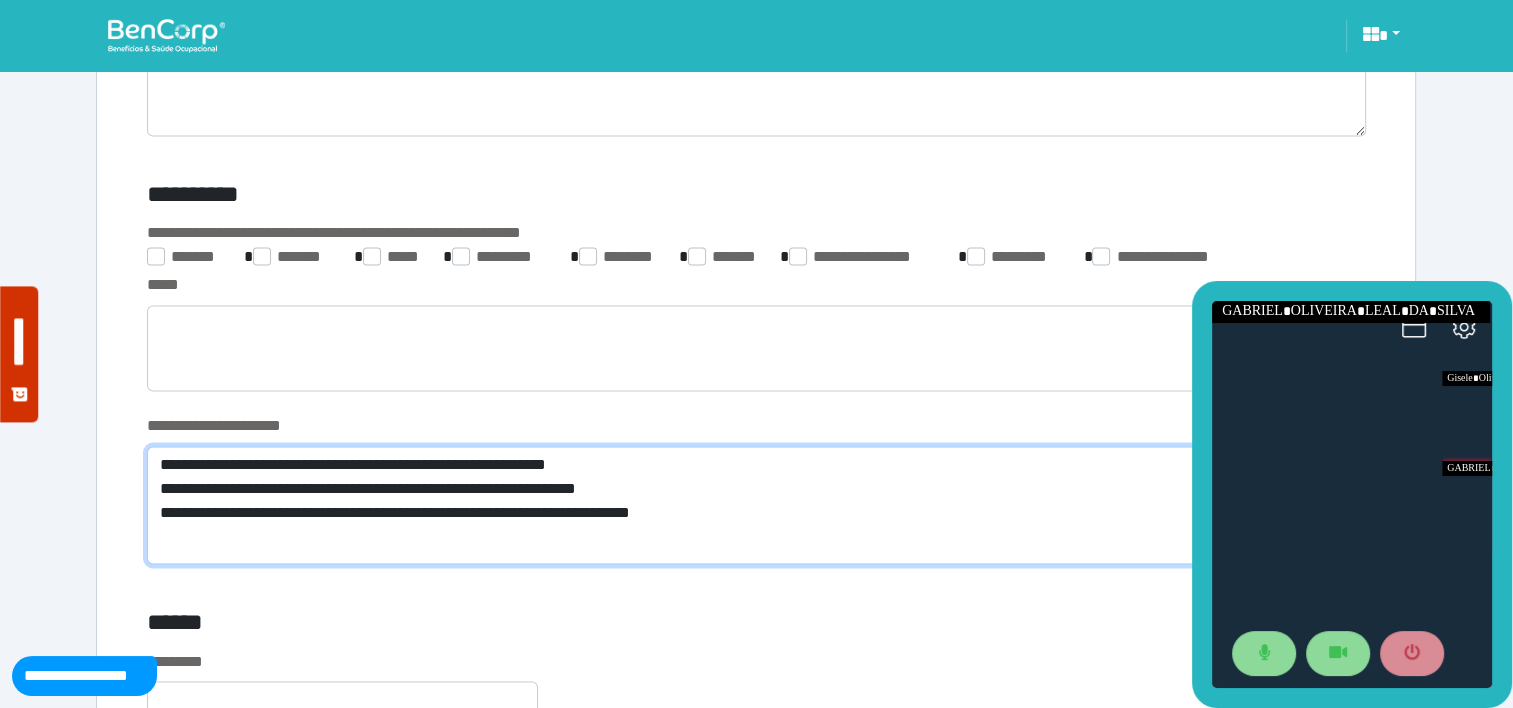 click on "**********" 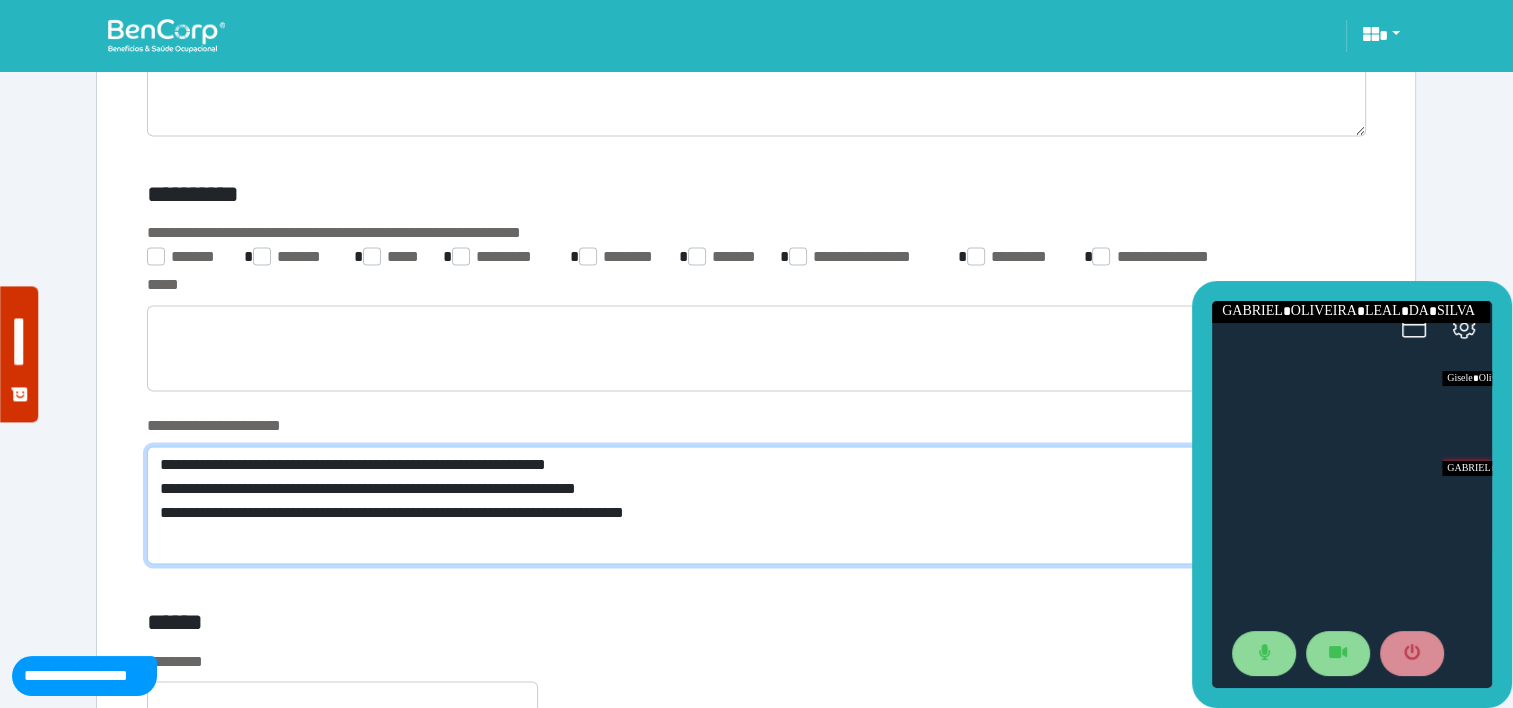 click on "**********" 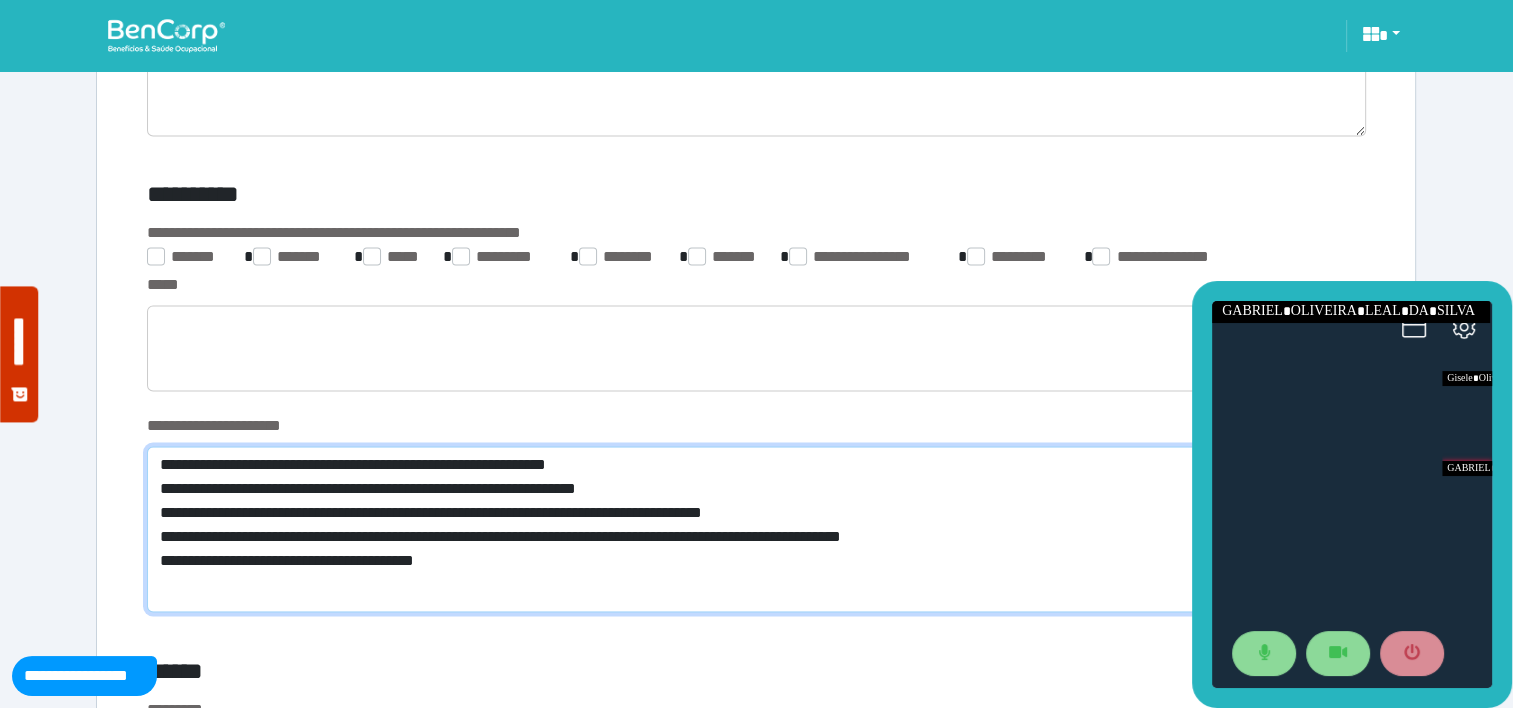 click on "**********" 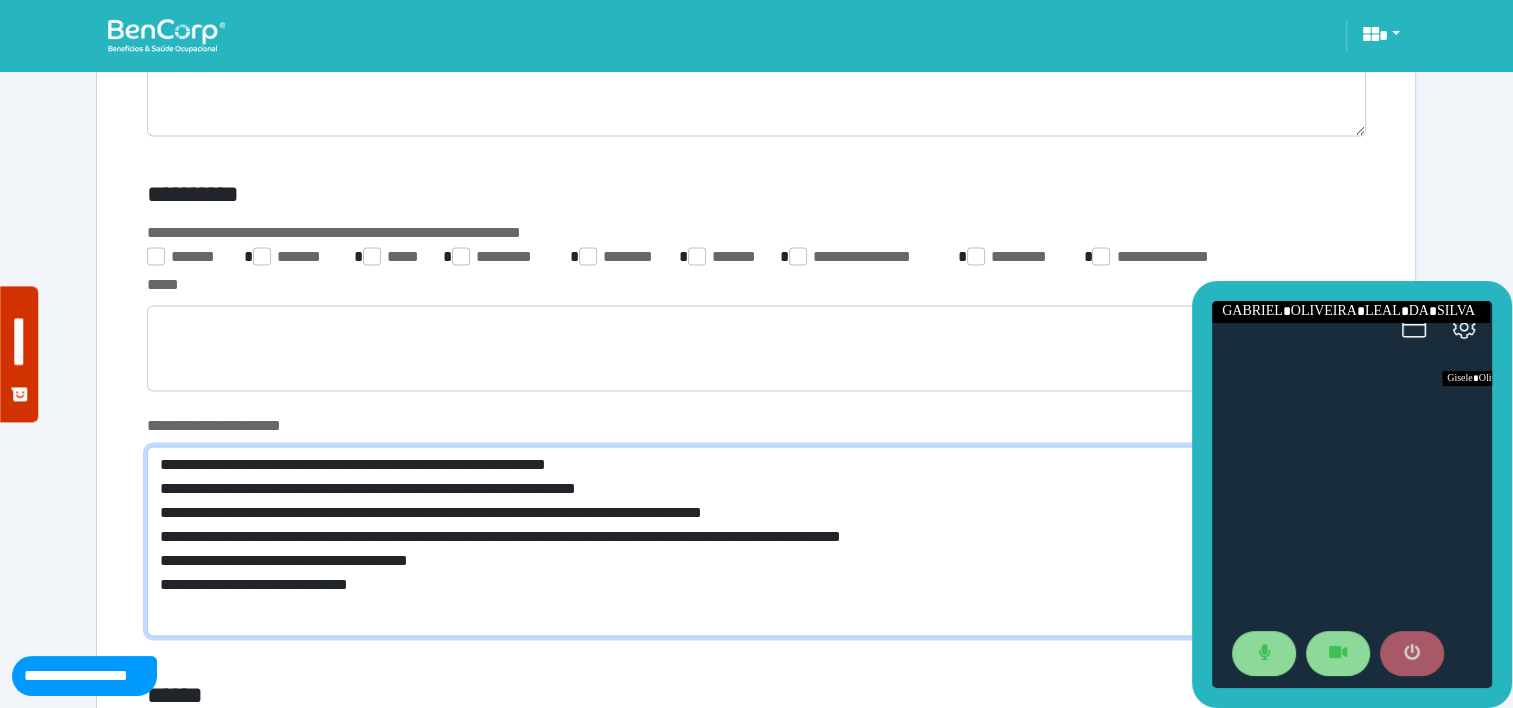 type on "**********" 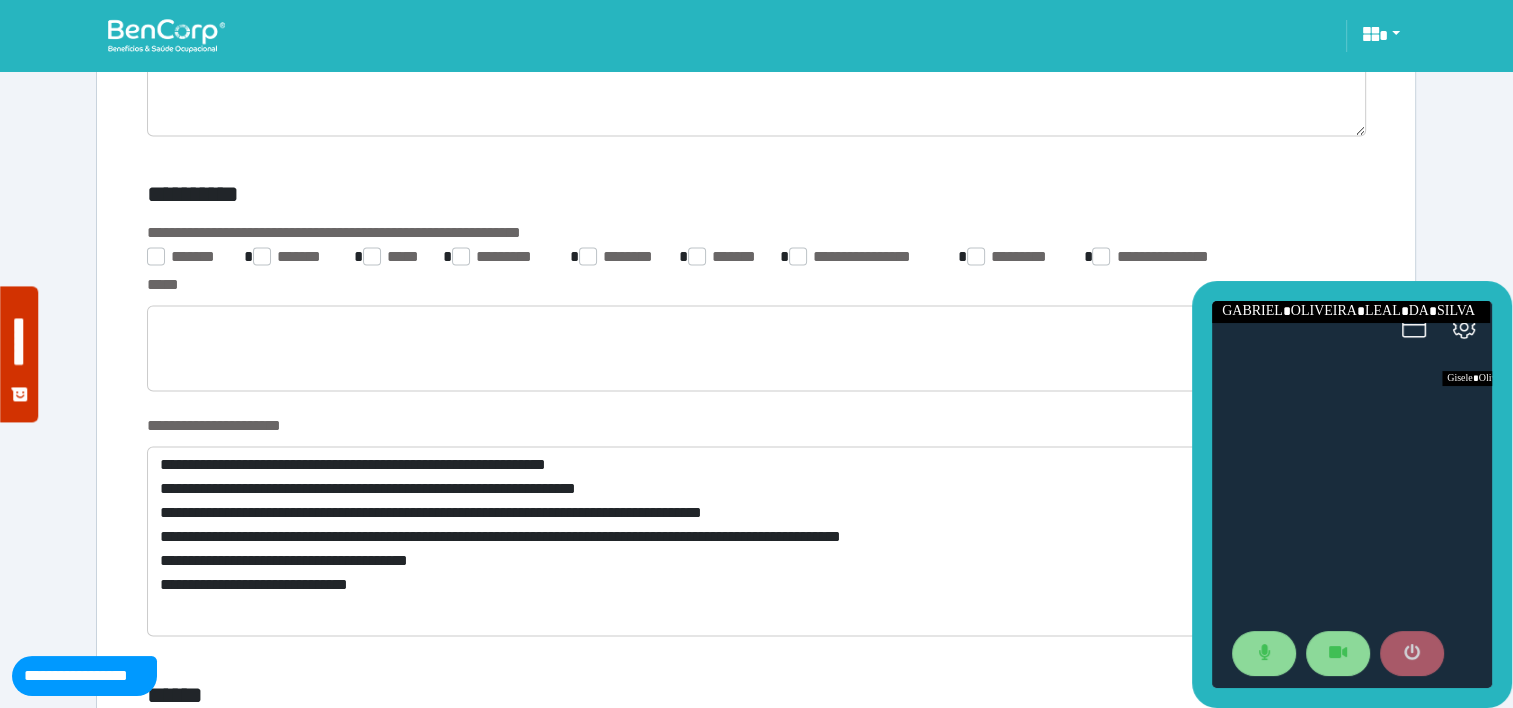 click 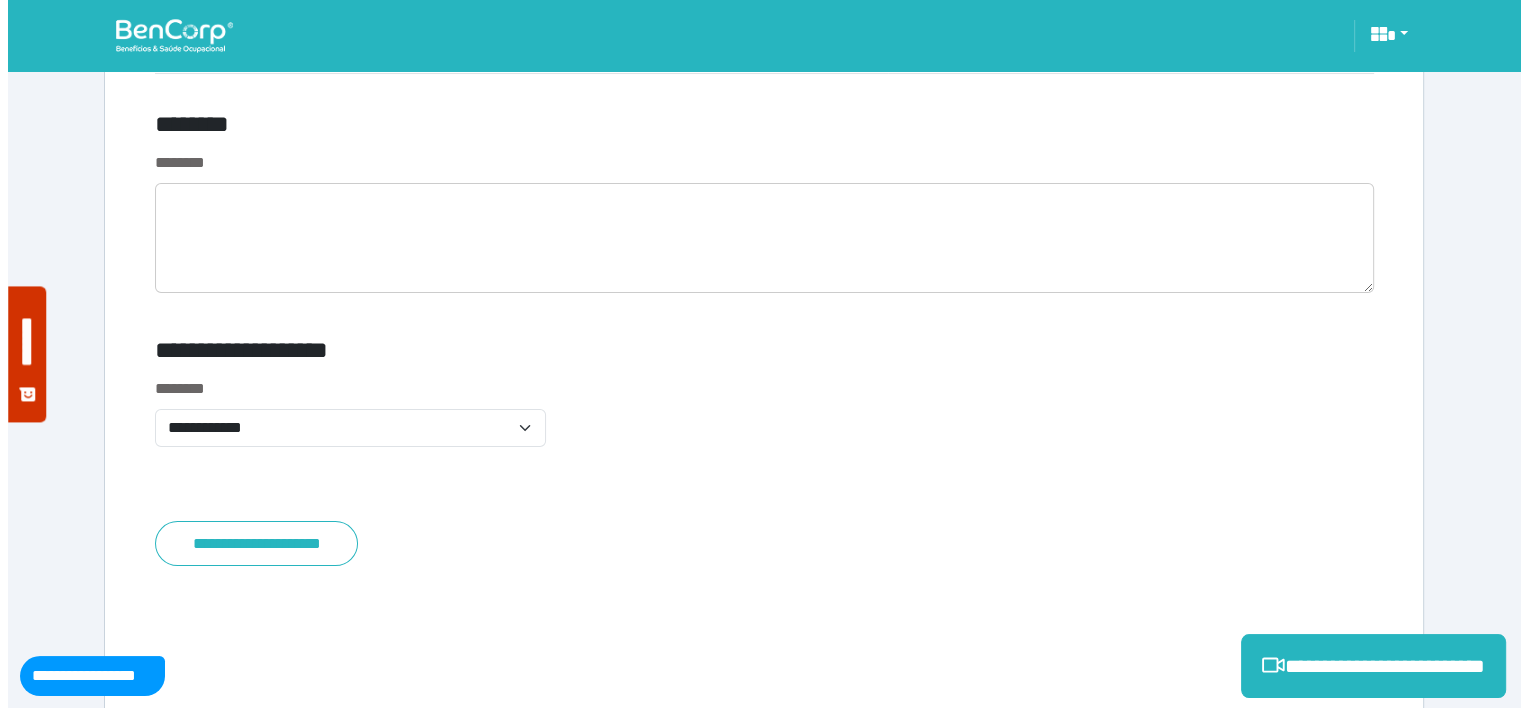 scroll, scrollTop: 7870, scrollLeft: 0, axis: vertical 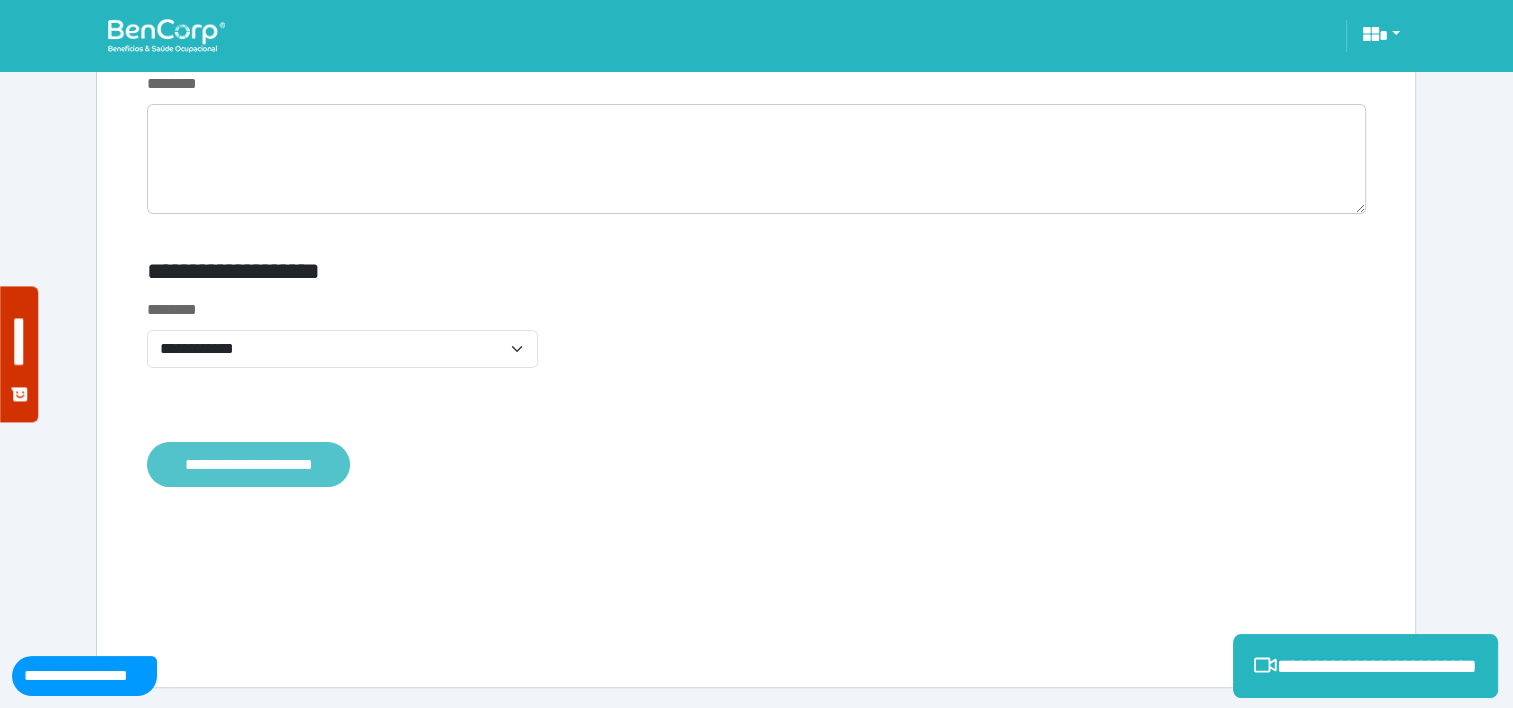 click on "**********" 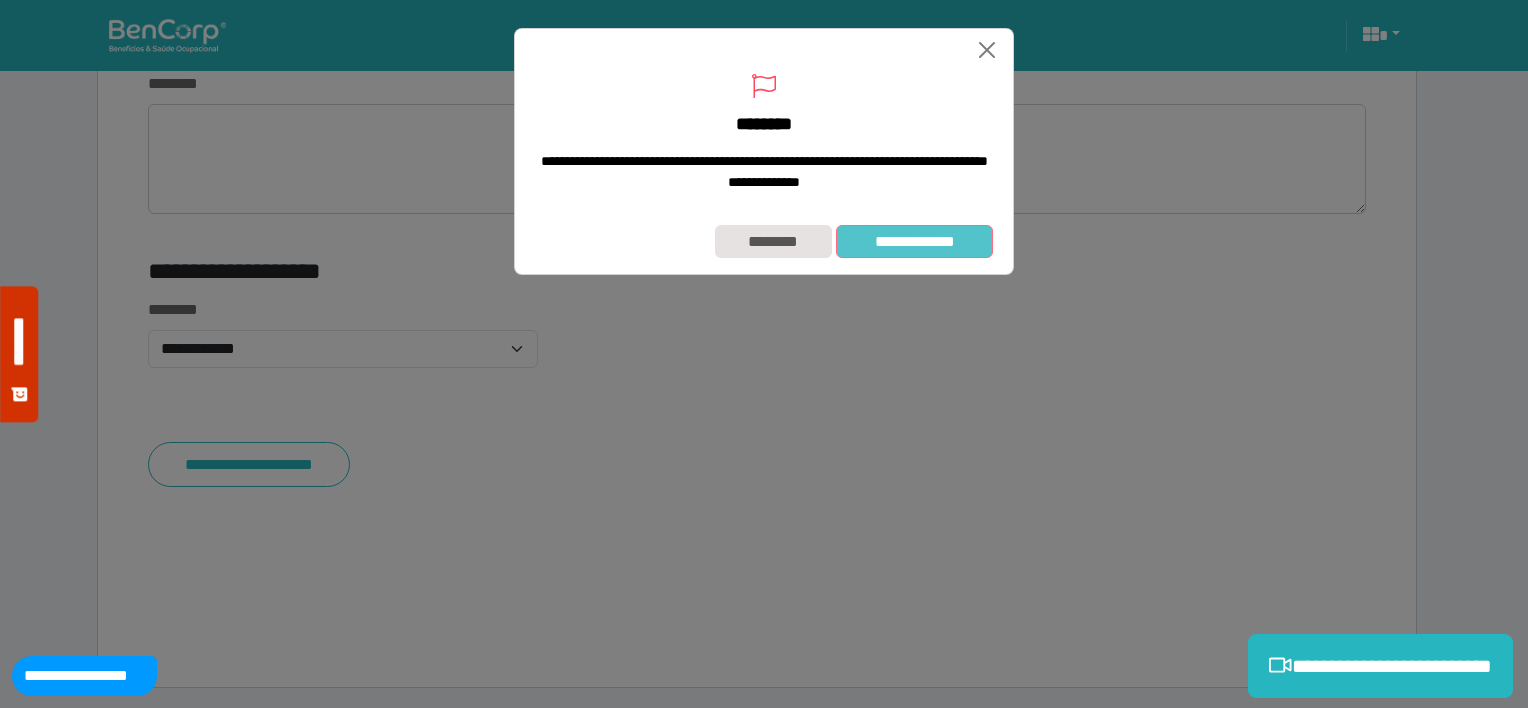 click on "**********" at bounding box center (914, 242) 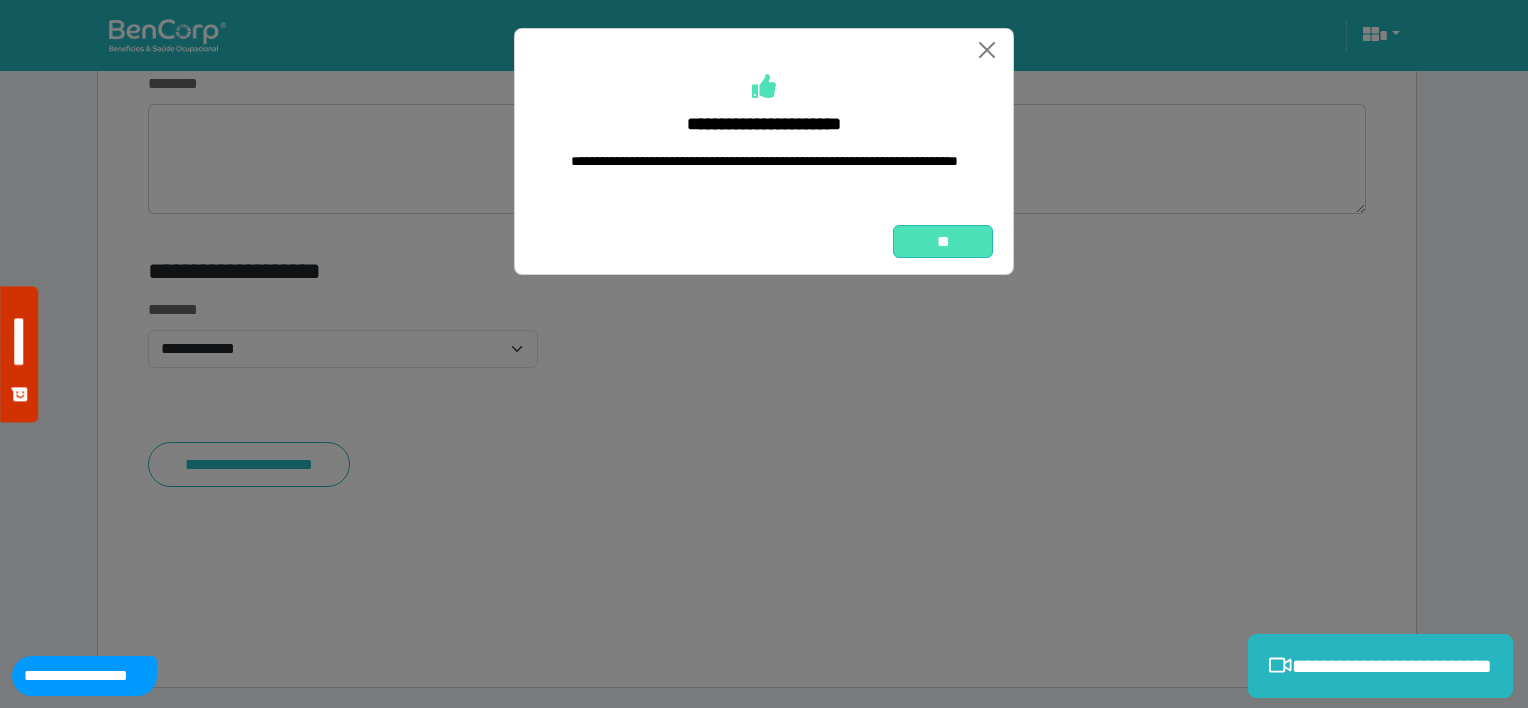 click on "**" at bounding box center (943, 242) 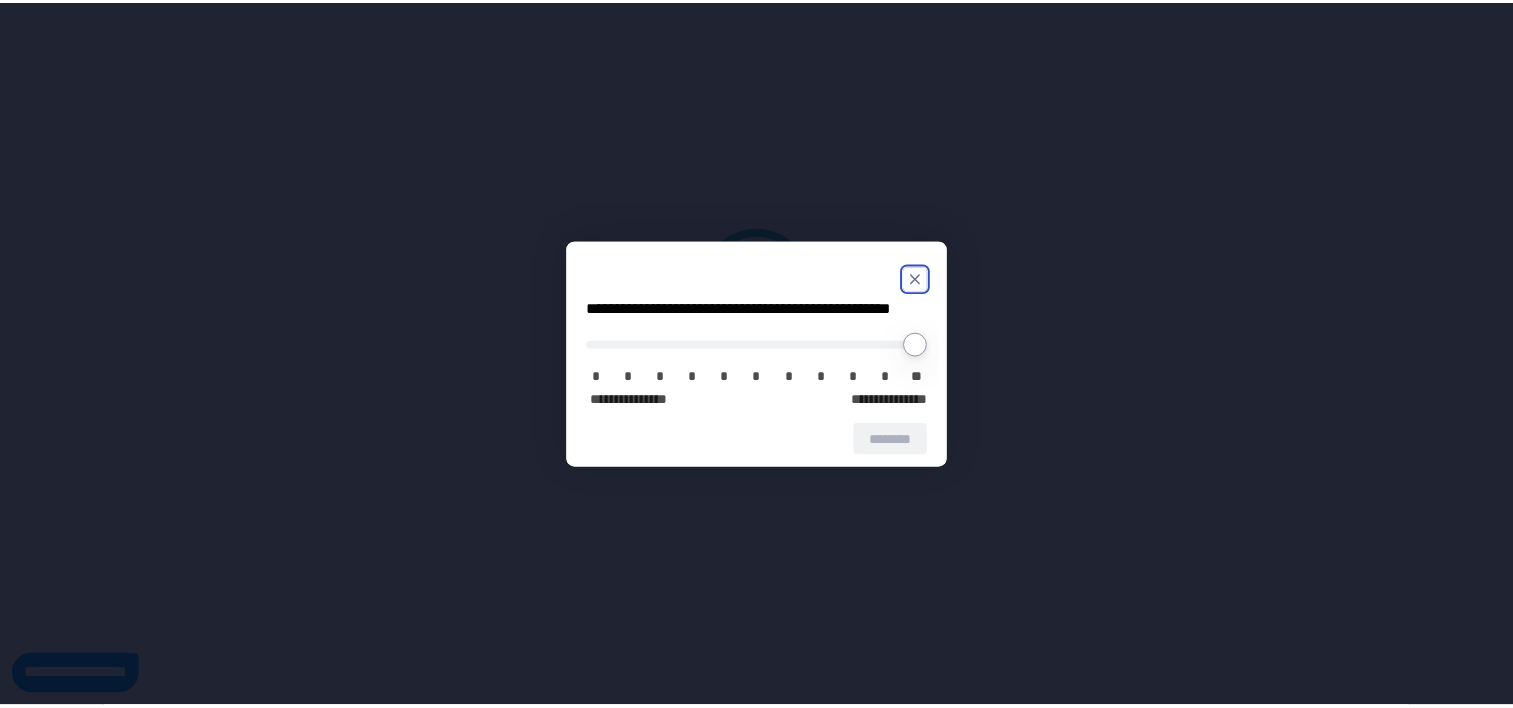 scroll, scrollTop: 0, scrollLeft: 0, axis: both 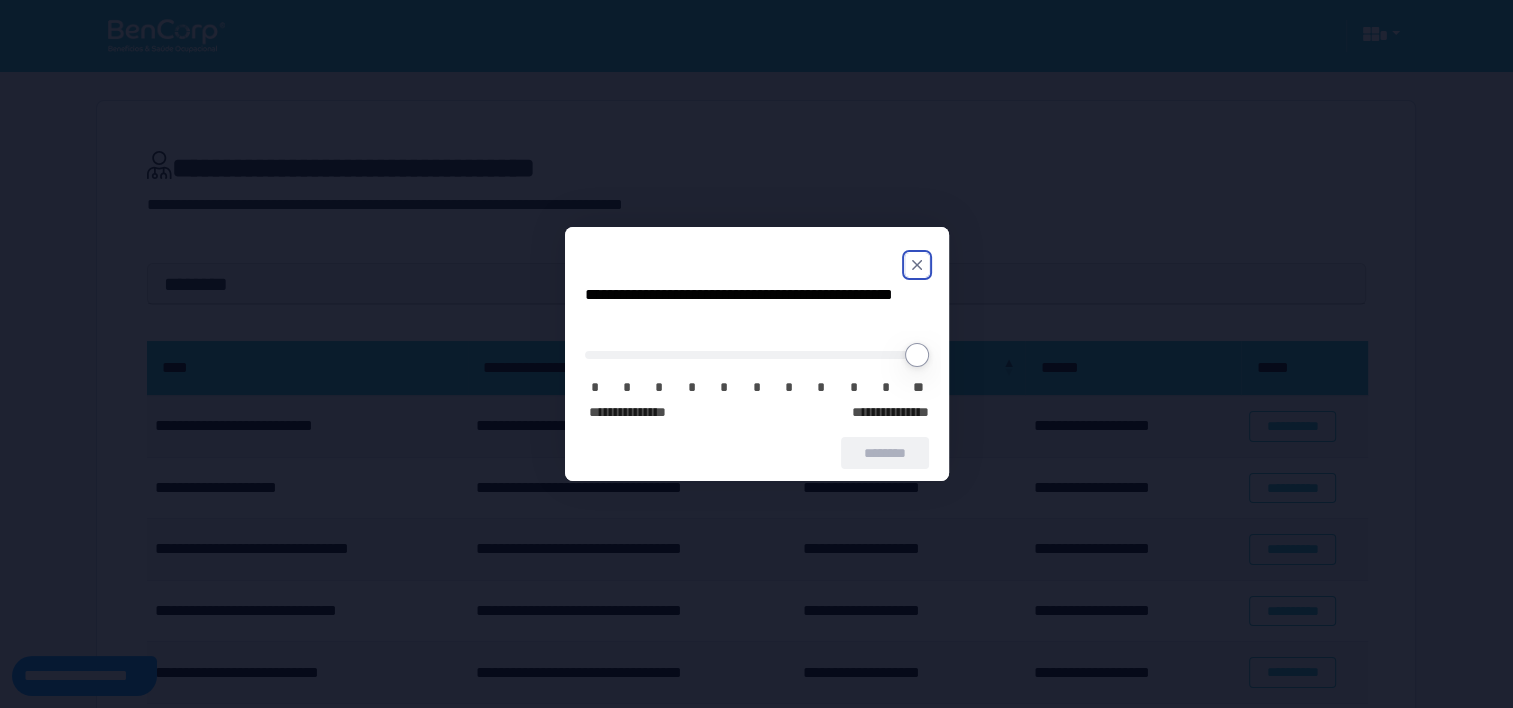 click 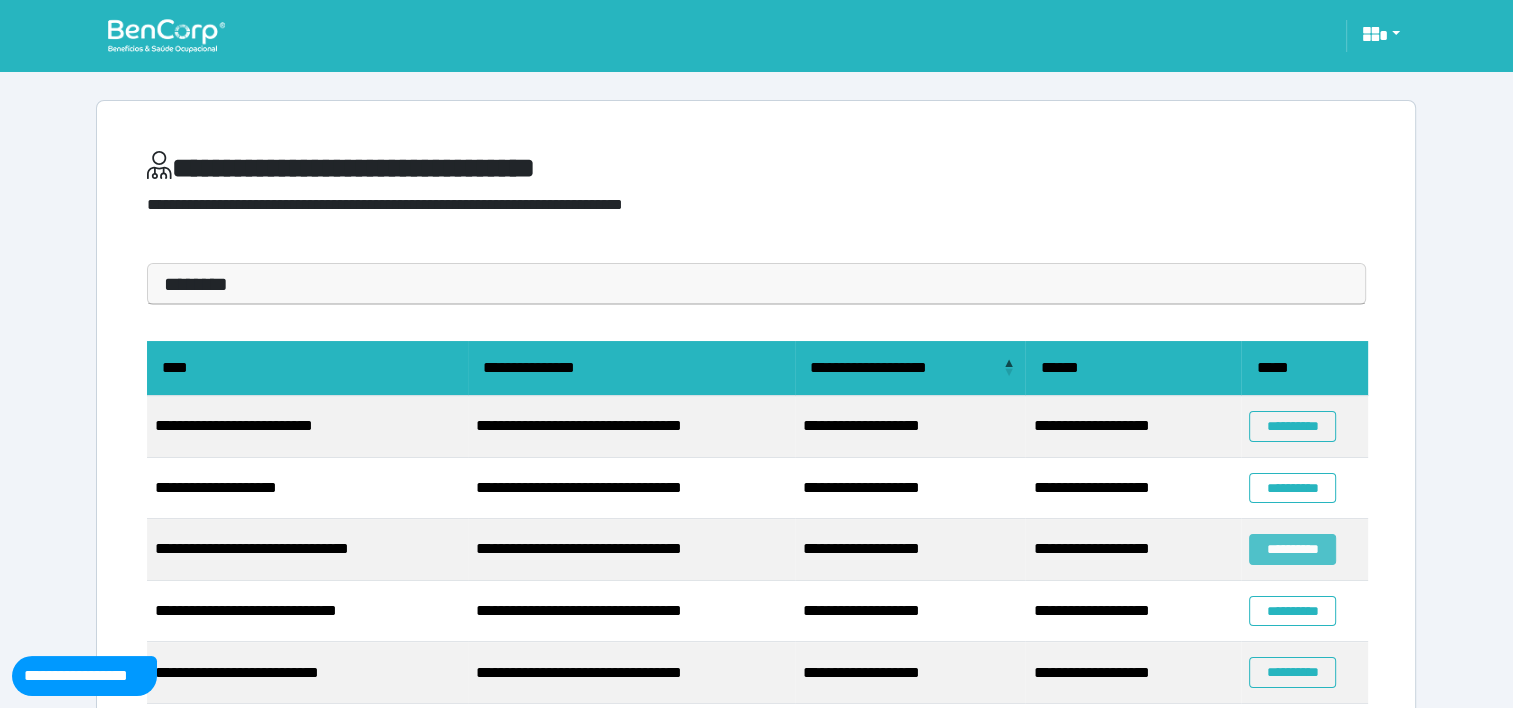 click on "**********" at bounding box center (1292, 549) 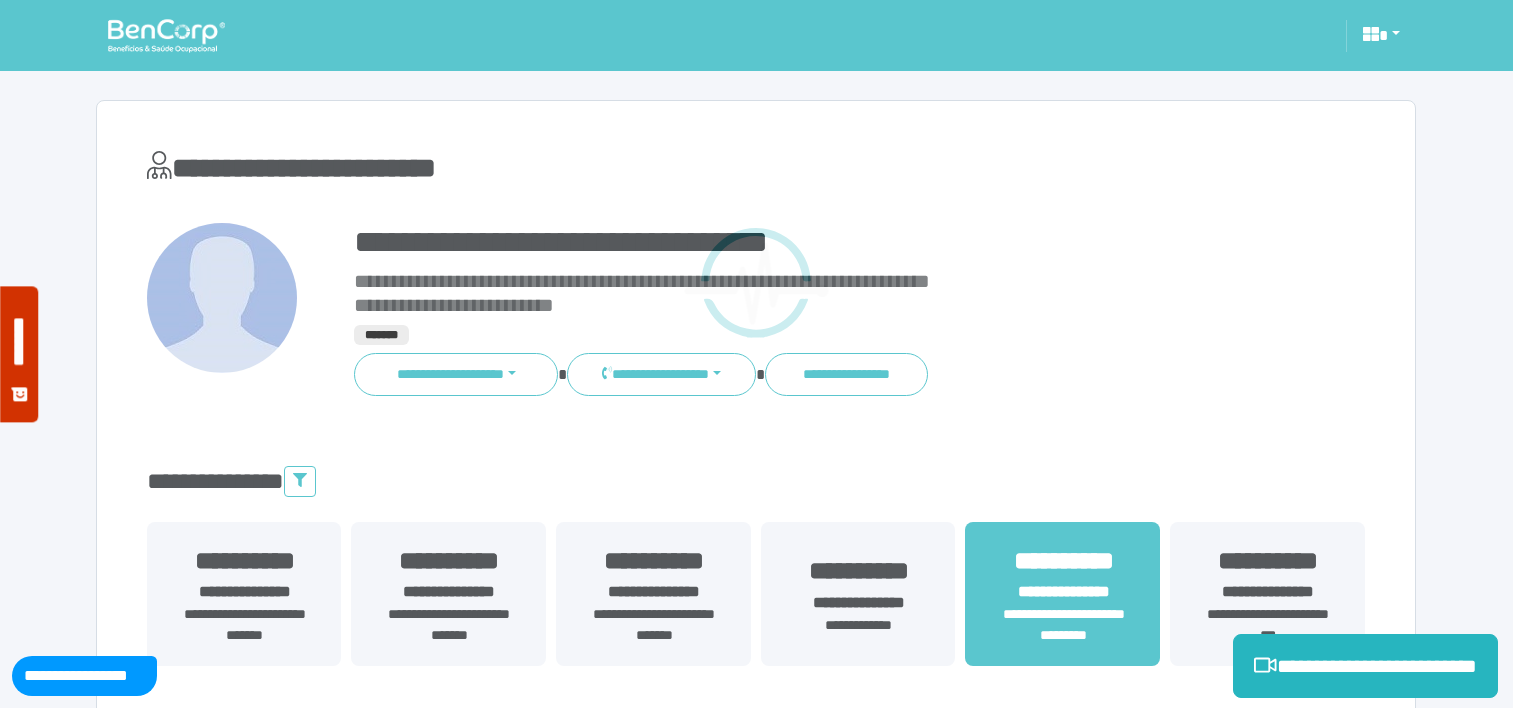 scroll, scrollTop: 0, scrollLeft: 0, axis: both 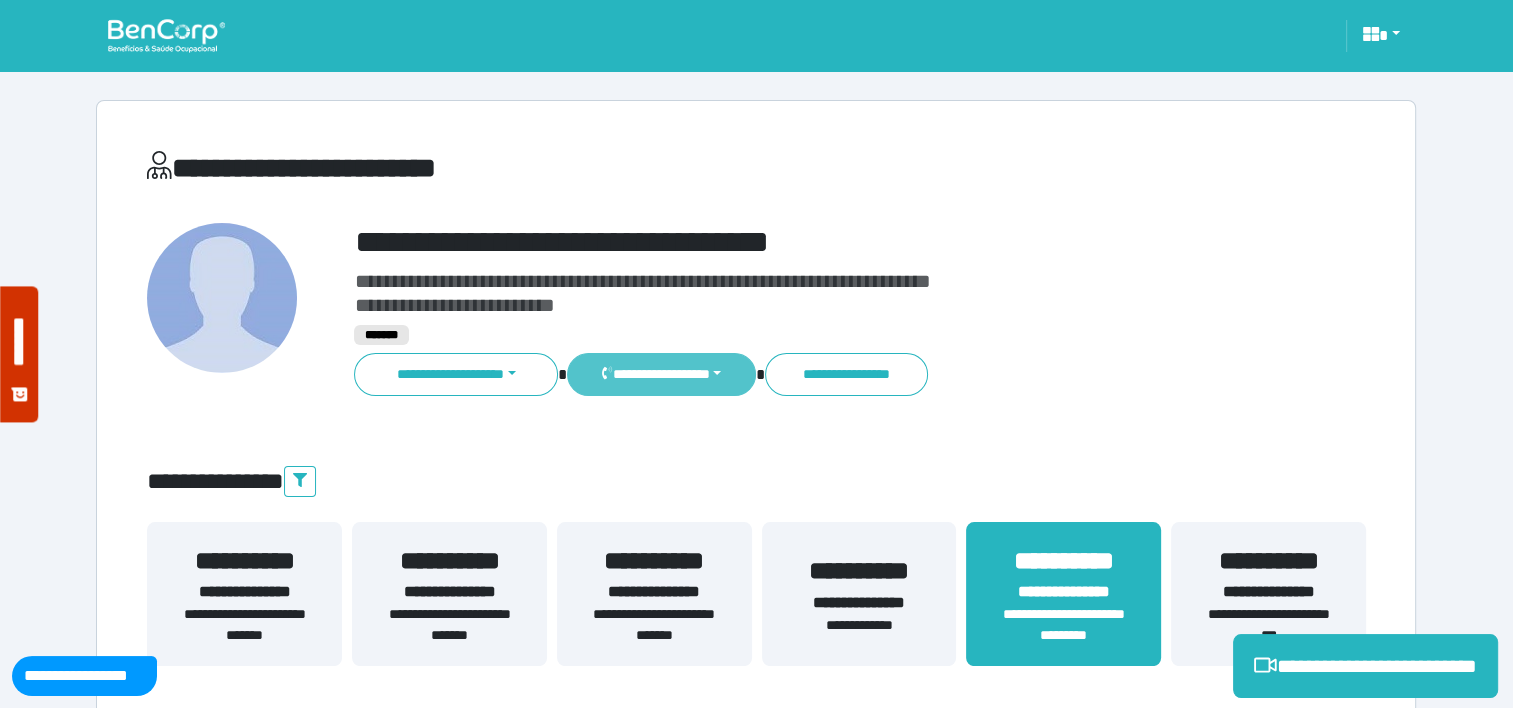 click on "**********" at bounding box center (661, 374) 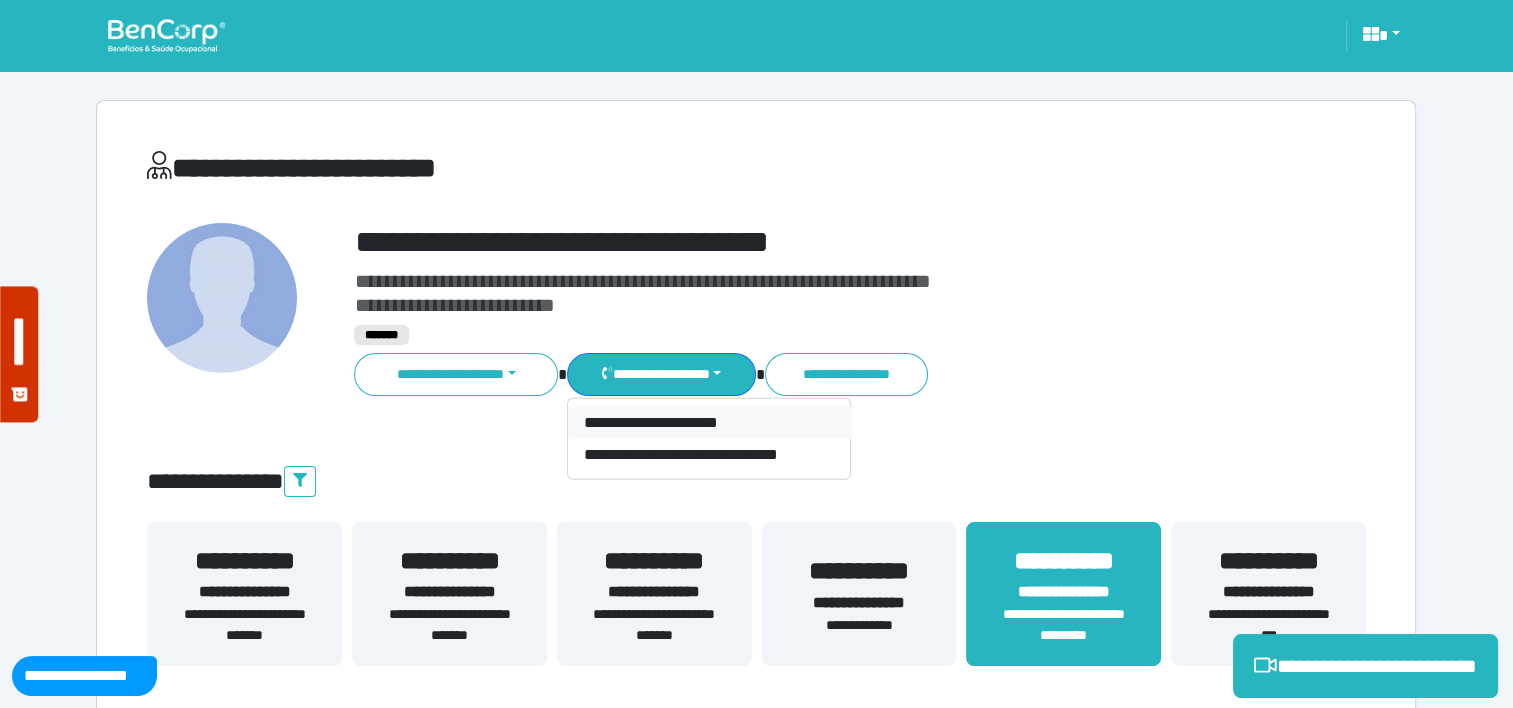click on "**********" at bounding box center [709, 423] 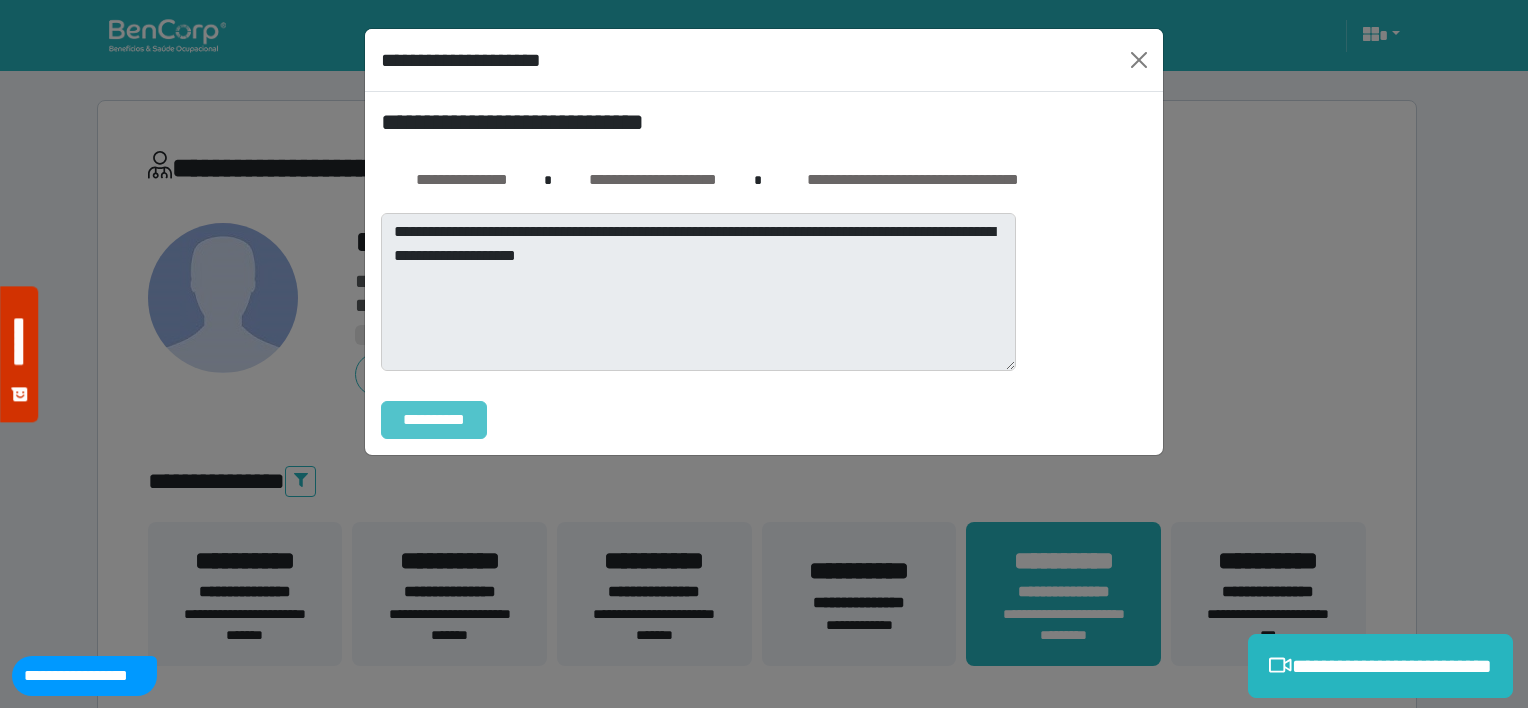 click on "**********" at bounding box center (434, 420) 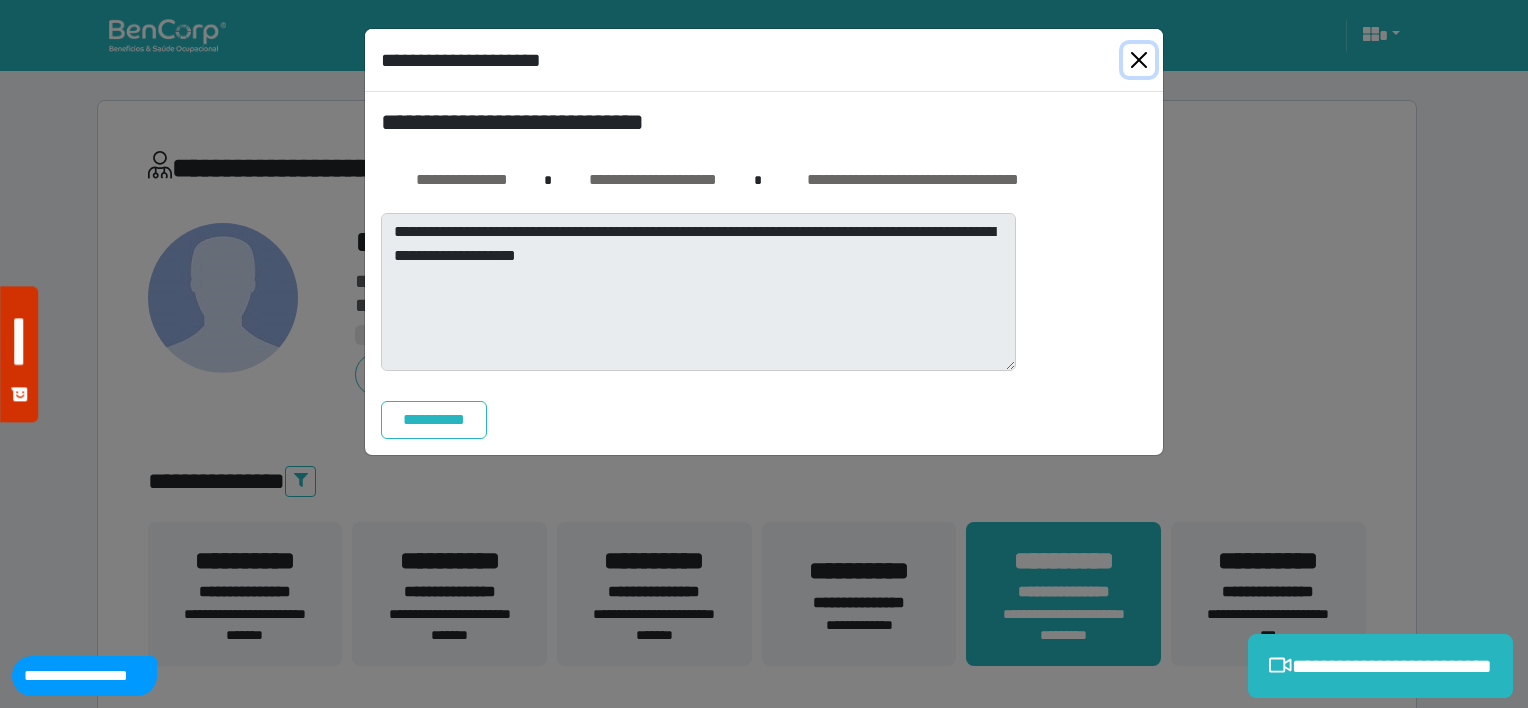 click at bounding box center (1139, 60) 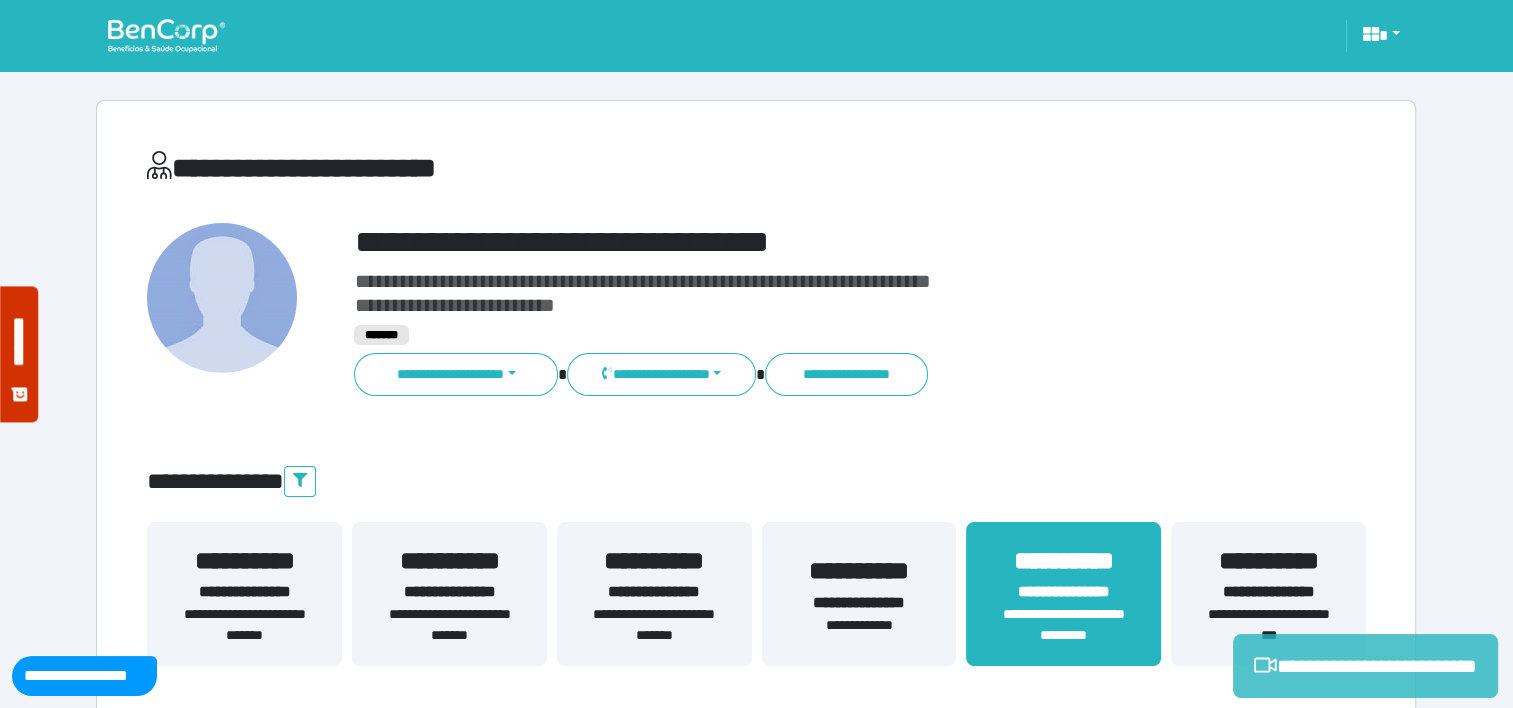 click on "**********" at bounding box center (1365, 666) 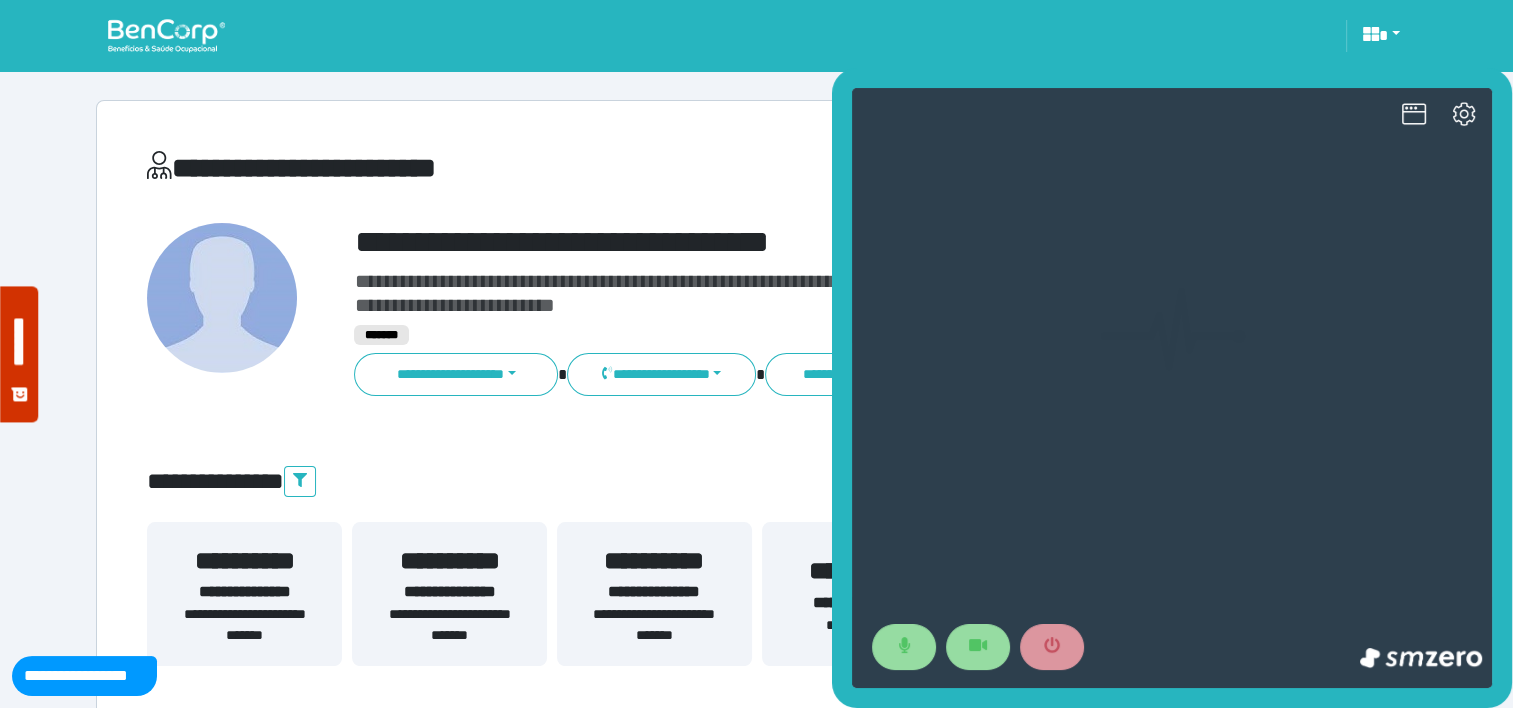 scroll, scrollTop: 0, scrollLeft: 0, axis: both 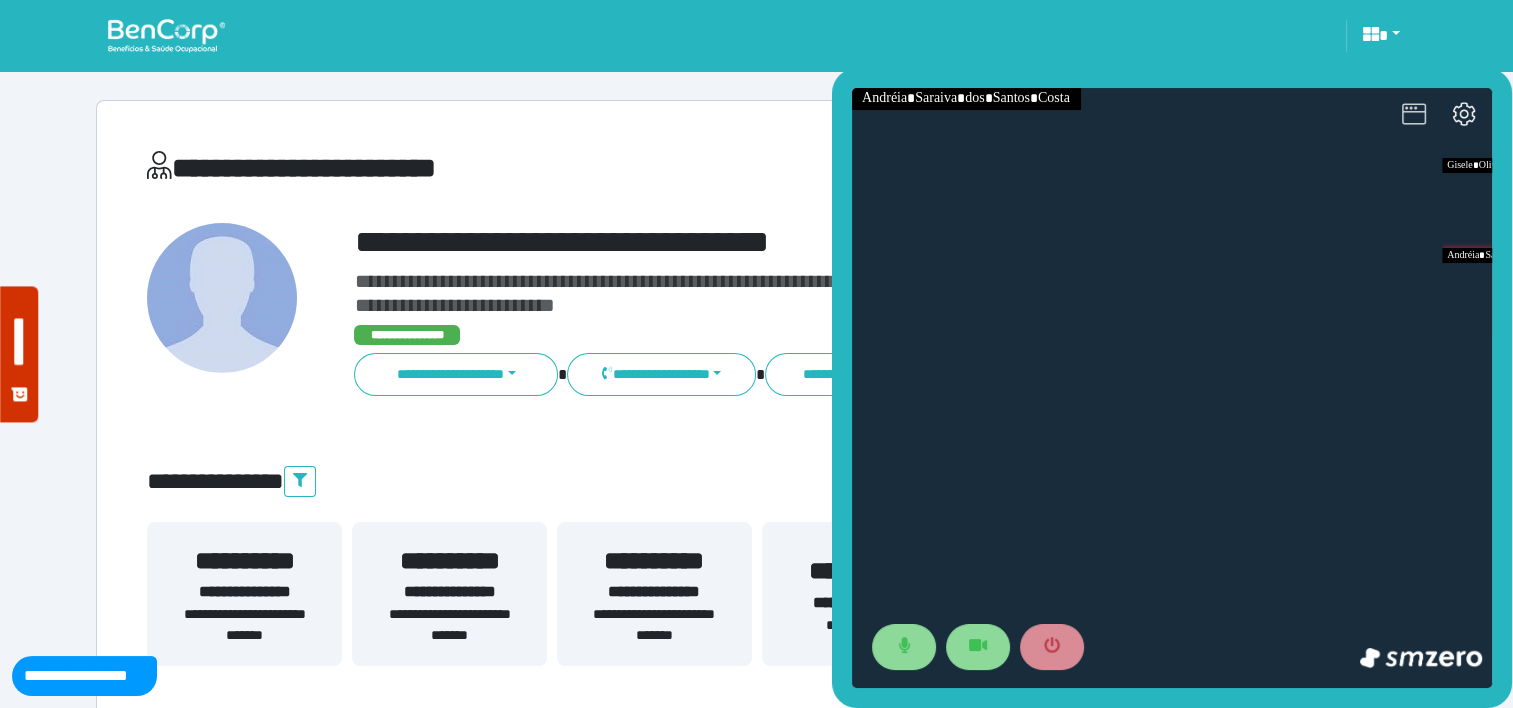 click 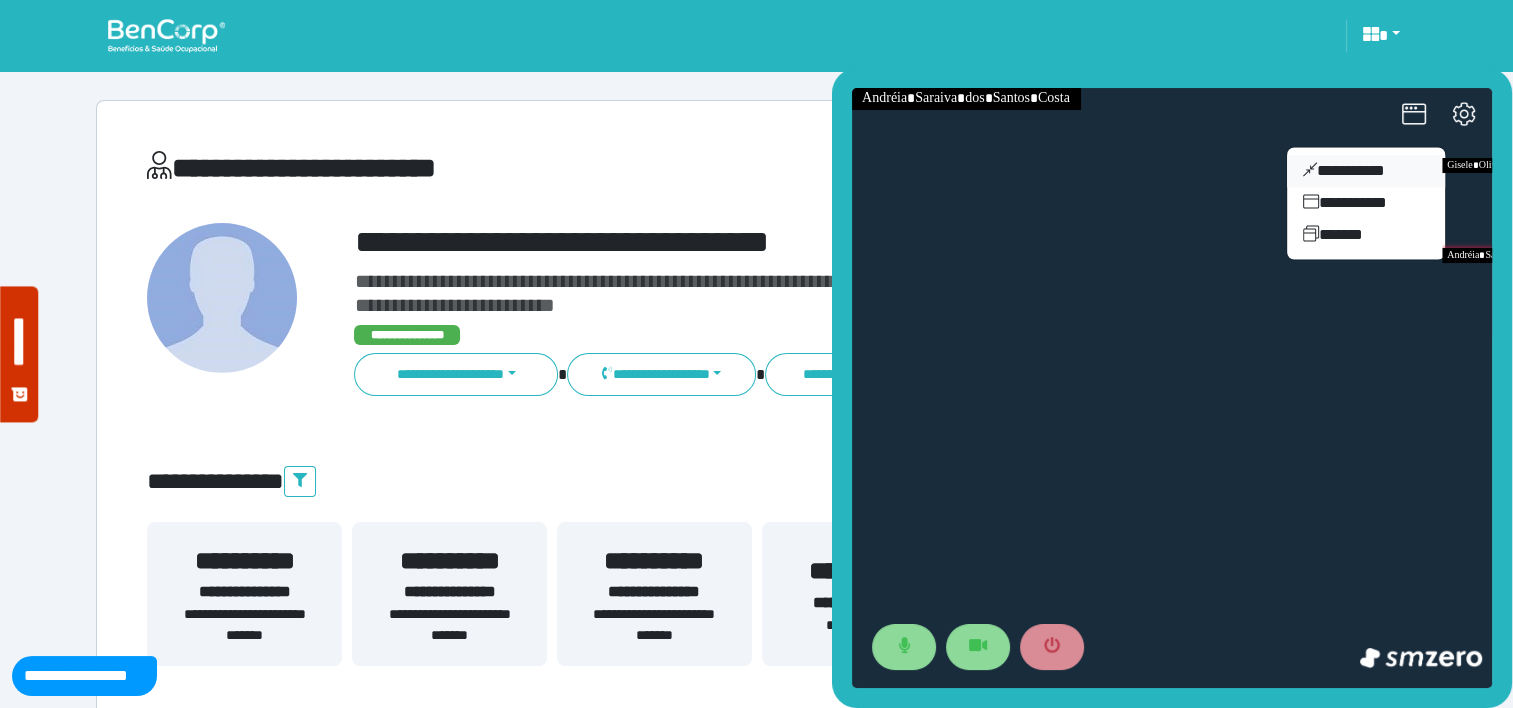 click on "**********" at bounding box center (1366, 171) 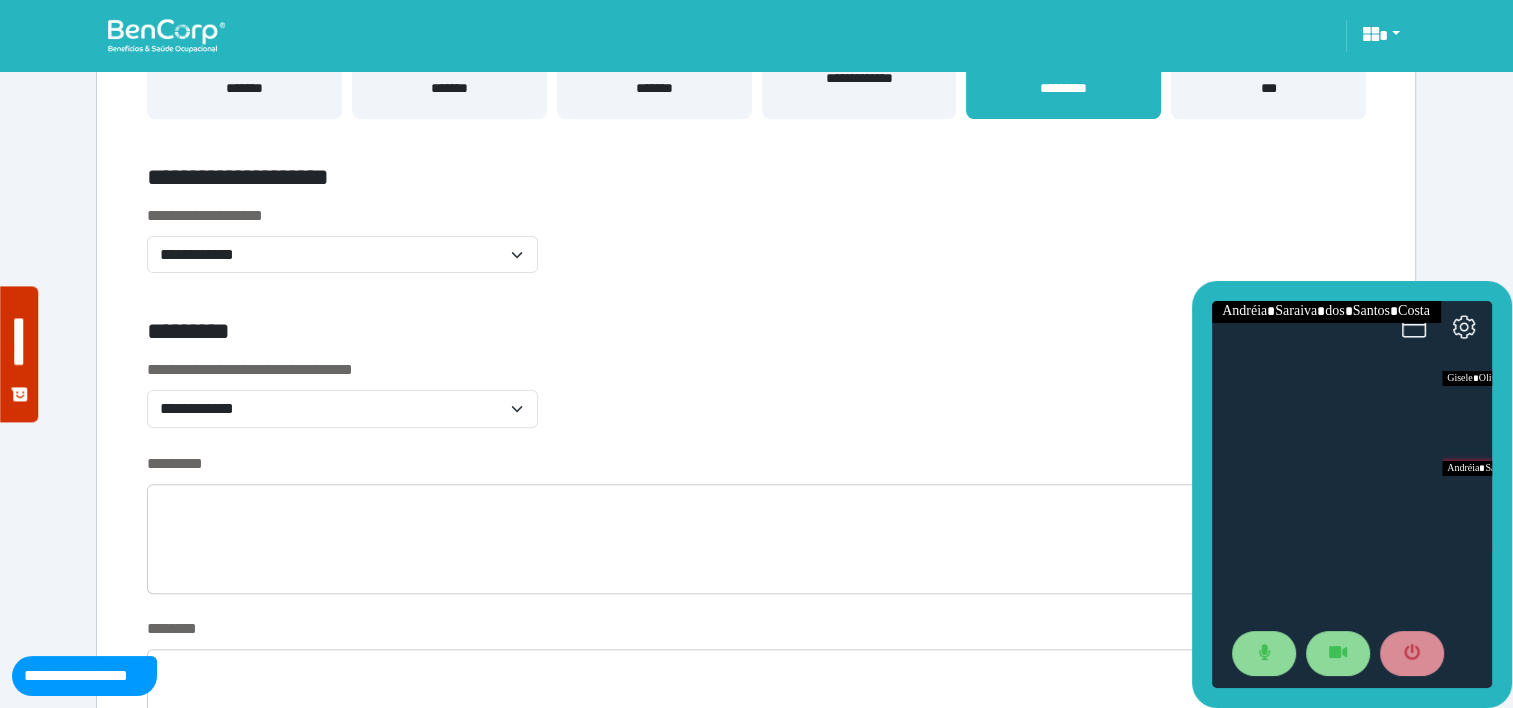 scroll, scrollTop: 577, scrollLeft: 0, axis: vertical 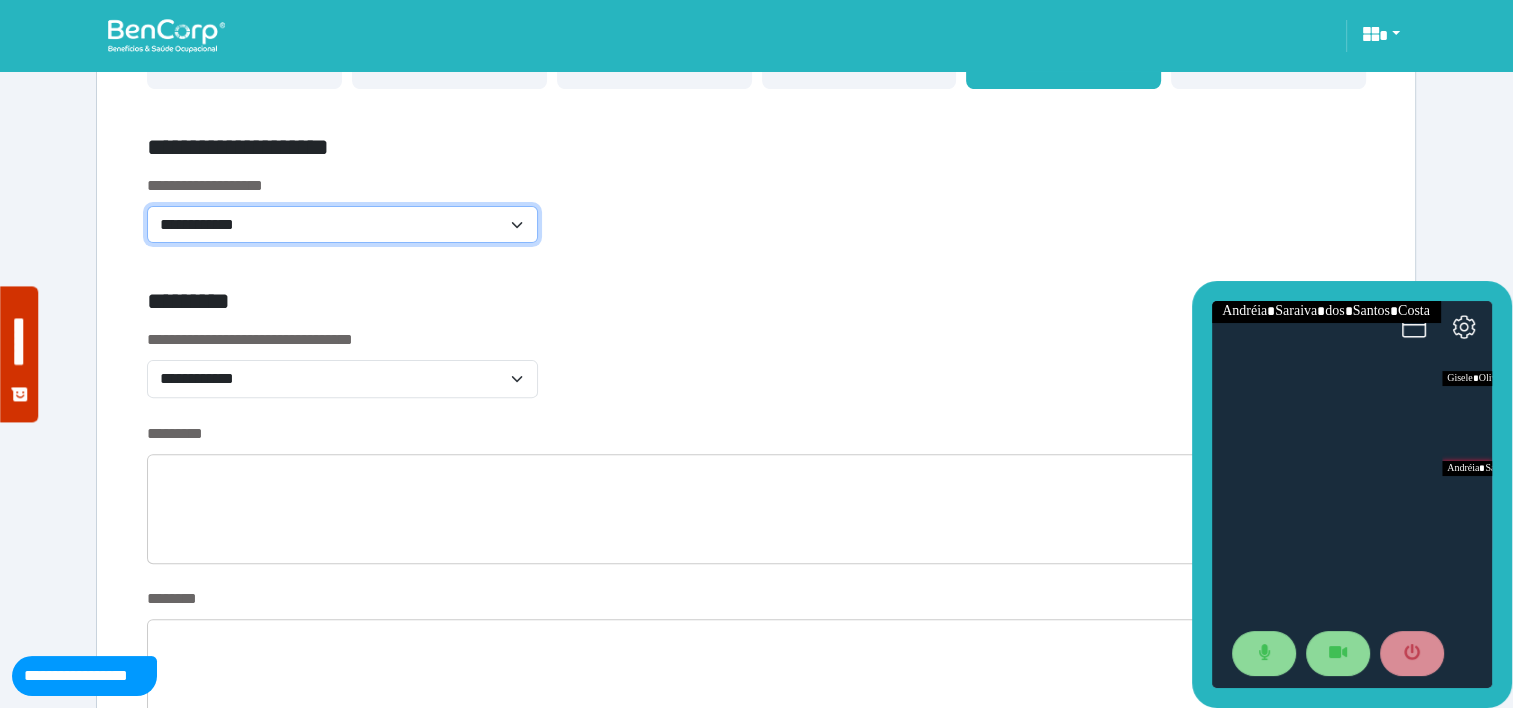 click on "**********" at bounding box center [342, 225] 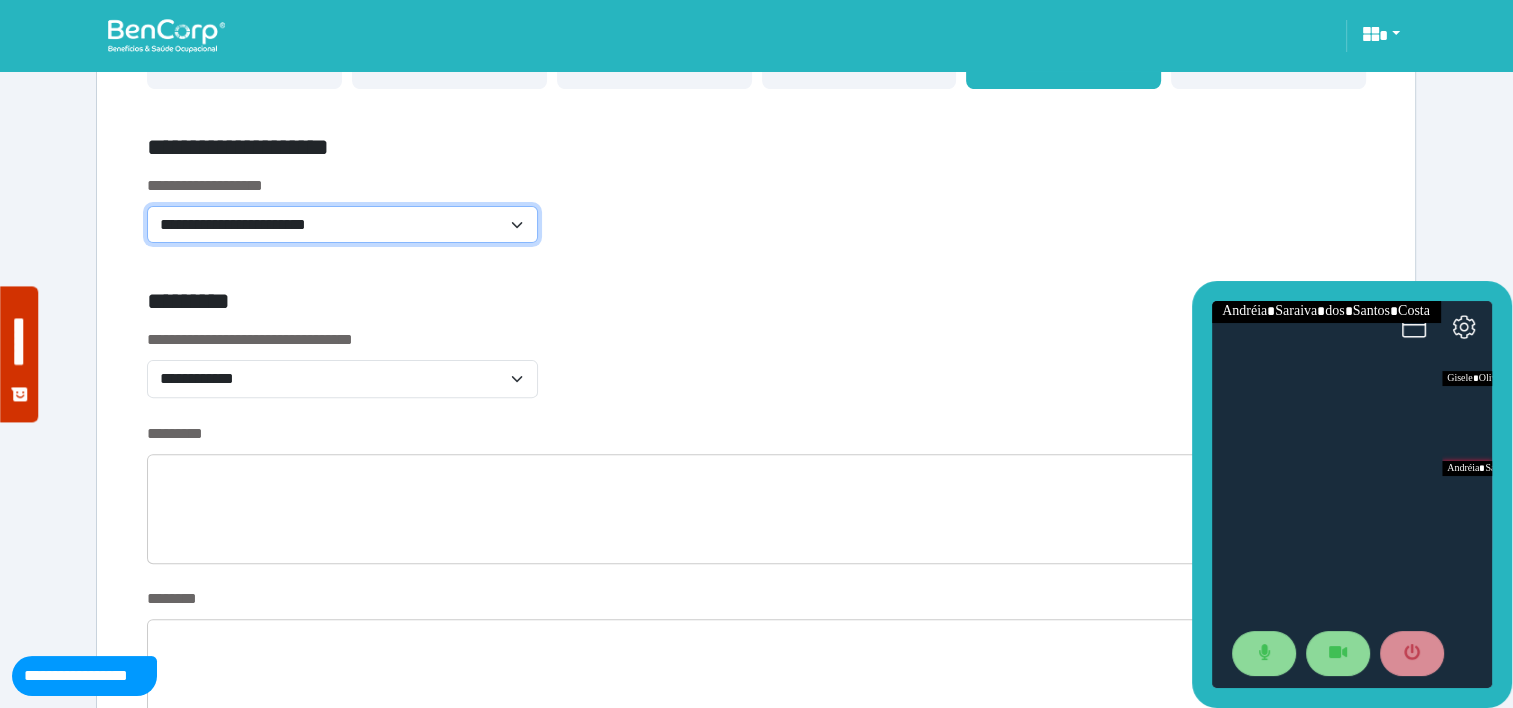 click on "**********" at bounding box center (342, 225) 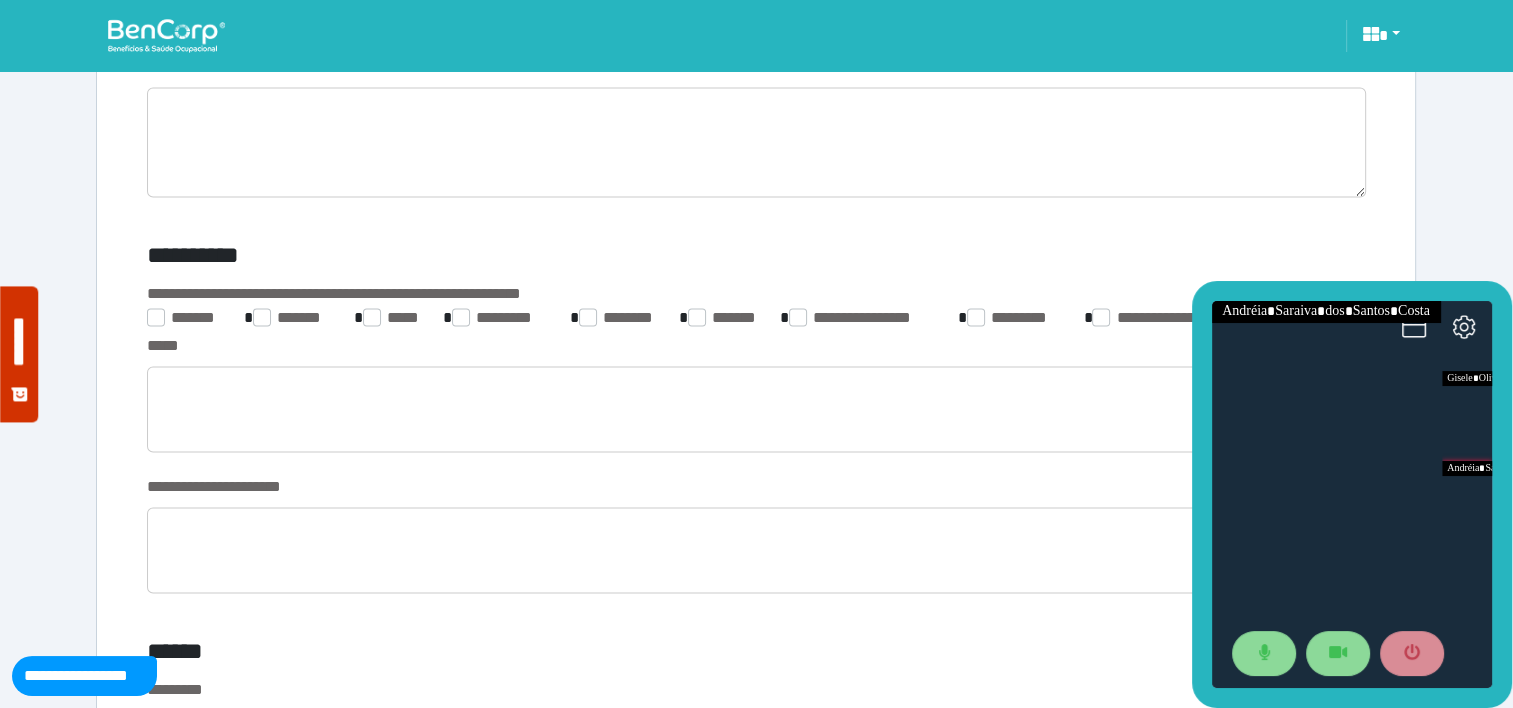 scroll, scrollTop: 3064, scrollLeft: 0, axis: vertical 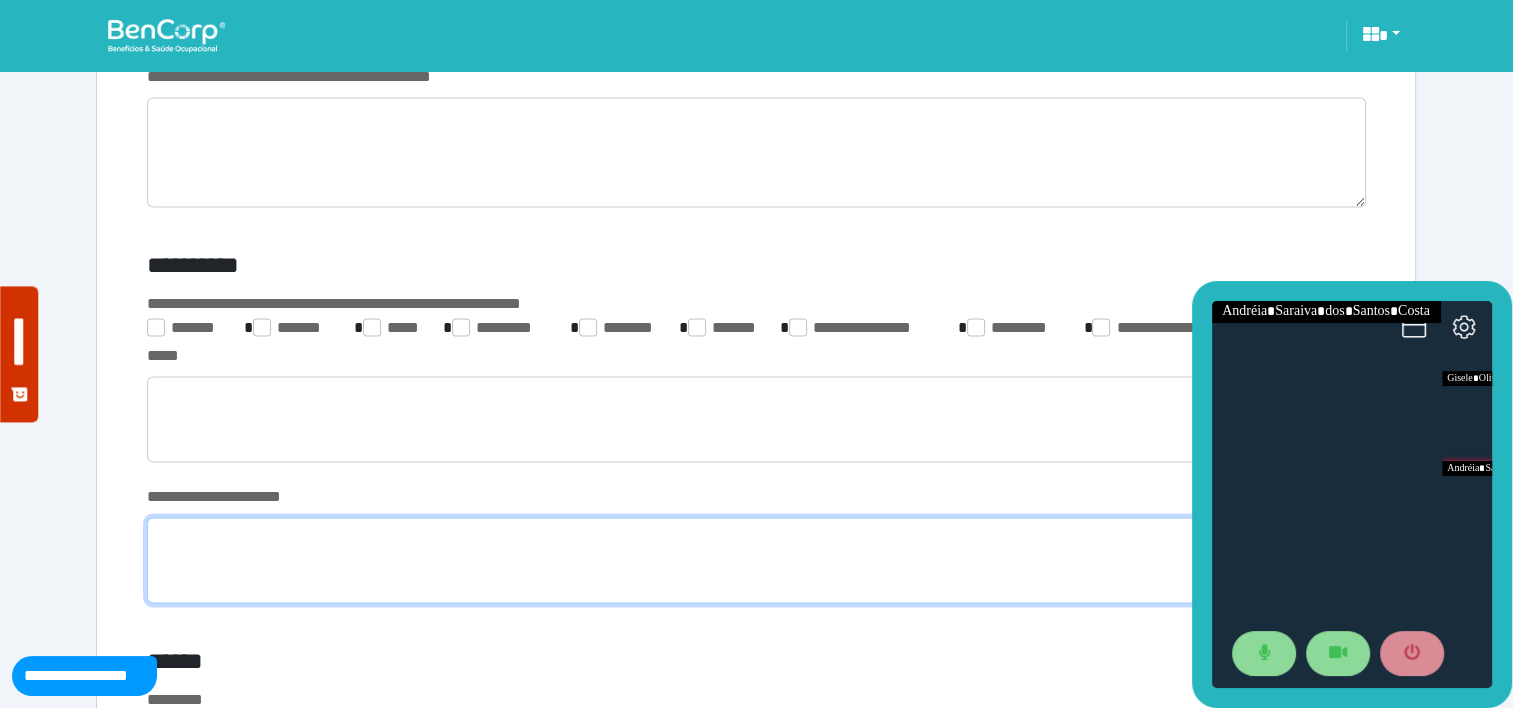 click at bounding box center [756, 560] 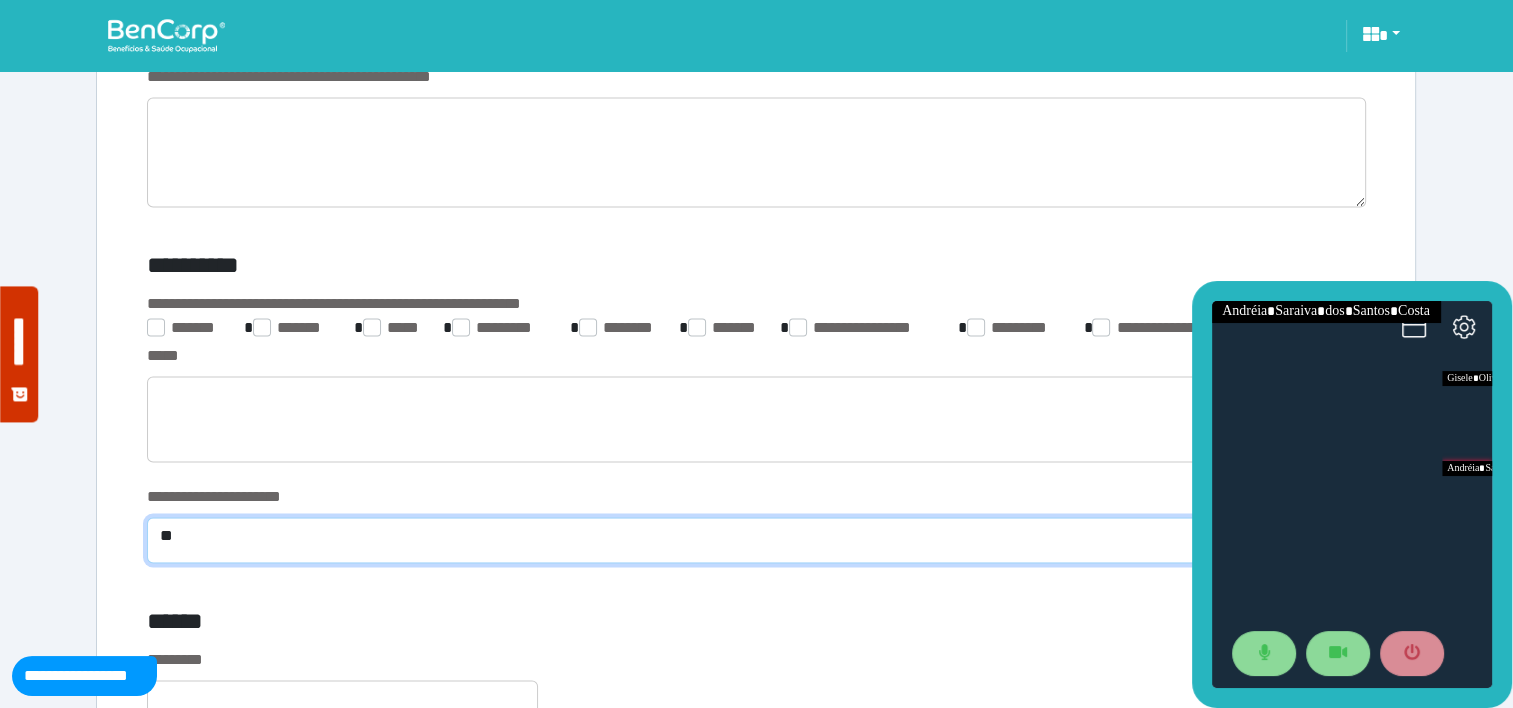 type on "*" 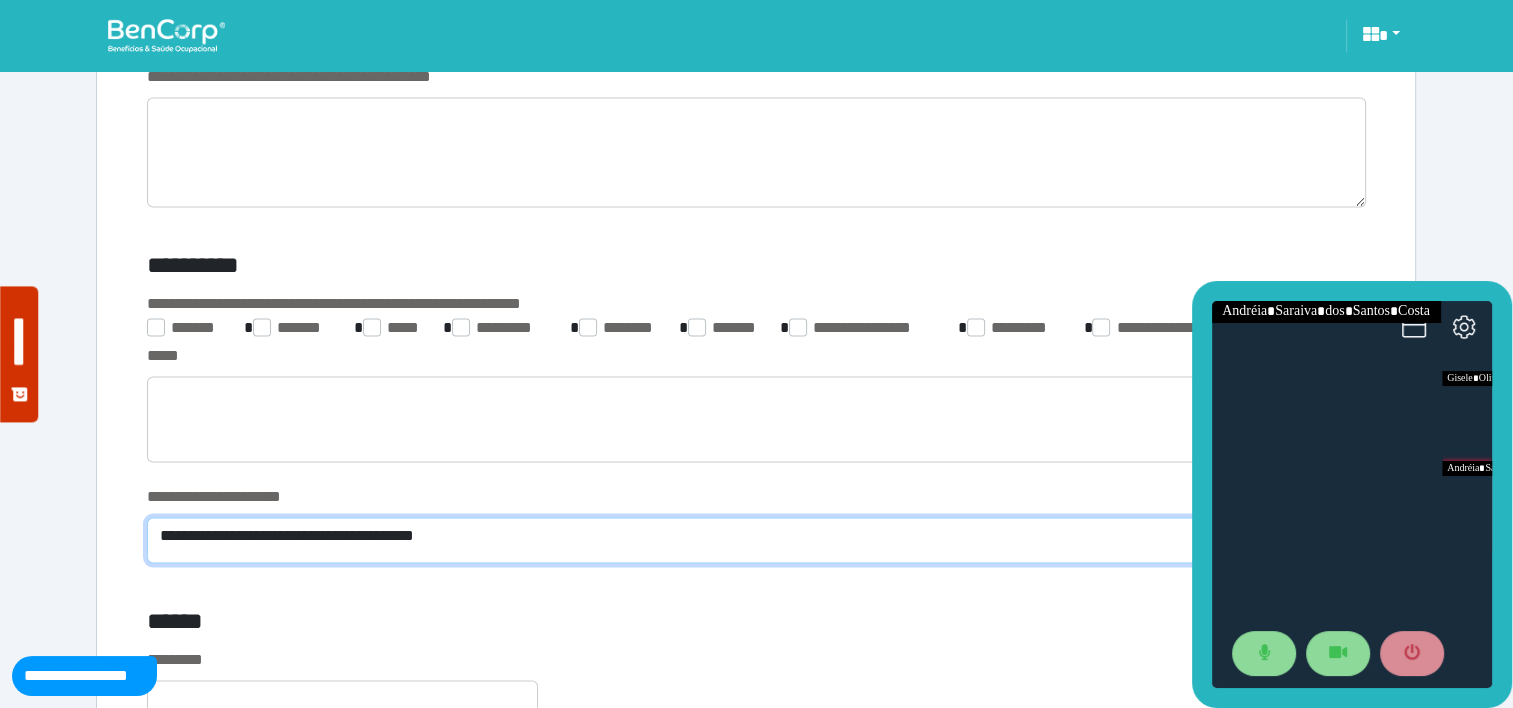 scroll, scrollTop: 0, scrollLeft: 0, axis: both 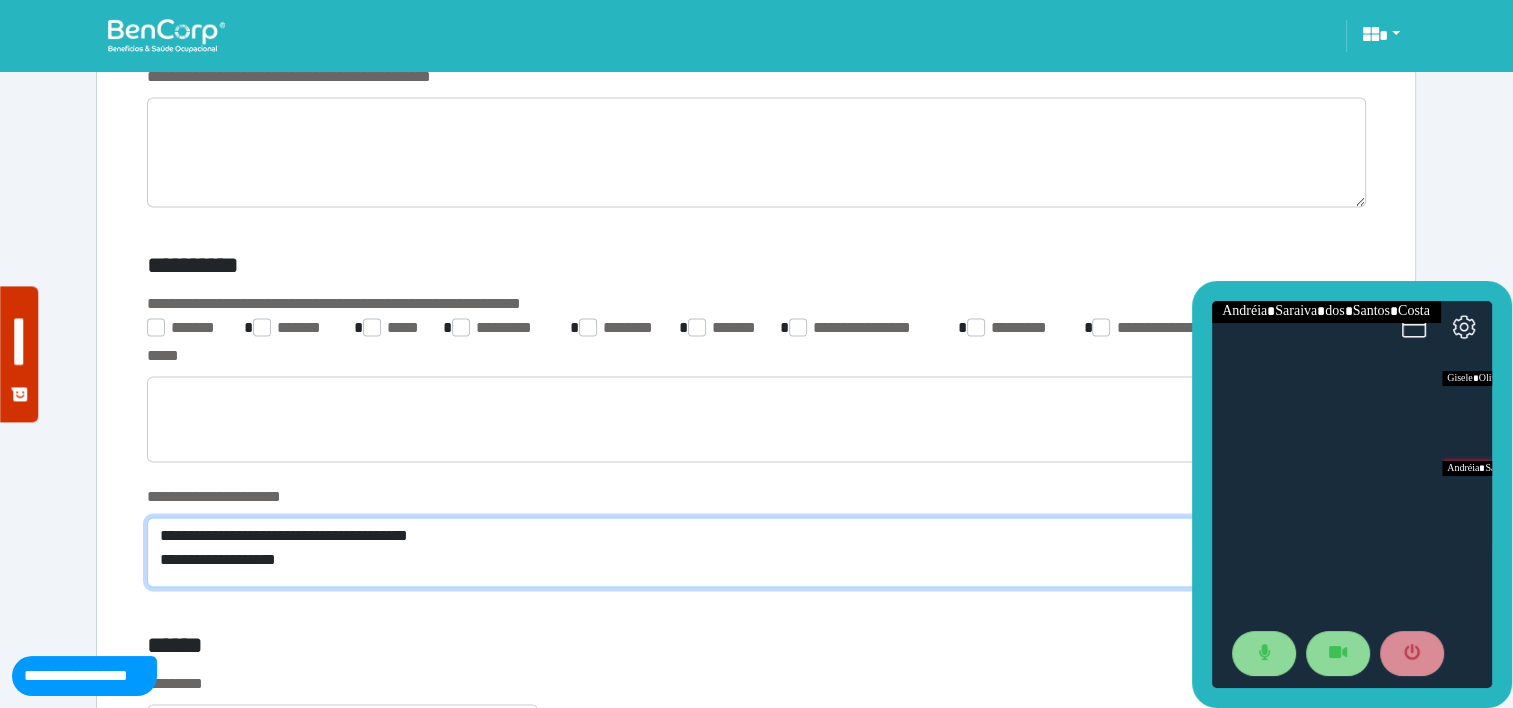 click on "**********" at bounding box center (756, 552) 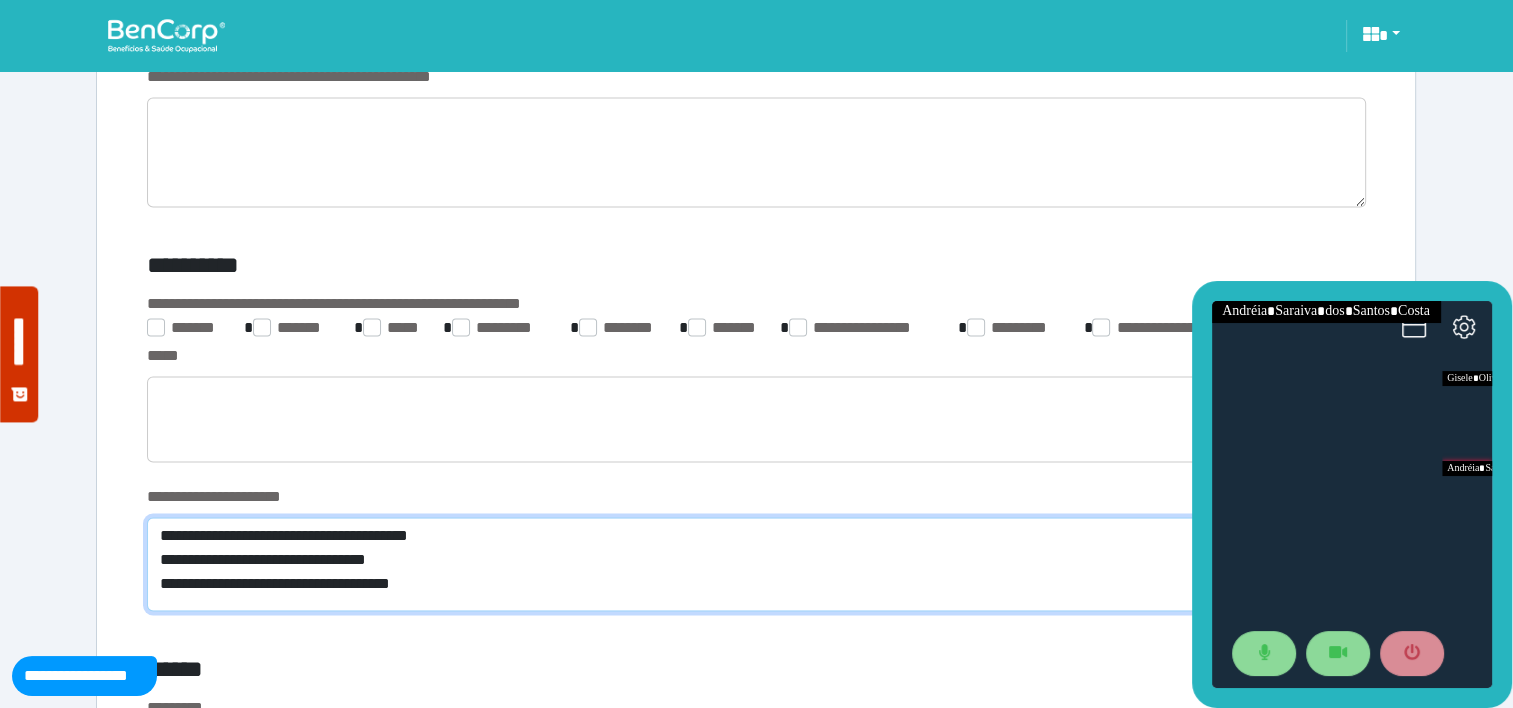 scroll, scrollTop: 0, scrollLeft: 0, axis: both 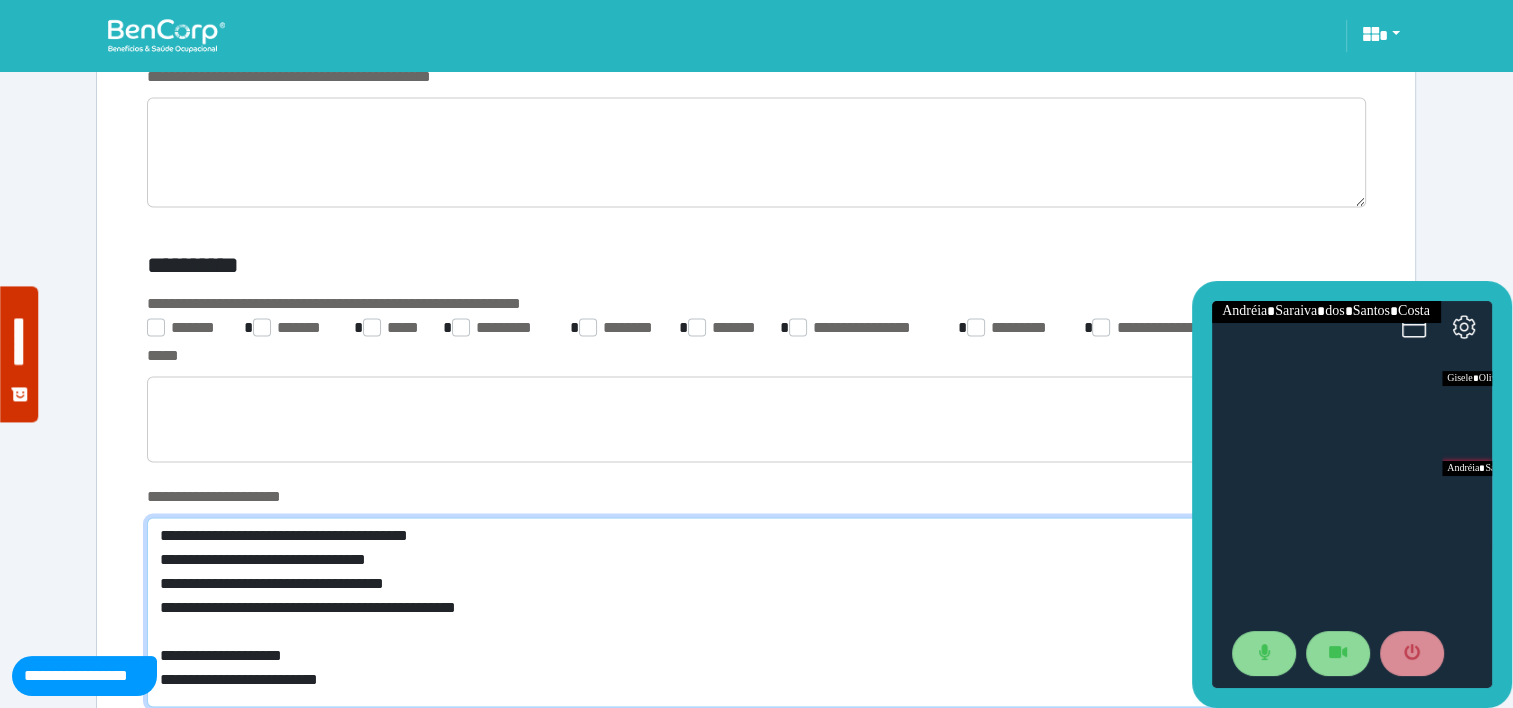 drag, startPoint x: 336, startPoint y: 688, endPoint x: 801, endPoint y: 652, distance: 466.39148 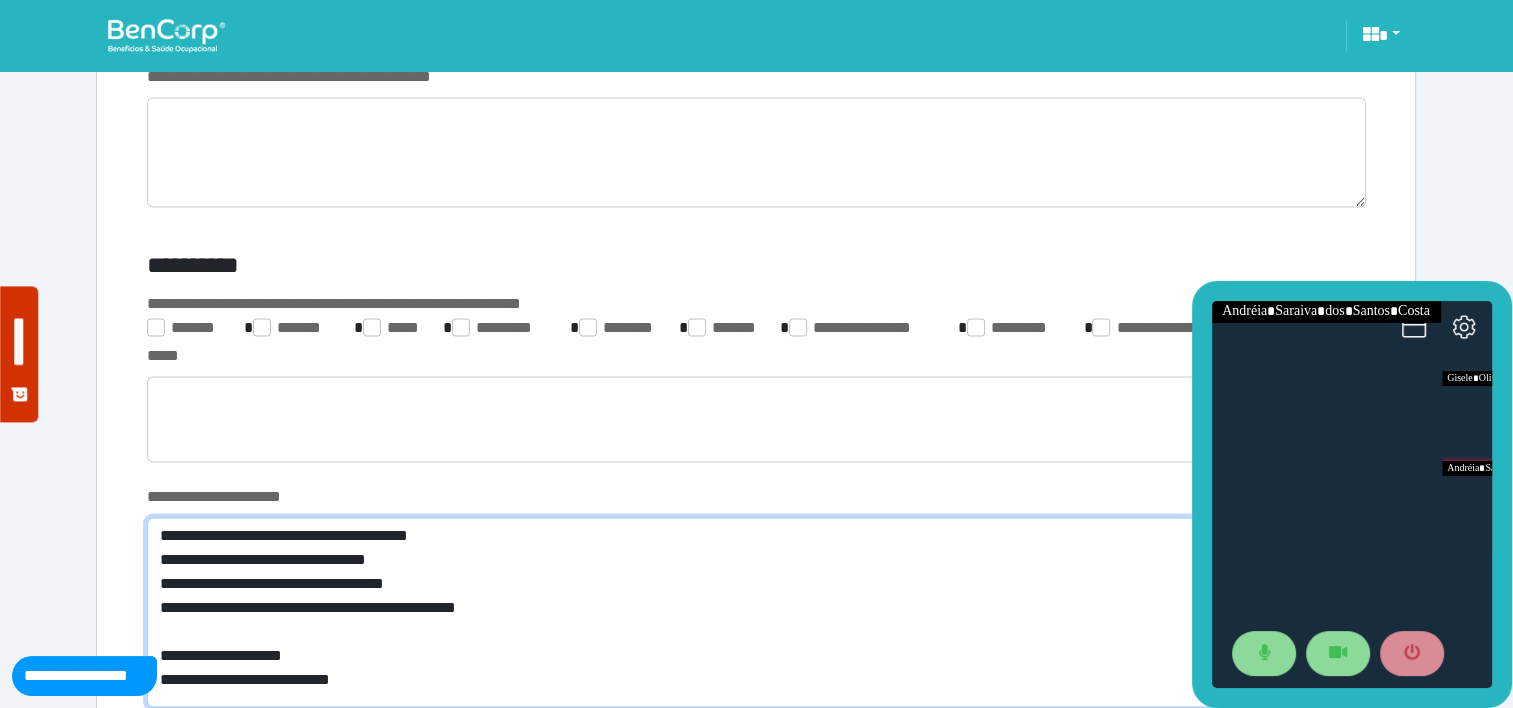 scroll, scrollTop: 0, scrollLeft: 0, axis: both 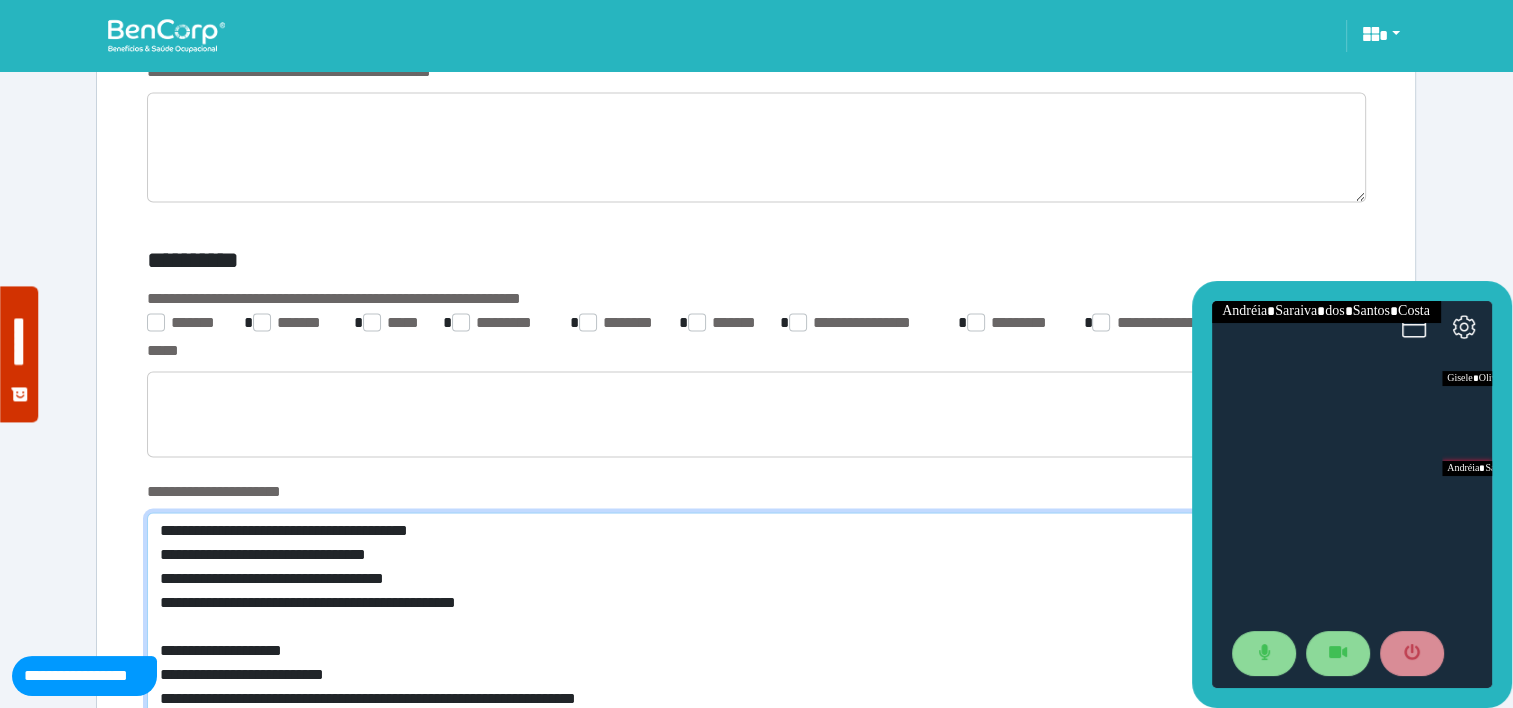 click on "**********" at bounding box center [756, 619] 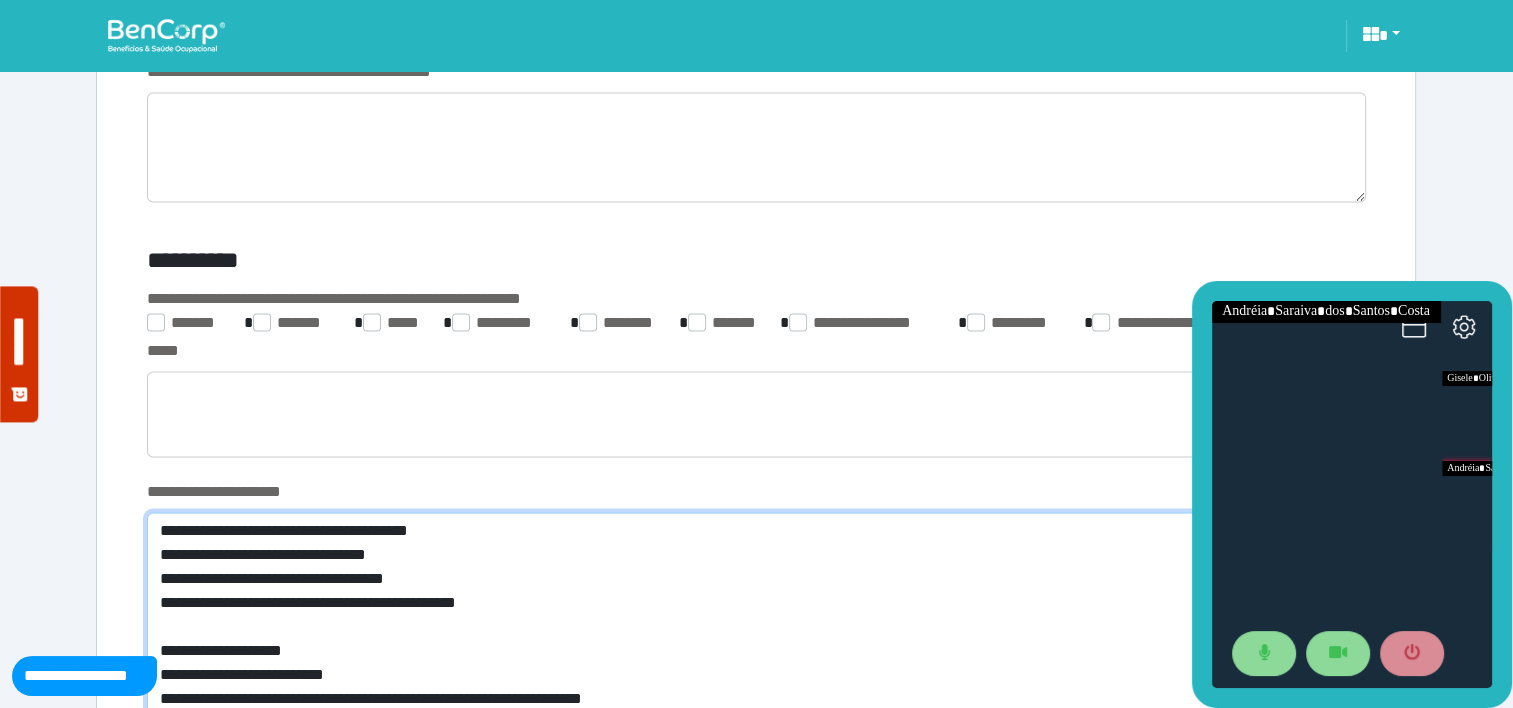 scroll, scrollTop: 3086, scrollLeft: 0, axis: vertical 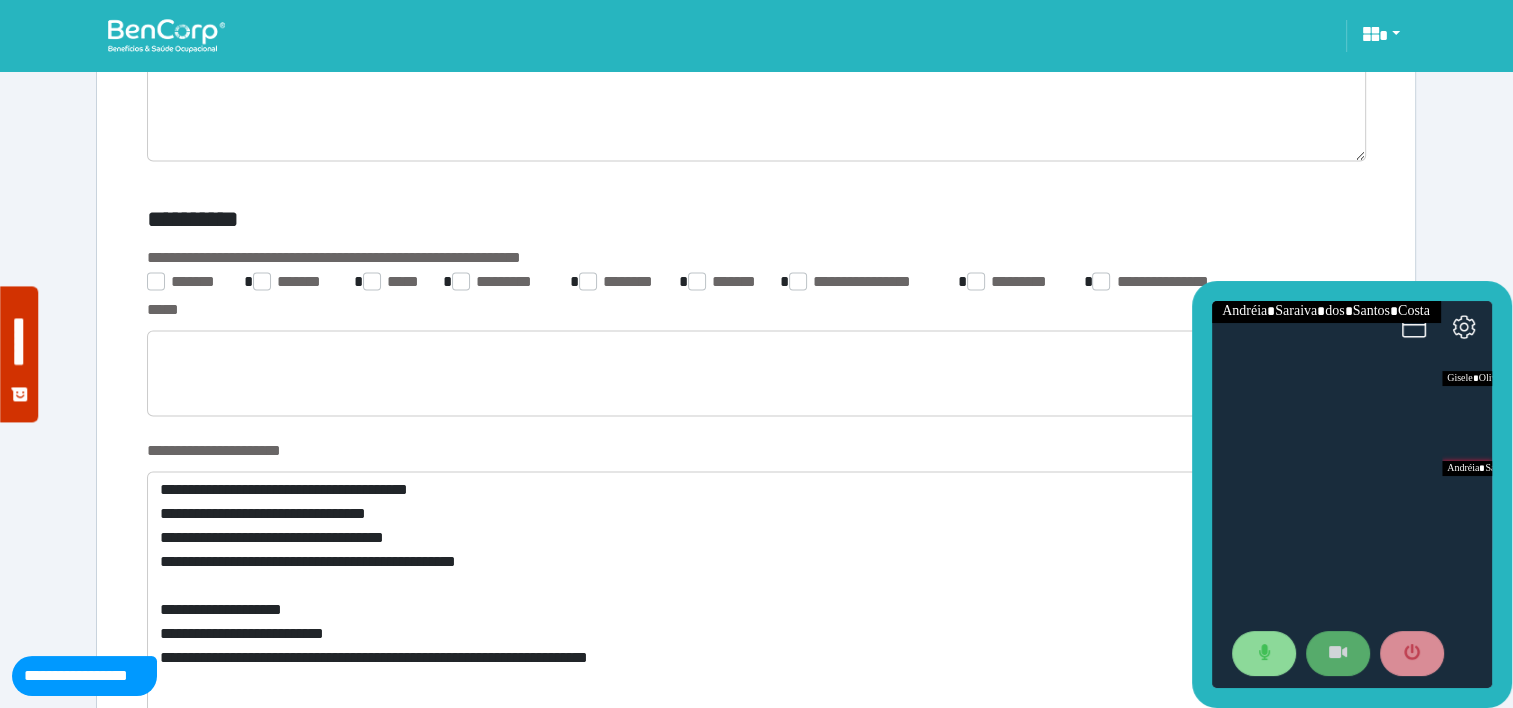 click 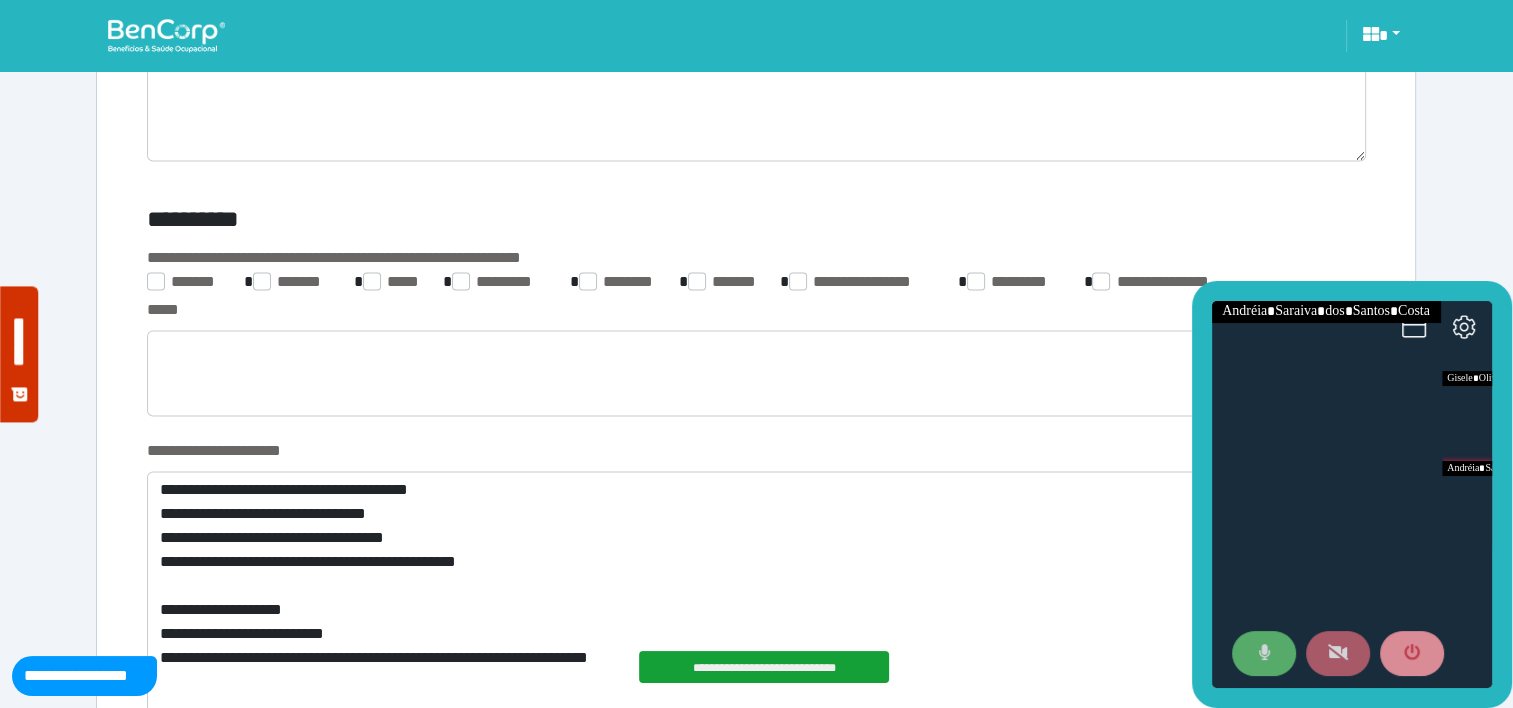 click 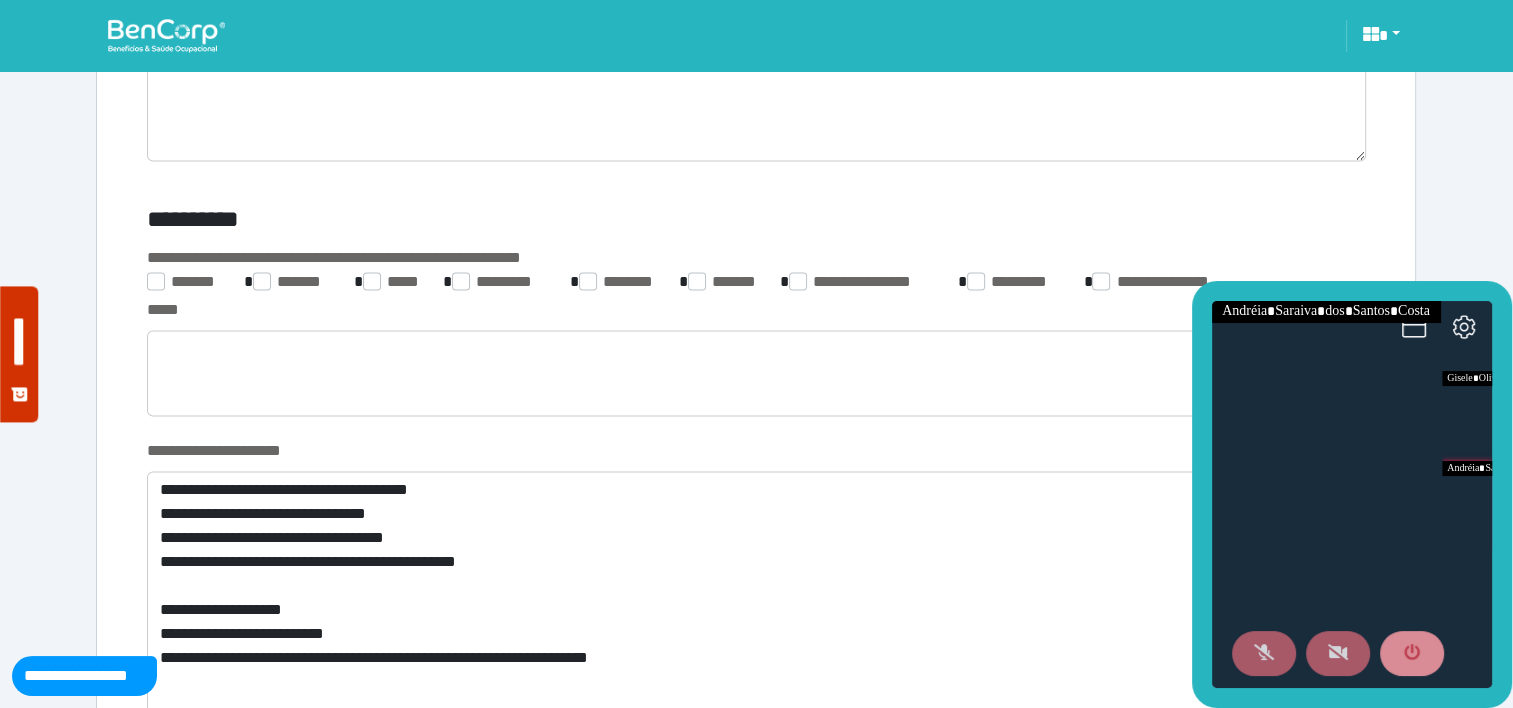 click 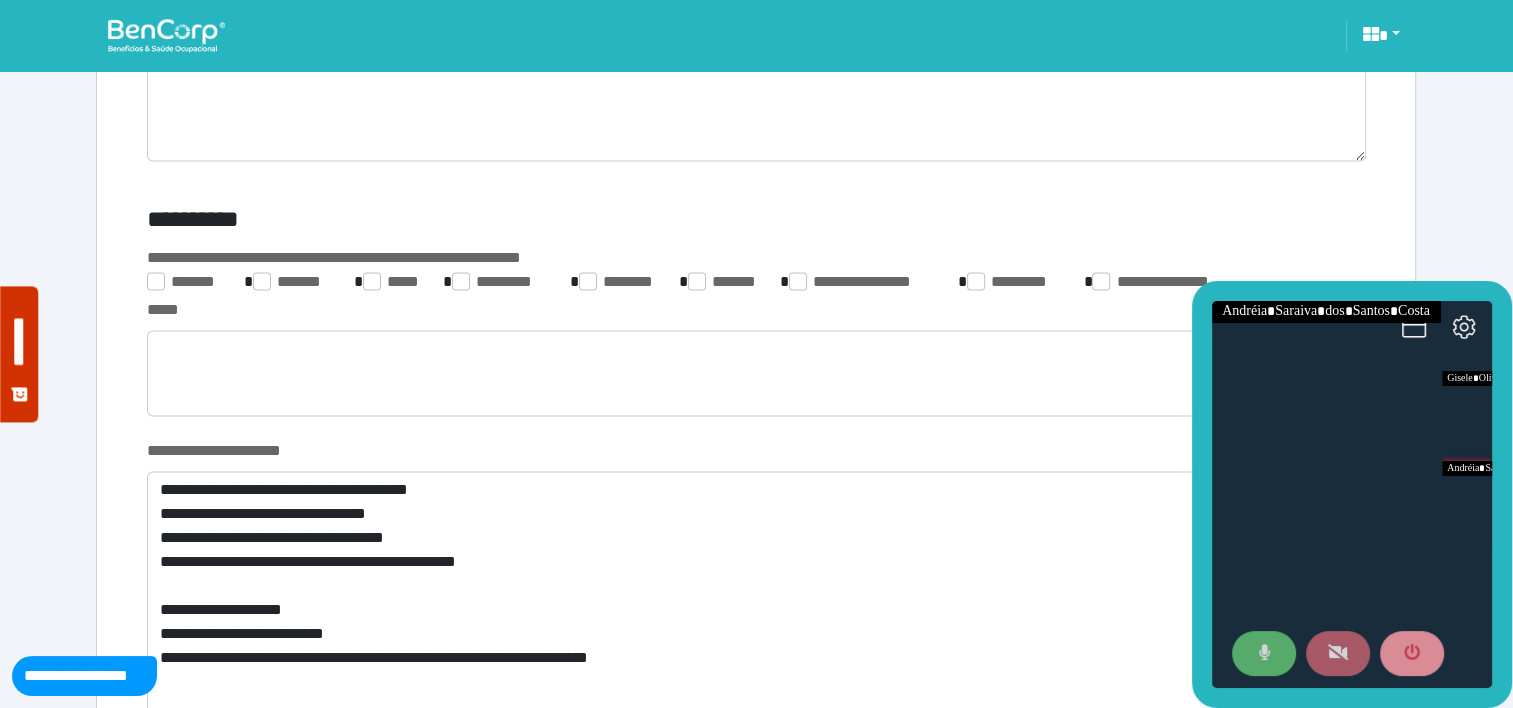 click 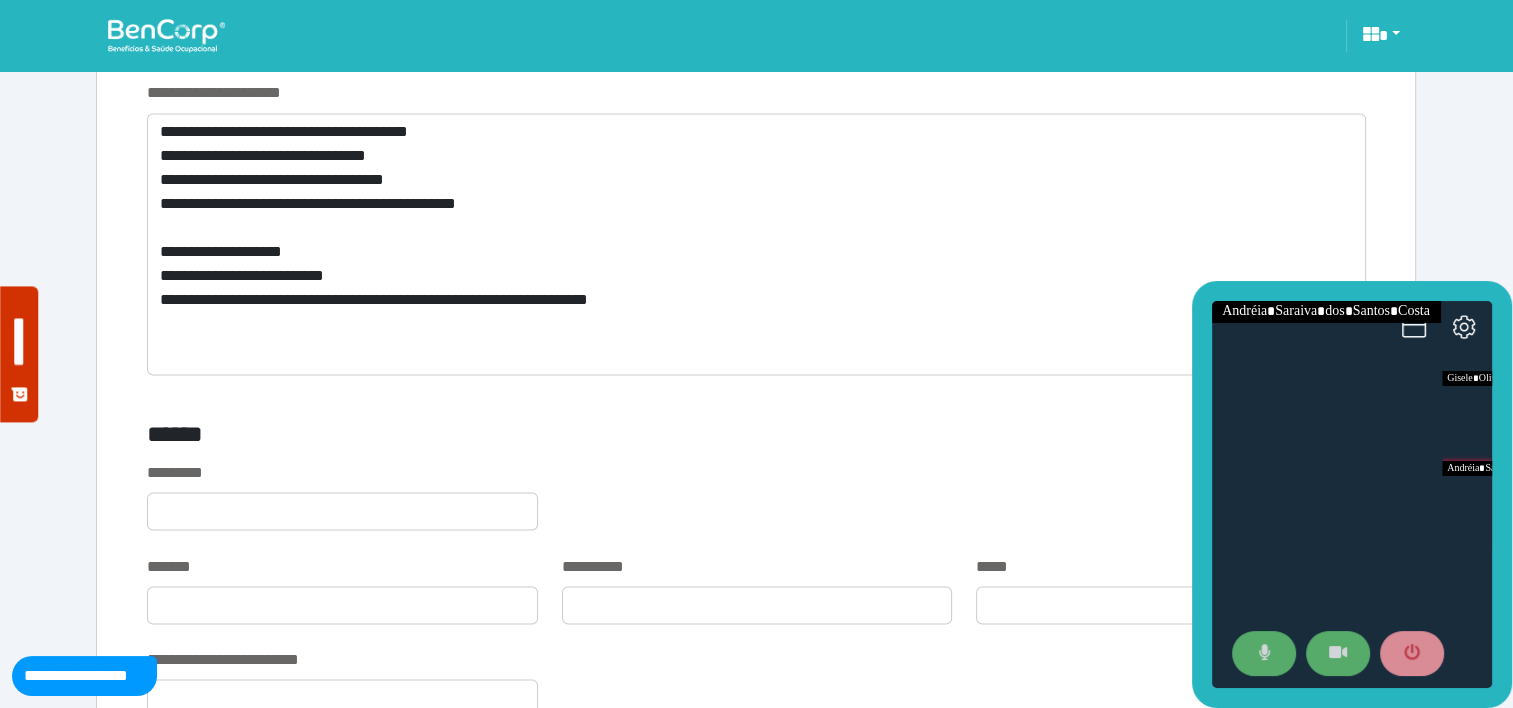 scroll, scrollTop: 3478, scrollLeft: 0, axis: vertical 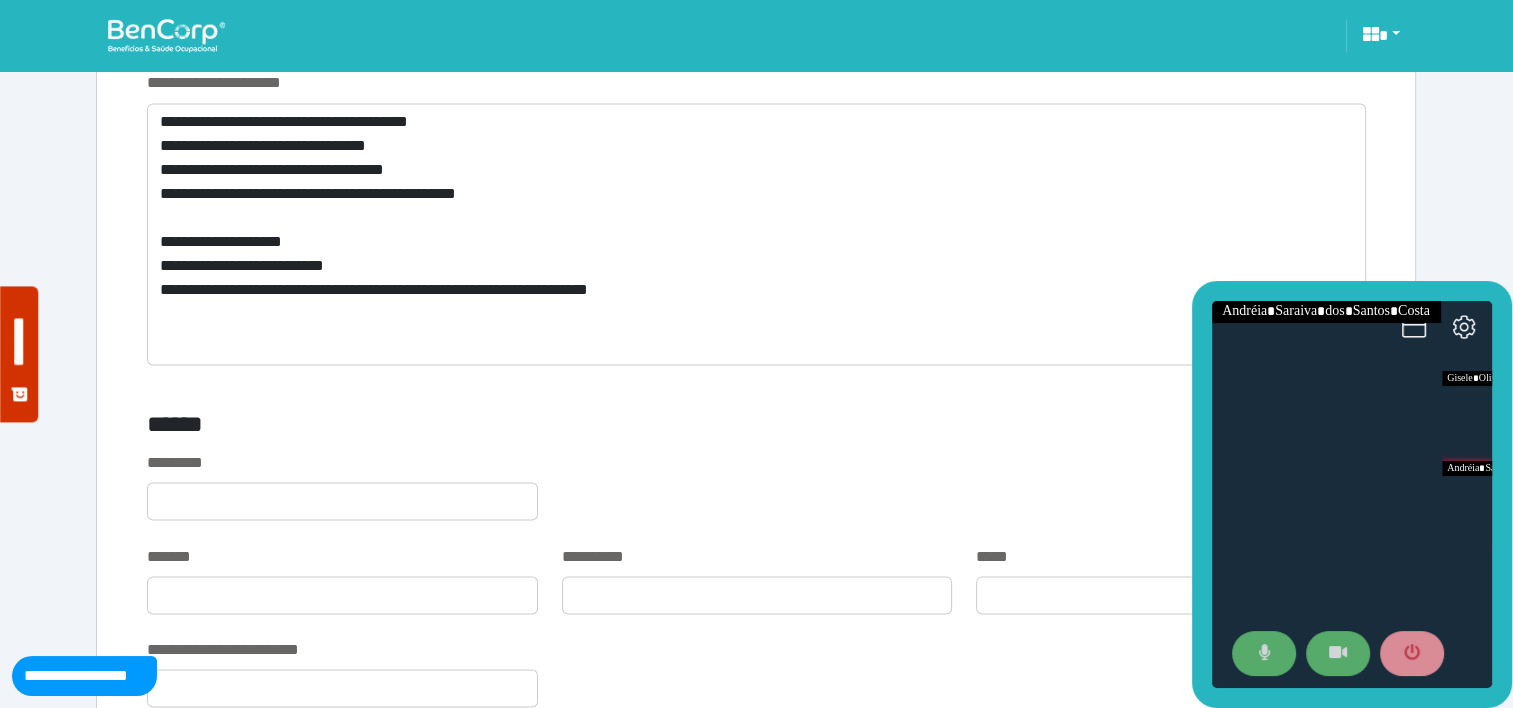 drag, startPoint x: 1520, startPoint y: 288, endPoint x: 255, endPoint y: 15, distance: 1294.1229 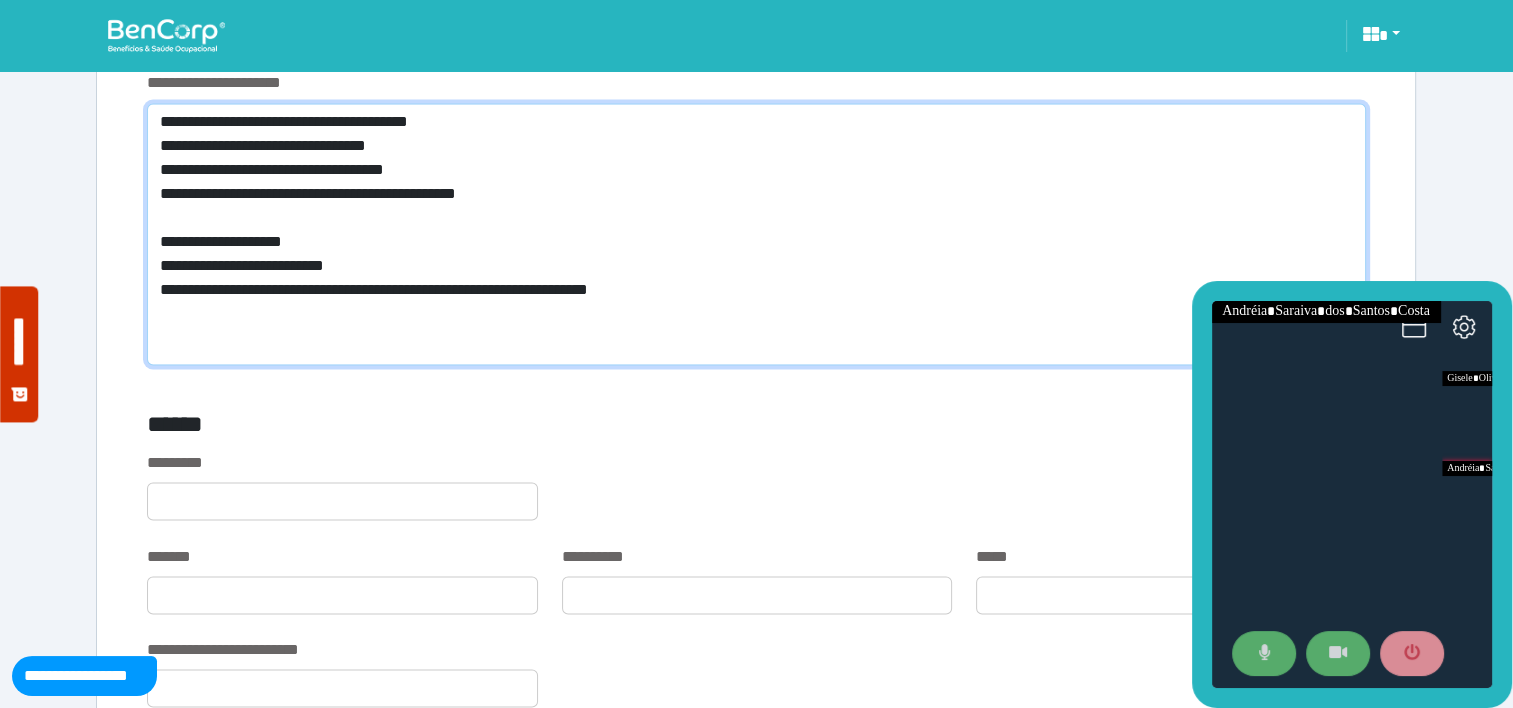 click on "**********" at bounding box center [756, 234] 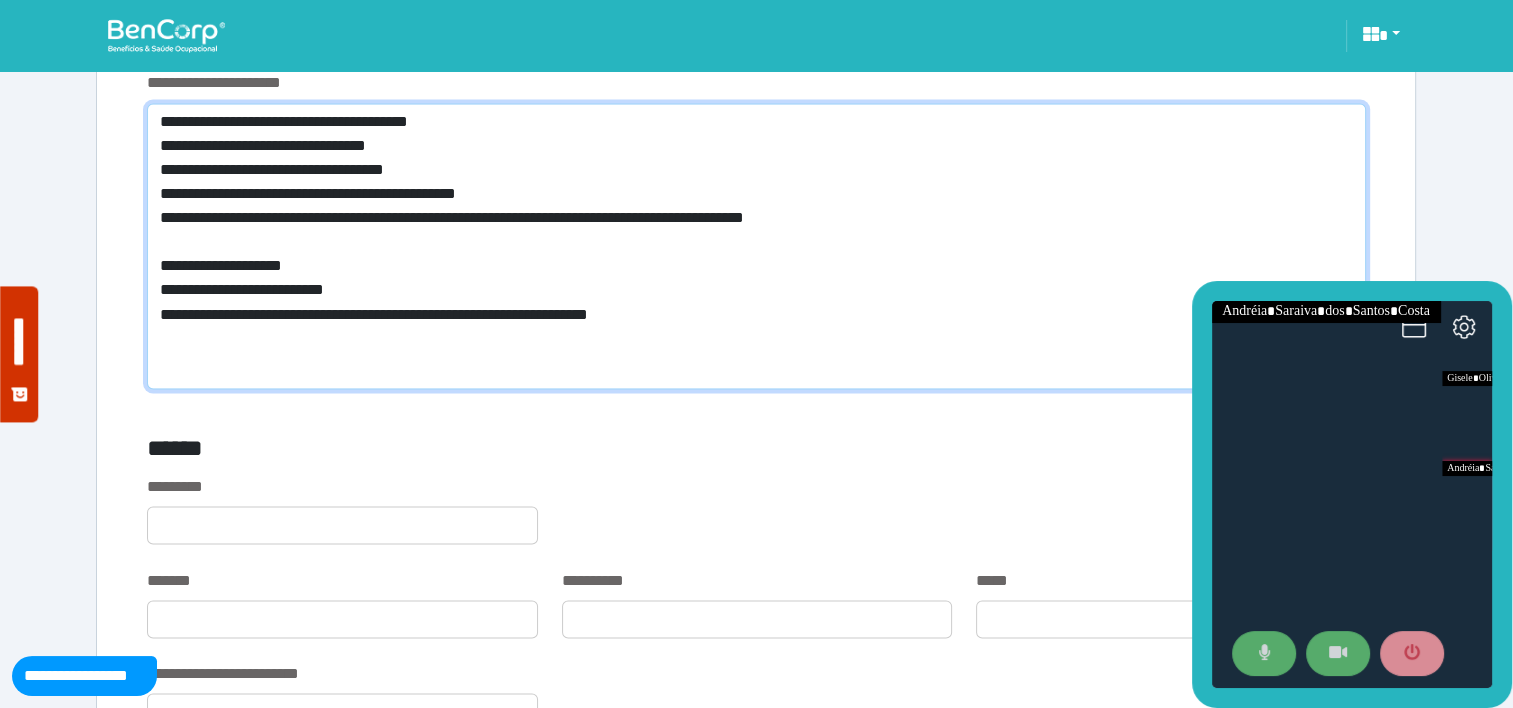 click on "**********" at bounding box center [756, 246] 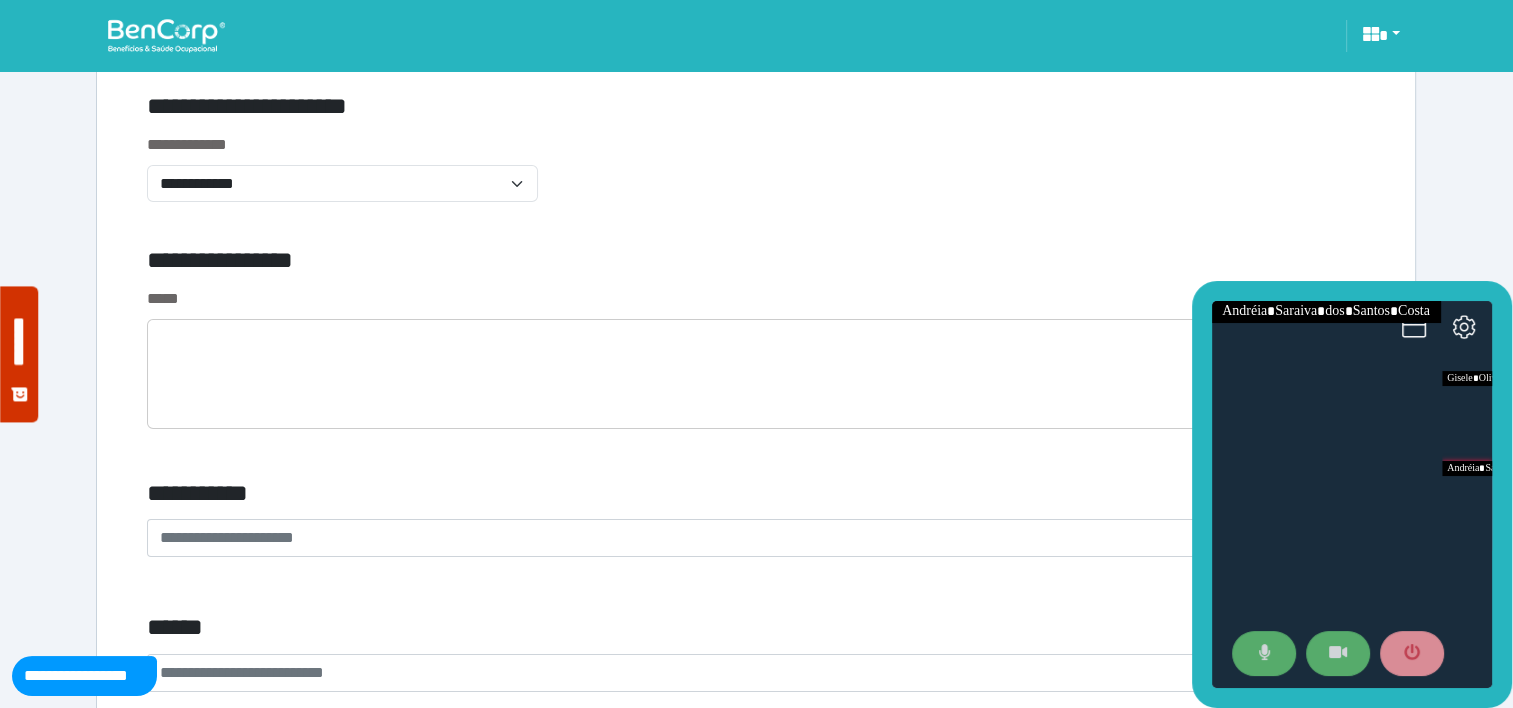 scroll, scrollTop: 7066, scrollLeft: 0, axis: vertical 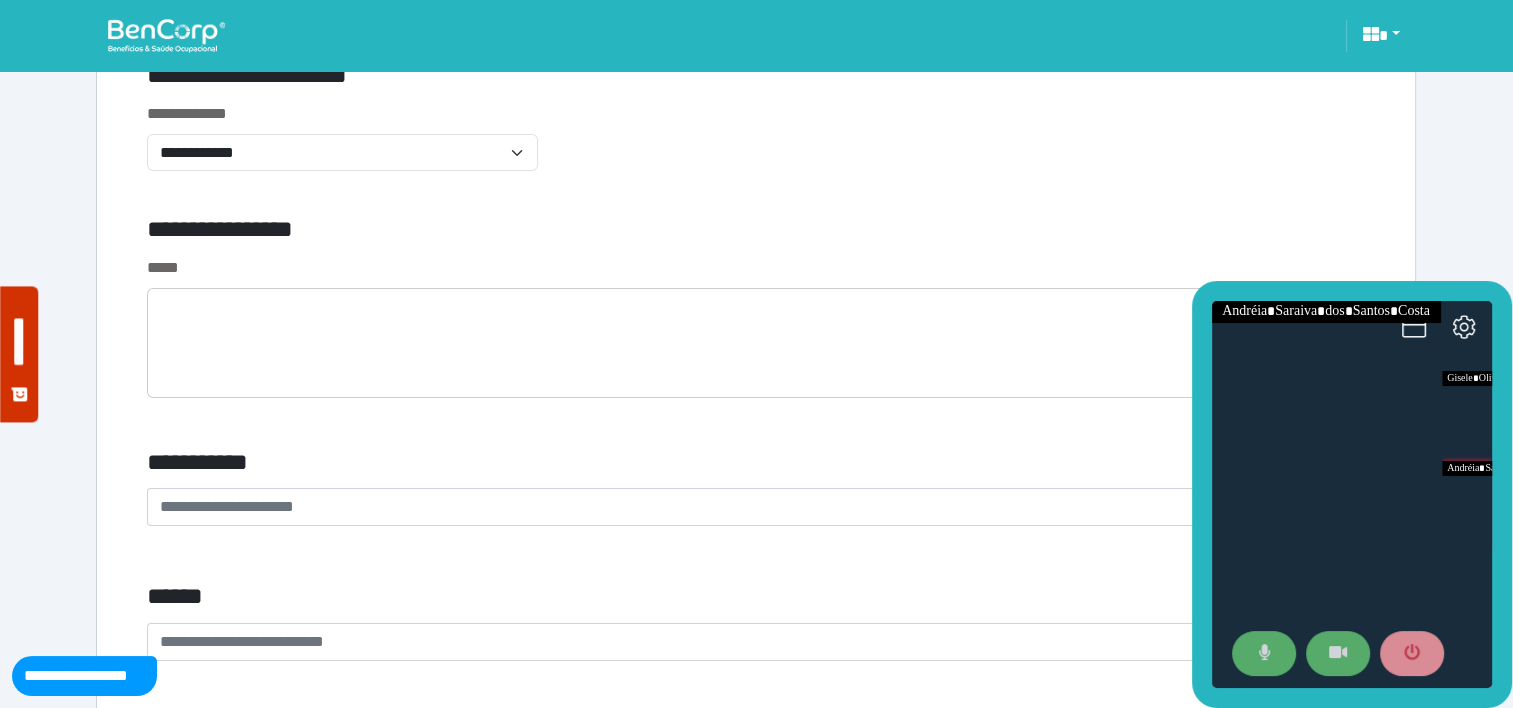 type on "**********" 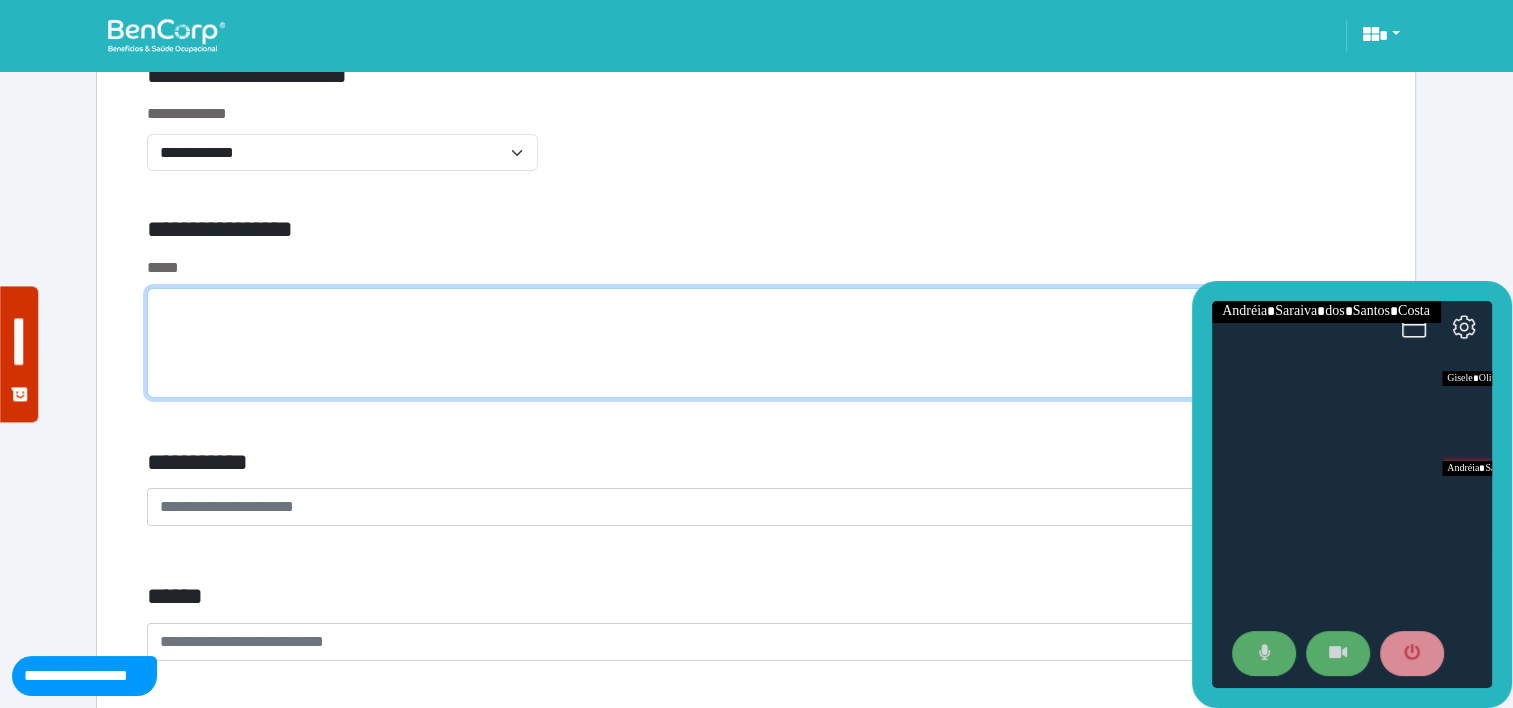 click at bounding box center [756, 343] 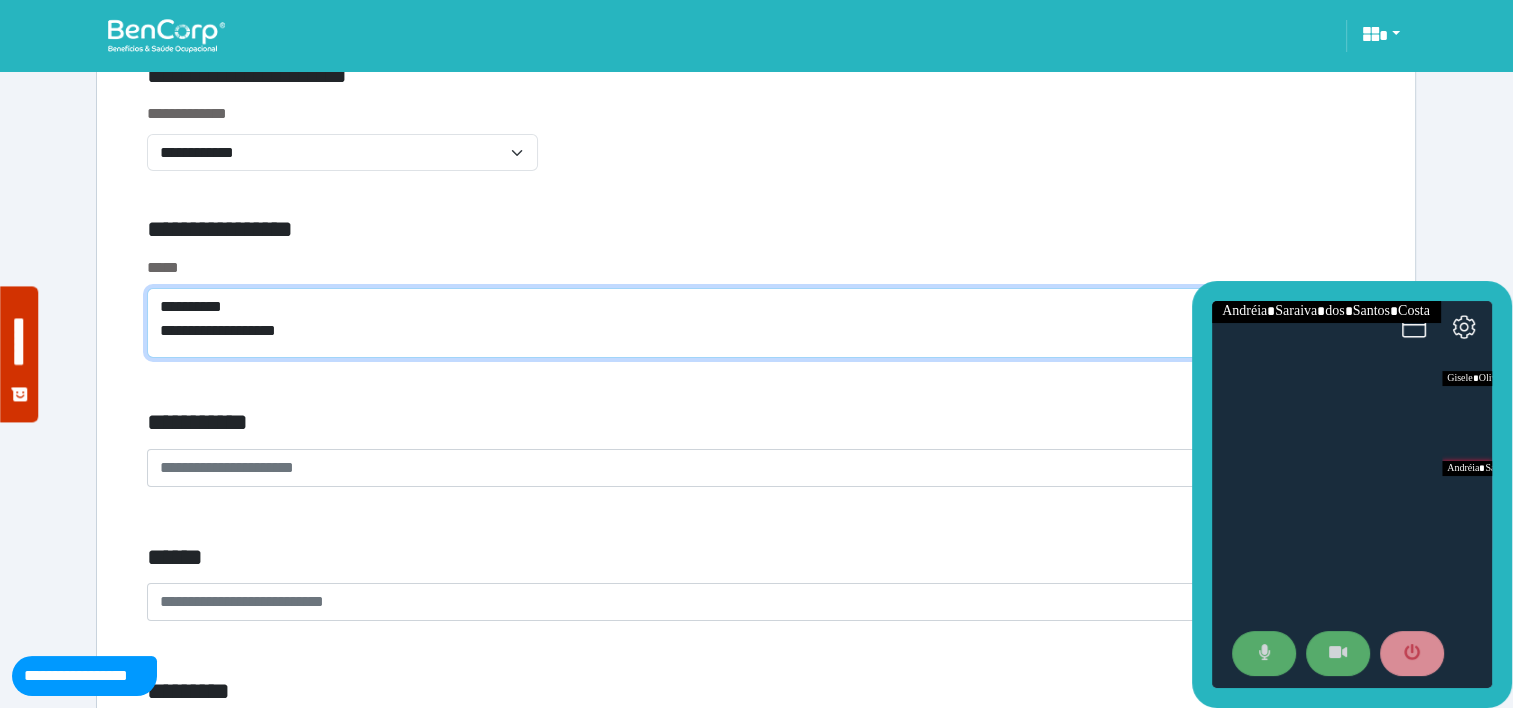 scroll, scrollTop: 0, scrollLeft: 0, axis: both 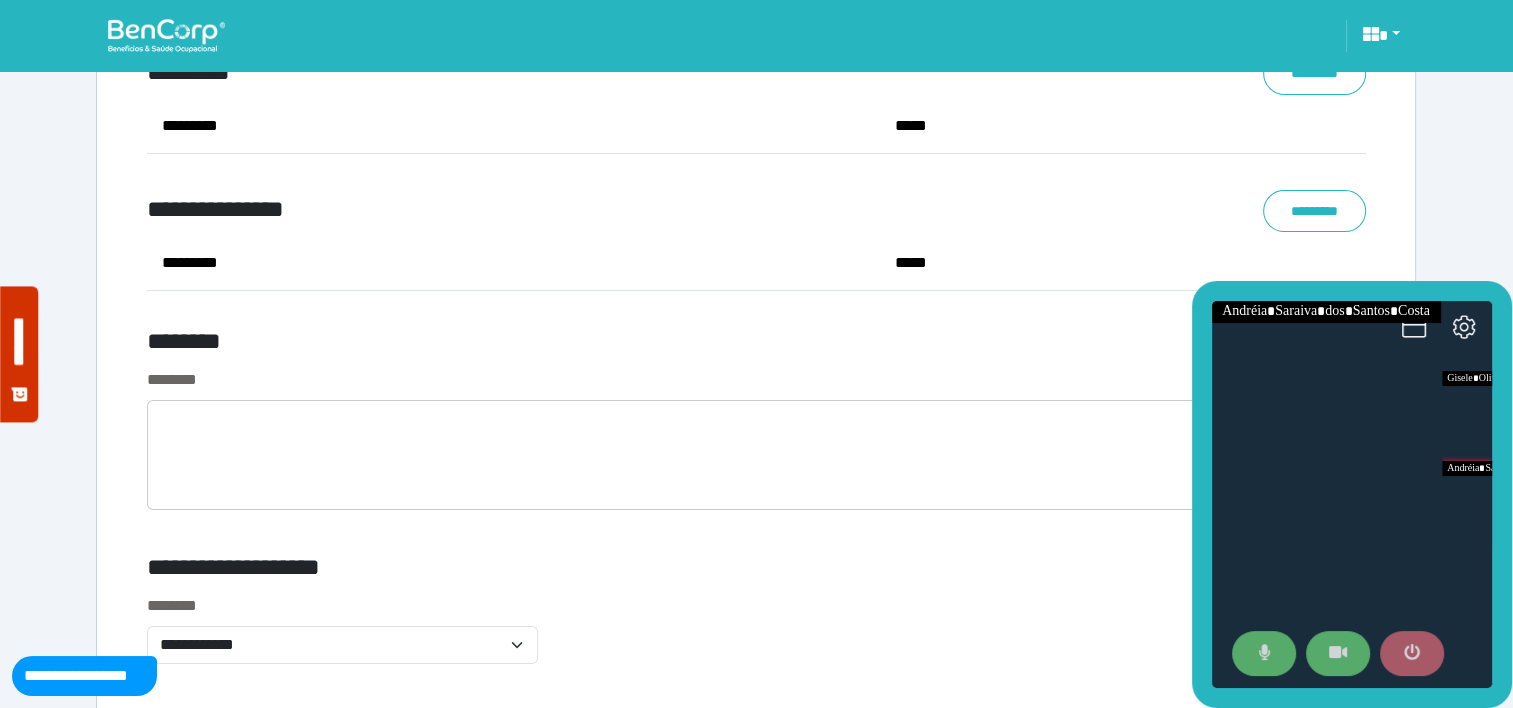 type on "**********" 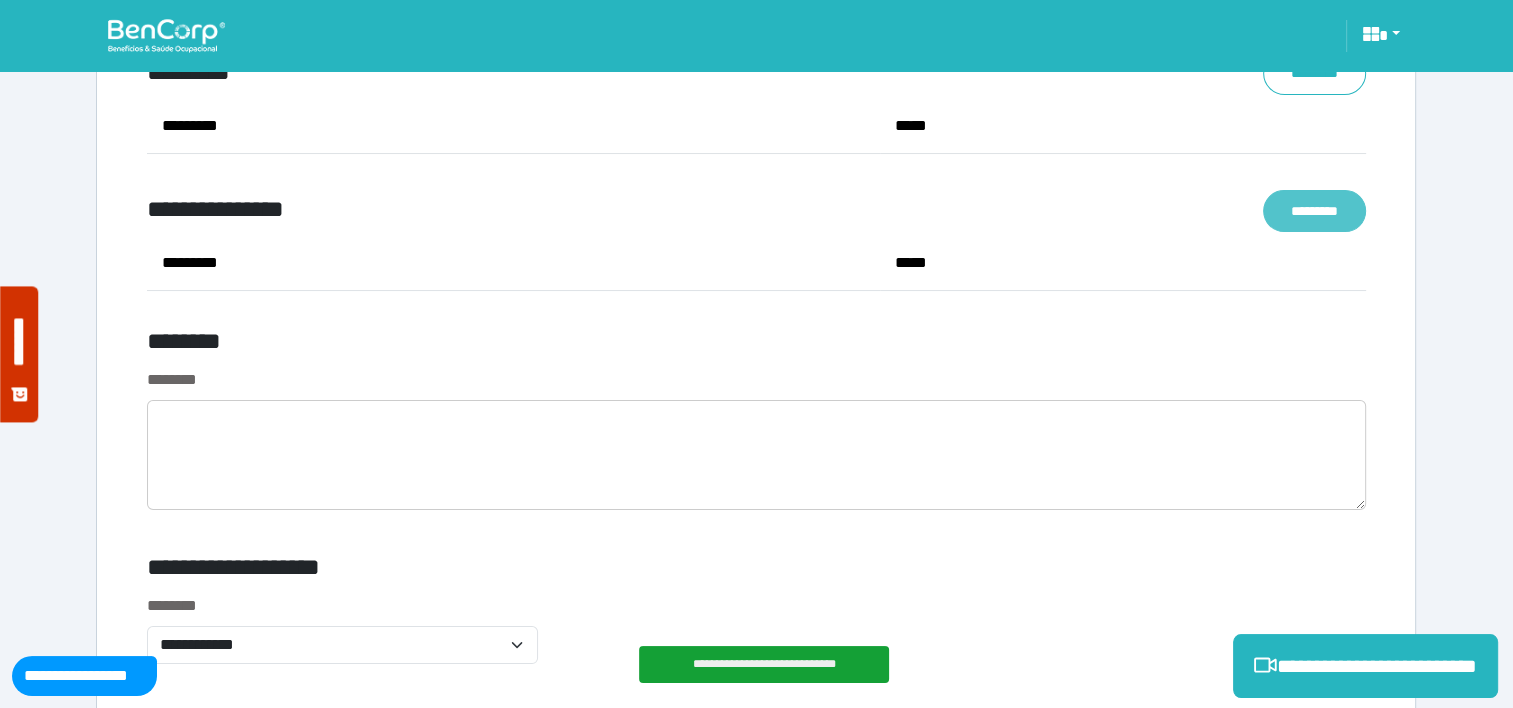 click on "*********" at bounding box center (1314, 211) 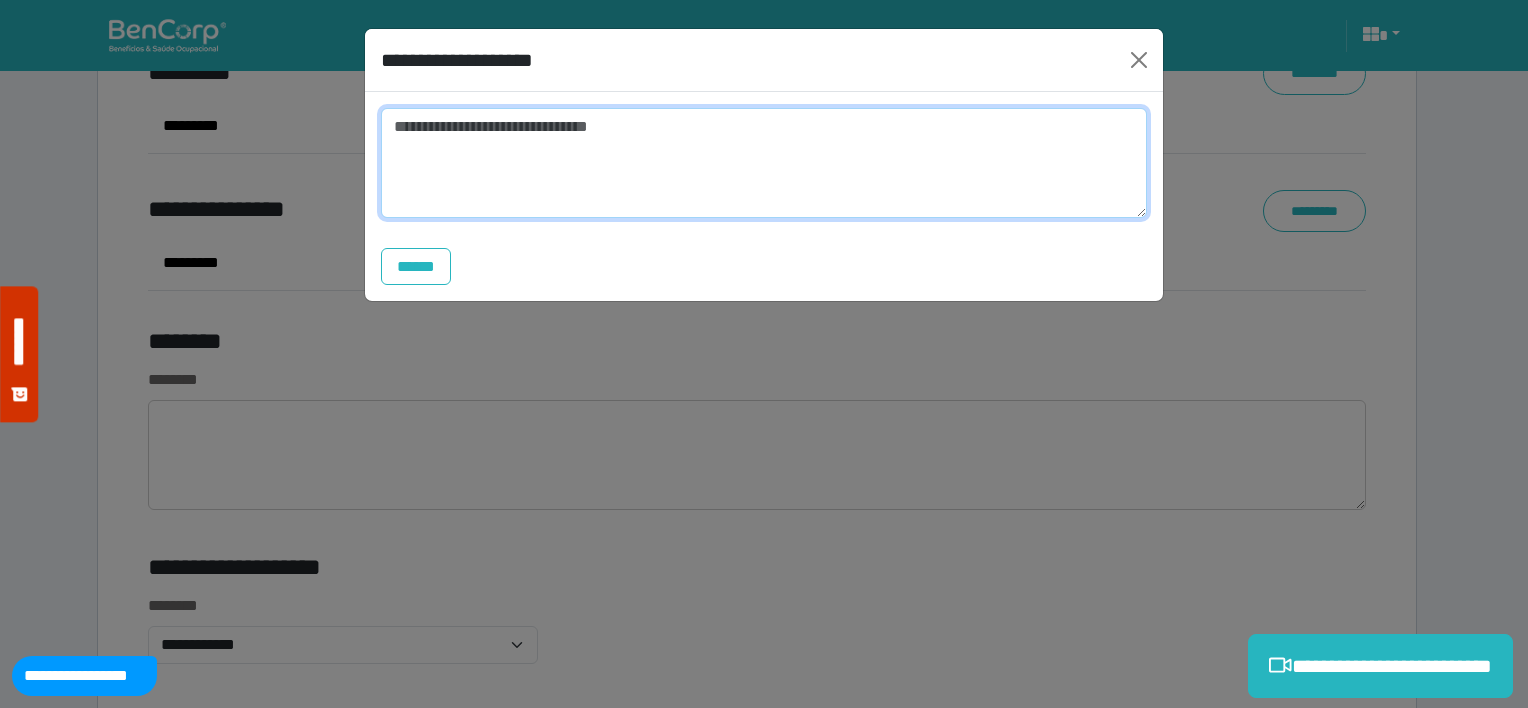 type on "*" 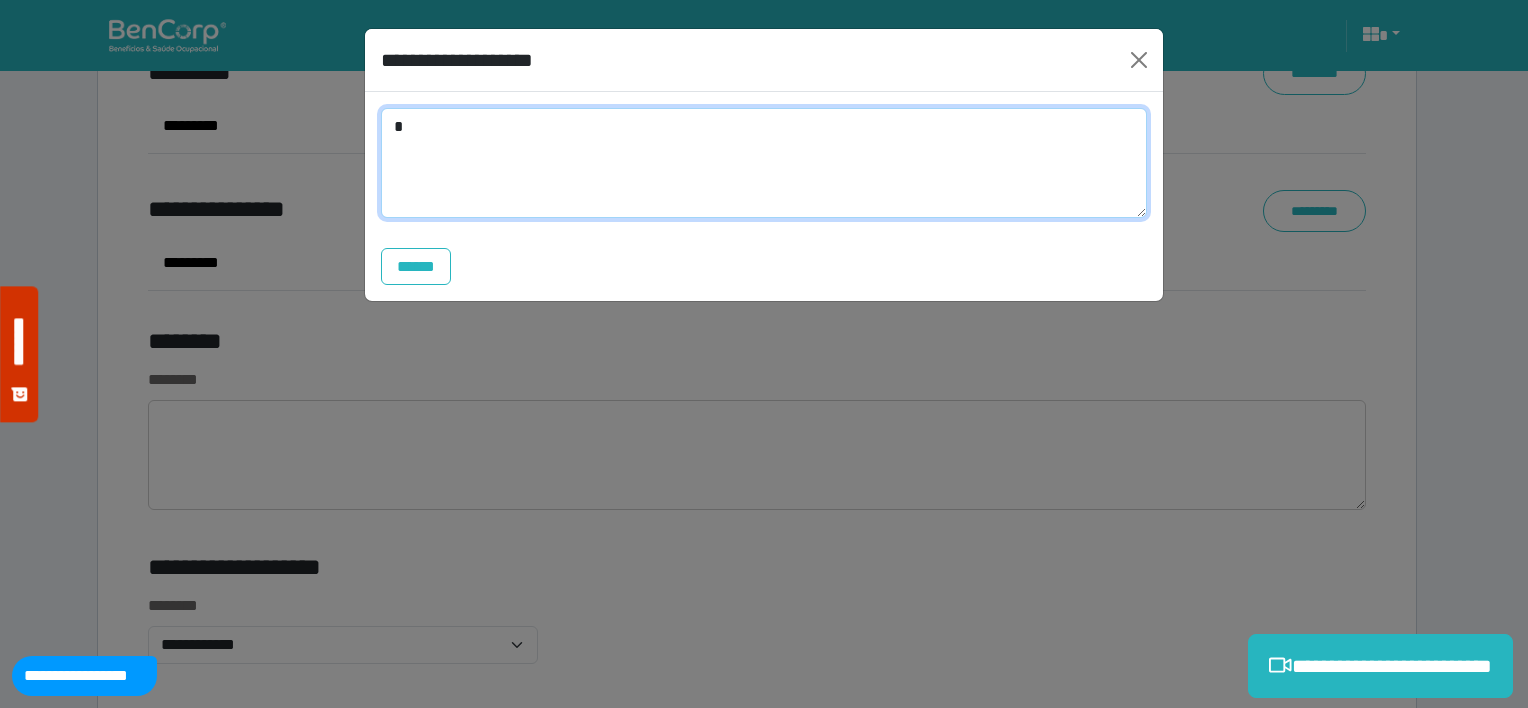 click on "*" at bounding box center [764, 163] 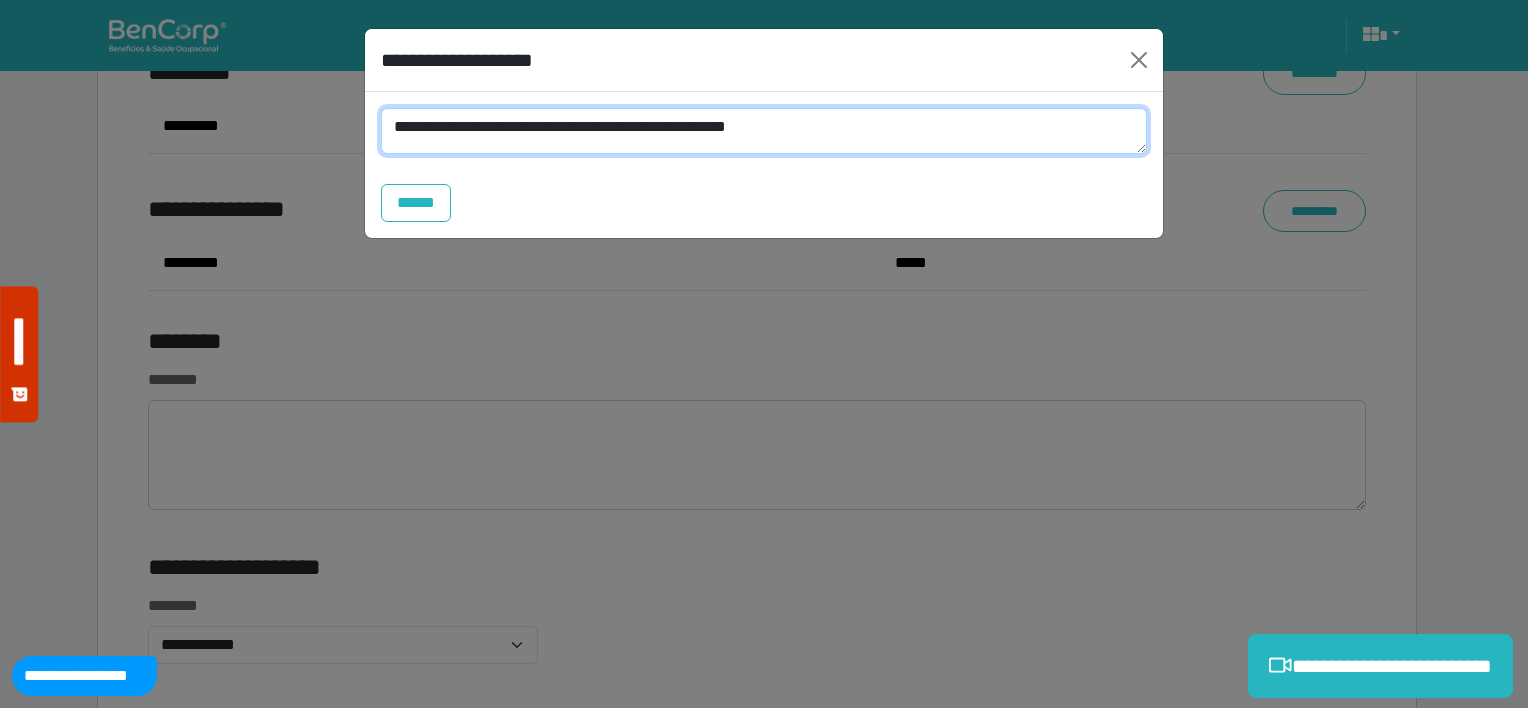 click on "**********" at bounding box center [764, 131] 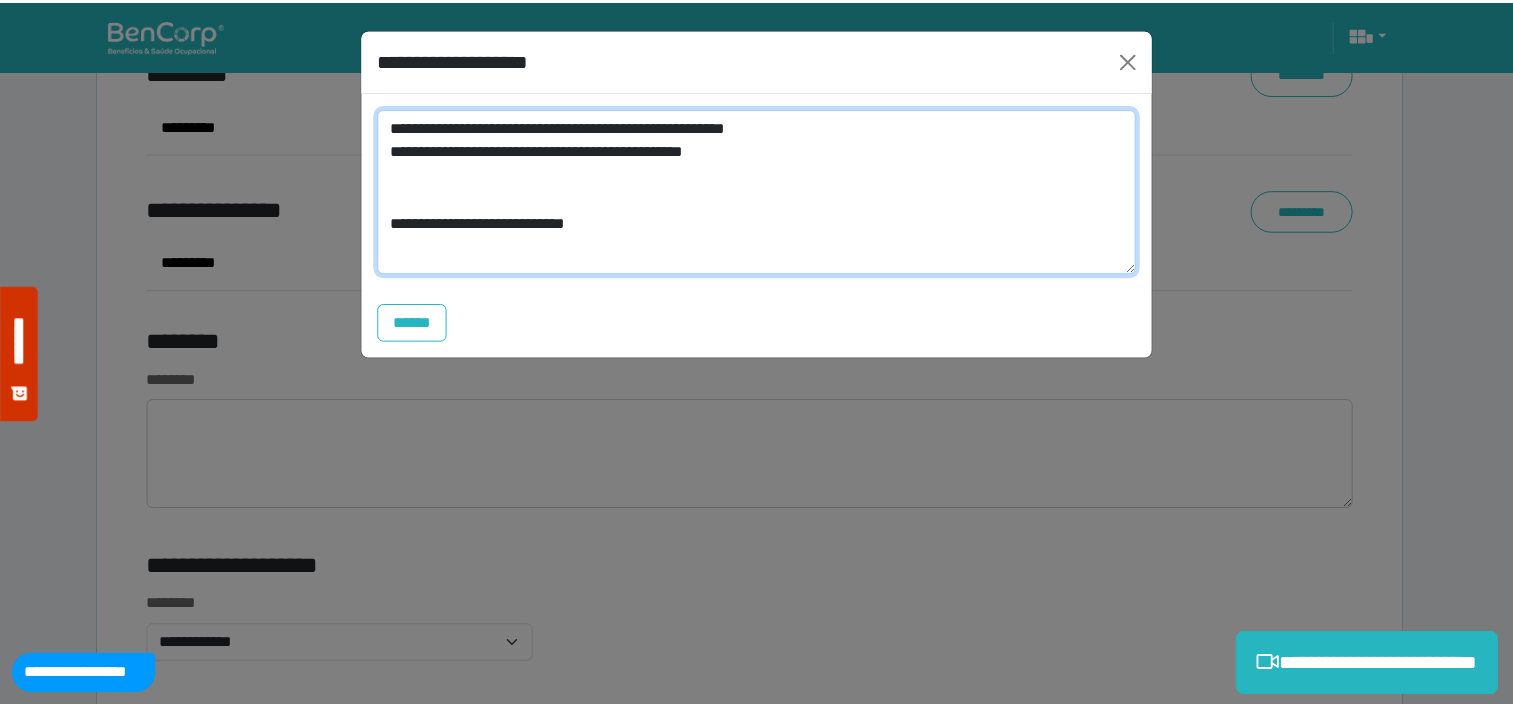 scroll, scrollTop: 0, scrollLeft: 0, axis: both 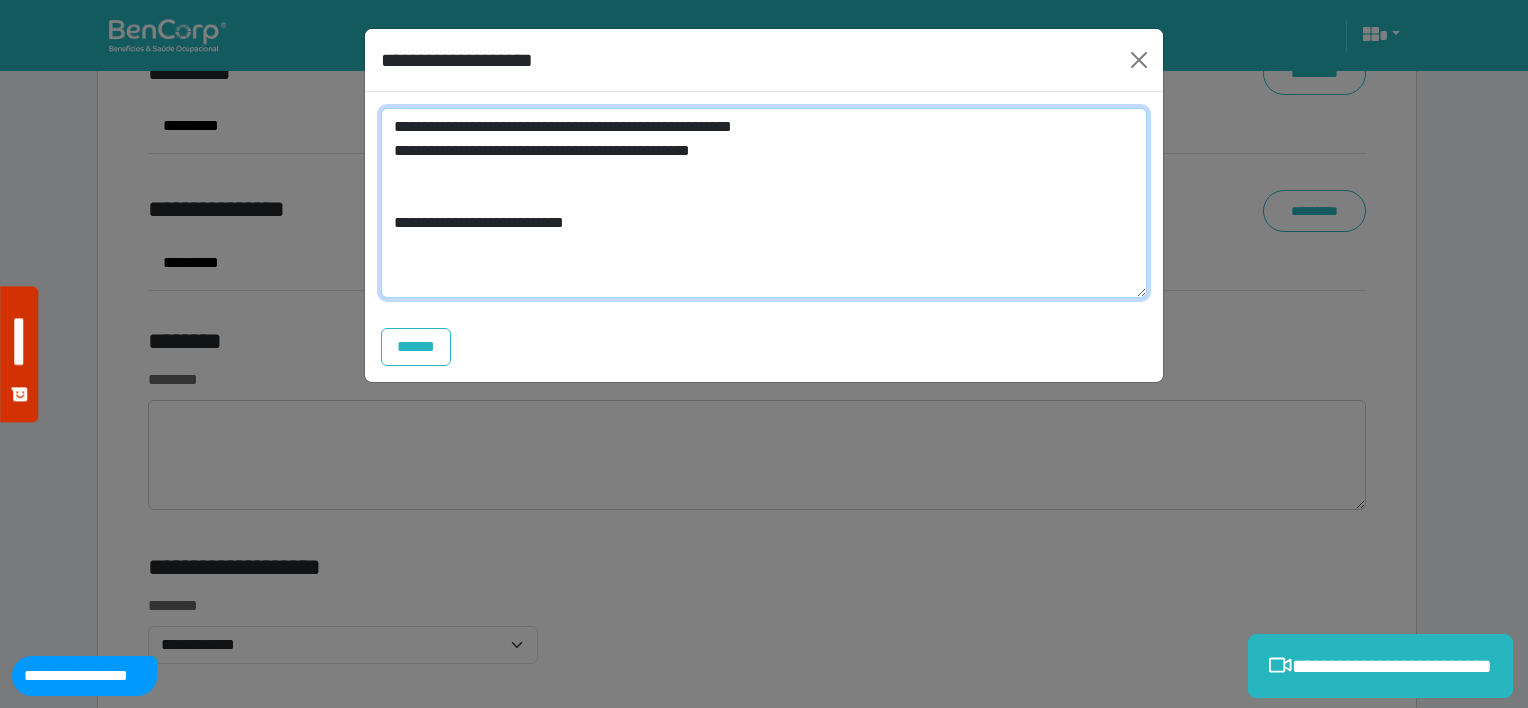 click on "**********" at bounding box center (764, 203) 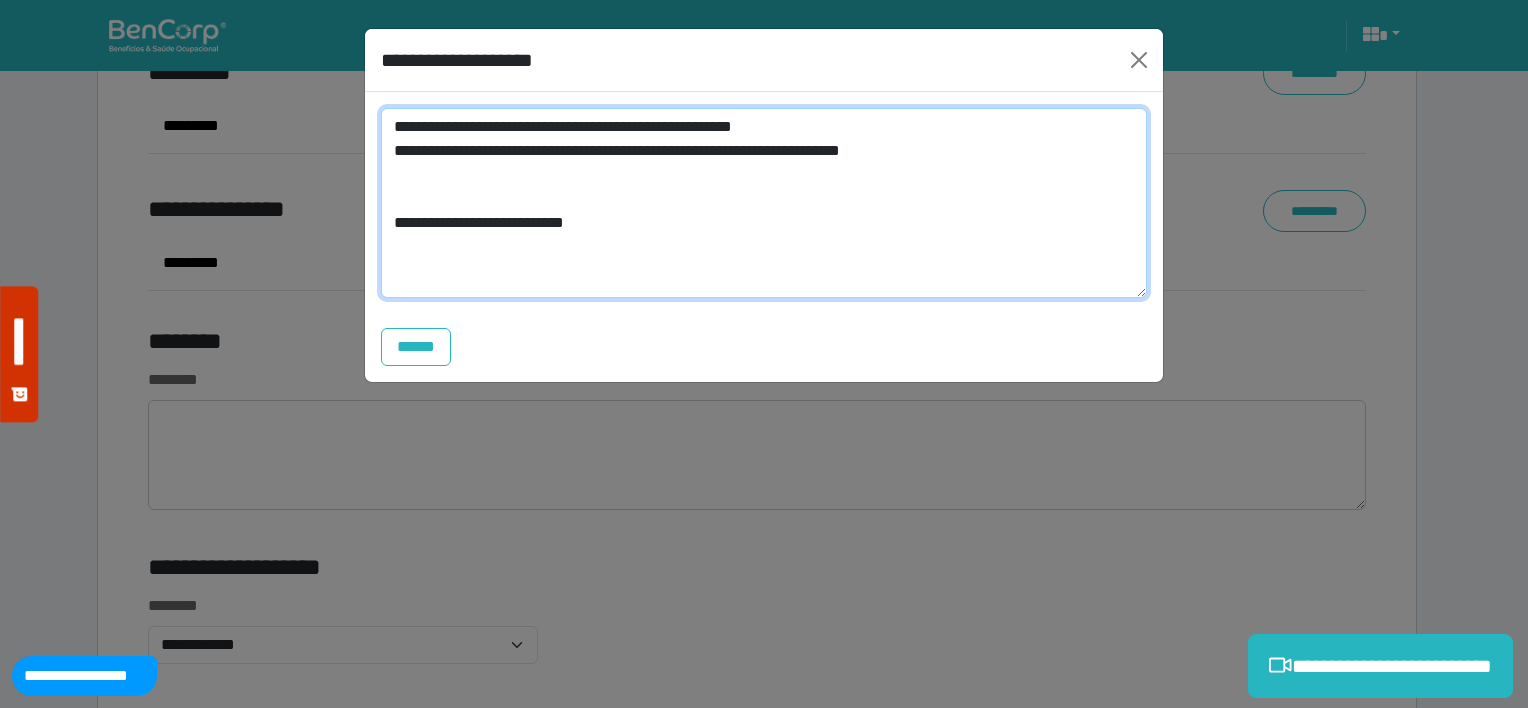 click on "**********" at bounding box center [764, 203] 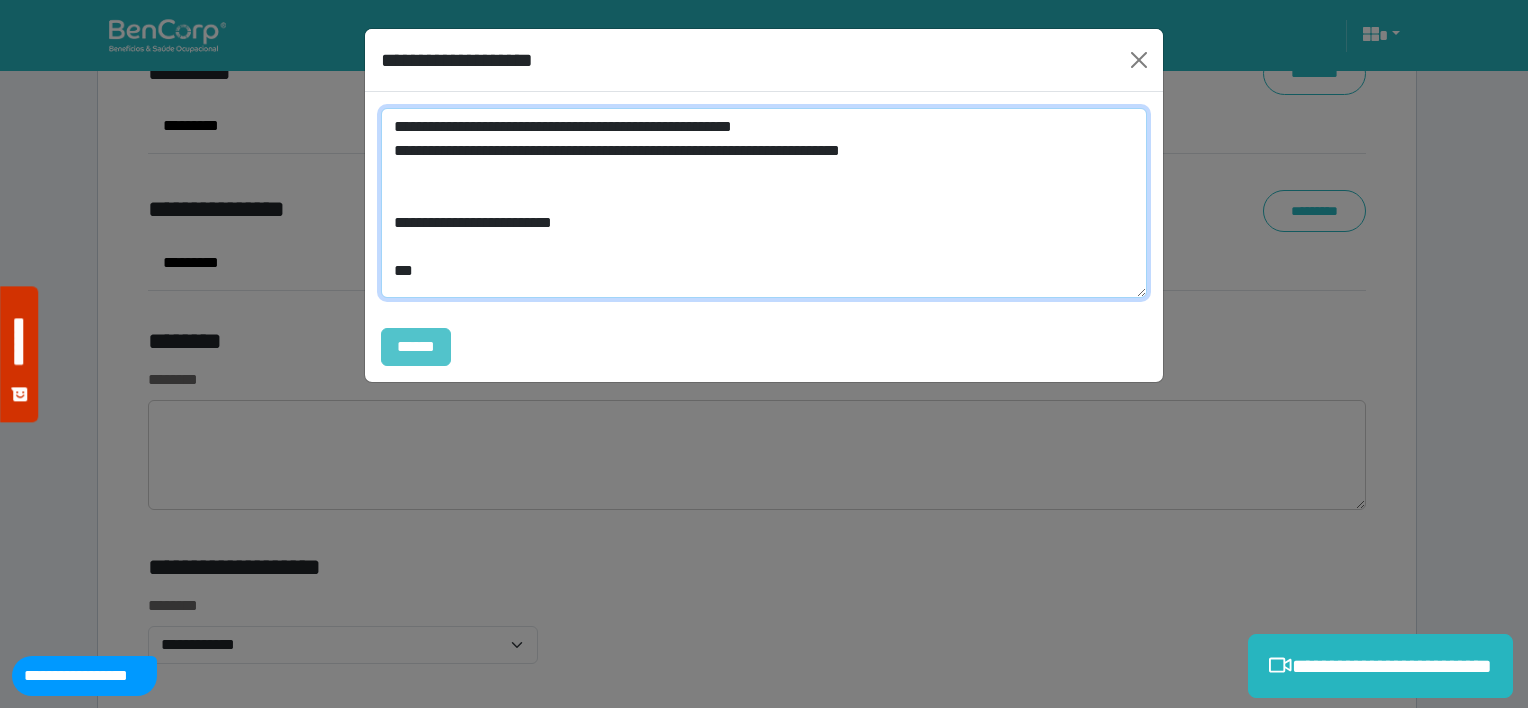 type on "**********" 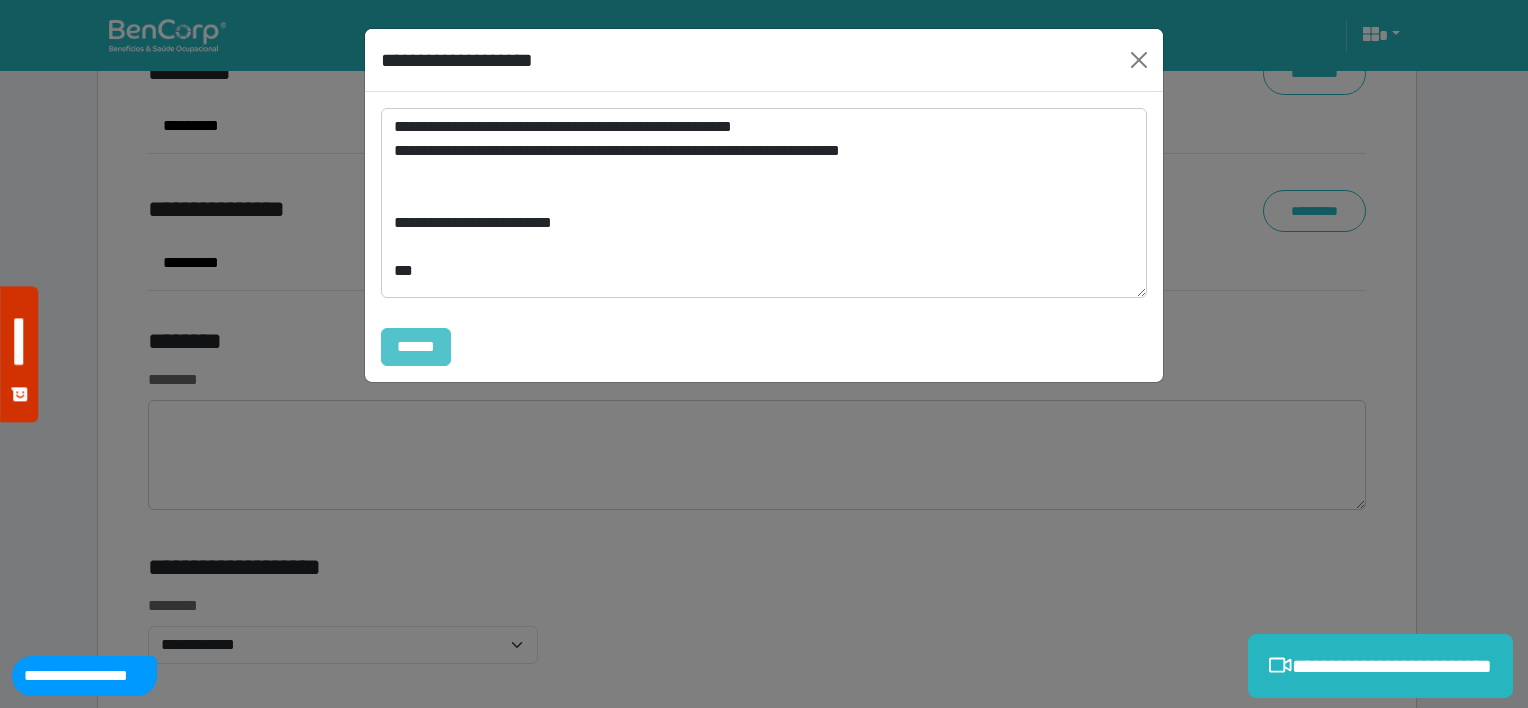 click on "******" at bounding box center (416, 347) 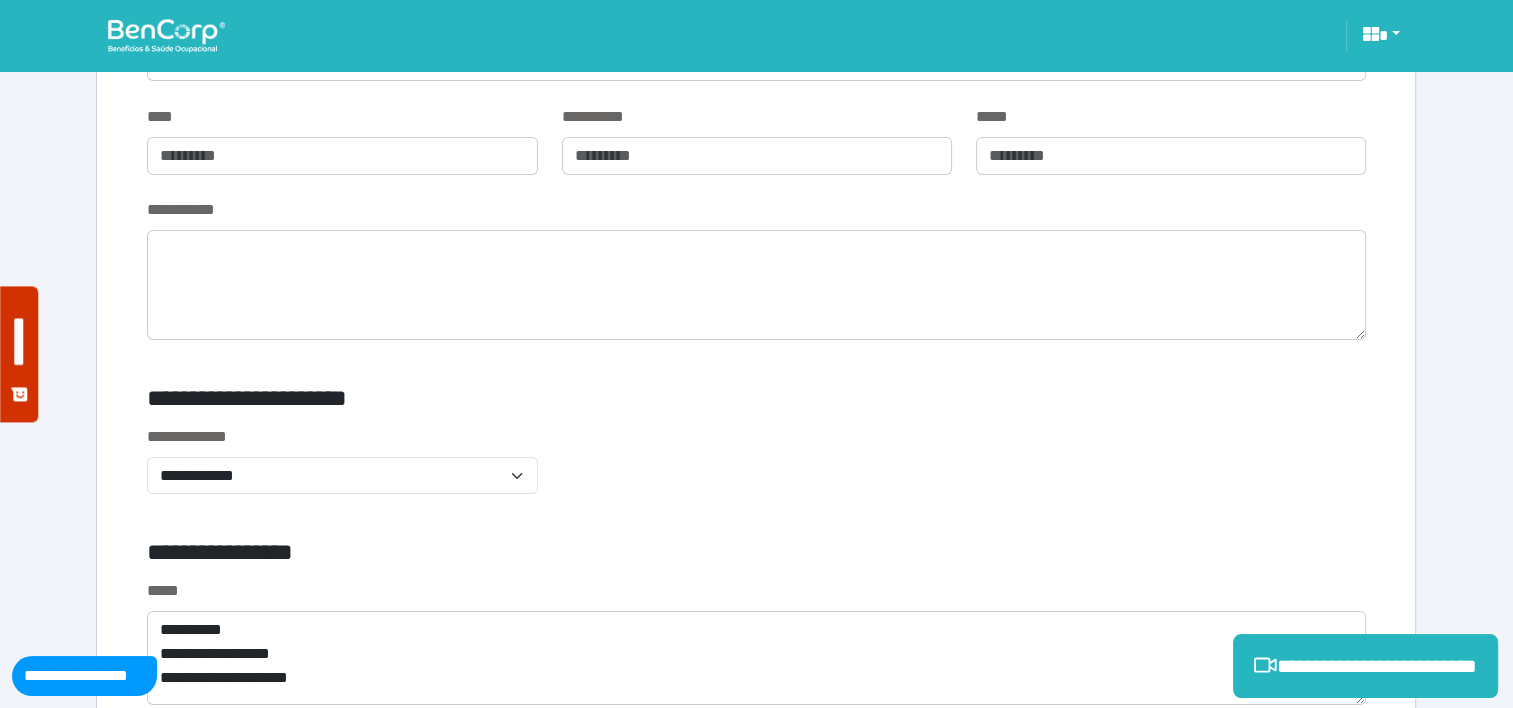 scroll, scrollTop: 6732, scrollLeft: 0, axis: vertical 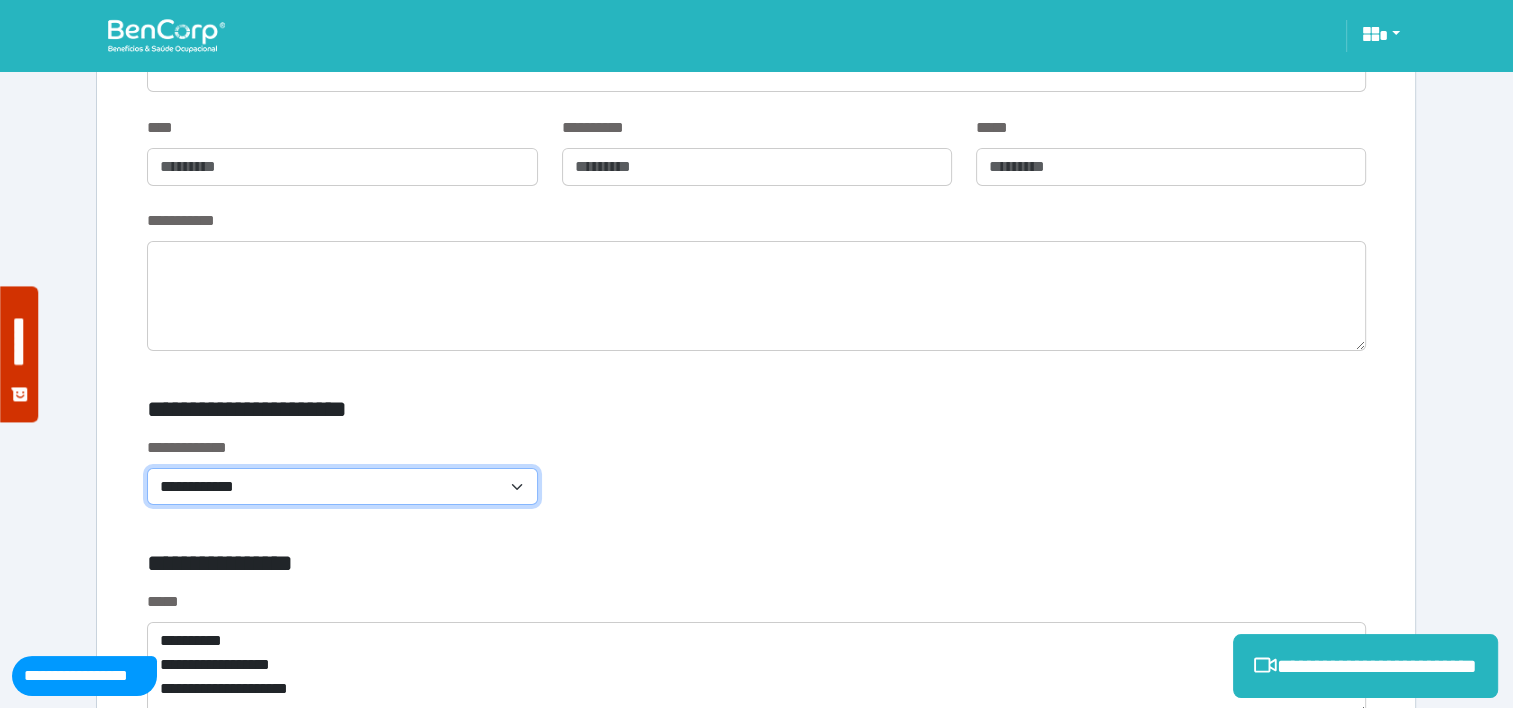click on "**********" at bounding box center (342, 487) 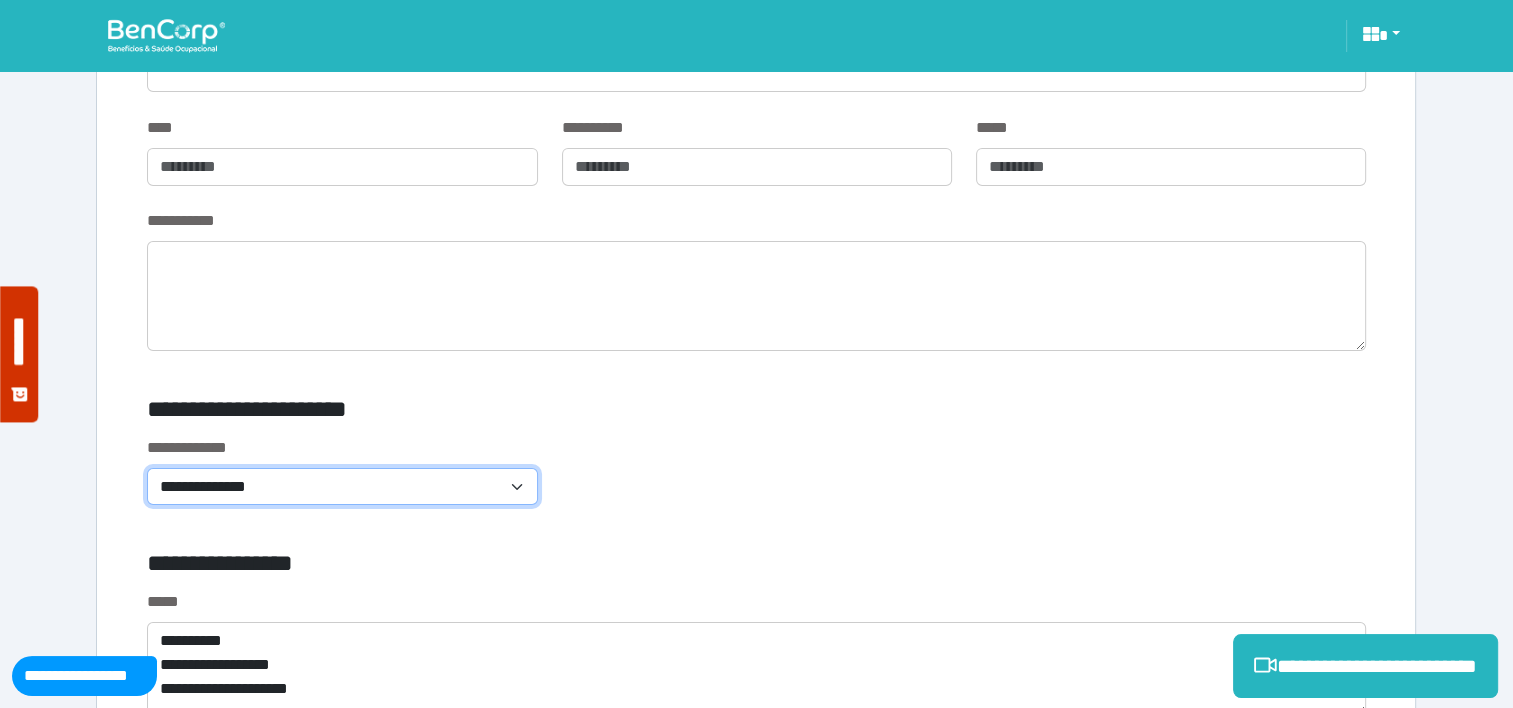 click on "**********" at bounding box center (342, 487) 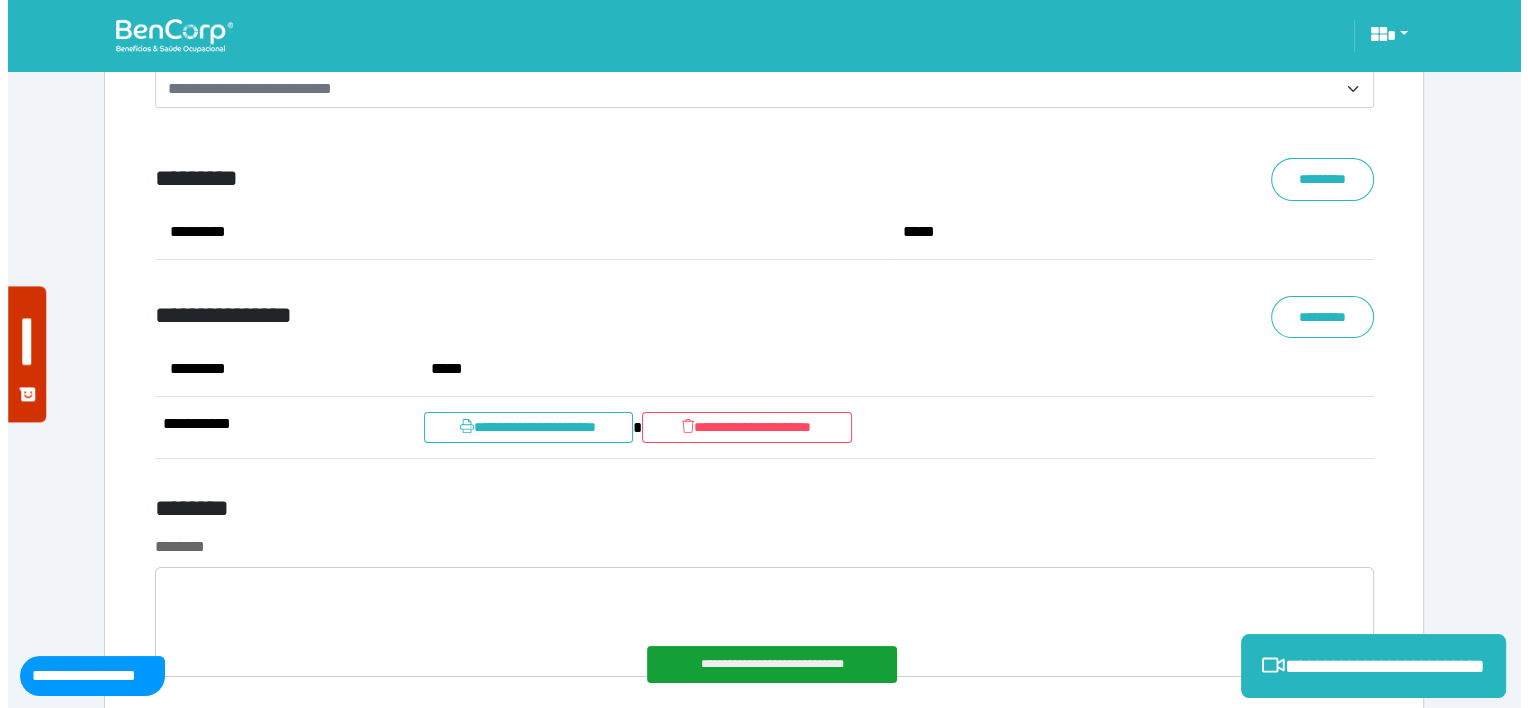 scroll, scrollTop: 8066, scrollLeft: 0, axis: vertical 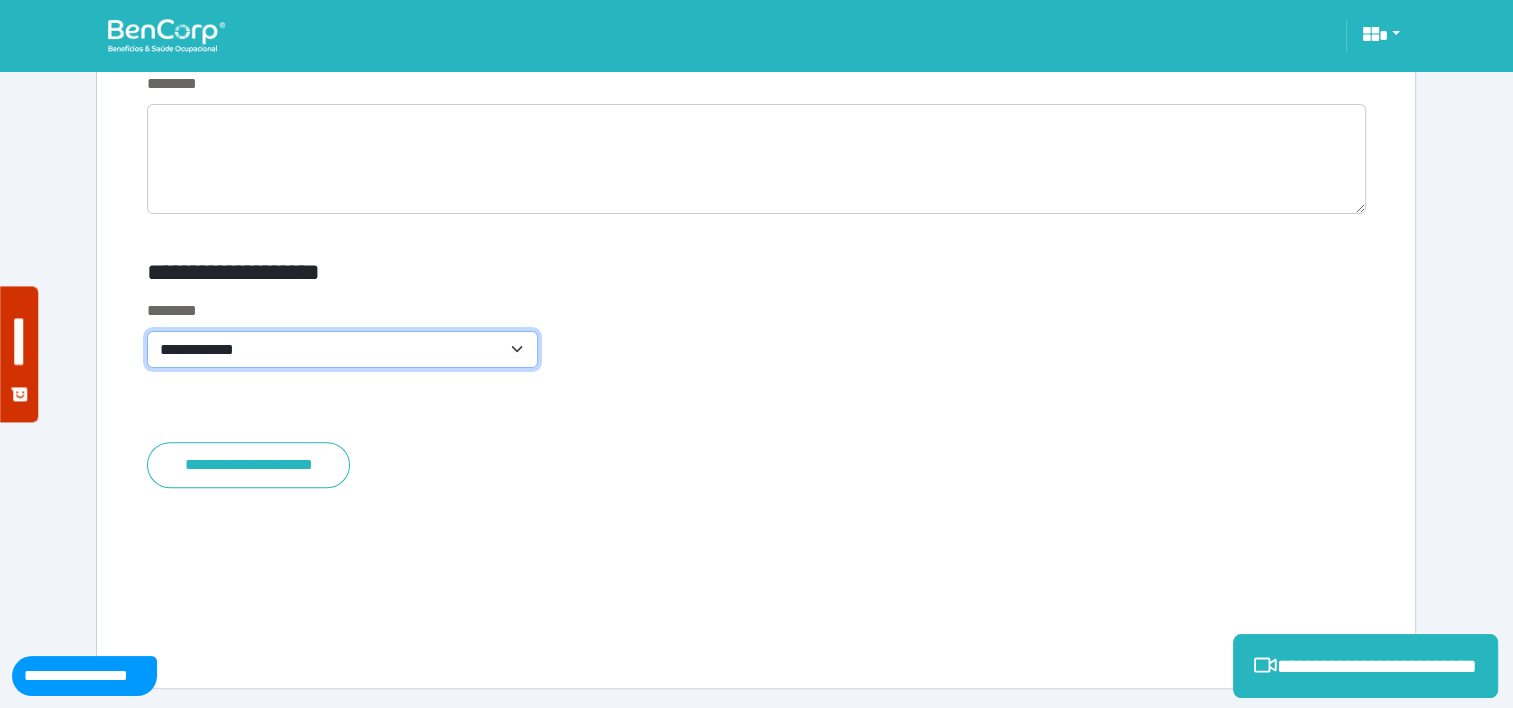 click on "**********" at bounding box center [342, 350] 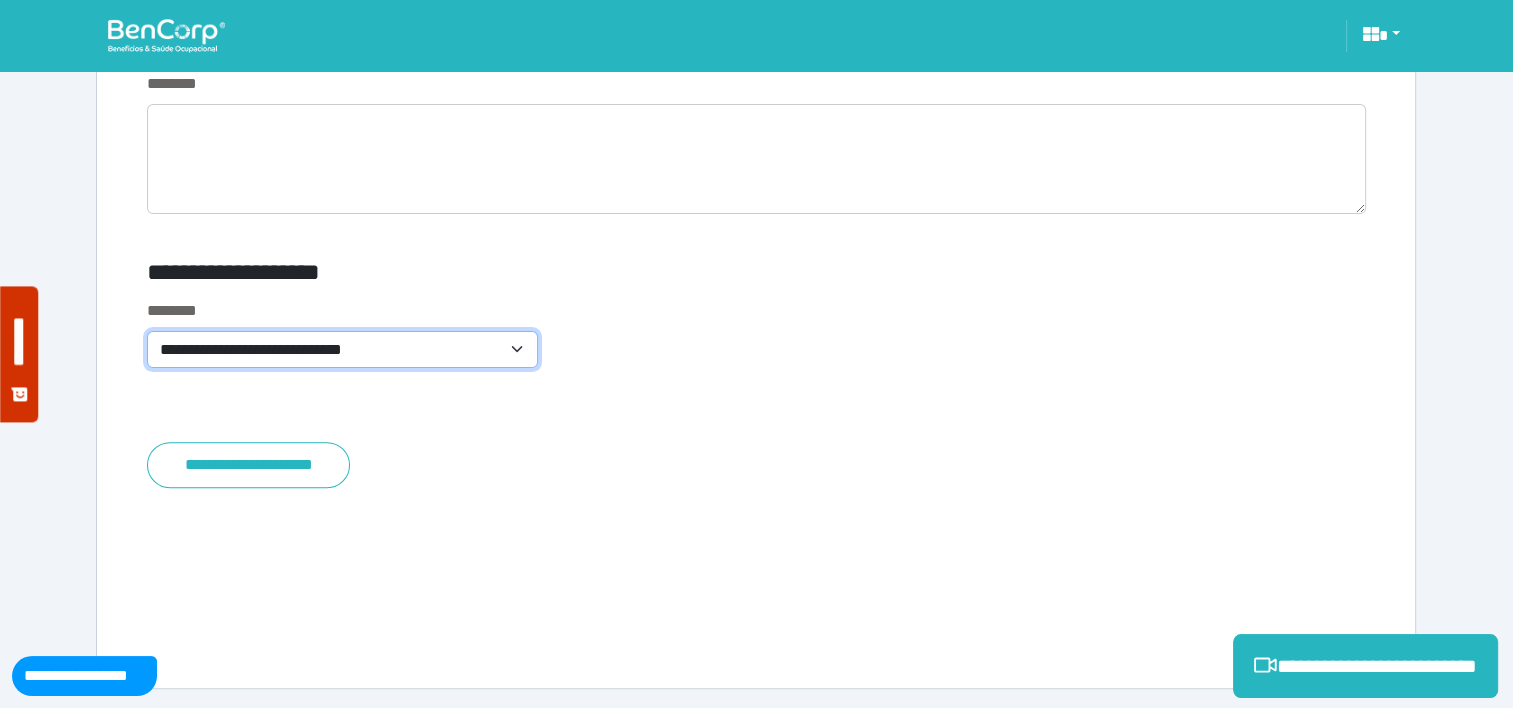 click on "**********" at bounding box center [342, 350] 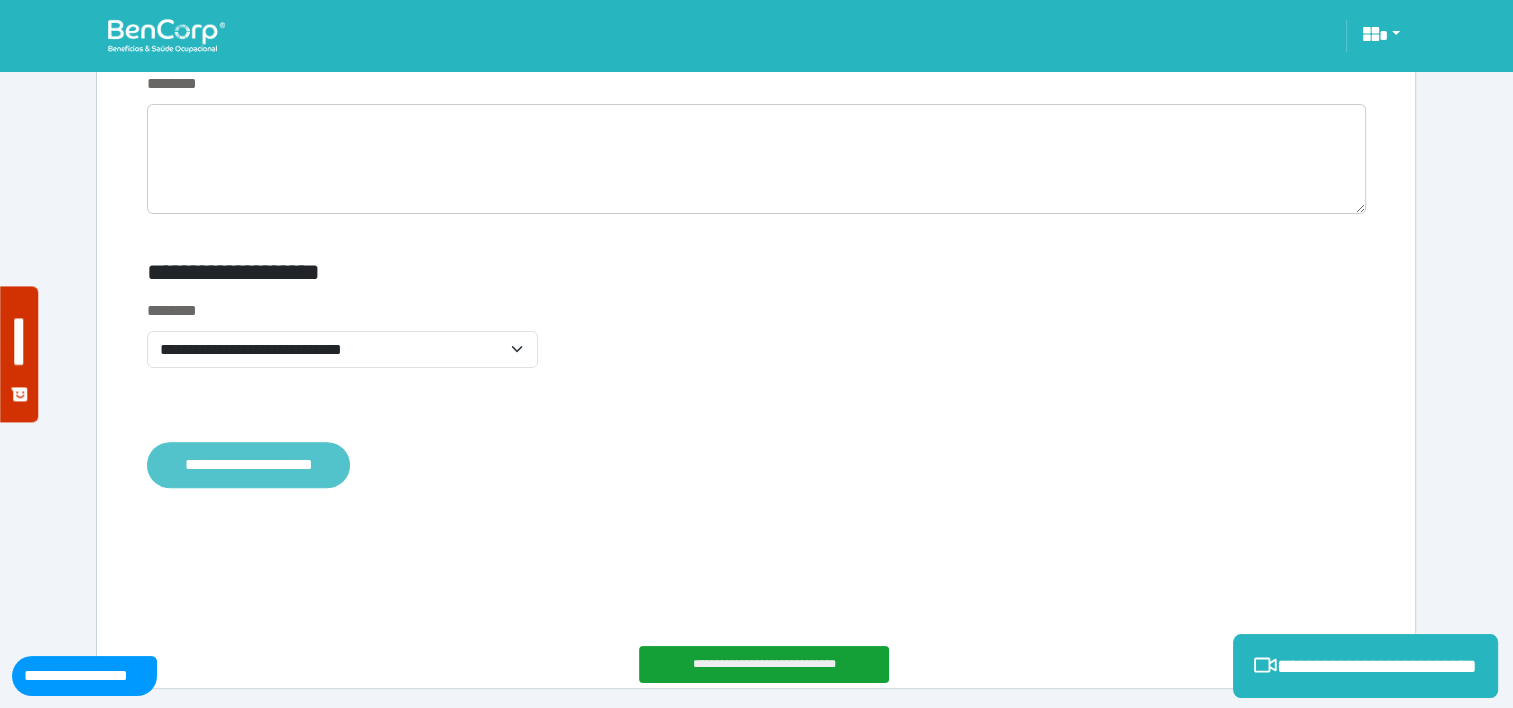 click on "**********" at bounding box center [248, 465] 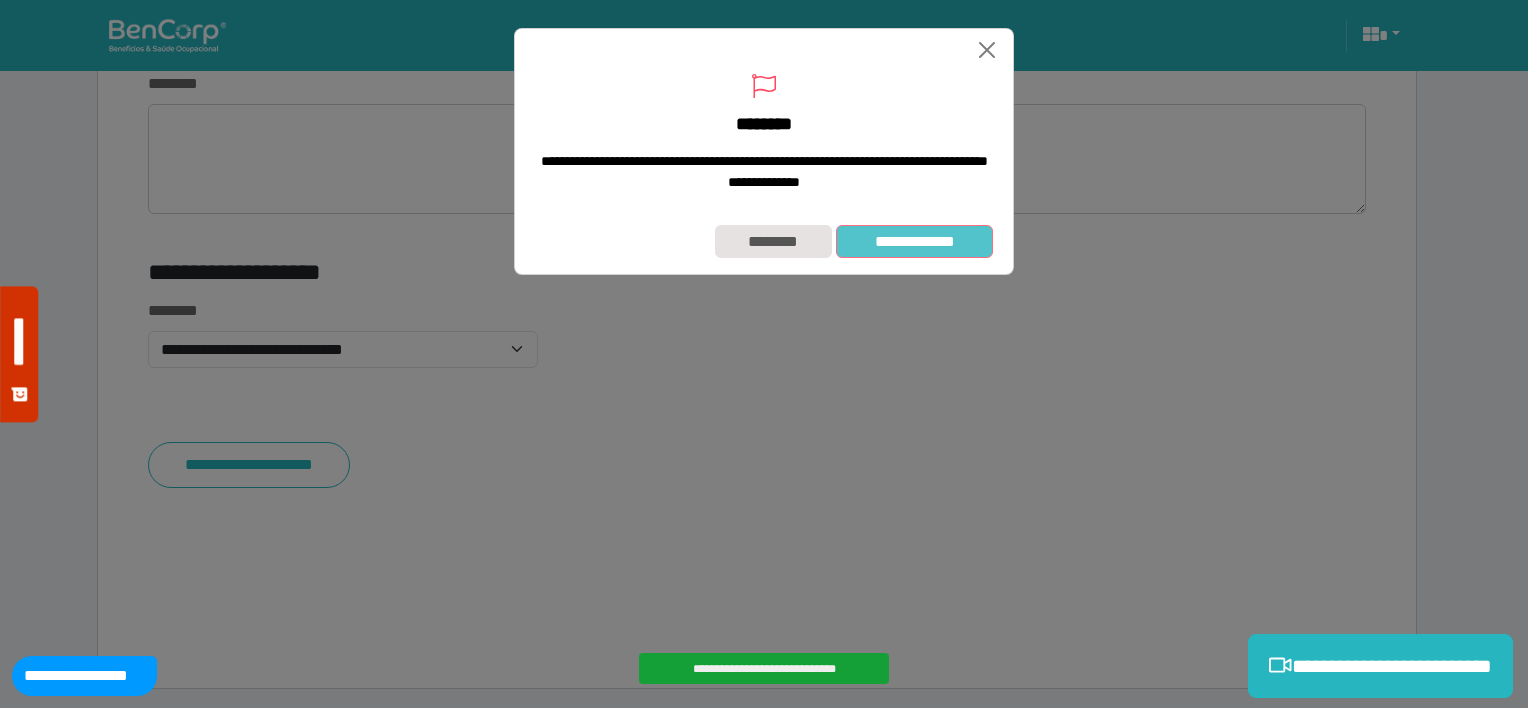 click on "**********" at bounding box center (914, 242) 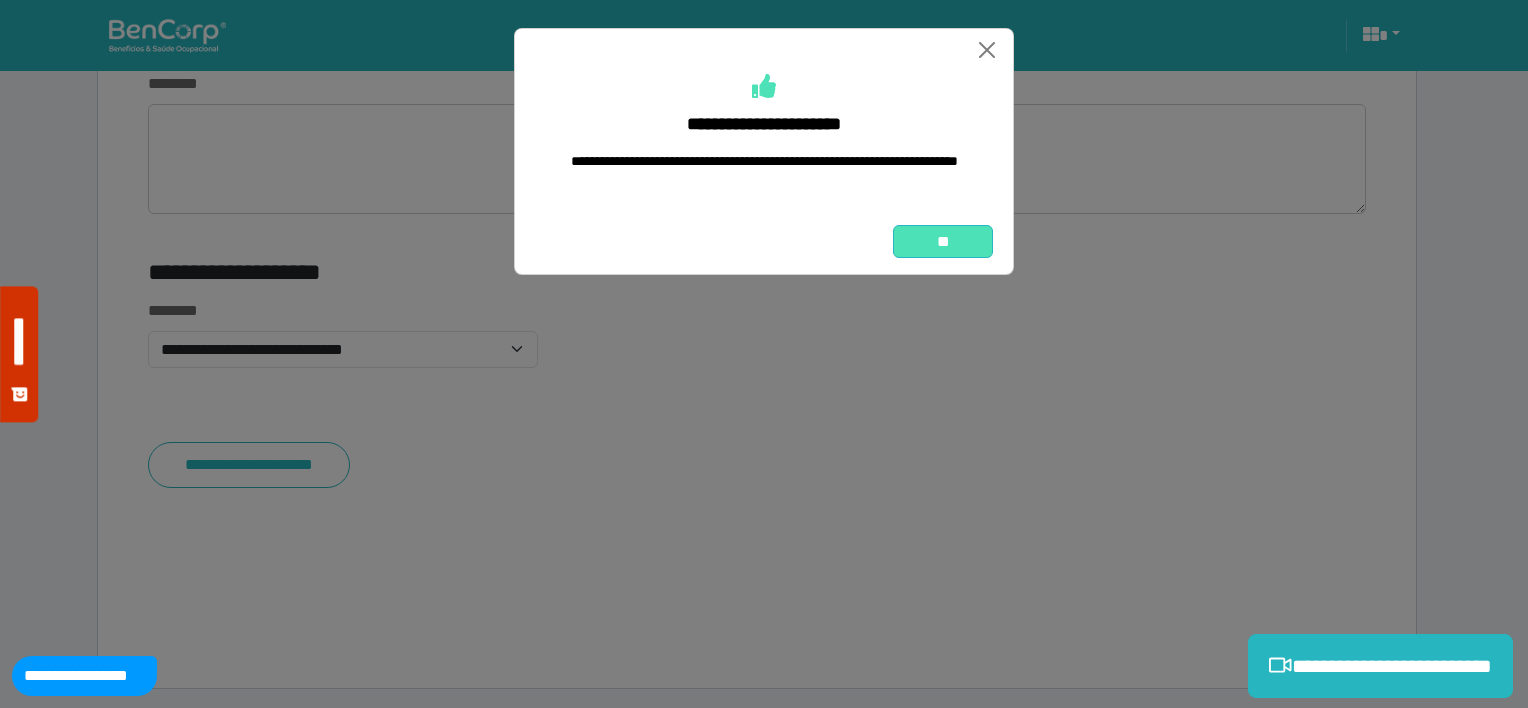 click on "**" at bounding box center [943, 242] 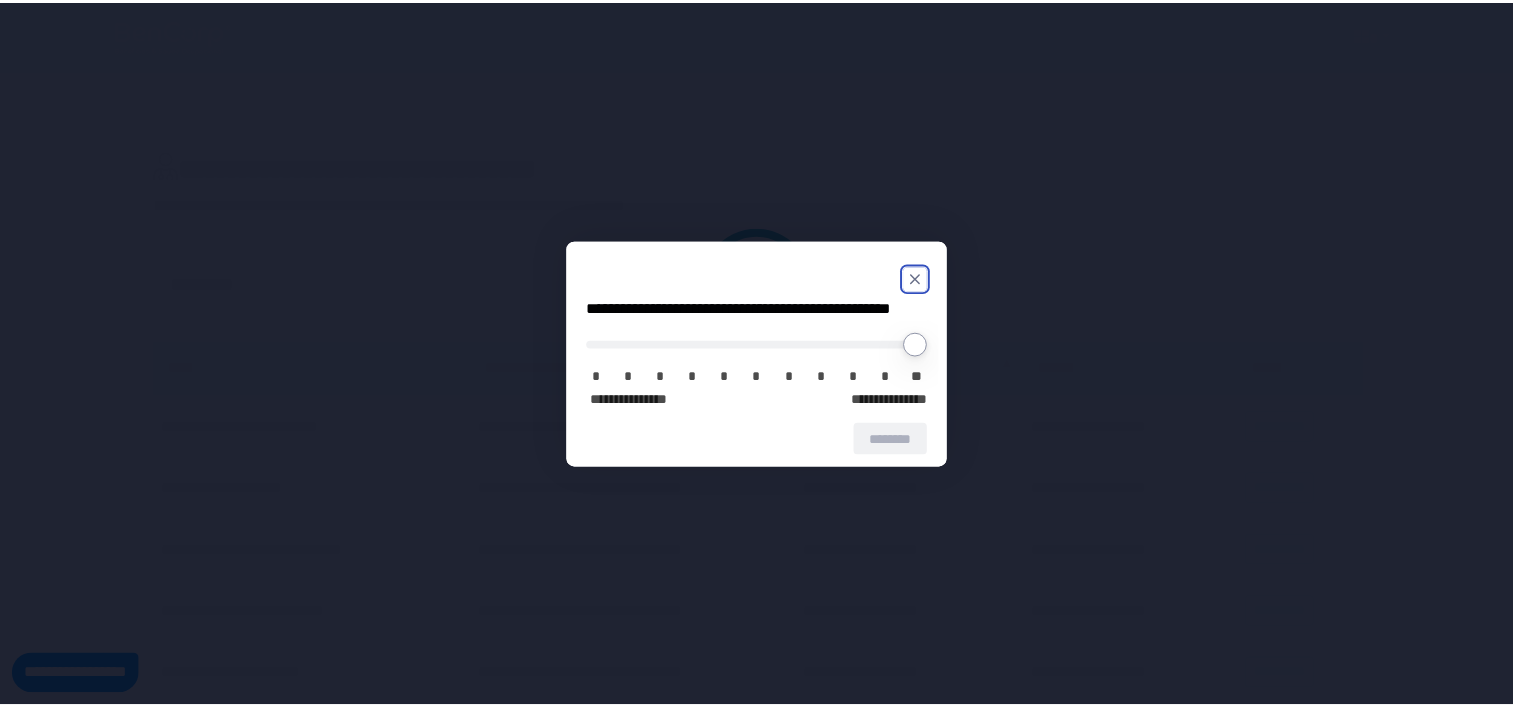 scroll, scrollTop: 0, scrollLeft: 0, axis: both 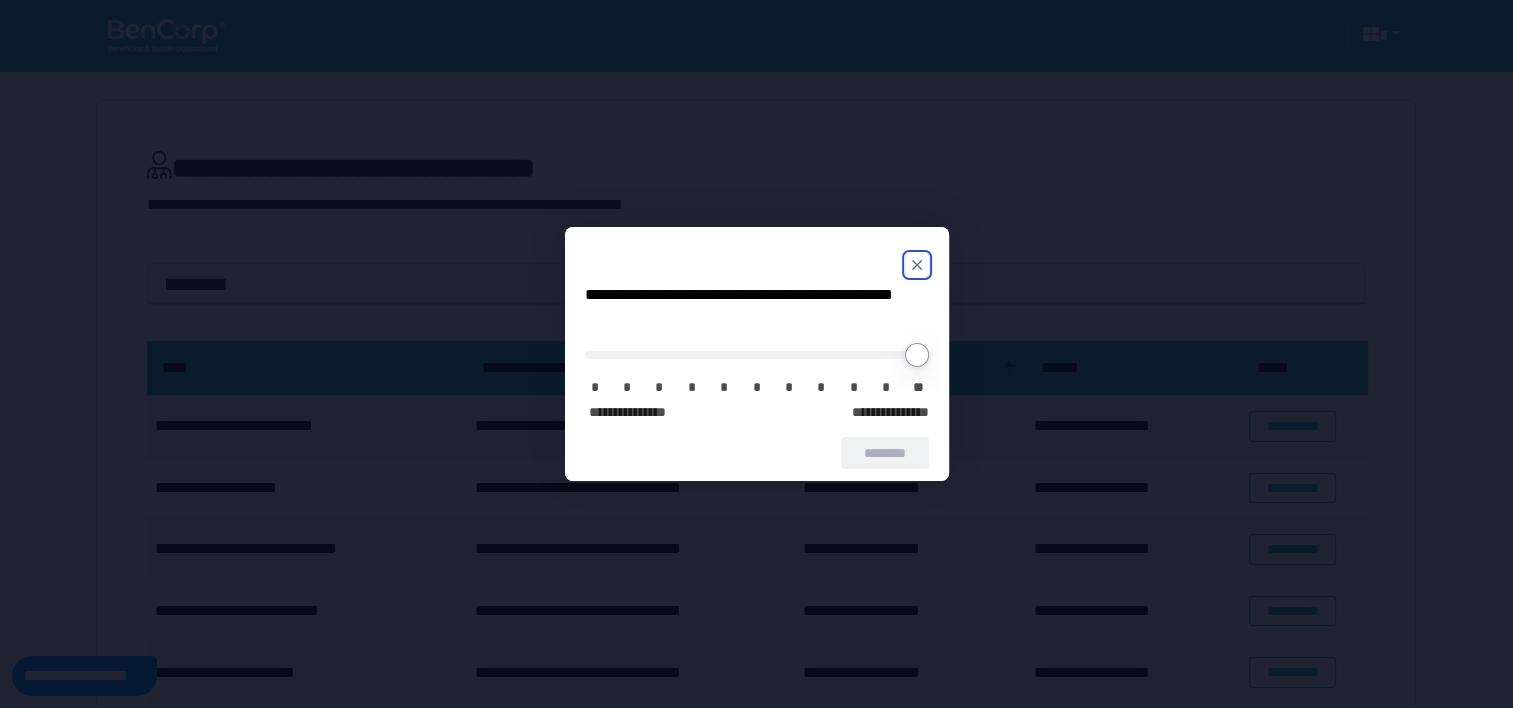 click 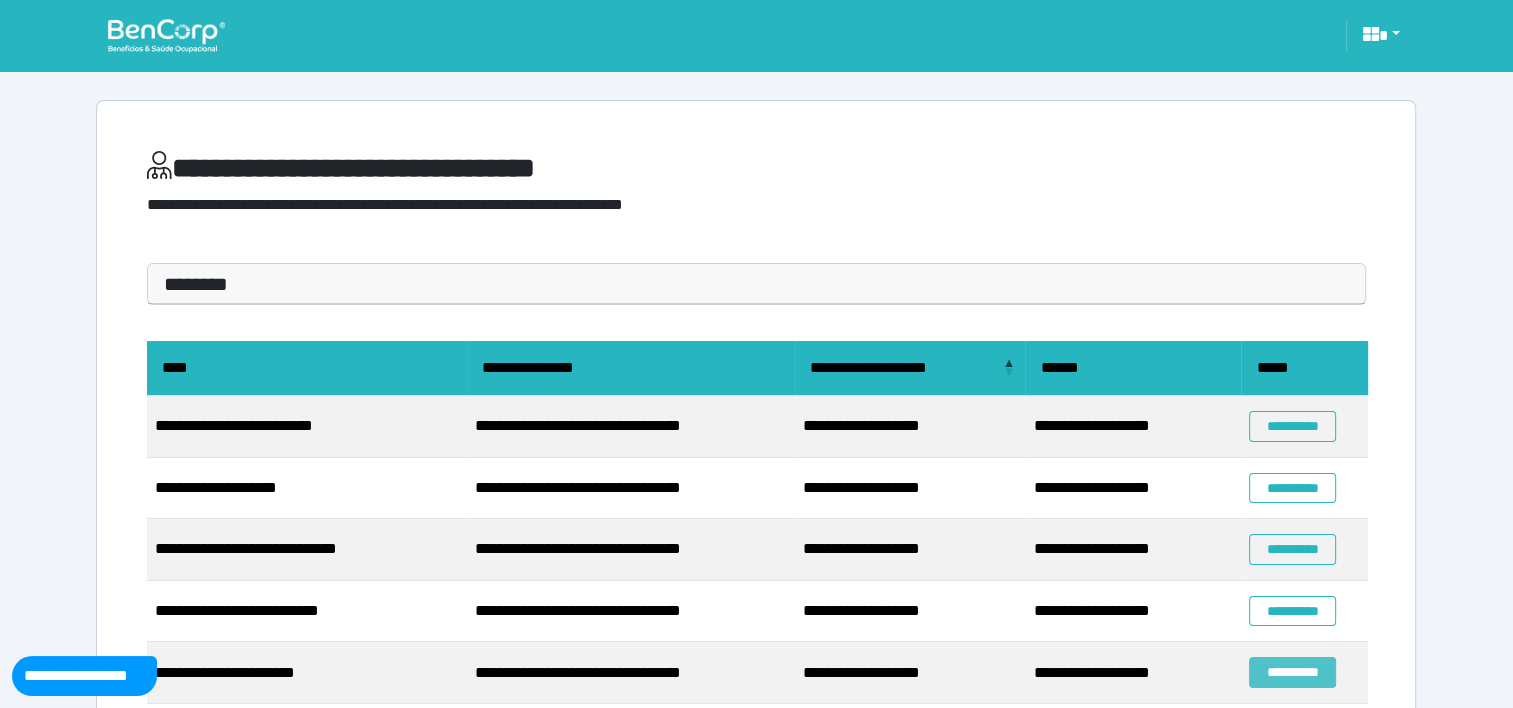 click on "**********" at bounding box center (1292, 672) 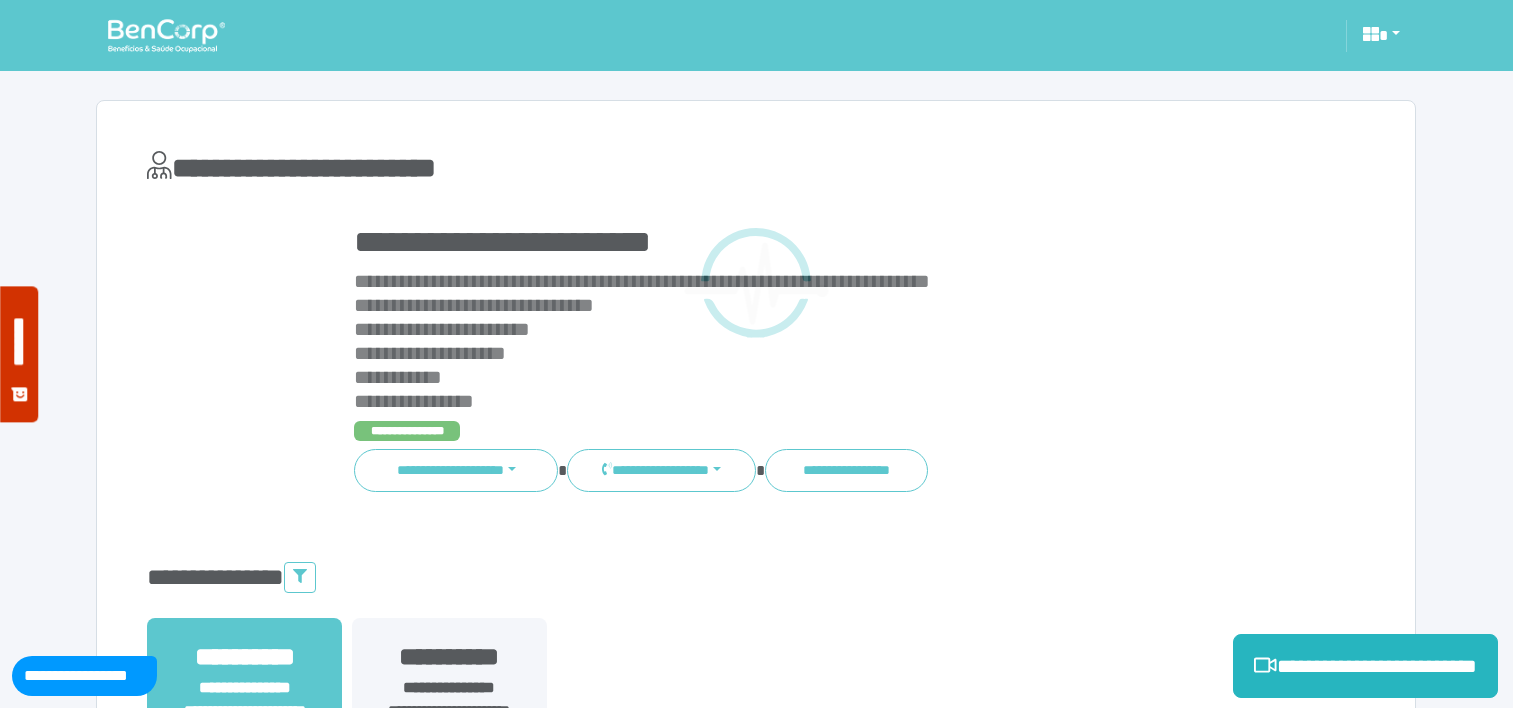 scroll, scrollTop: 0, scrollLeft: 0, axis: both 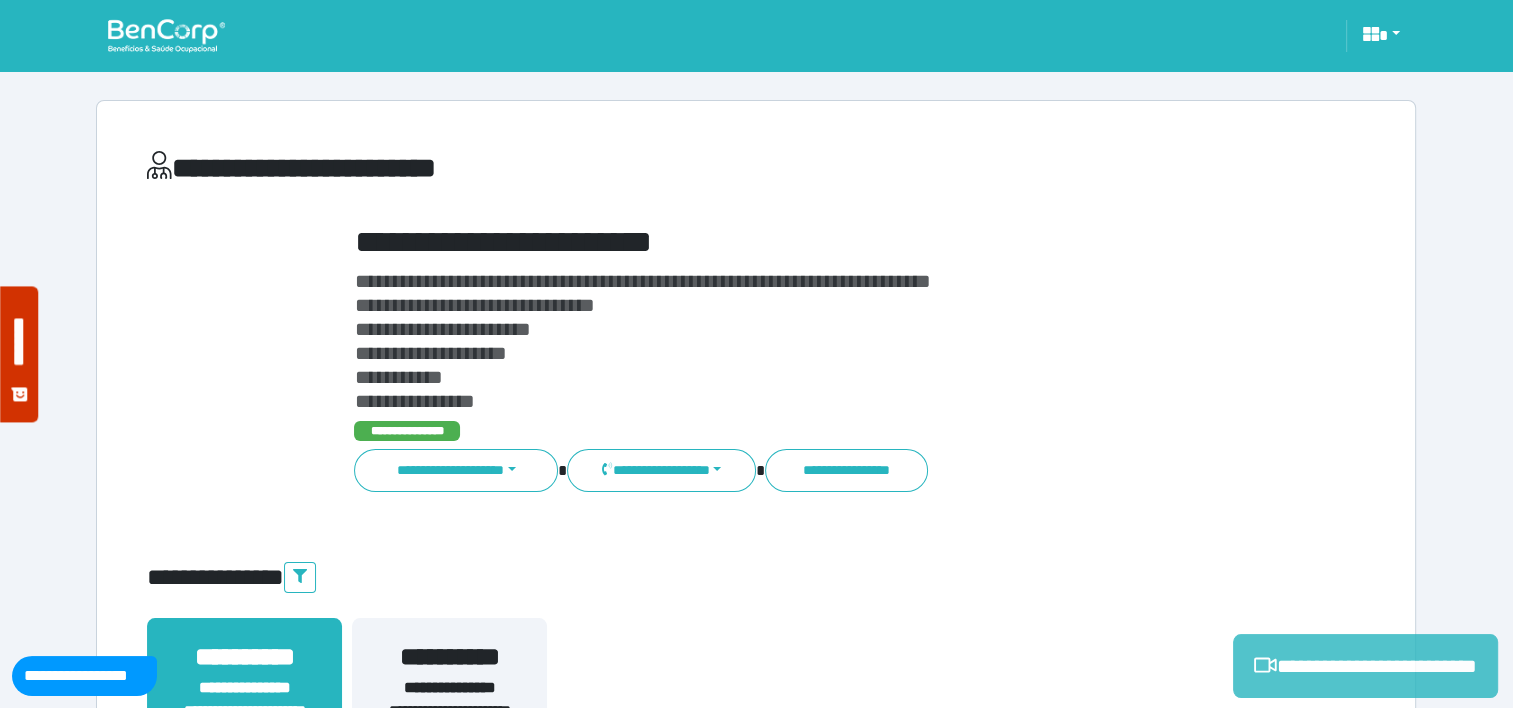 click on "**********" at bounding box center (1365, 666) 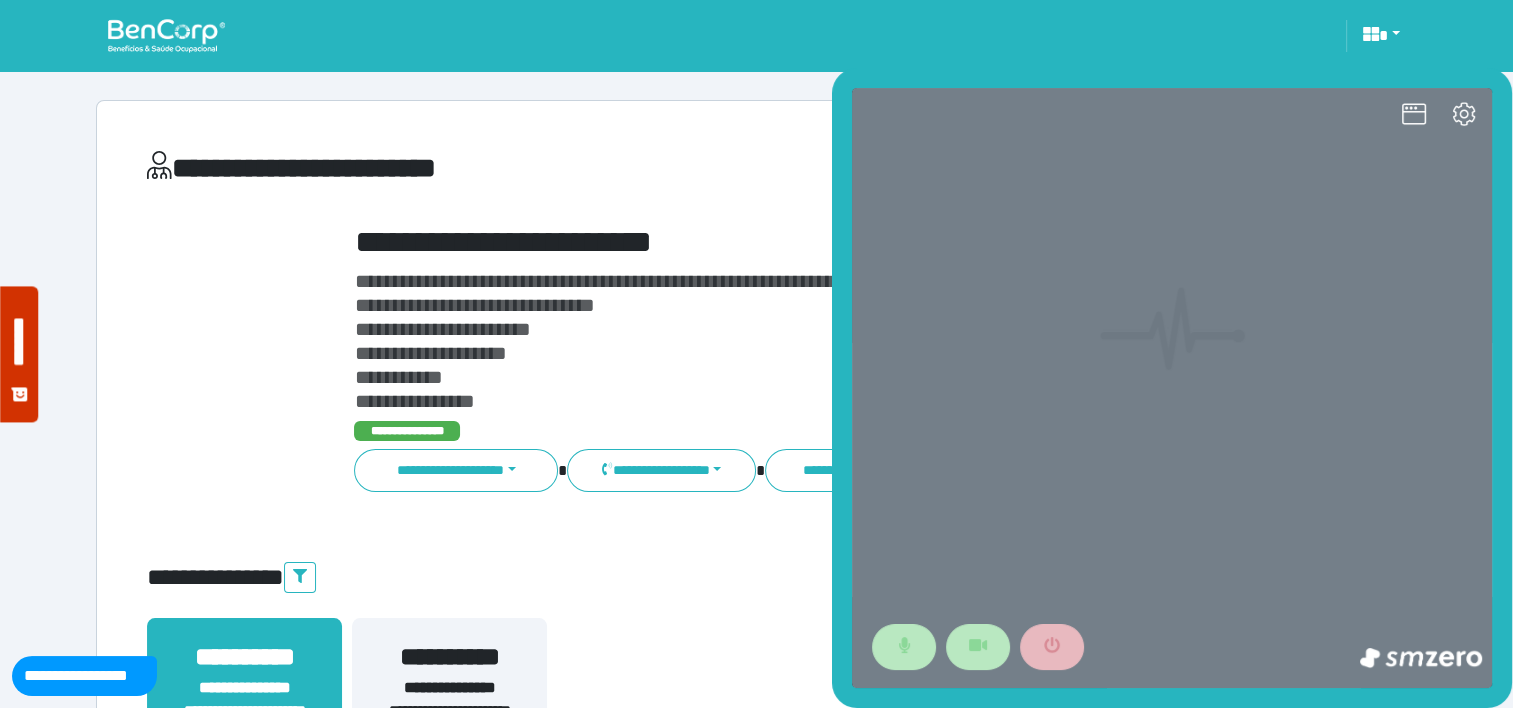 scroll, scrollTop: 0, scrollLeft: 0, axis: both 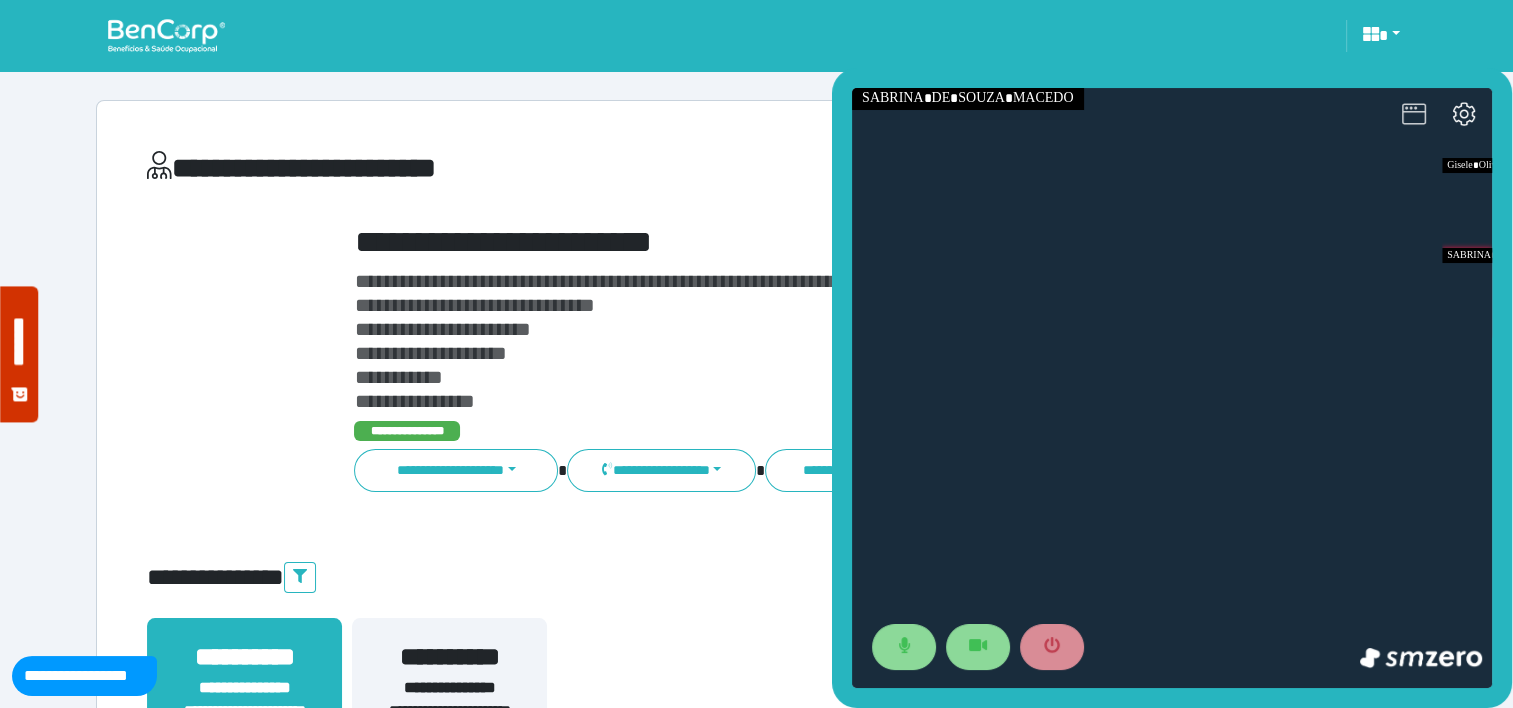 click 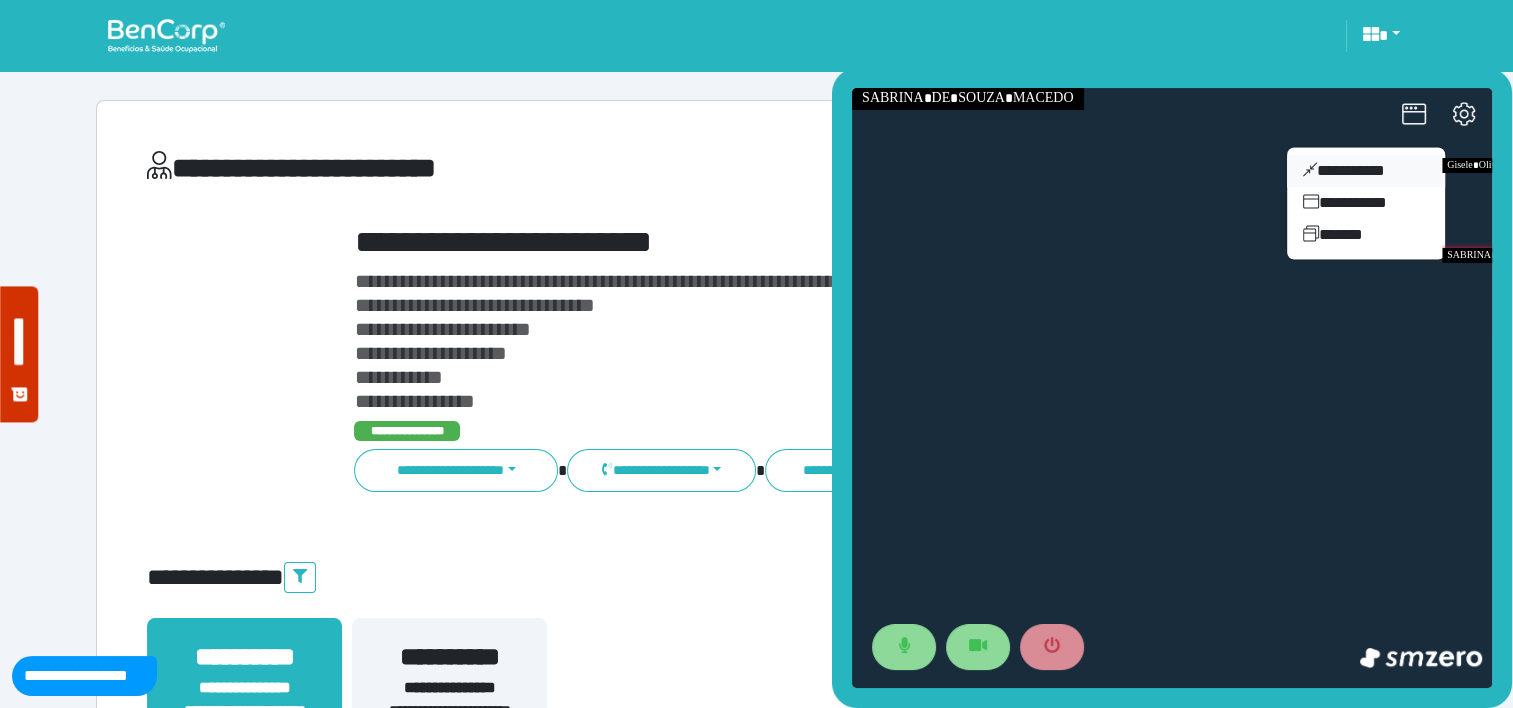 click on "**********" at bounding box center [1366, 171] 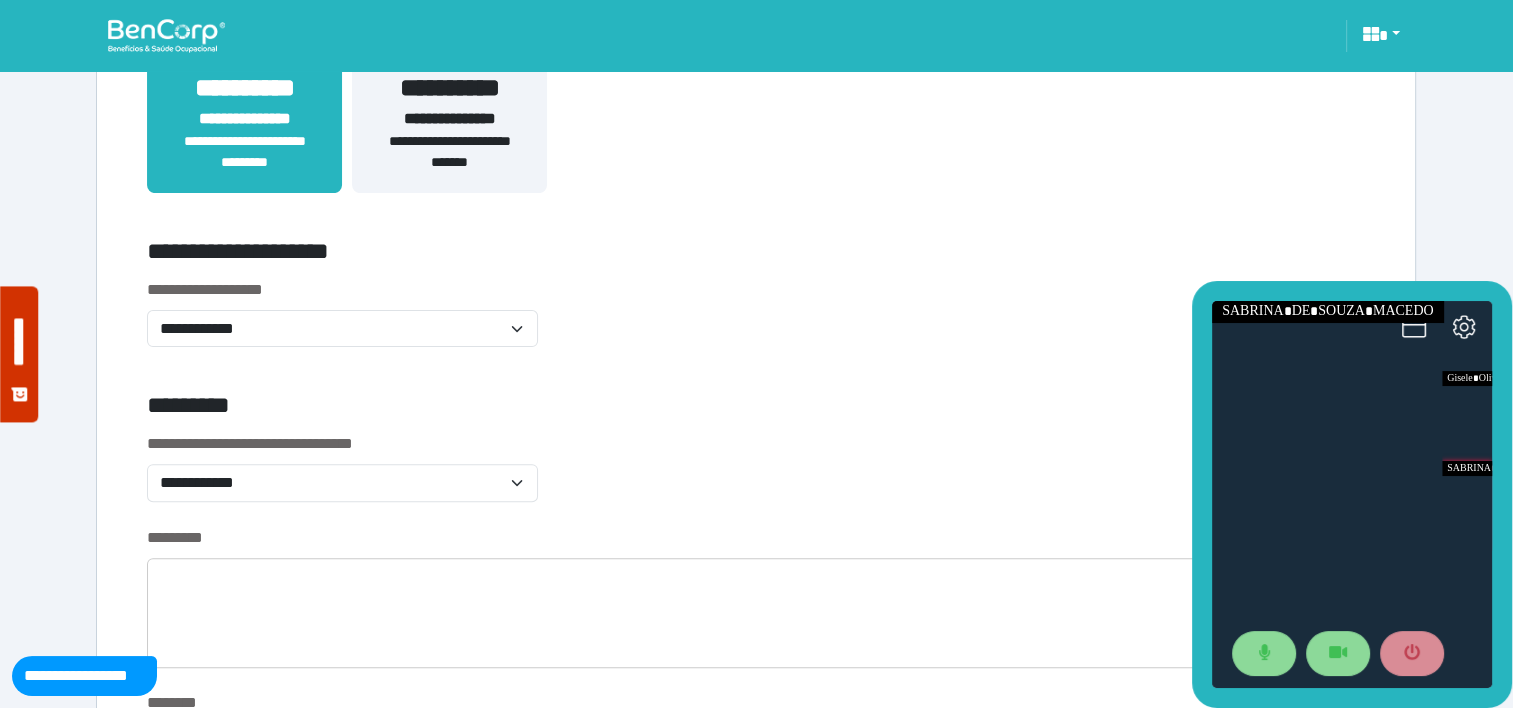 scroll, scrollTop: 642, scrollLeft: 0, axis: vertical 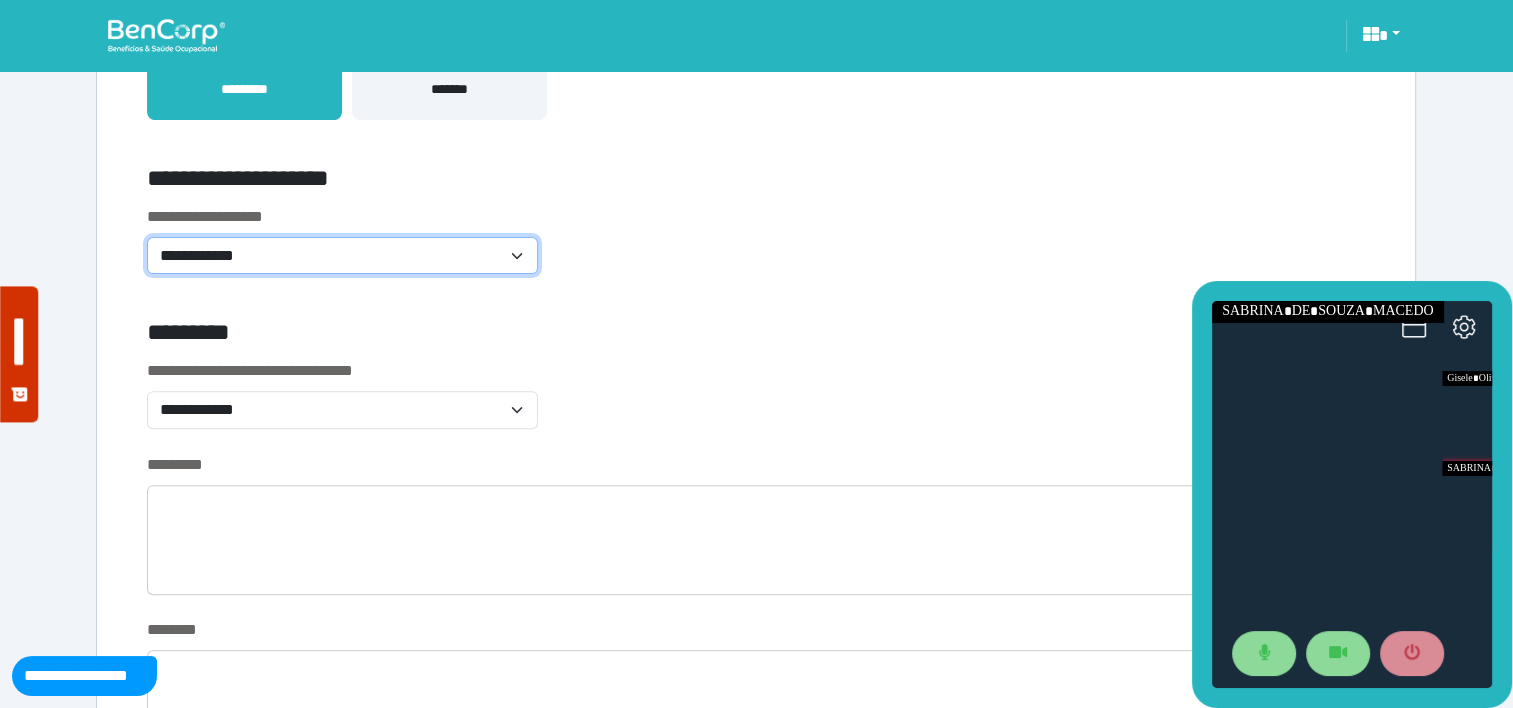 click on "**********" 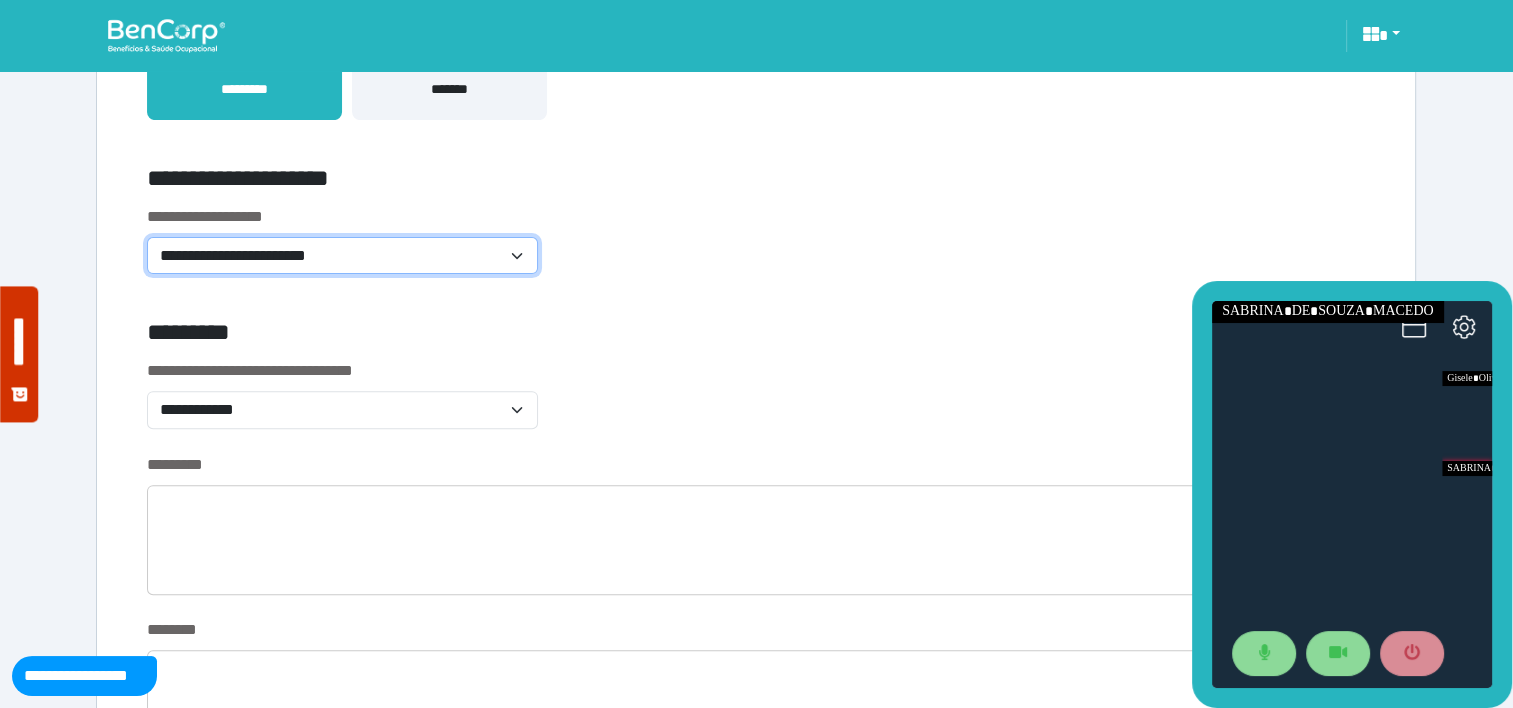 click on "**********" 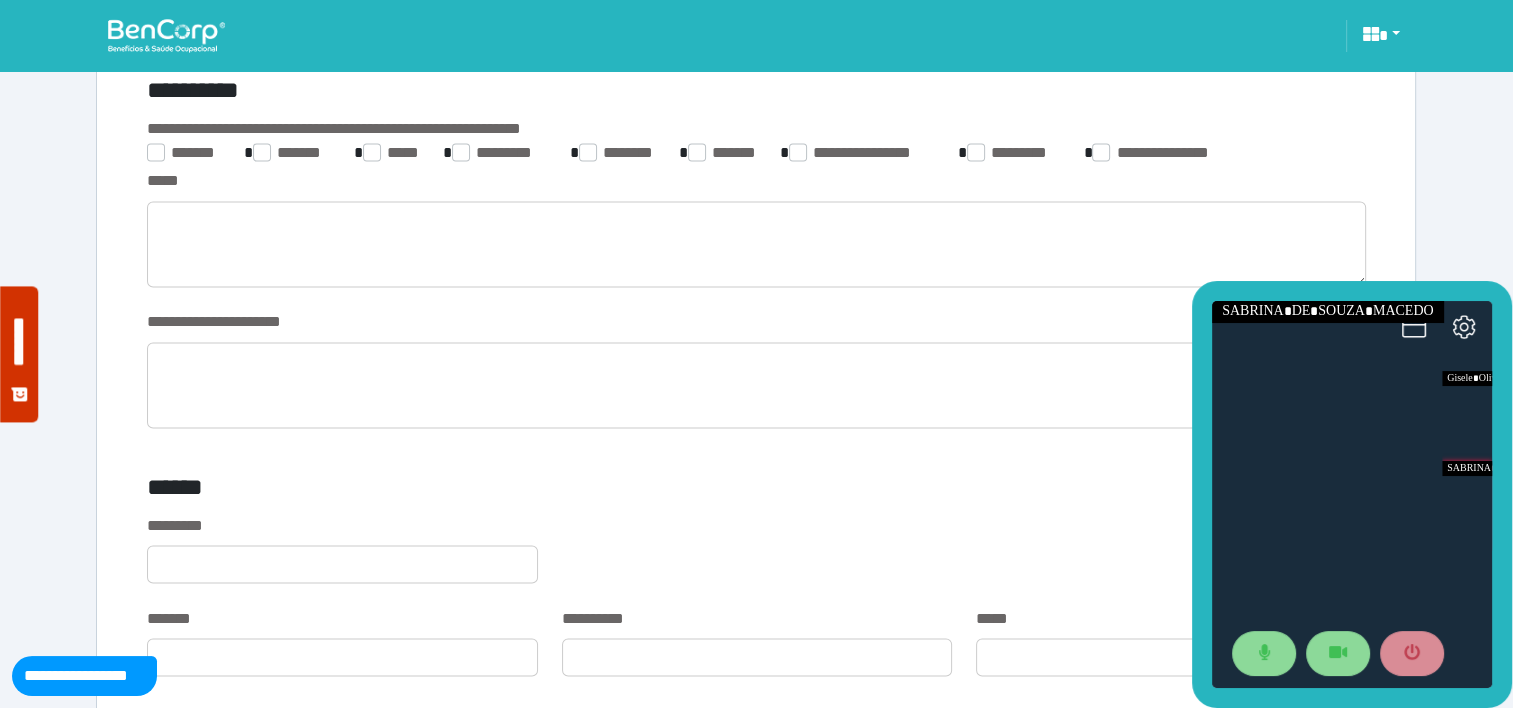 scroll, scrollTop: 3366, scrollLeft: 0, axis: vertical 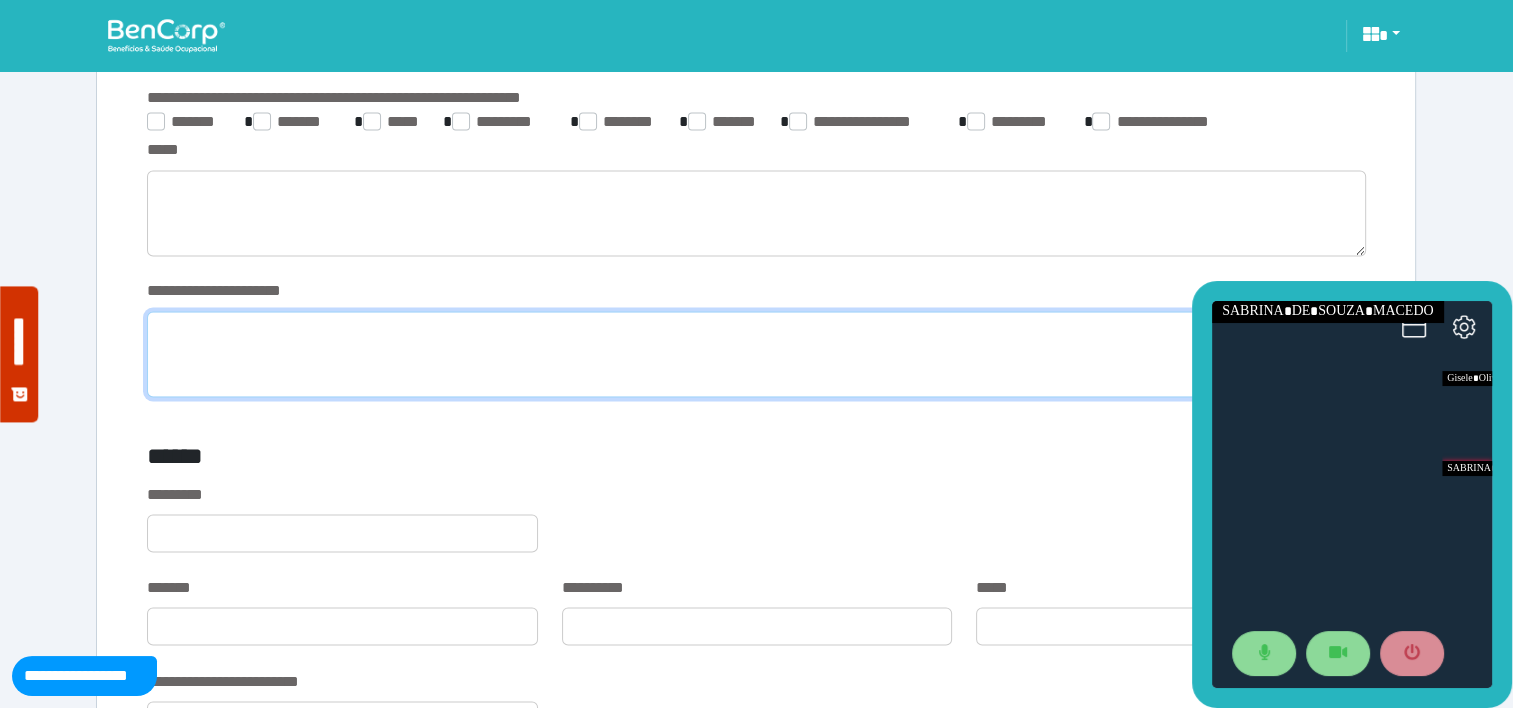 click 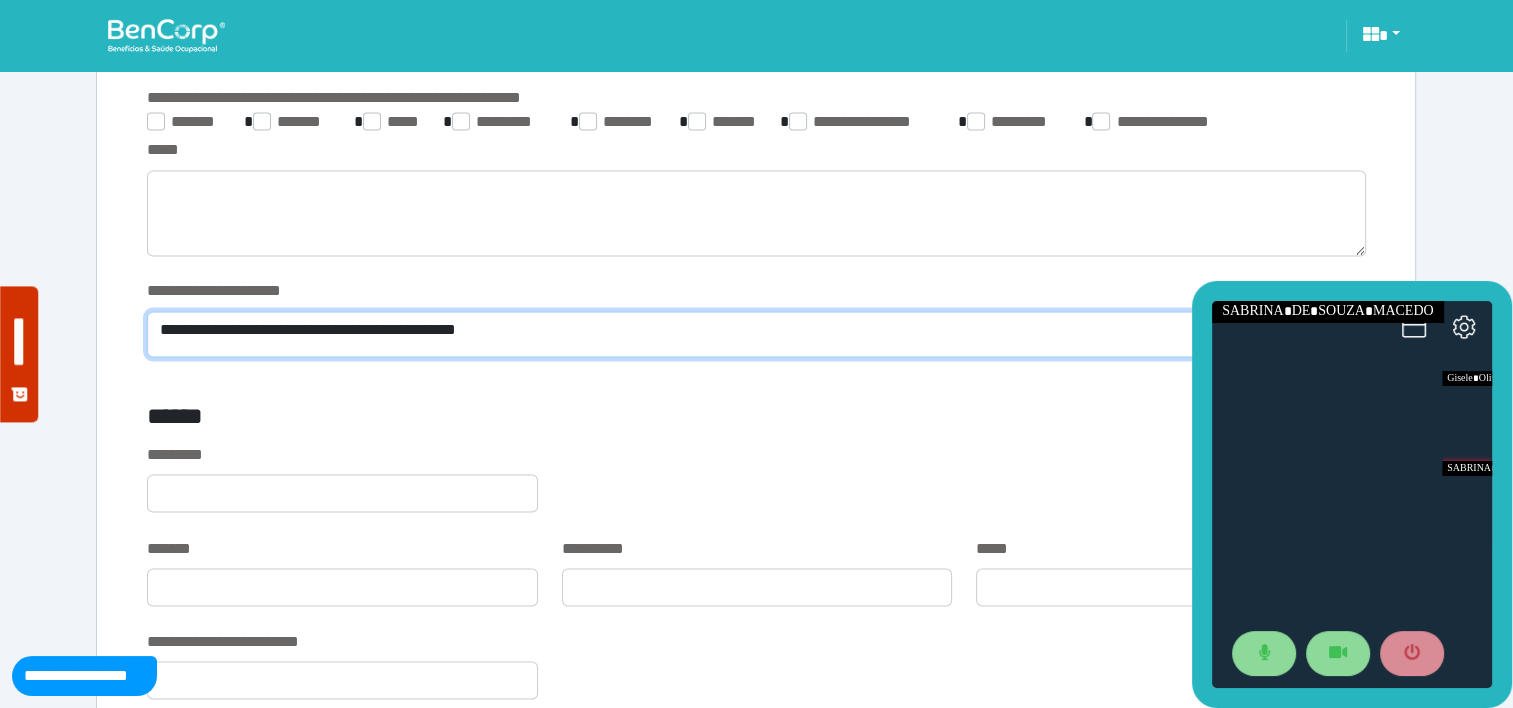 scroll, scrollTop: 0, scrollLeft: 0, axis: both 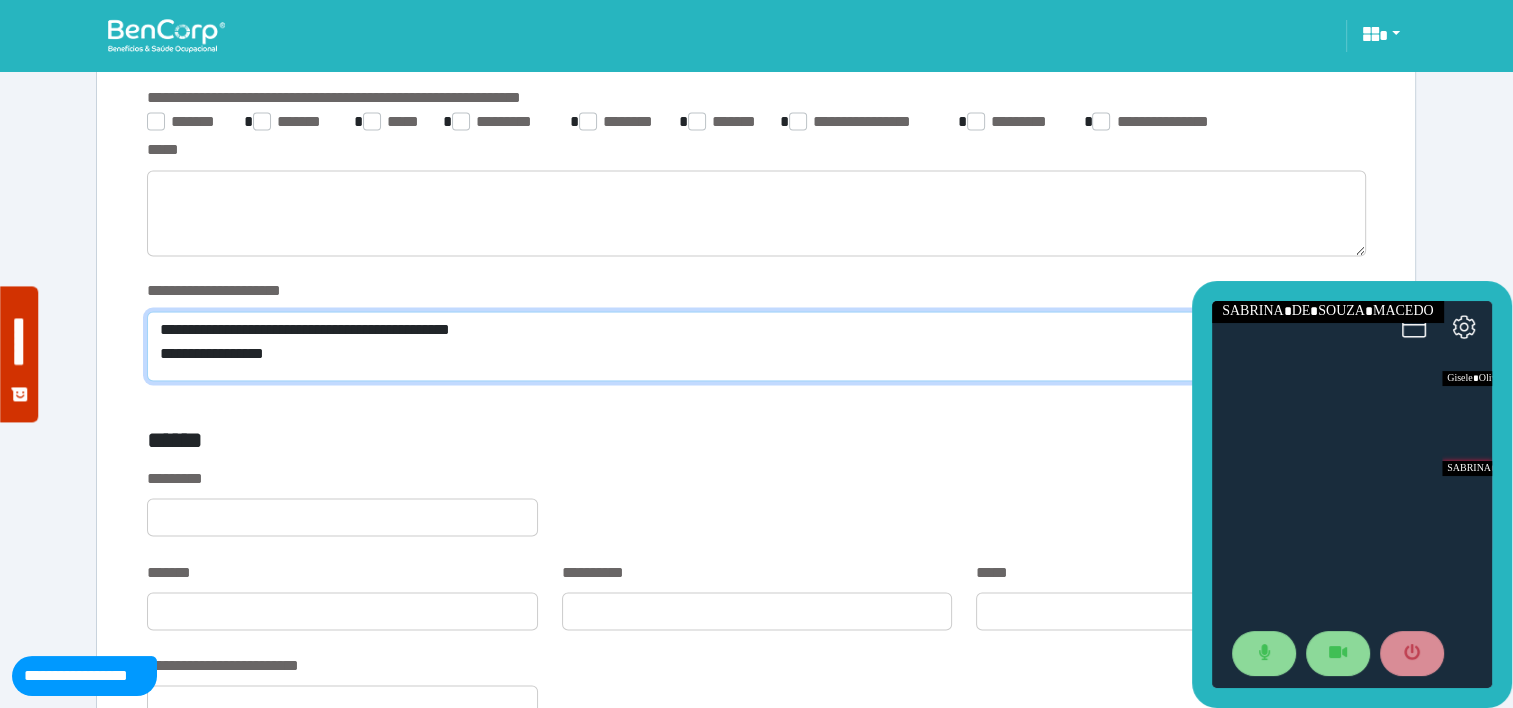 click on "**********" 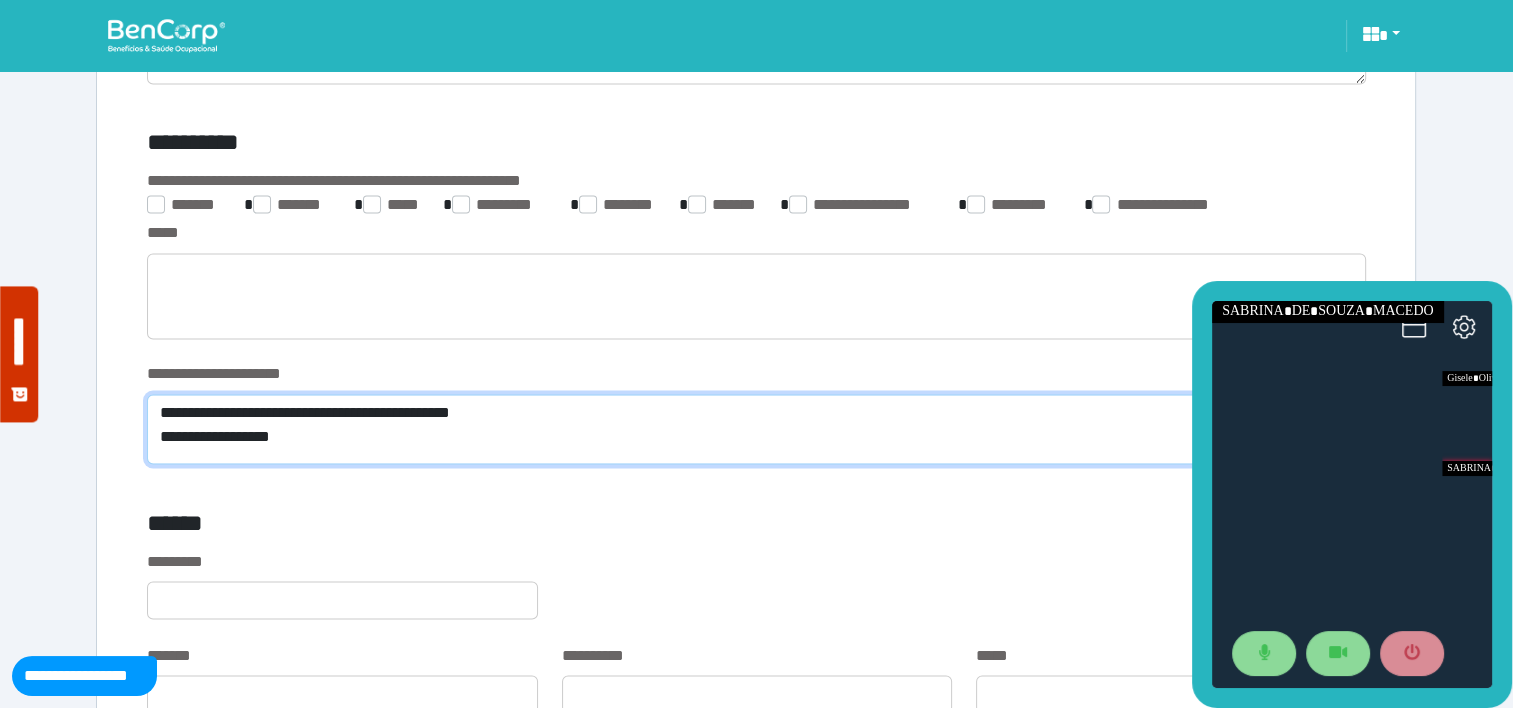 scroll, scrollTop: 3335, scrollLeft: 0, axis: vertical 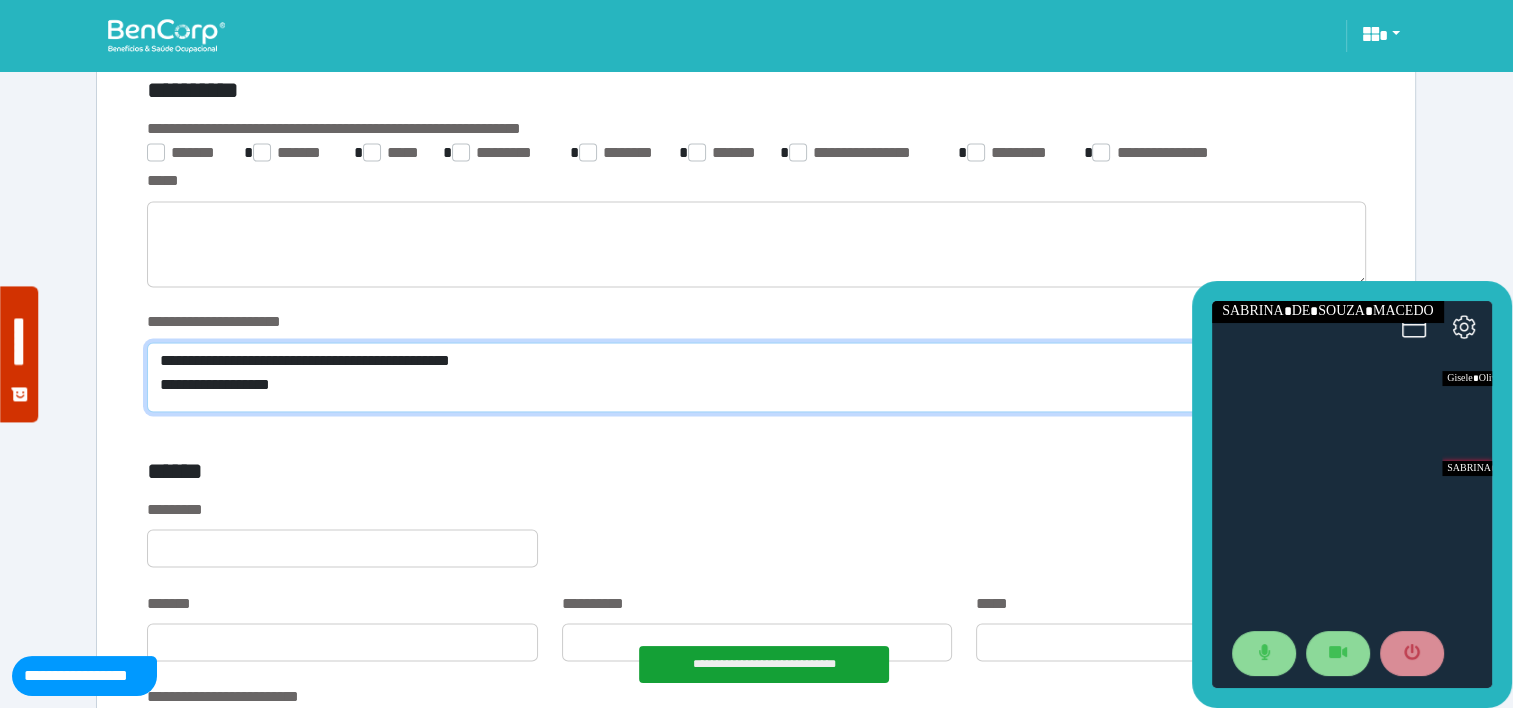click on "**********" 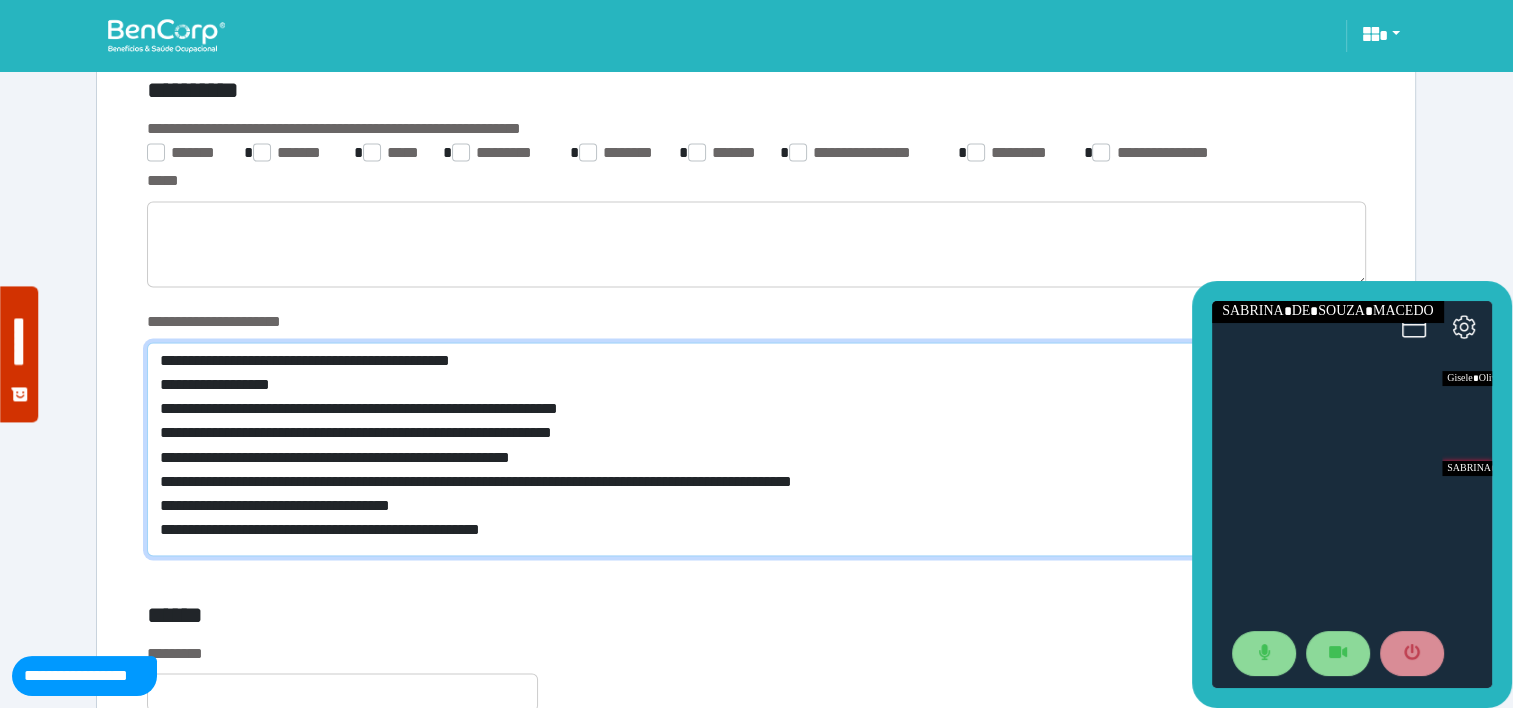 scroll, scrollTop: 0, scrollLeft: 0, axis: both 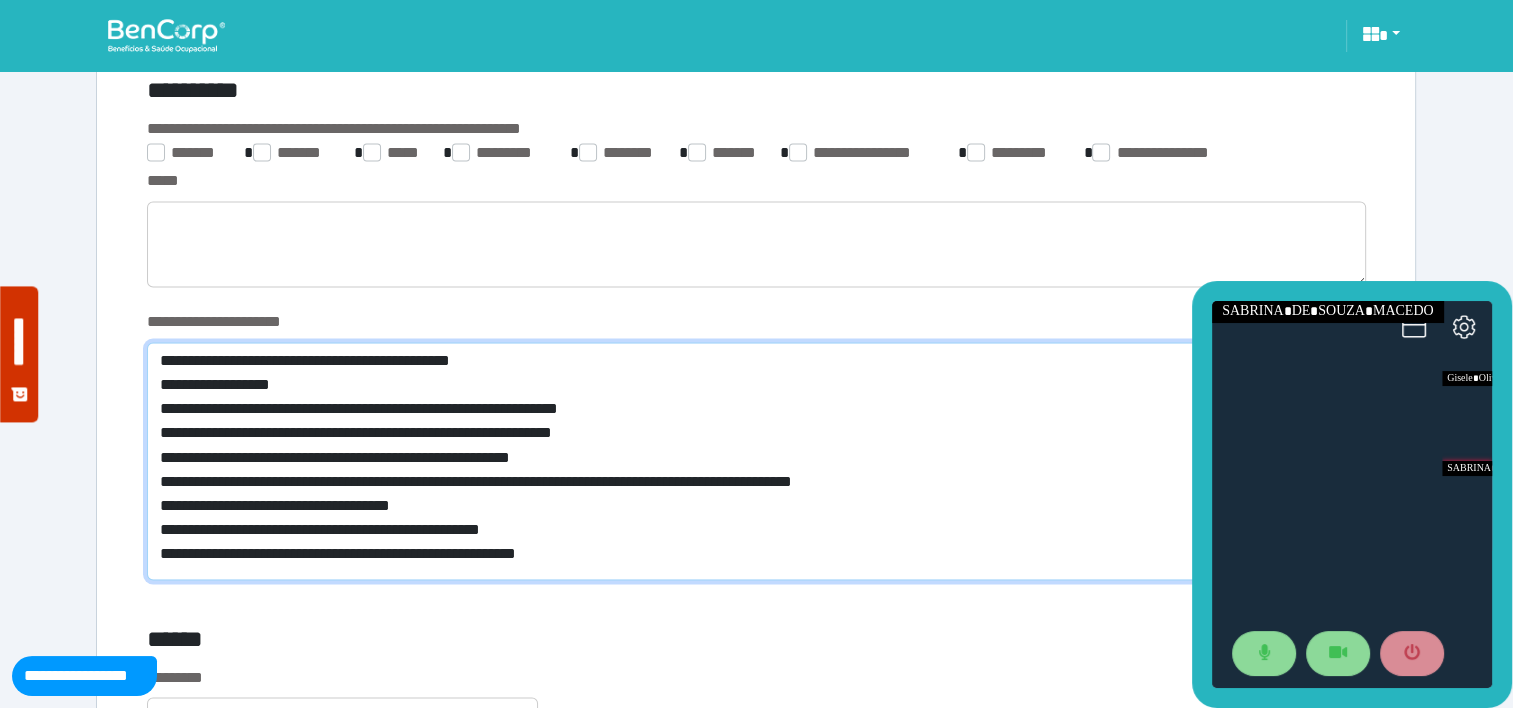 click on "**********" 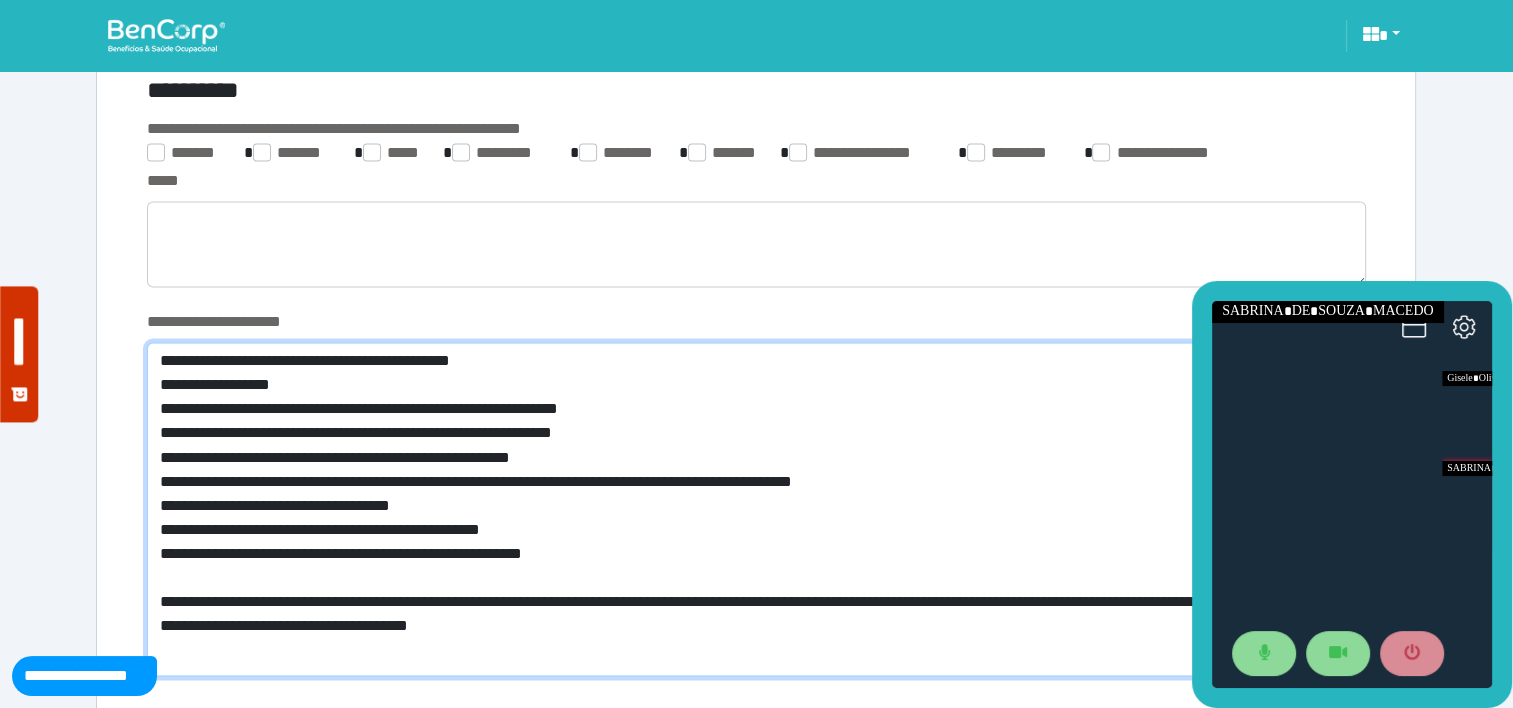 scroll, scrollTop: 0, scrollLeft: 0, axis: both 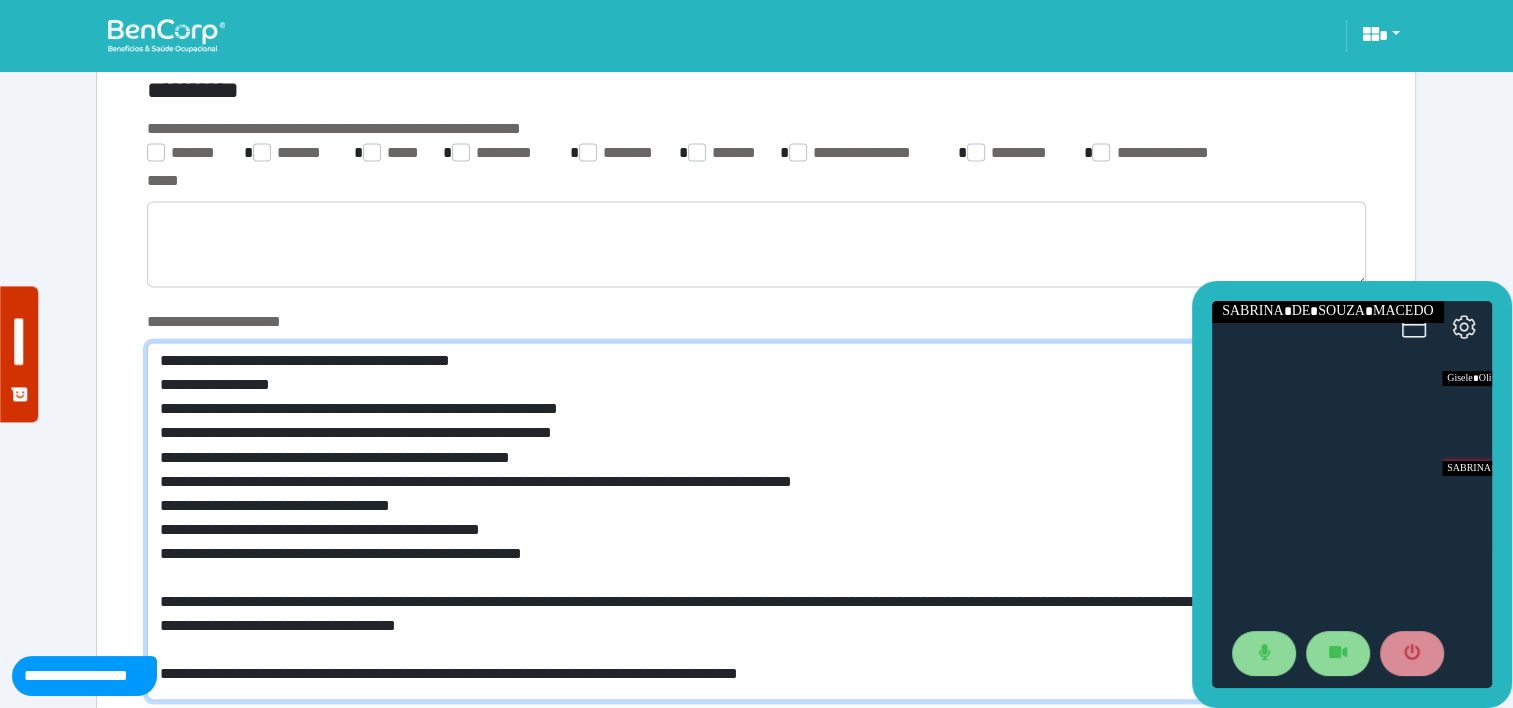 click on "**********" 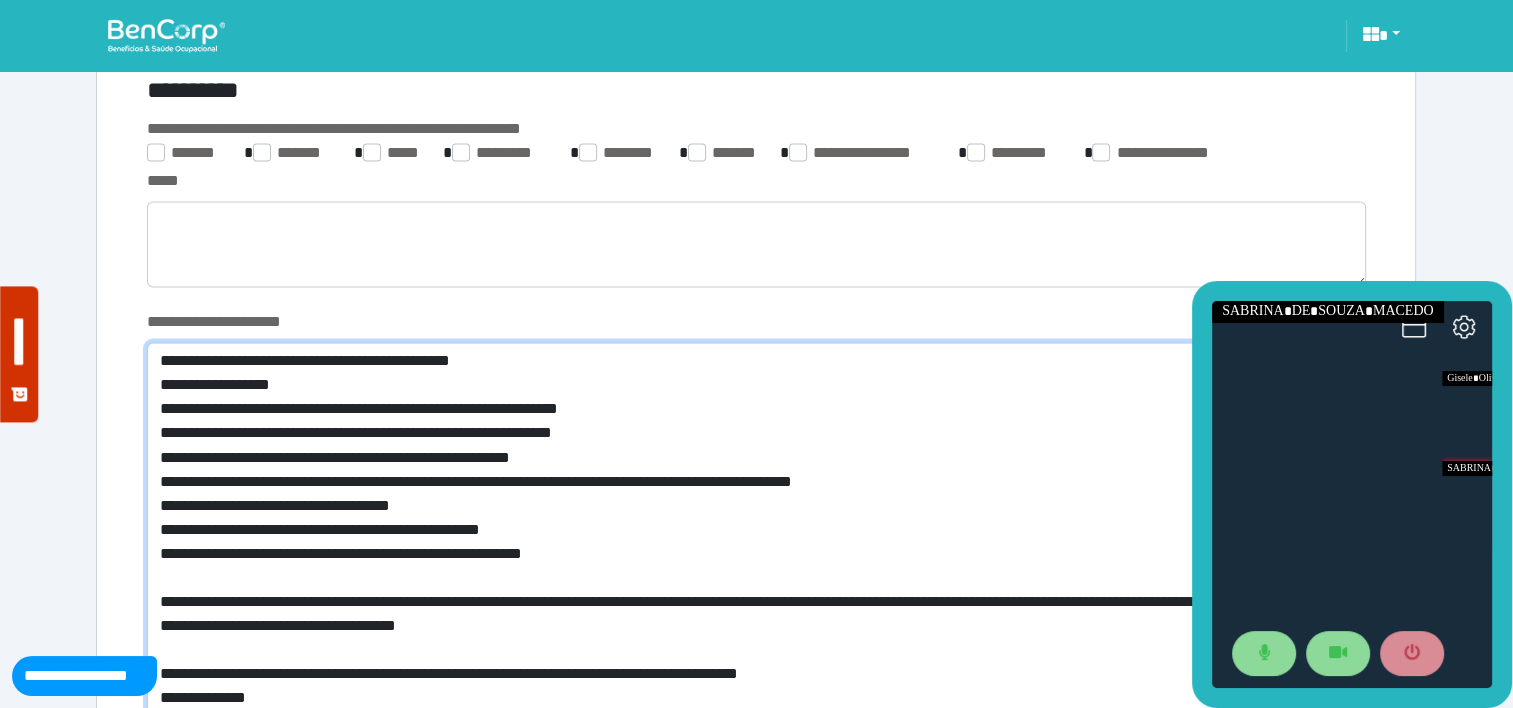 scroll, scrollTop: 0, scrollLeft: 0, axis: both 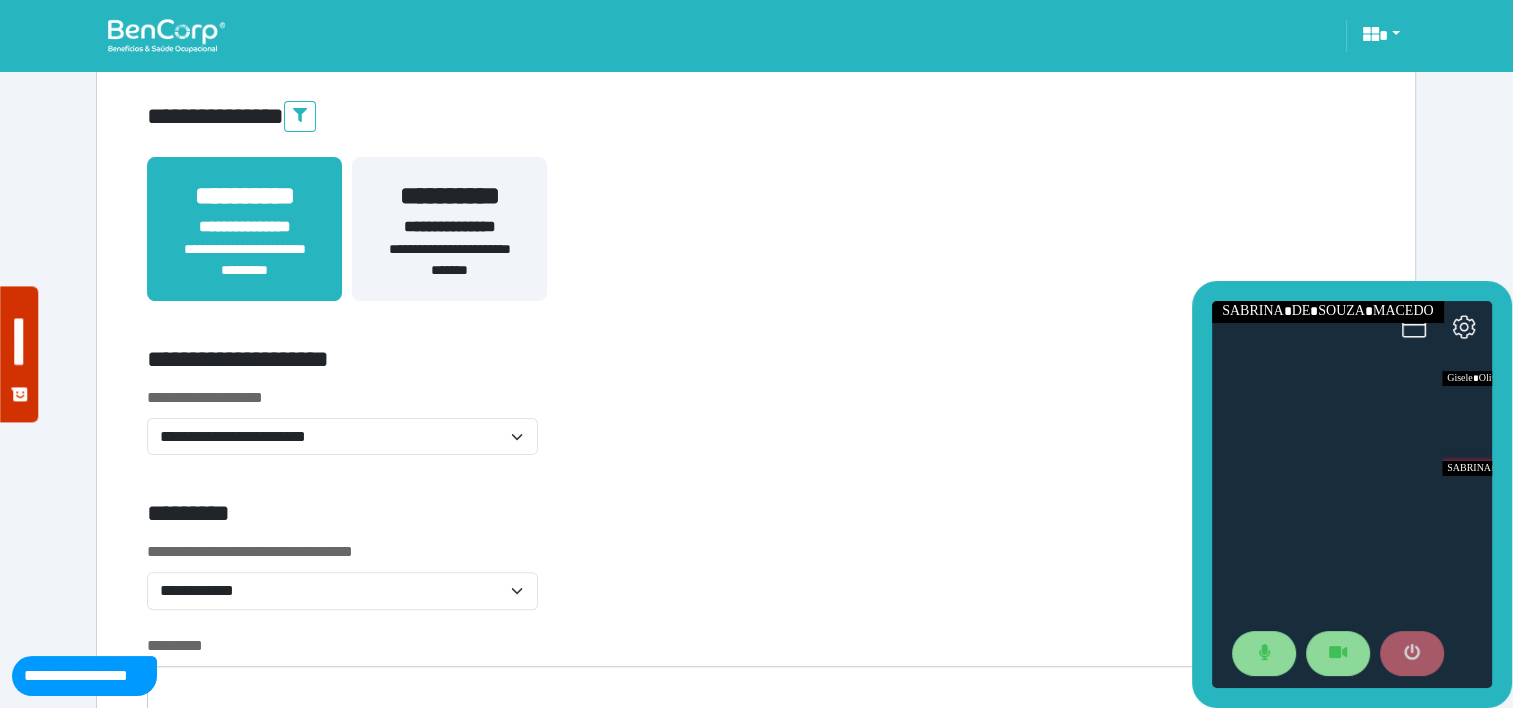 type on "**********" 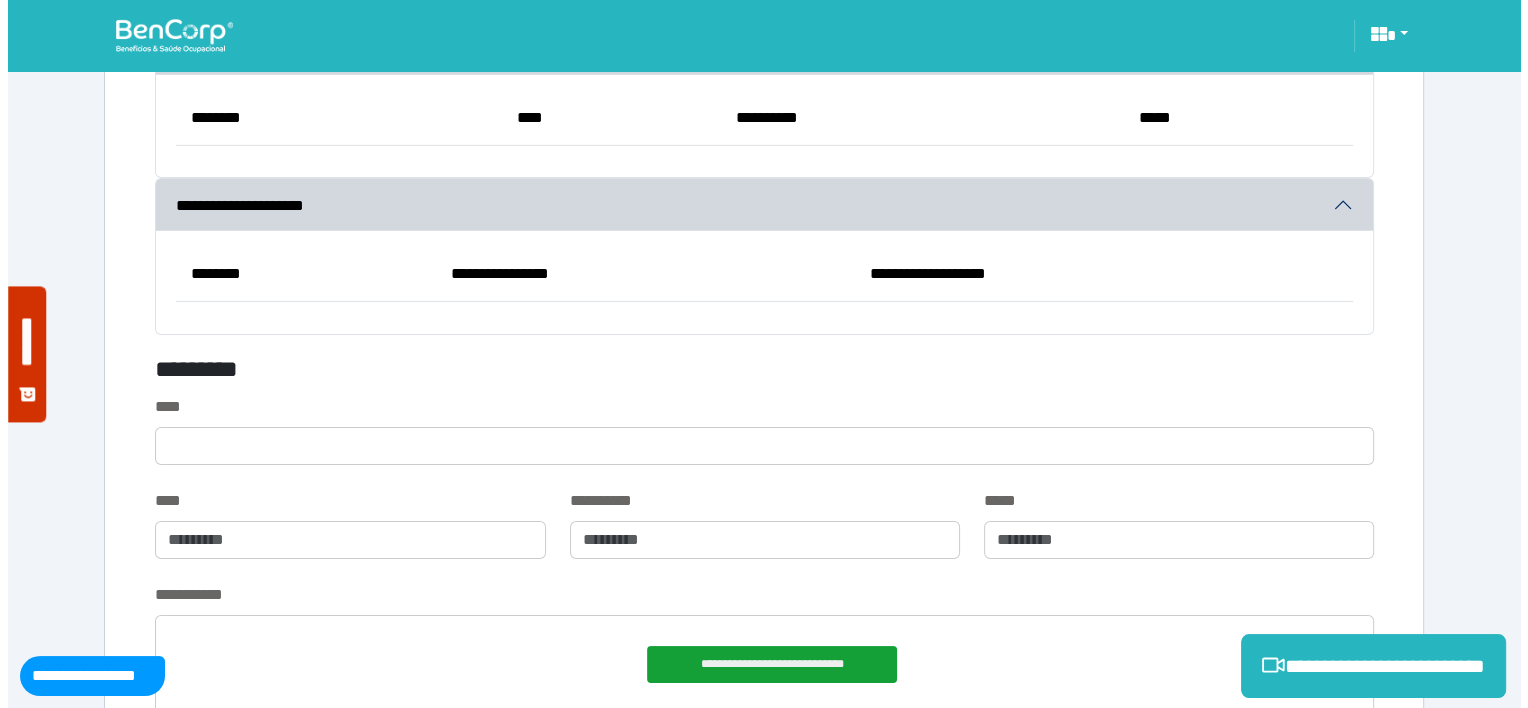 scroll, scrollTop: 8254, scrollLeft: 0, axis: vertical 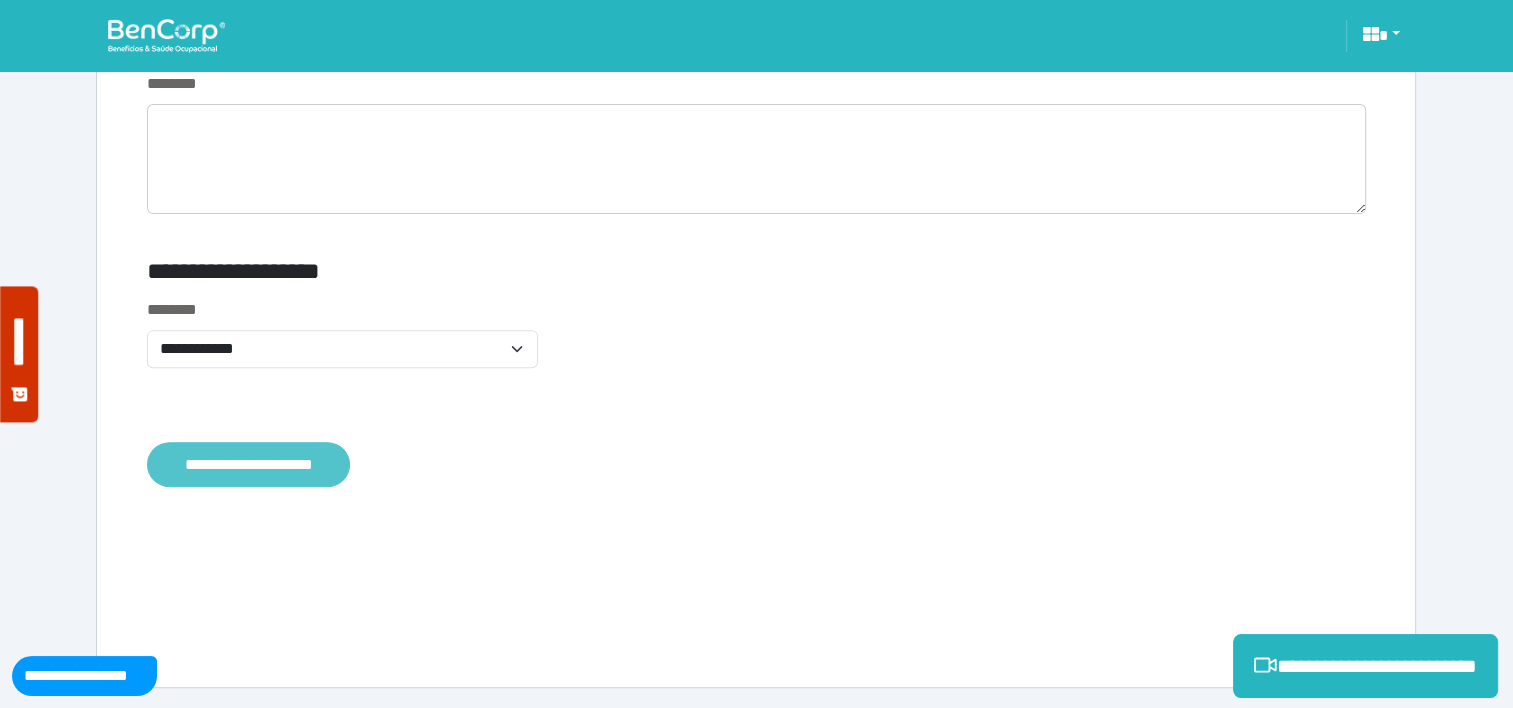 click on "**********" 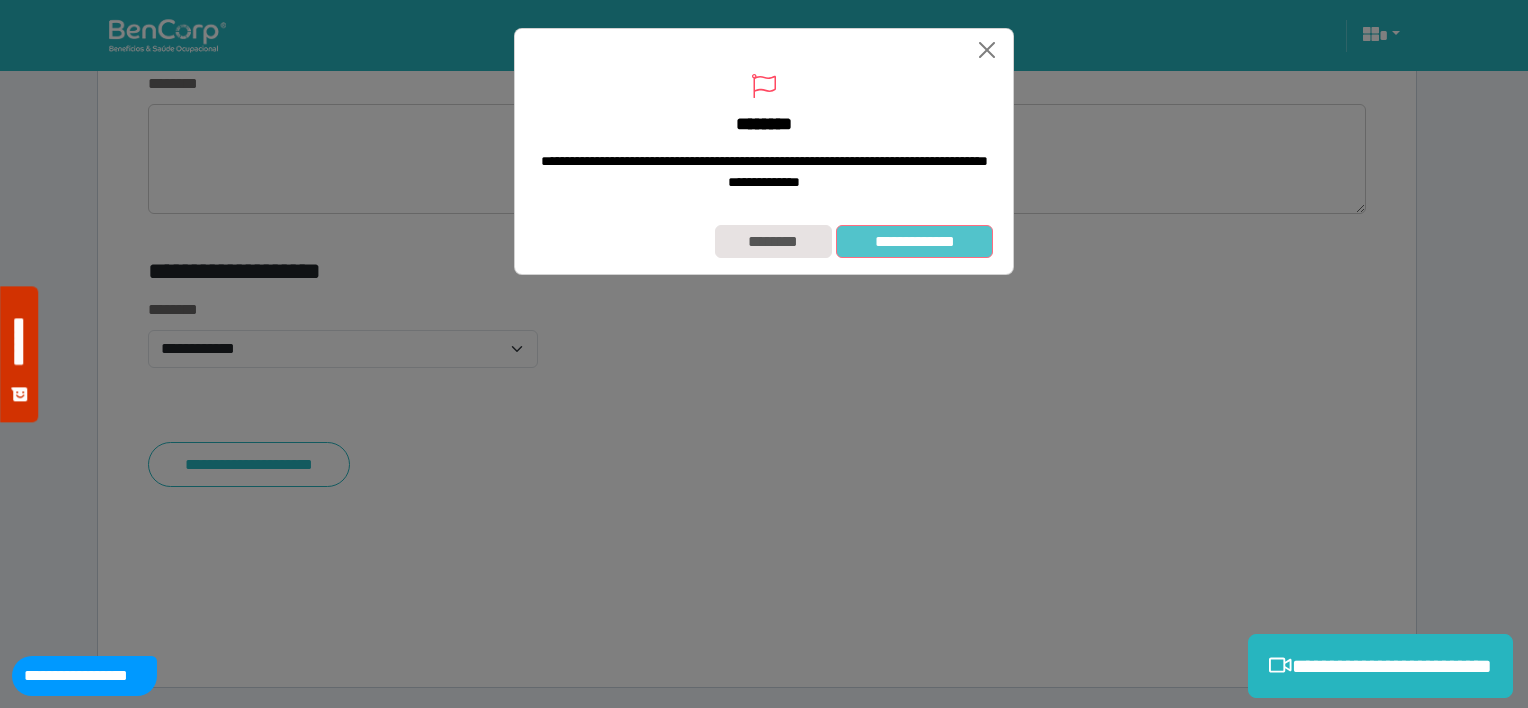 click on "**********" at bounding box center (914, 242) 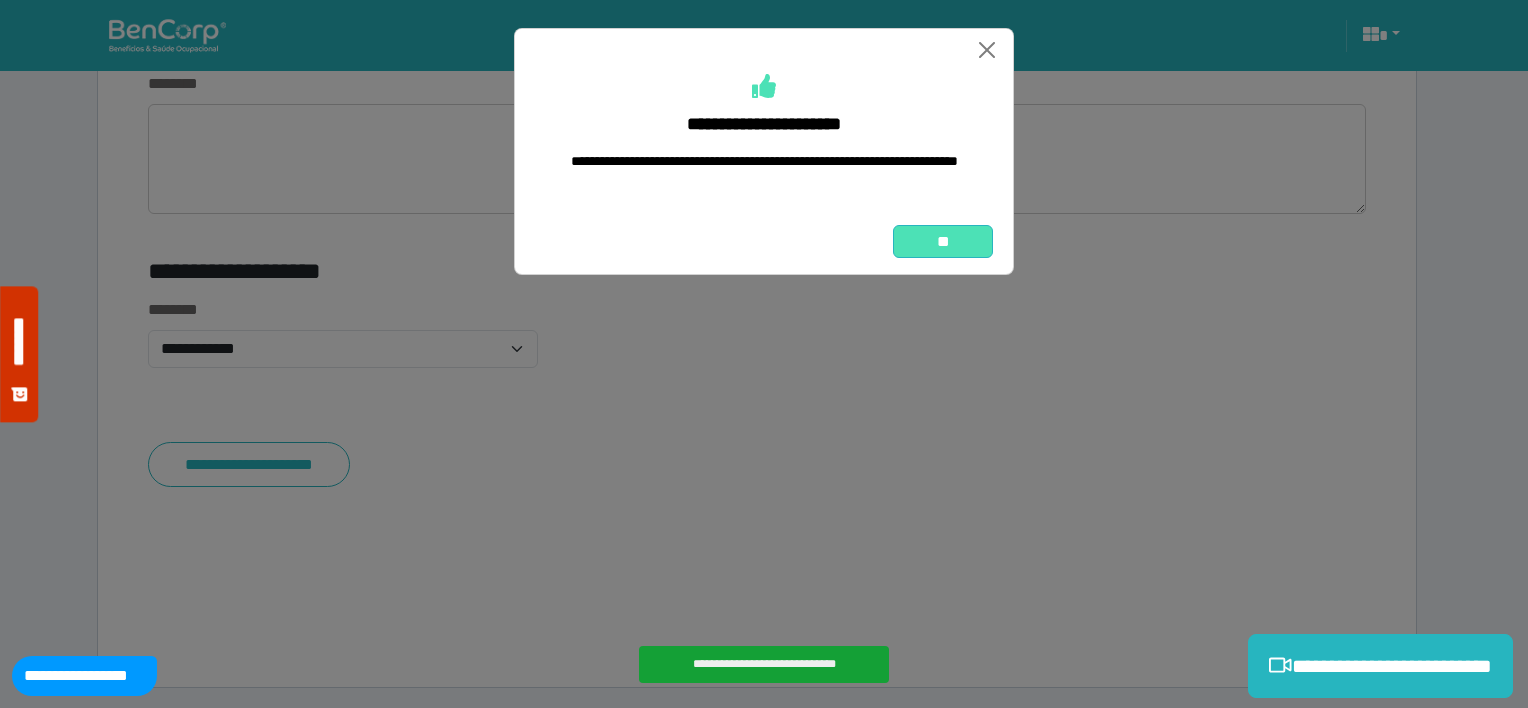 click on "**" at bounding box center [943, 242] 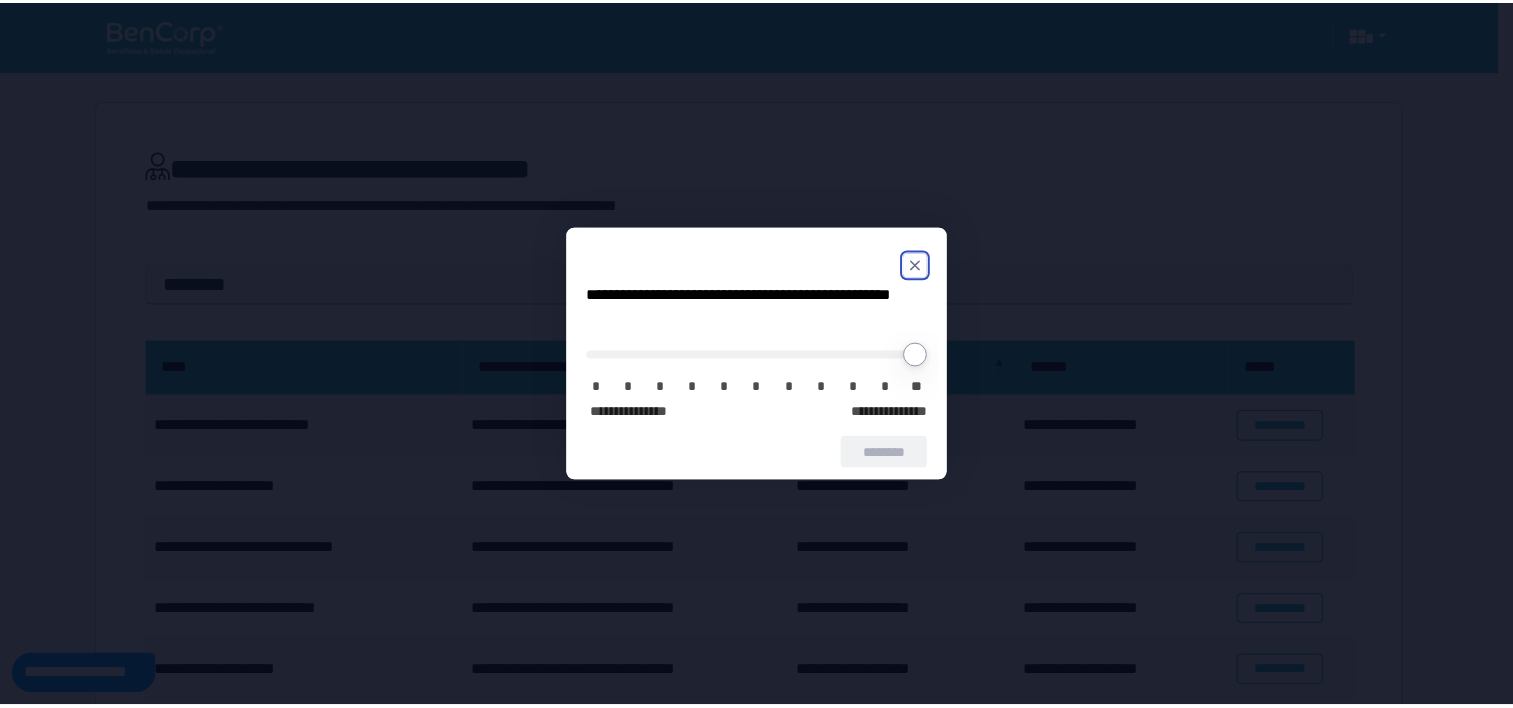 scroll, scrollTop: 0, scrollLeft: 0, axis: both 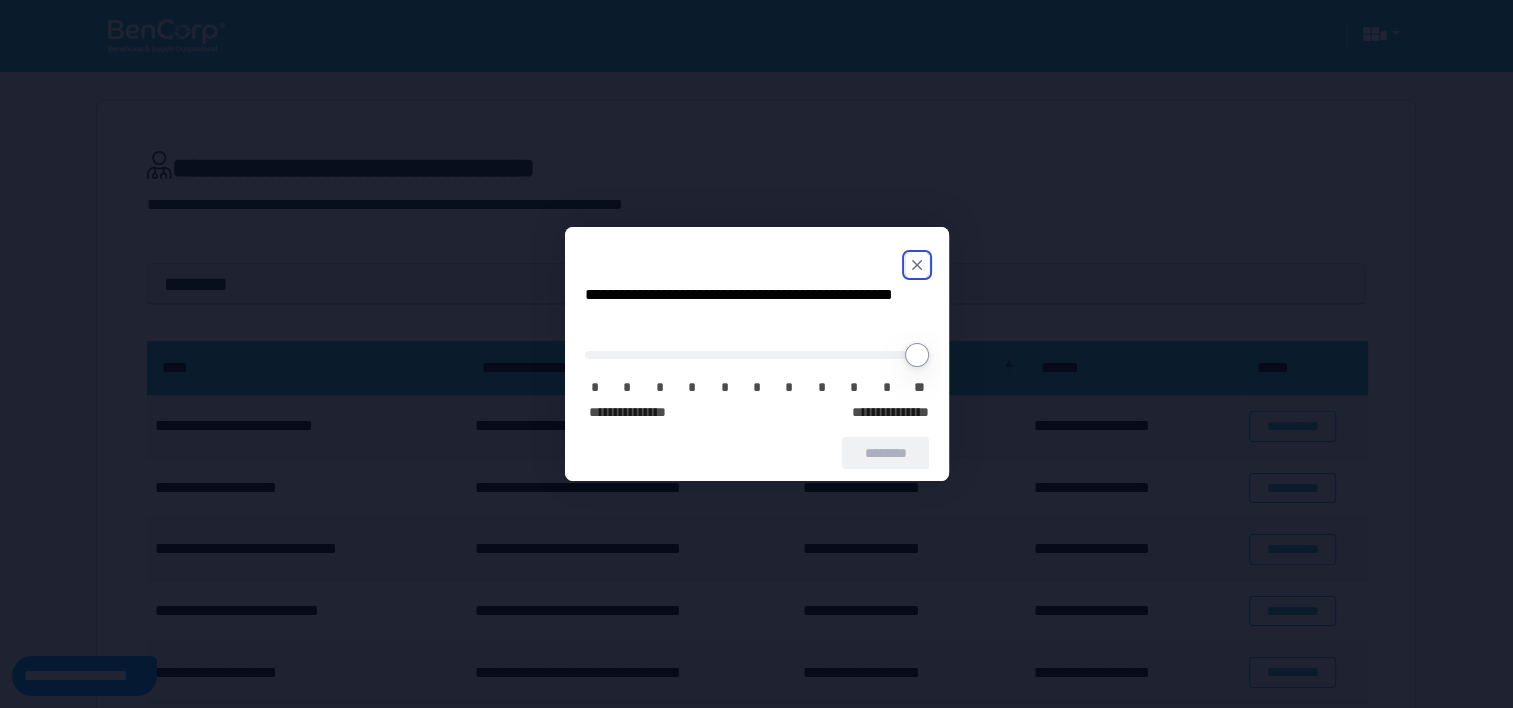click 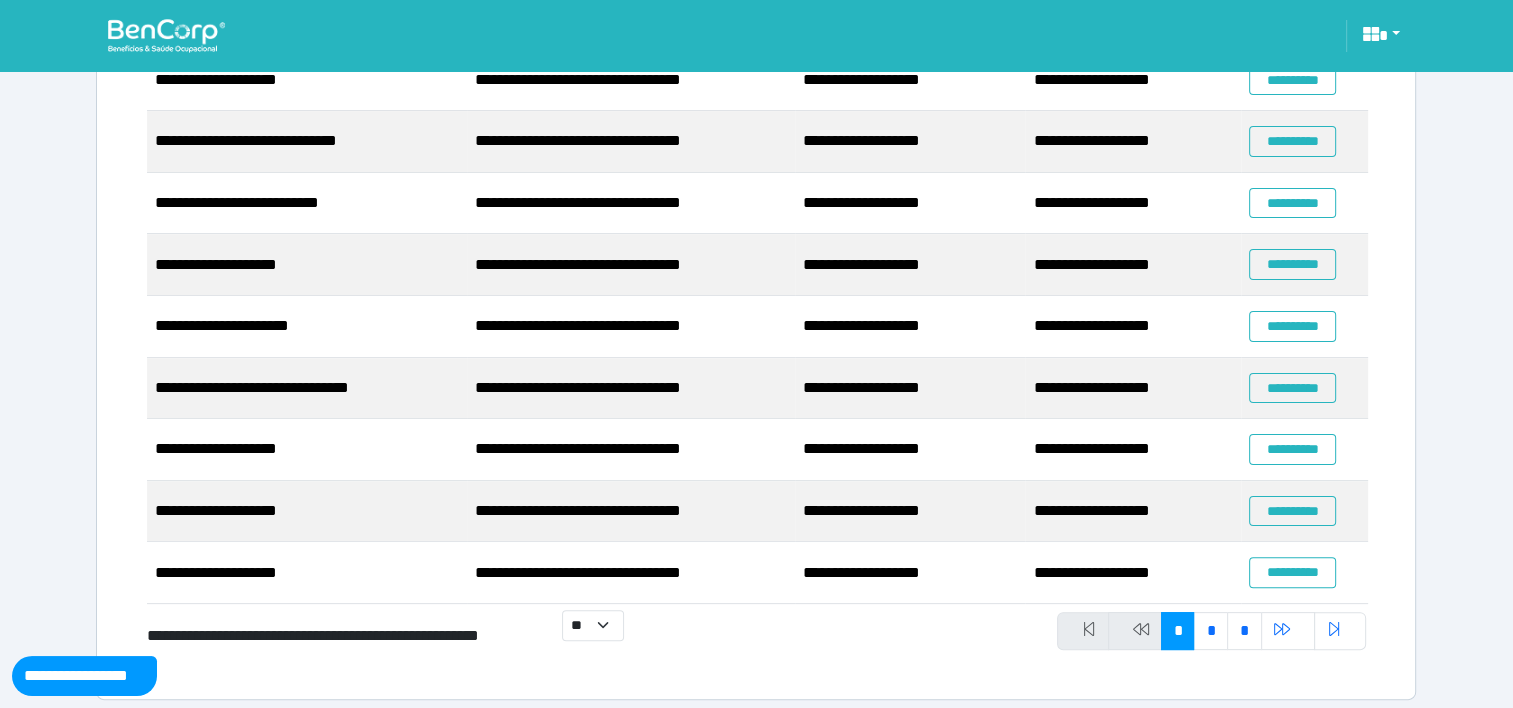 scroll, scrollTop: 408, scrollLeft: 0, axis: vertical 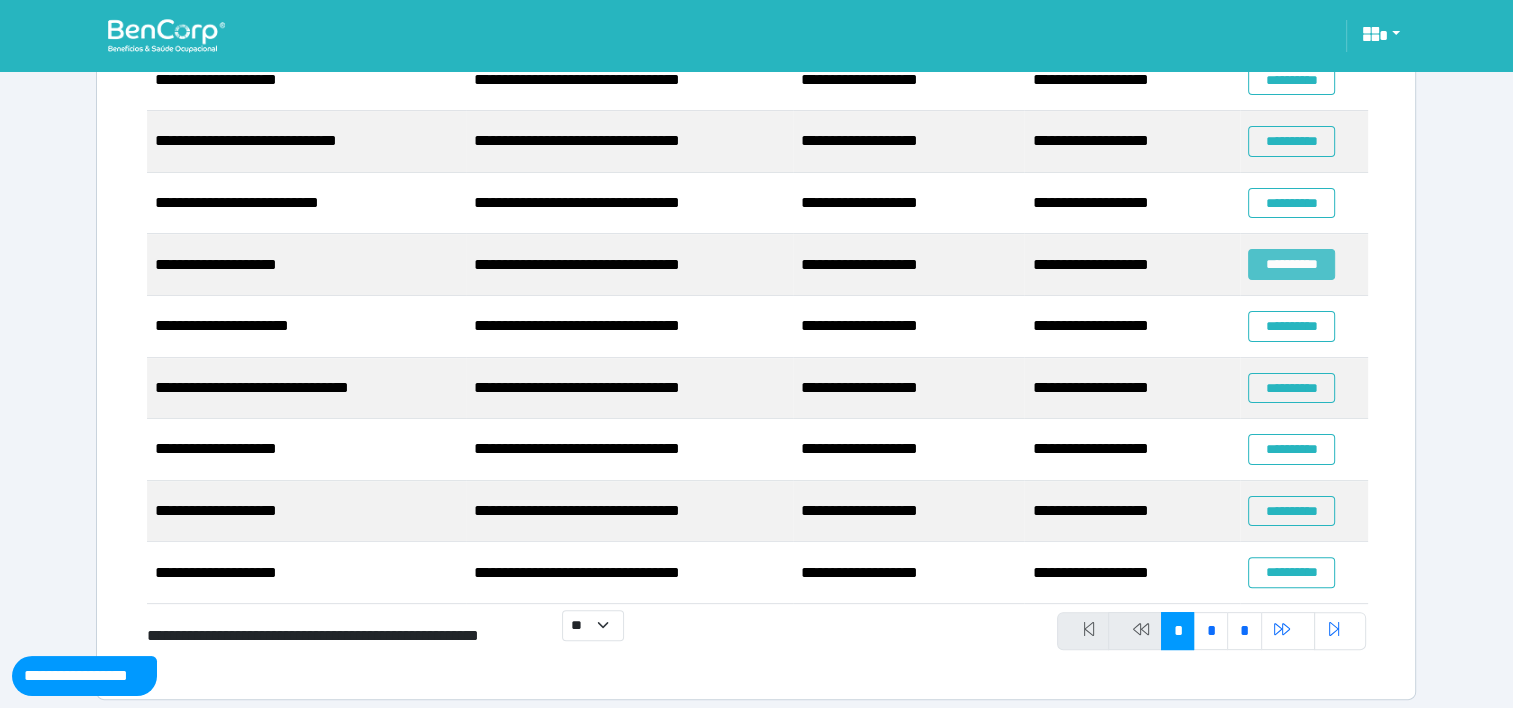 click on "**********" at bounding box center [1291, 264] 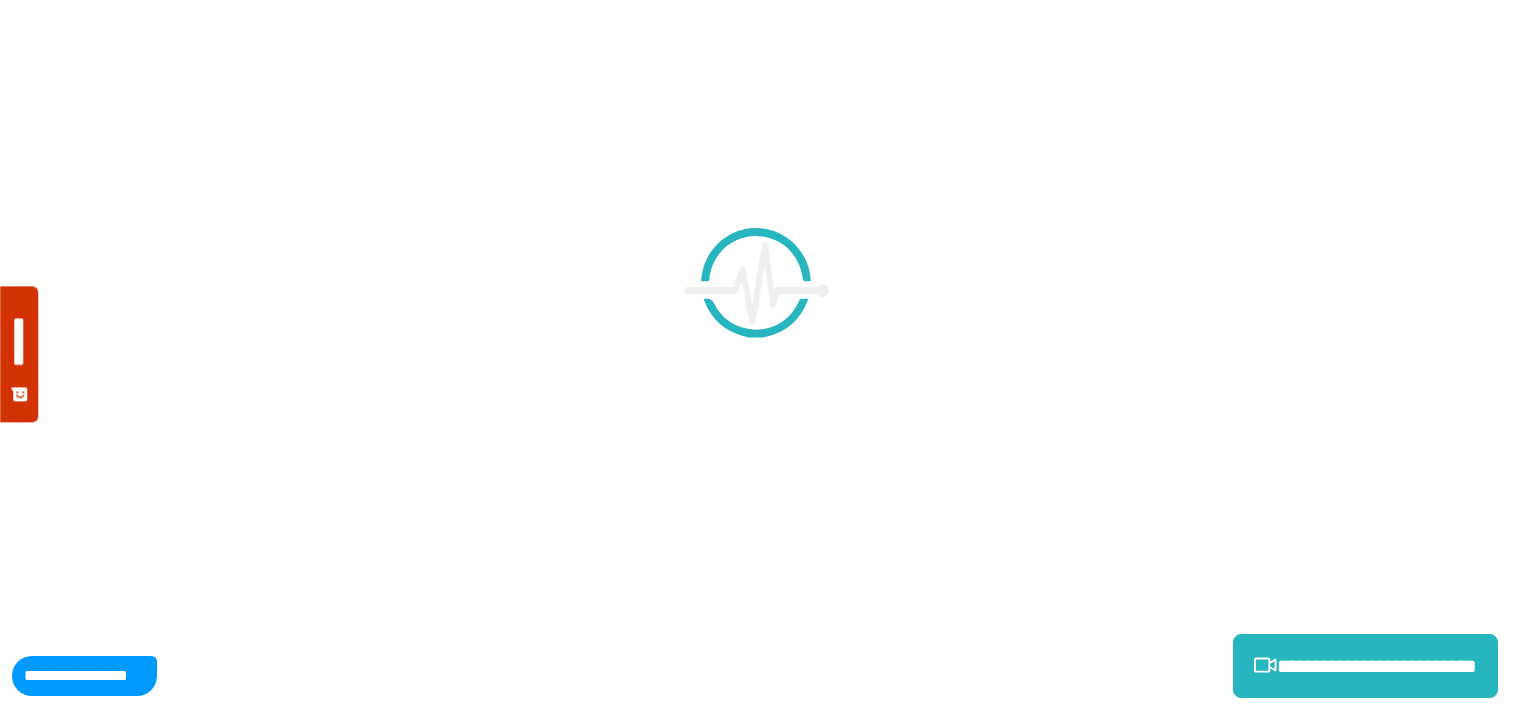 scroll, scrollTop: 0, scrollLeft: 0, axis: both 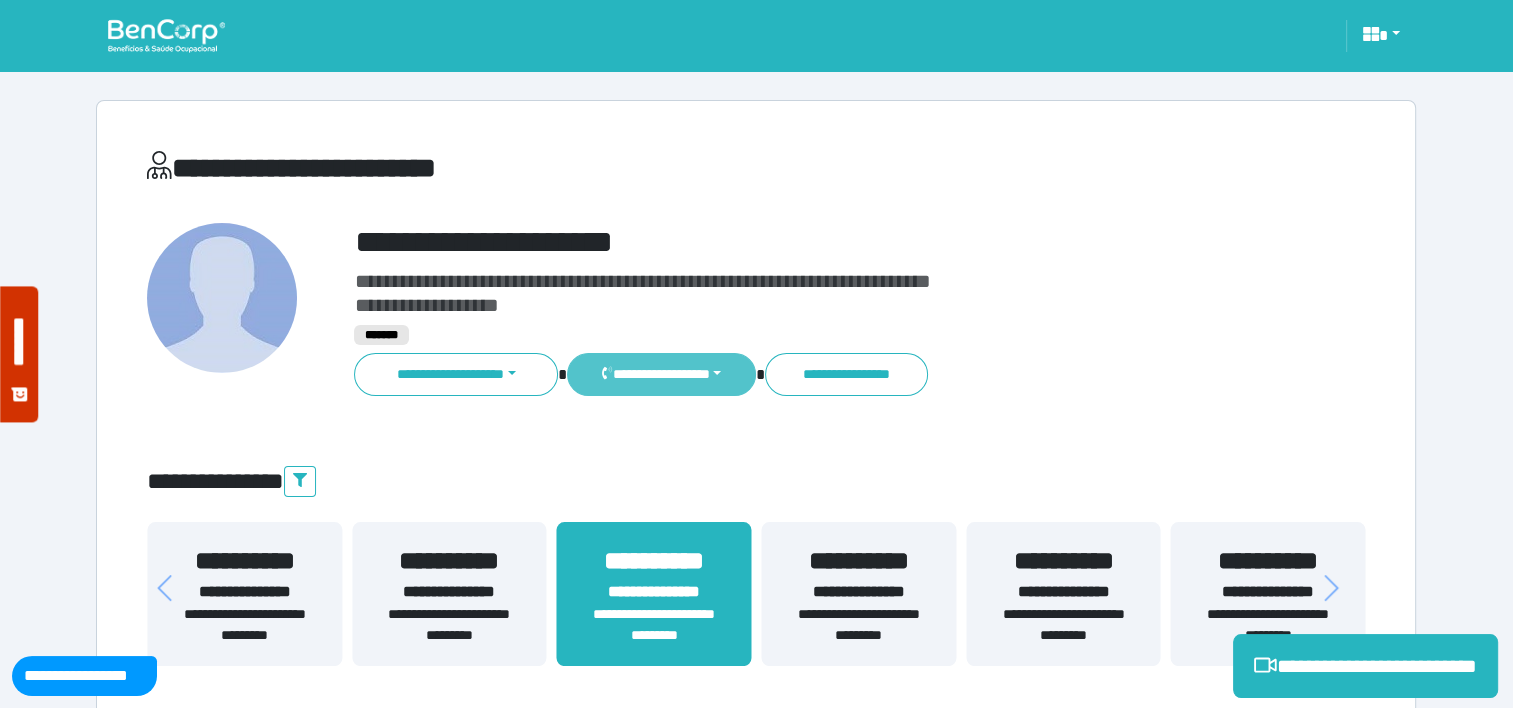 click on "**********" at bounding box center [661, 374] 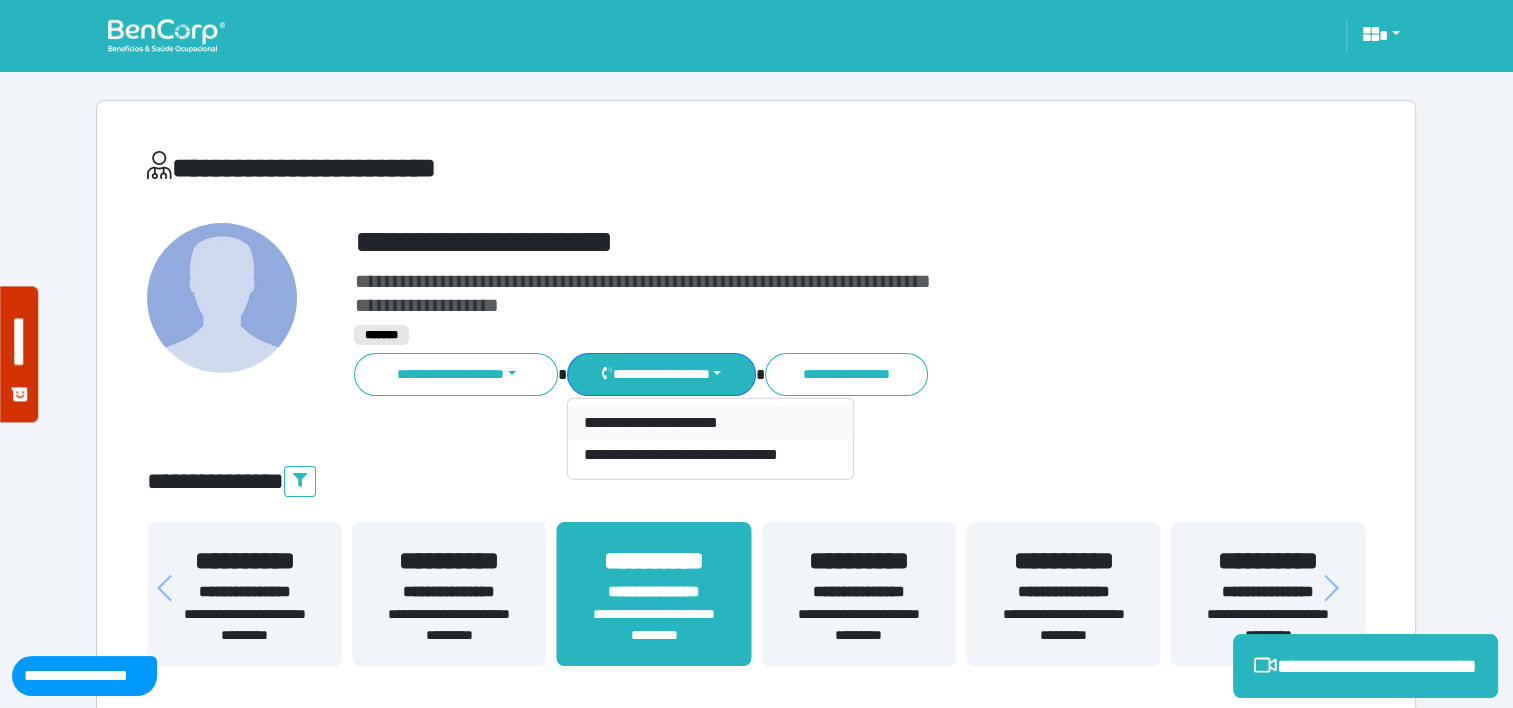 click on "**********" at bounding box center (710, 423) 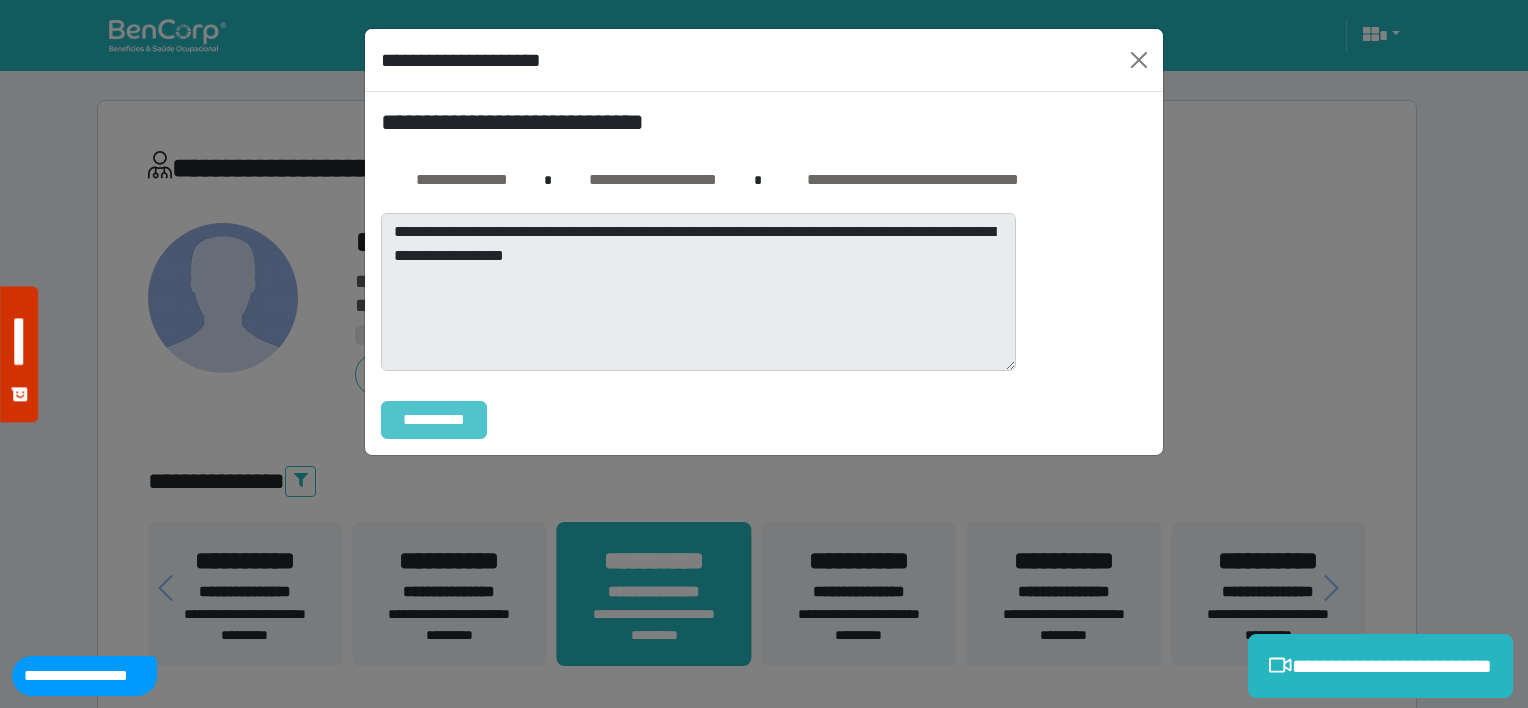 click on "**********" at bounding box center [434, 420] 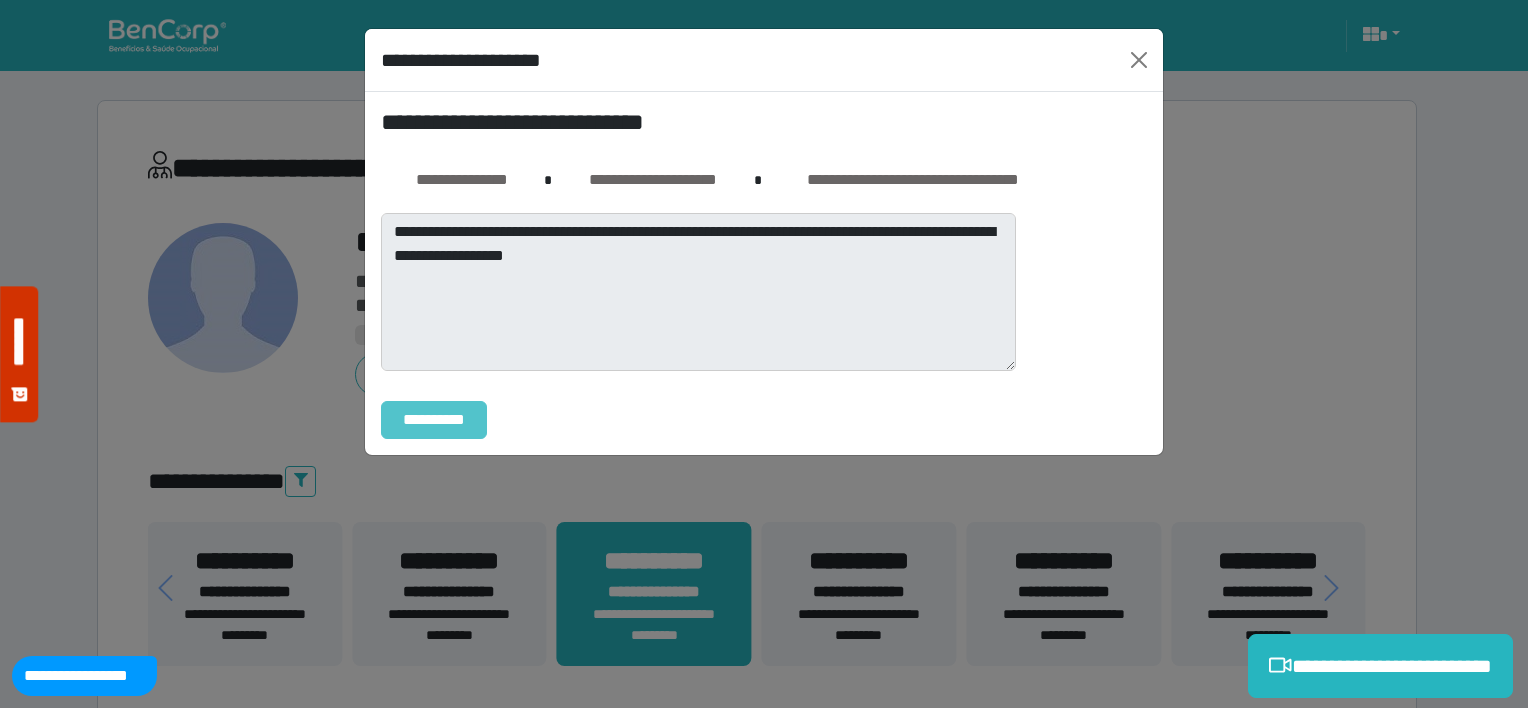 click on "**********" at bounding box center [434, 420] 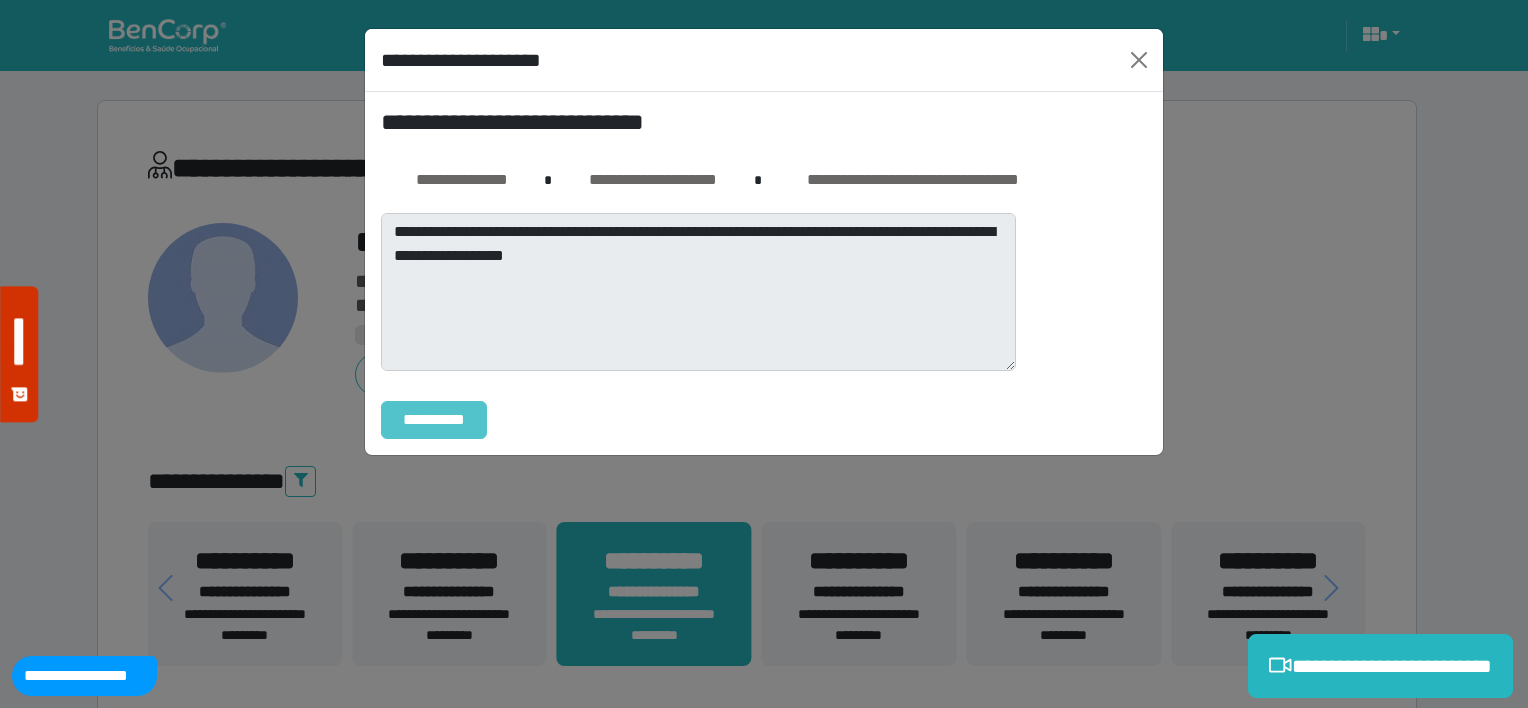 click on "**********" at bounding box center [434, 420] 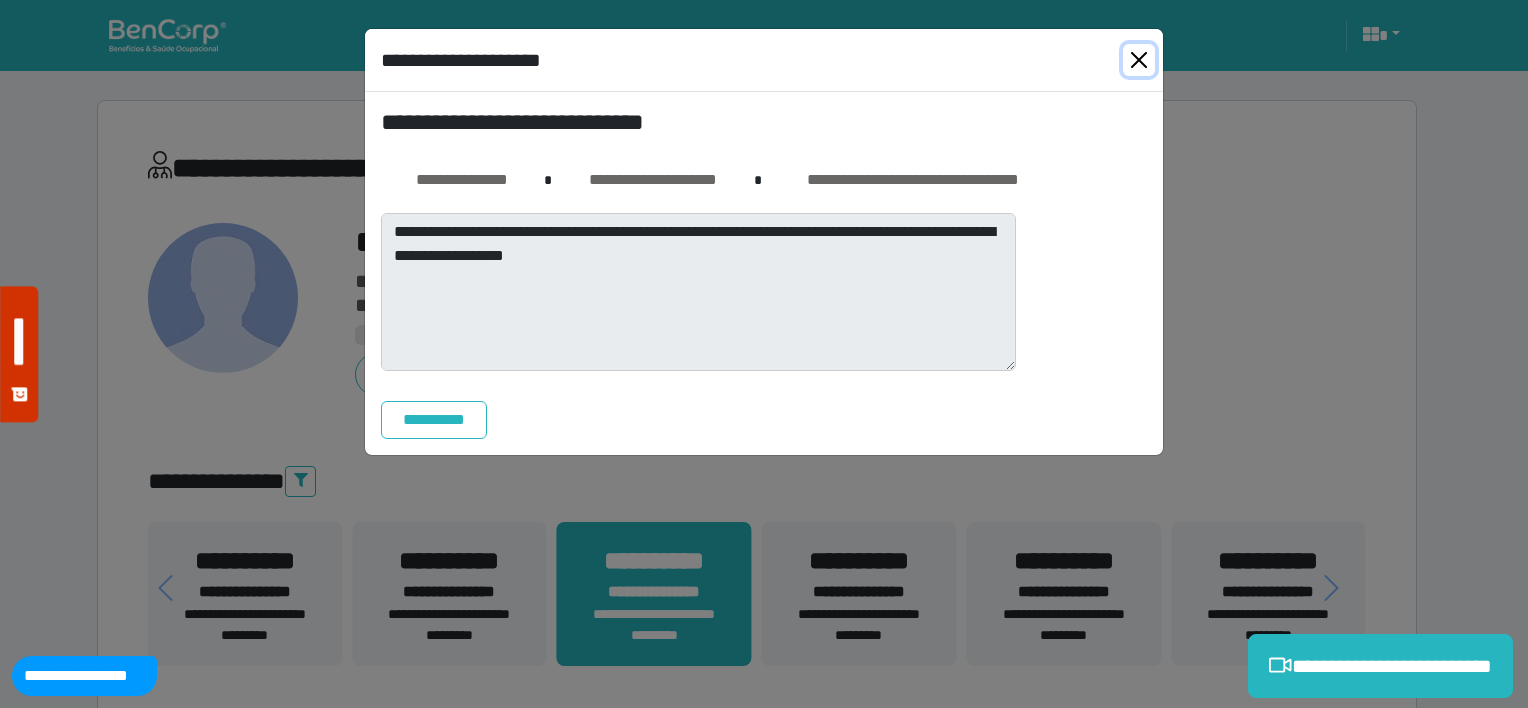 click at bounding box center [1139, 60] 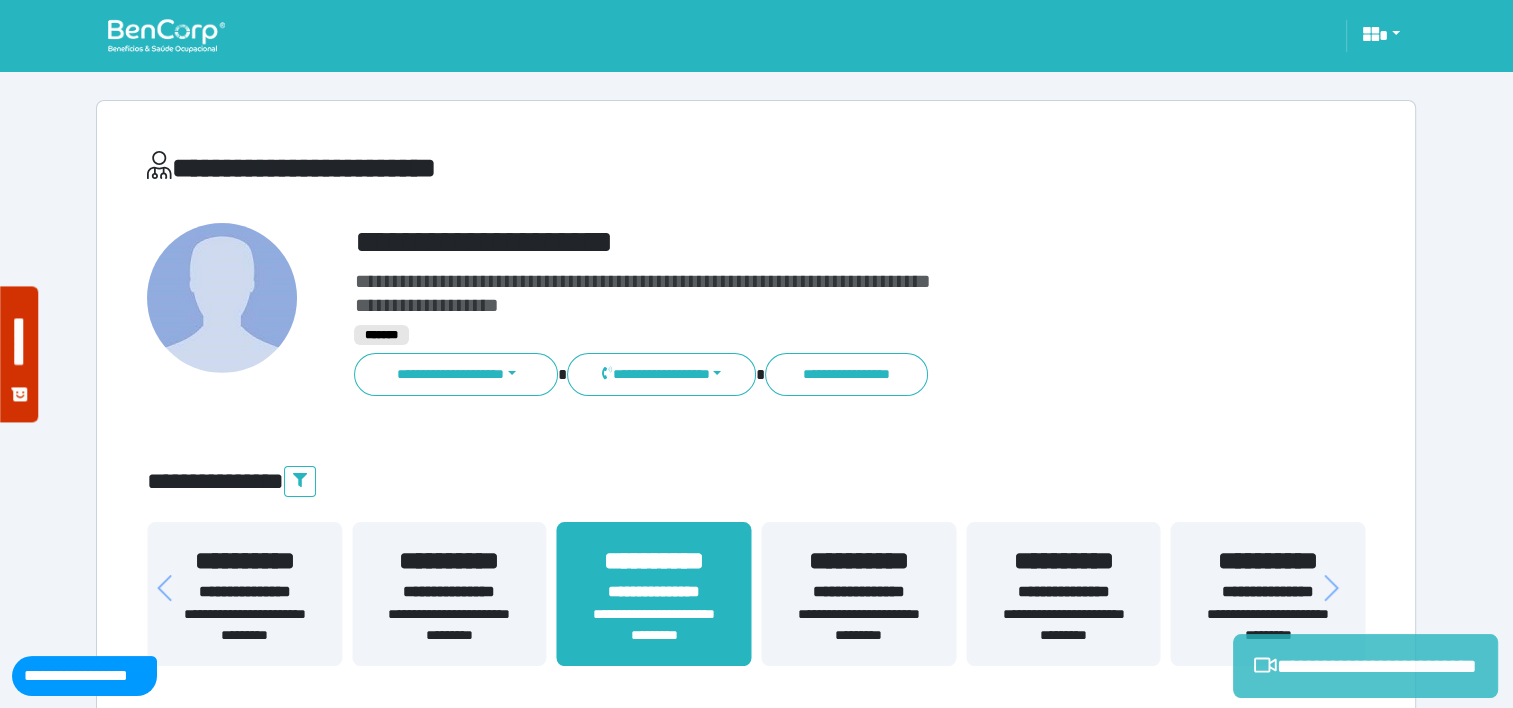 click on "**********" at bounding box center (1365, 666) 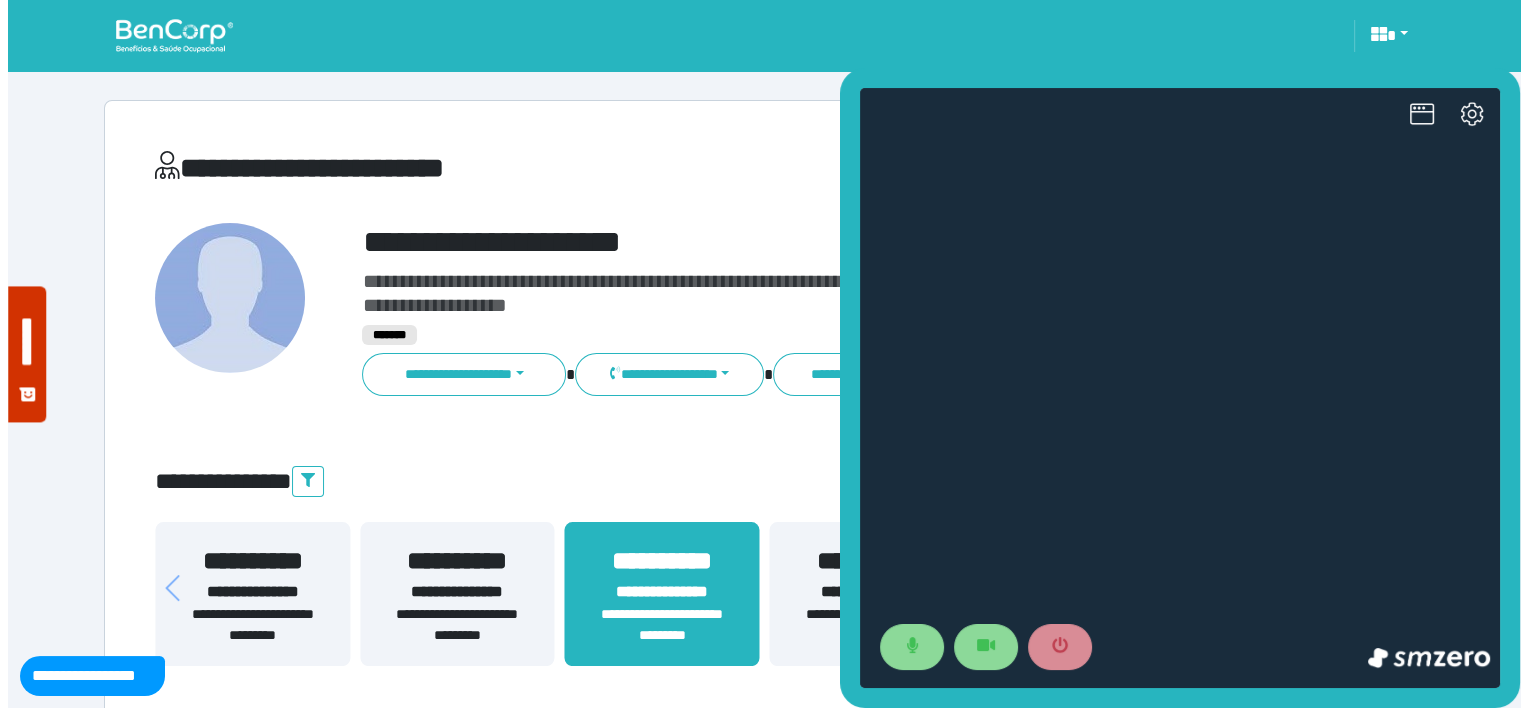scroll, scrollTop: 0, scrollLeft: 0, axis: both 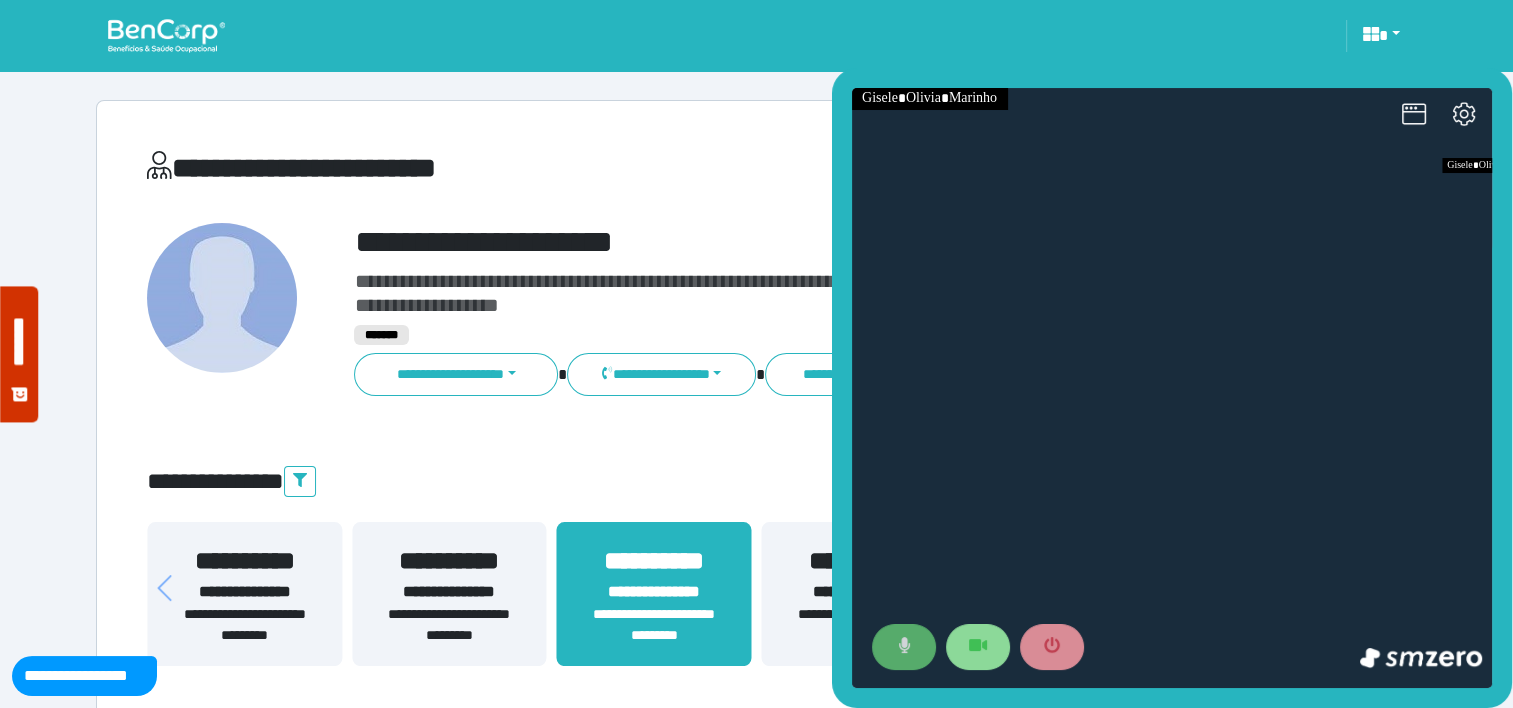 click at bounding box center [904, 647] 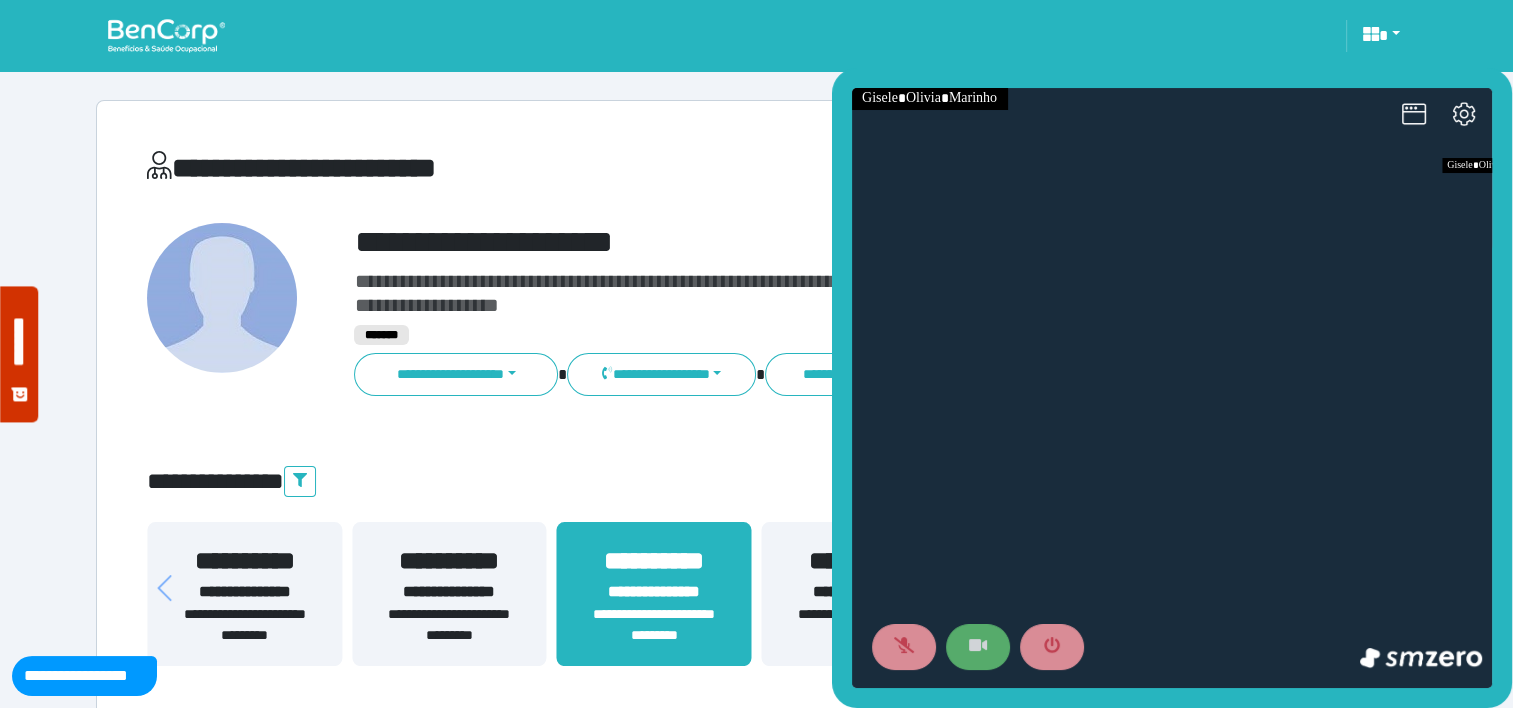click at bounding box center [978, 647] 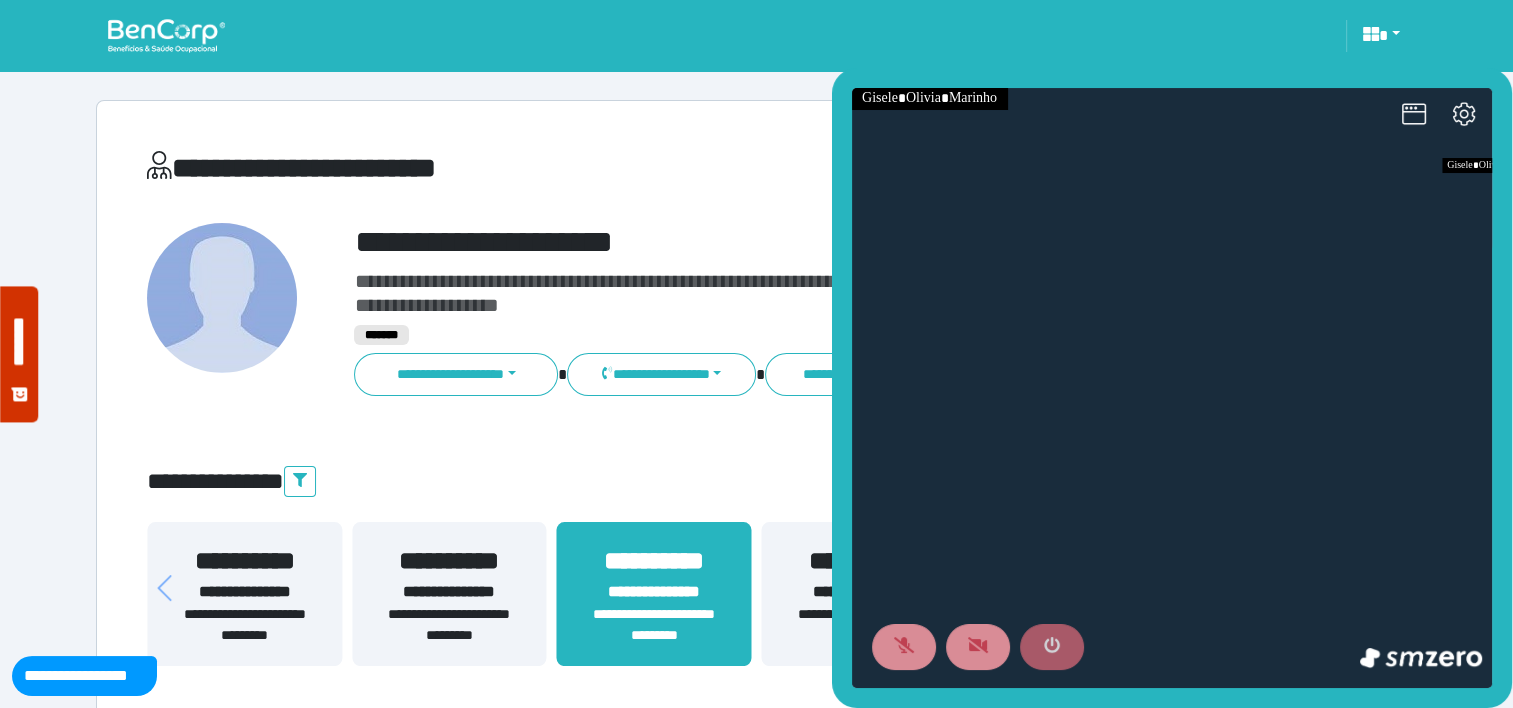 click 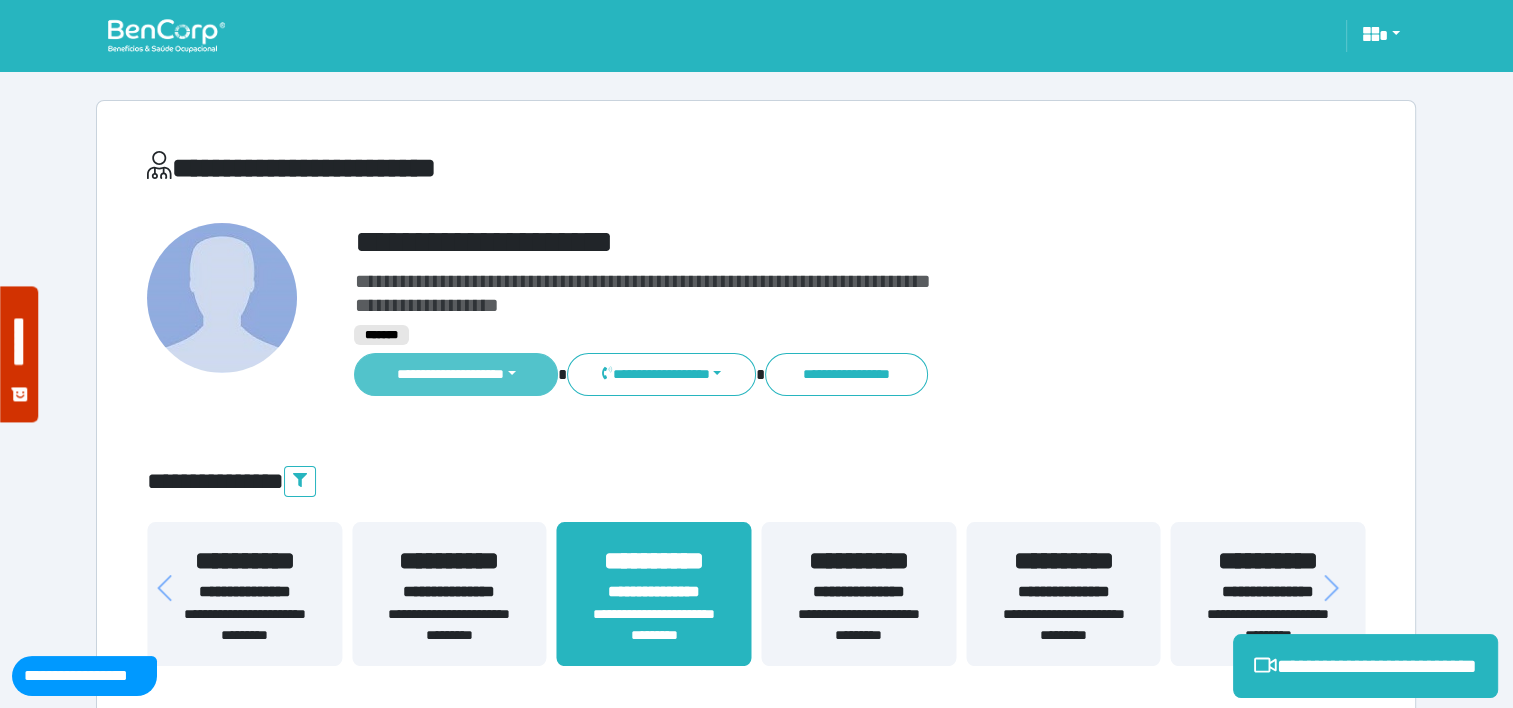 click on "**********" at bounding box center (456, 374) 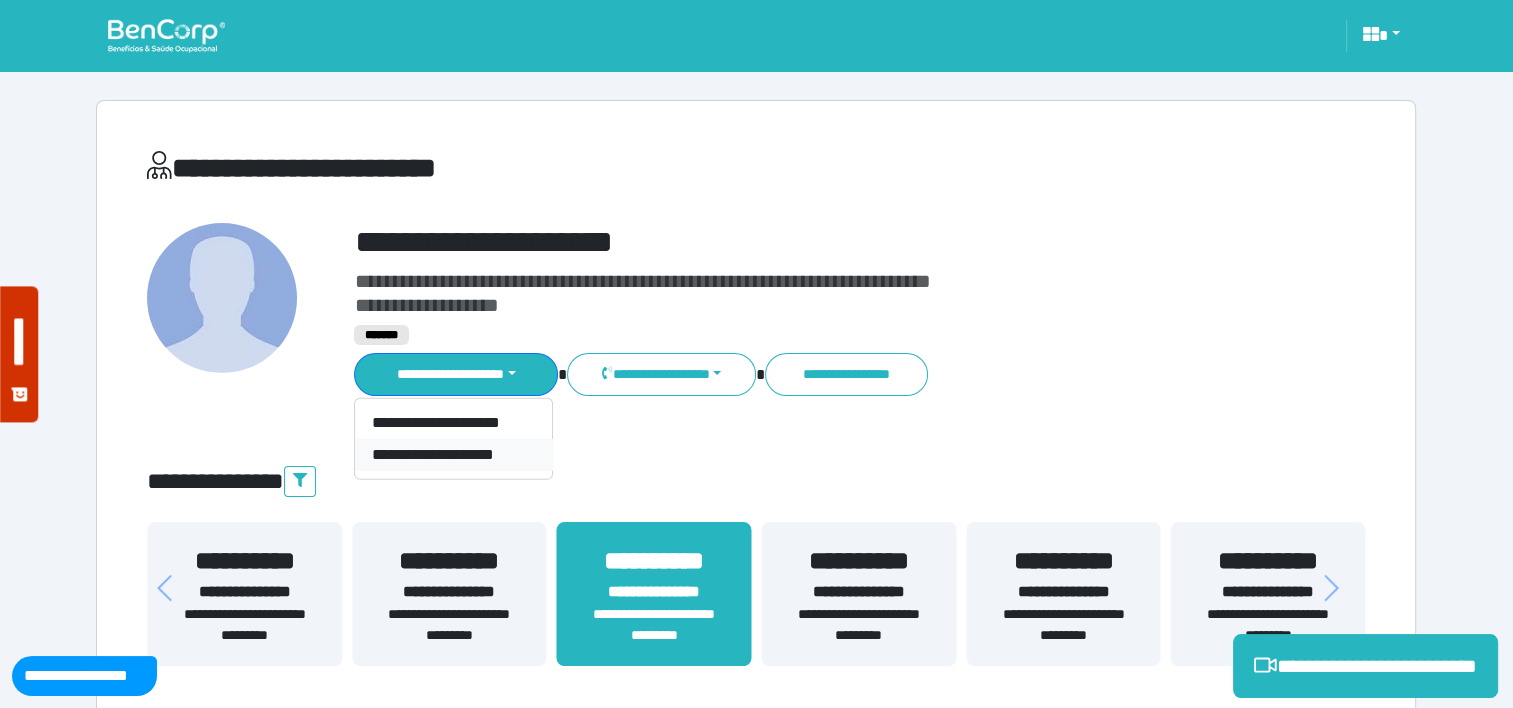 click on "**********" at bounding box center (453, 455) 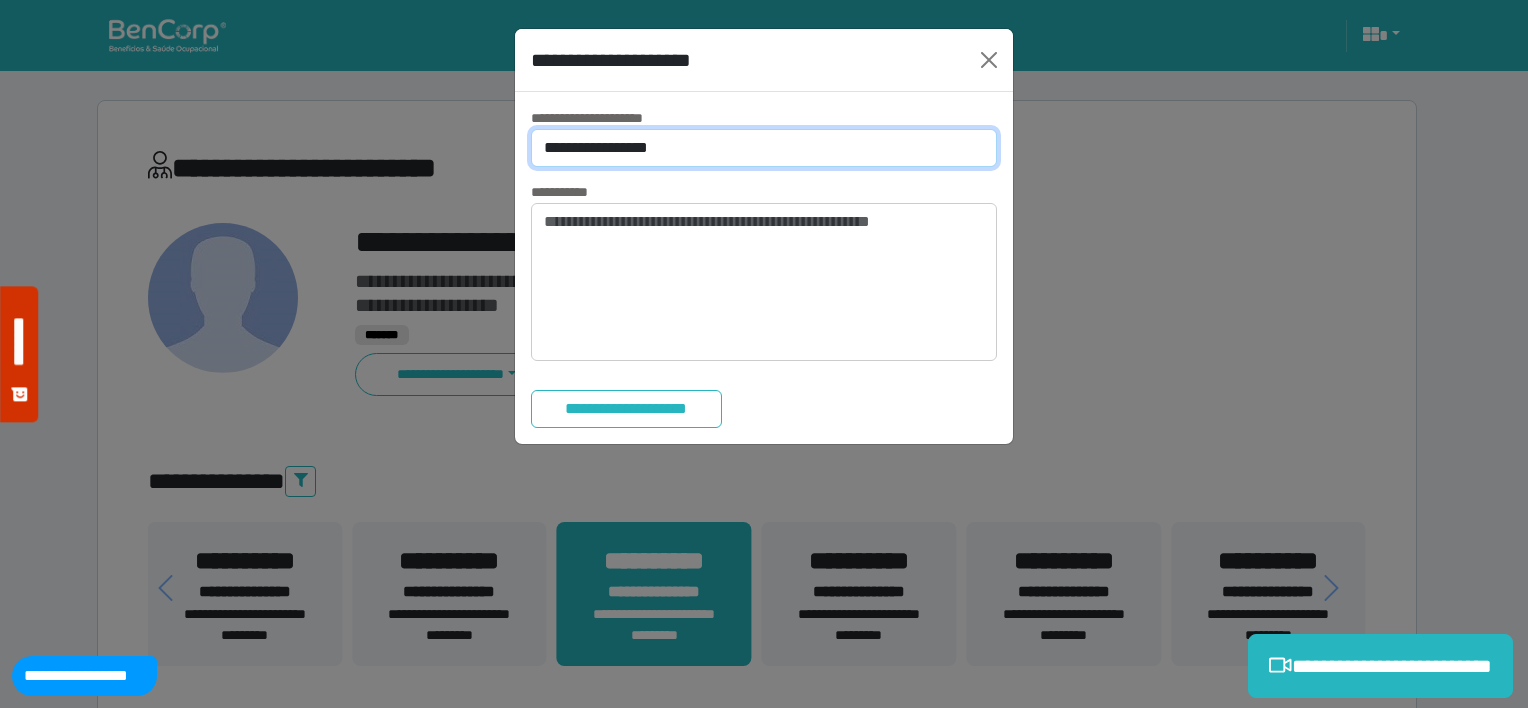 click on "**********" at bounding box center [764, 148] 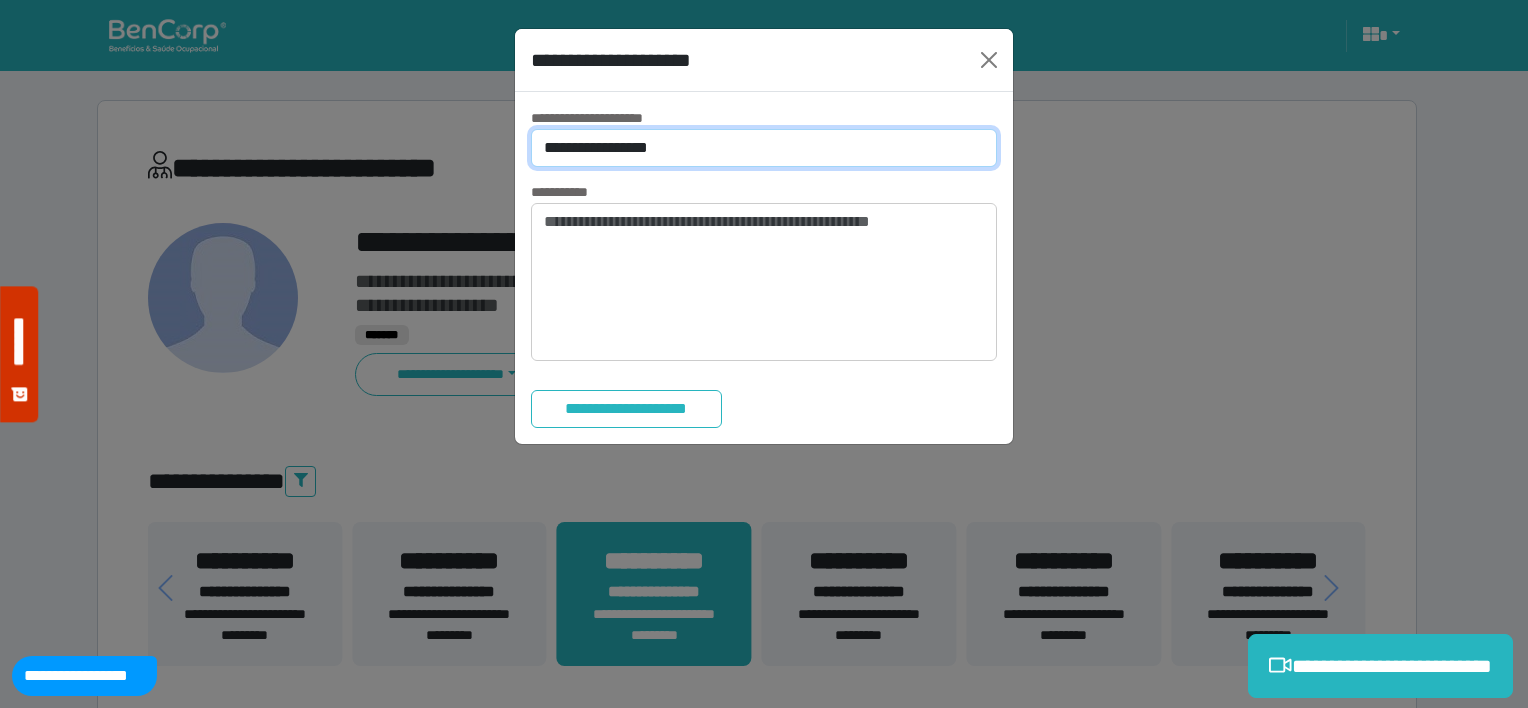 select on "*" 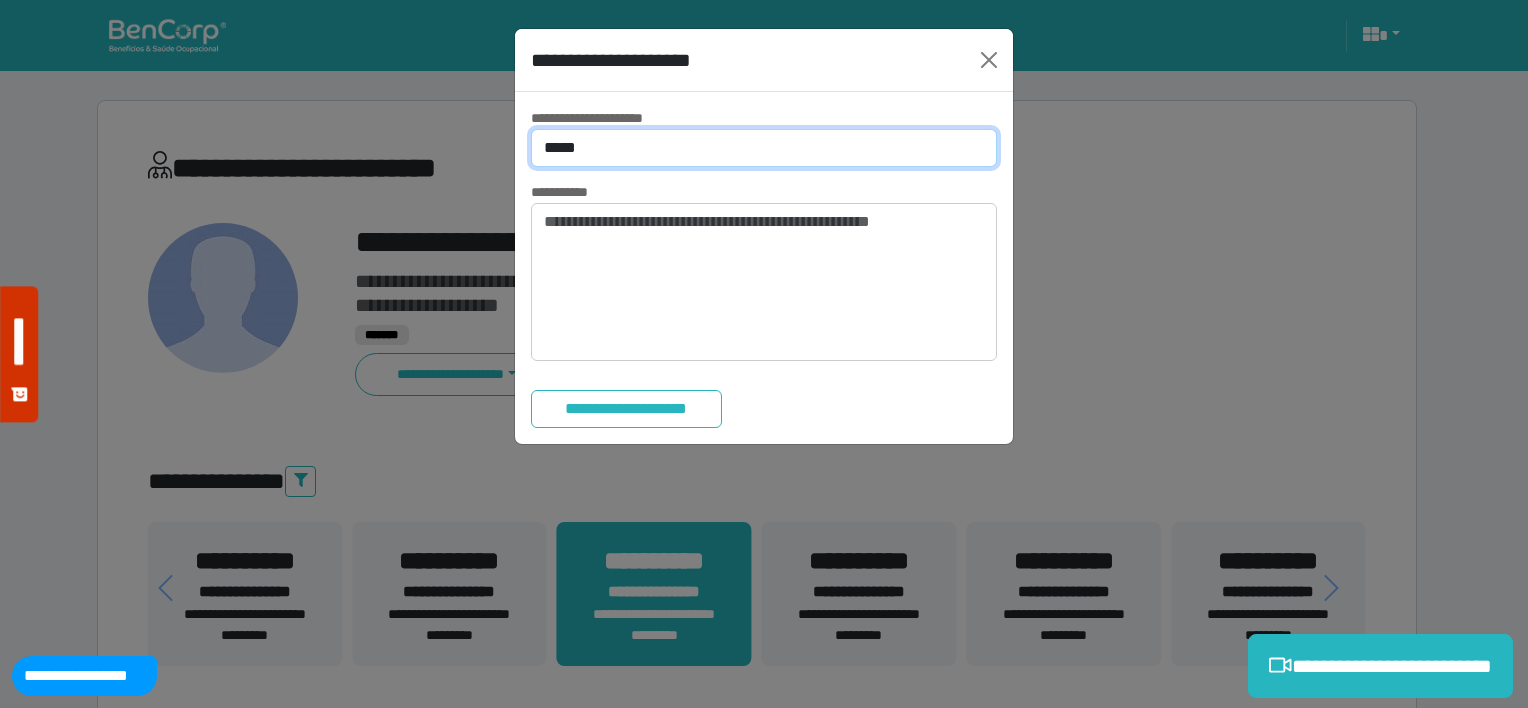 click on "**********" at bounding box center (764, 148) 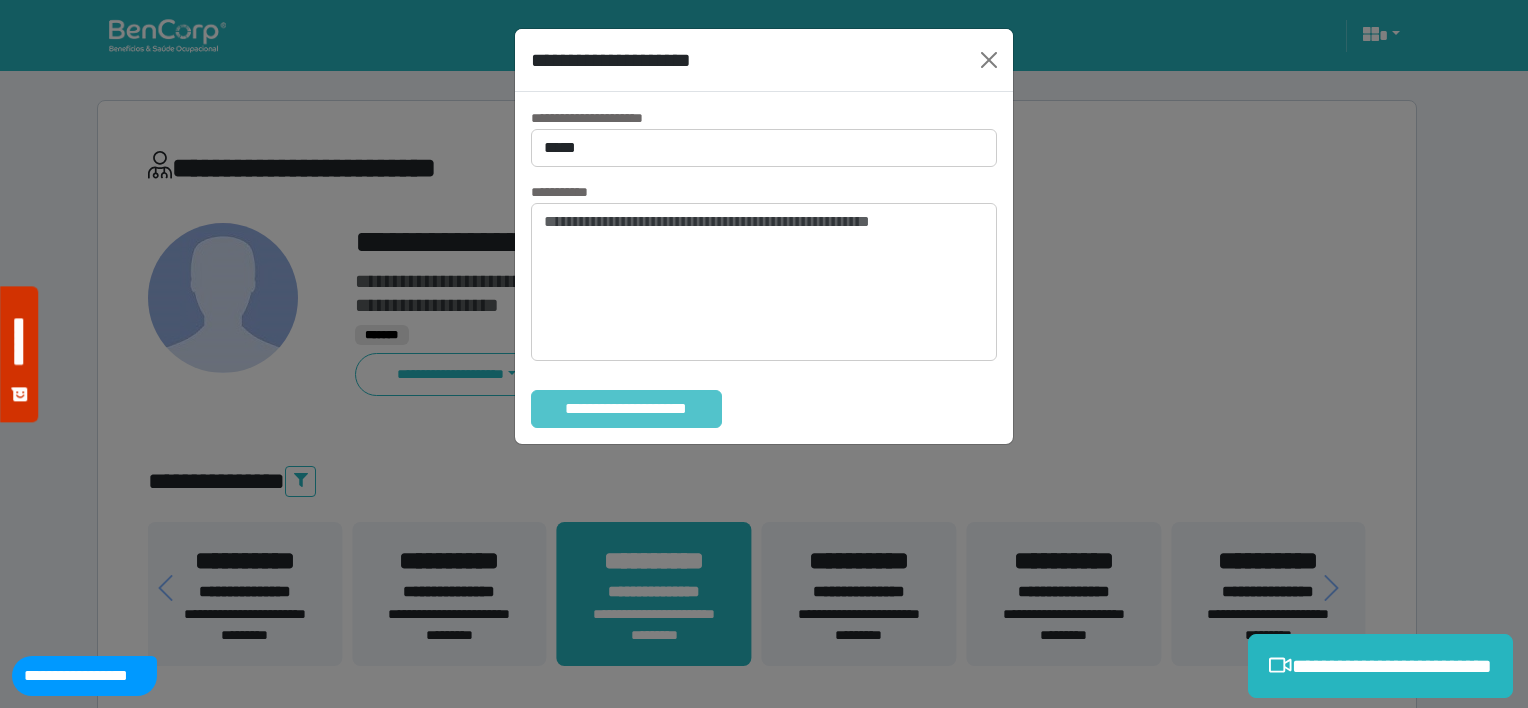 click on "**********" at bounding box center (626, 409) 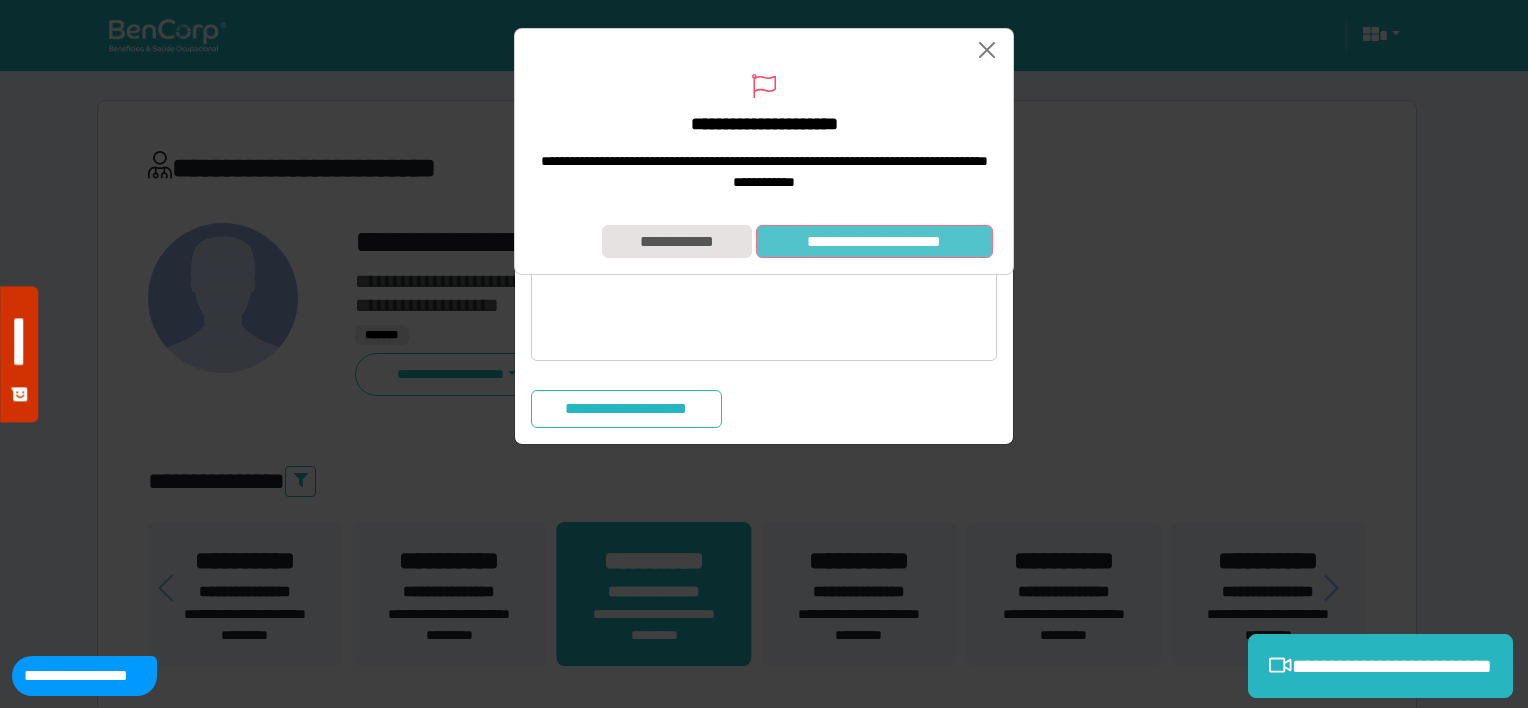click on "**********" at bounding box center [874, 242] 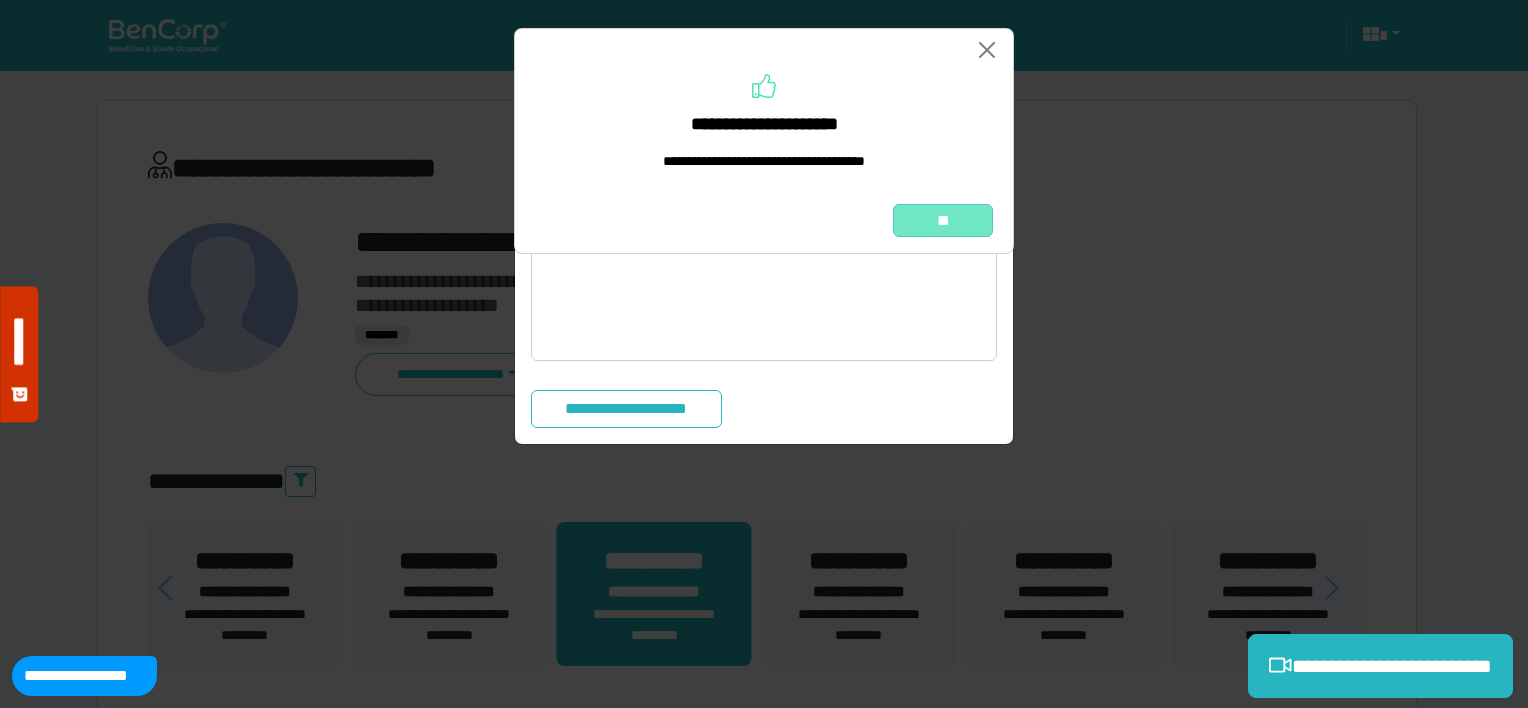 click on "**" at bounding box center (943, 221) 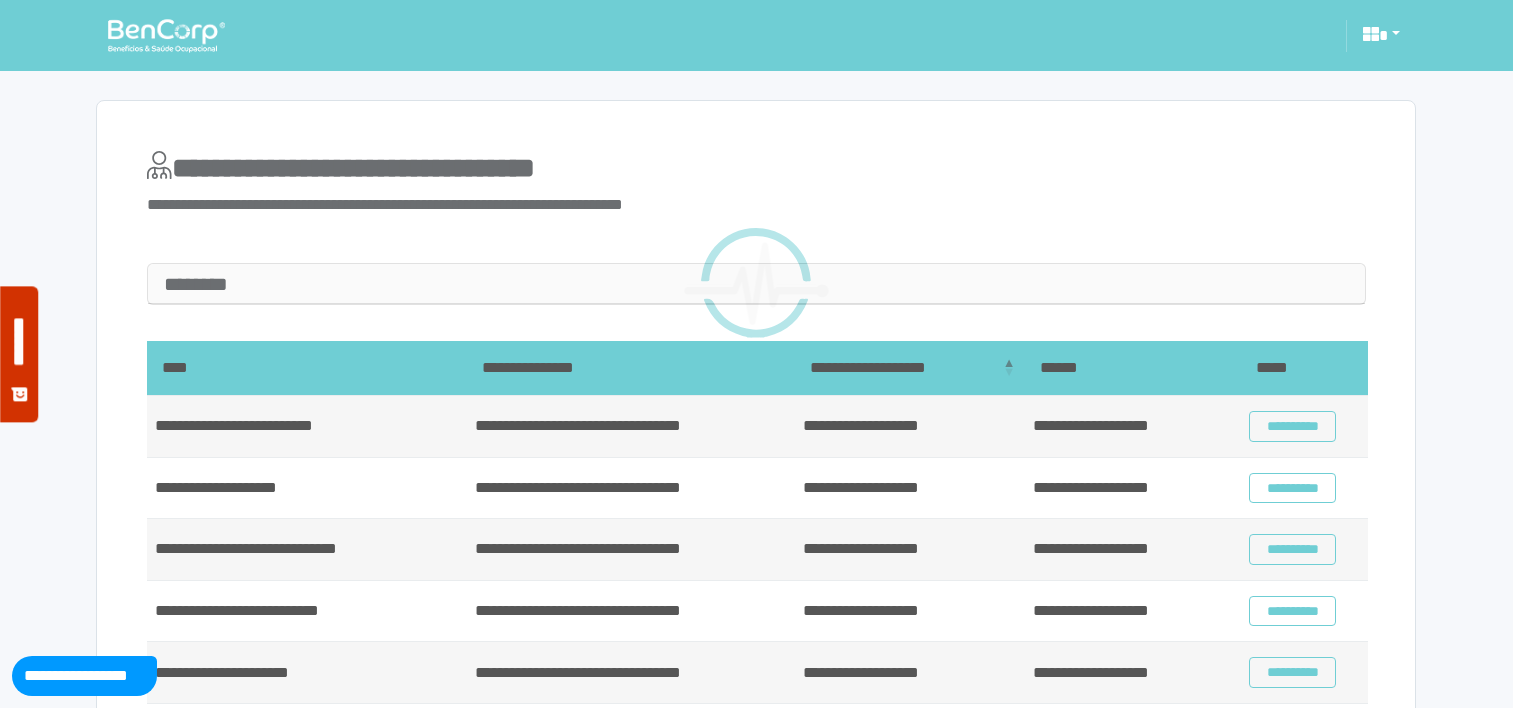 scroll, scrollTop: 0, scrollLeft: 0, axis: both 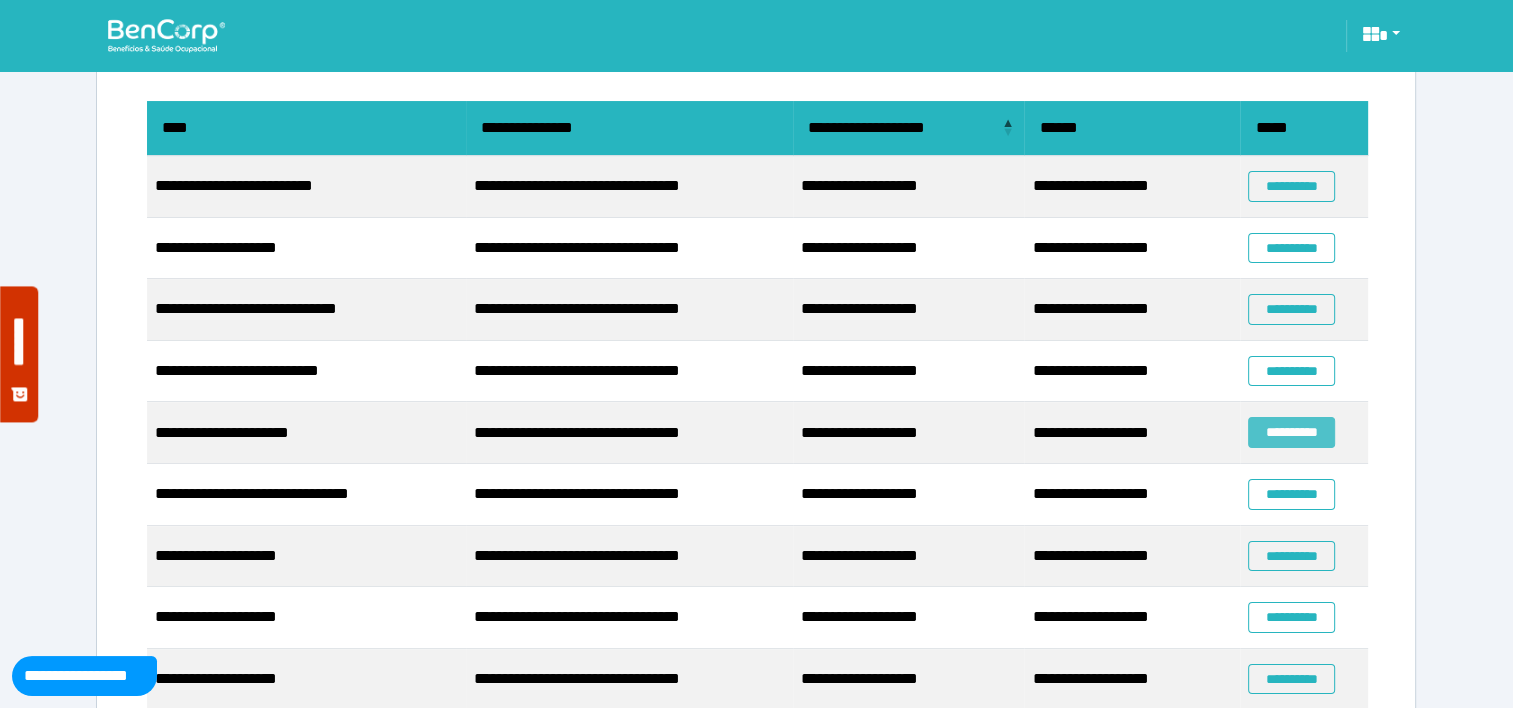 click on "**********" at bounding box center (1291, 432) 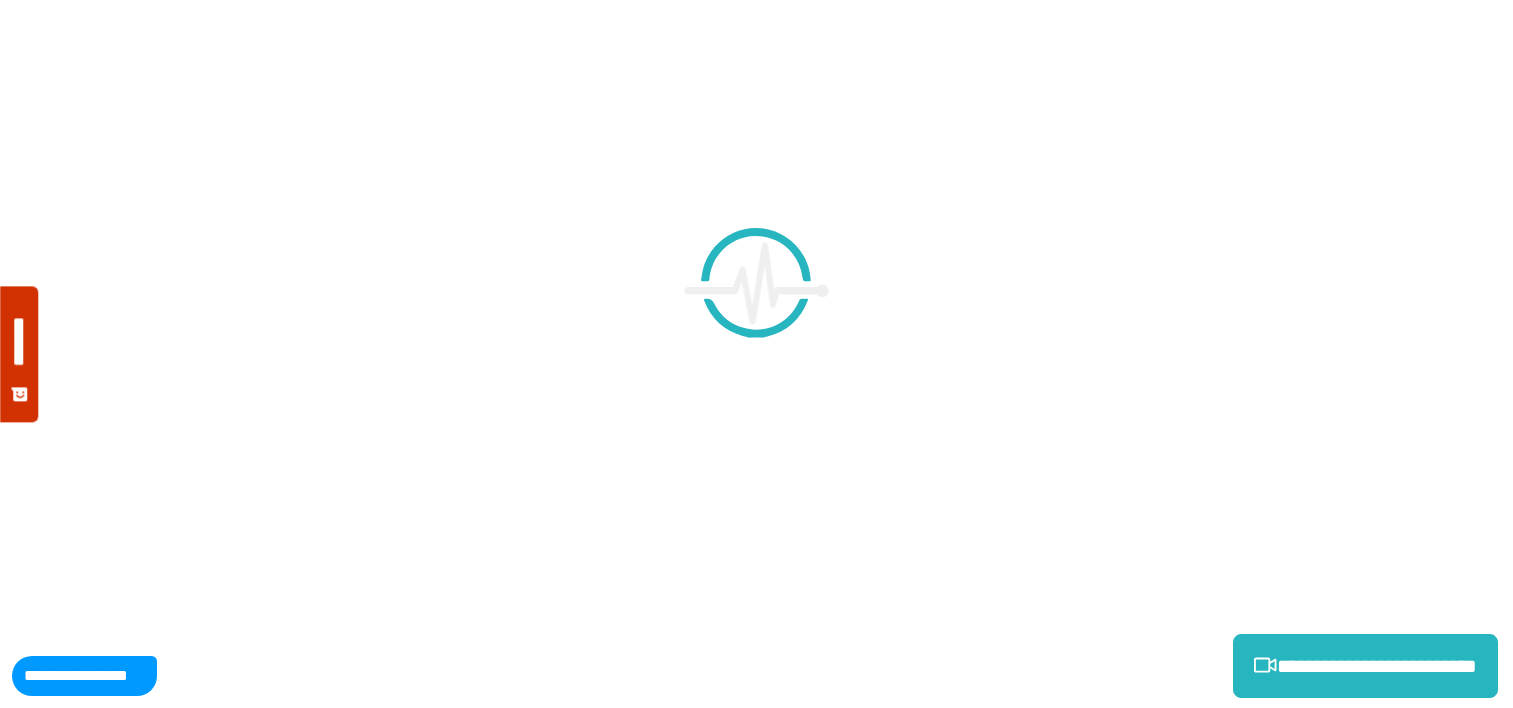 scroll, scrollTop: 0, scrollLeft: 0, axis: both 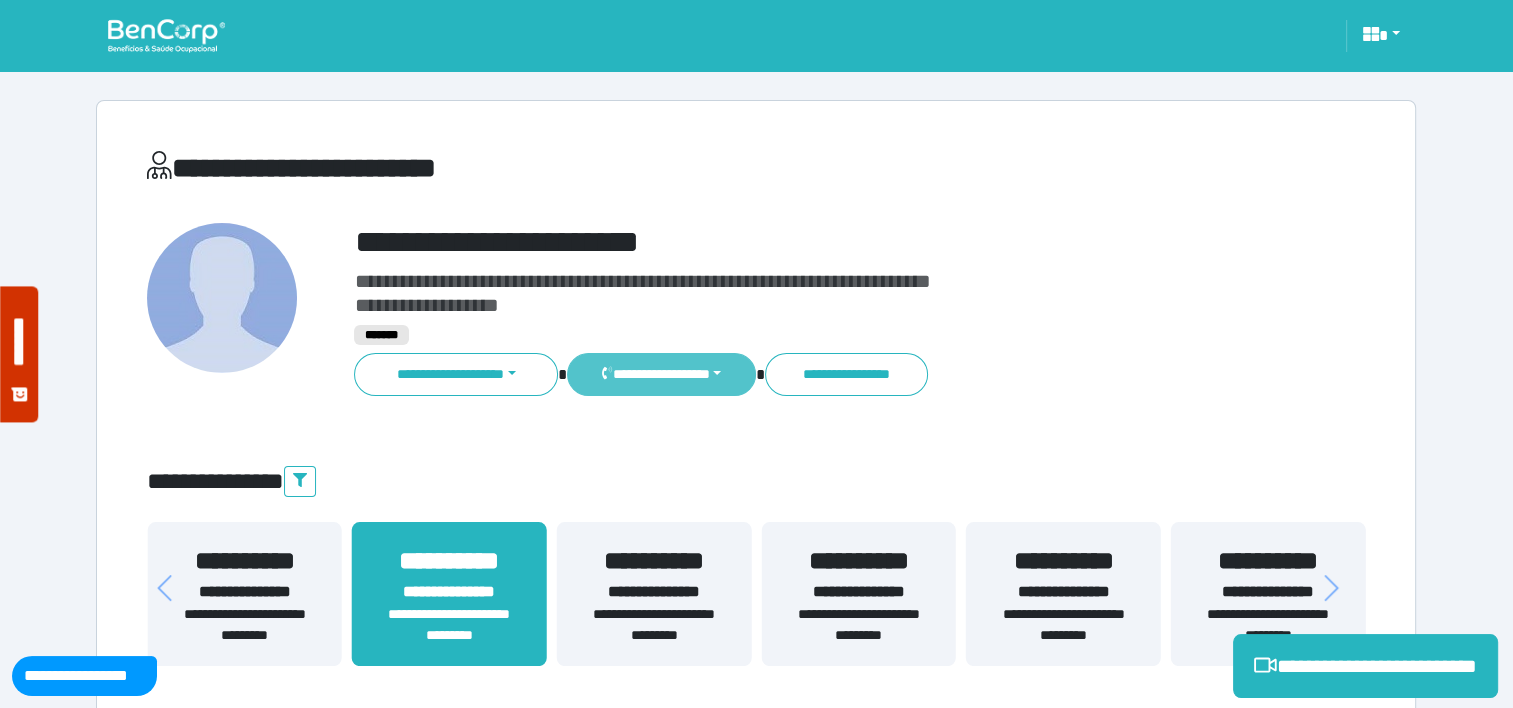 click on "**********" at bounding box center [661, 374] 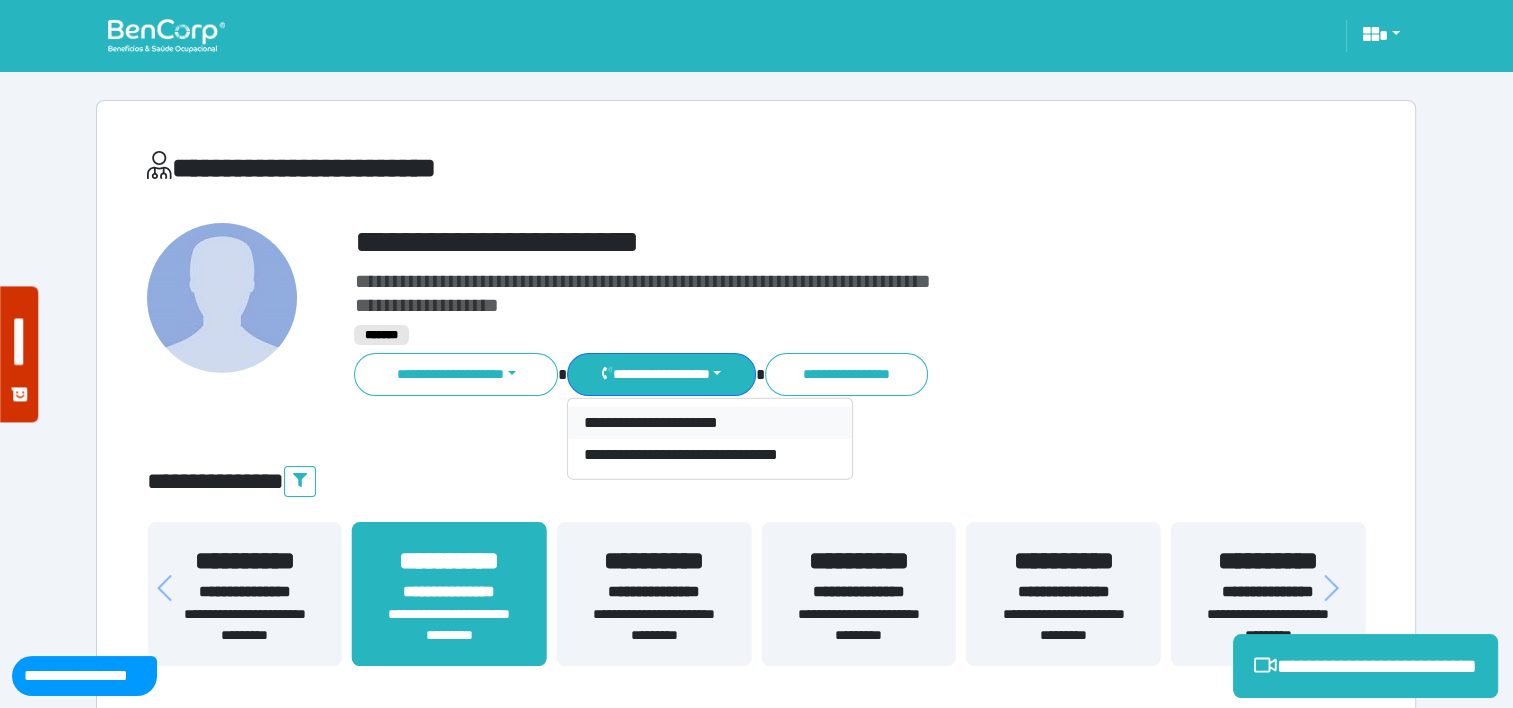 click on "**********" at bounding box center (710, 423) 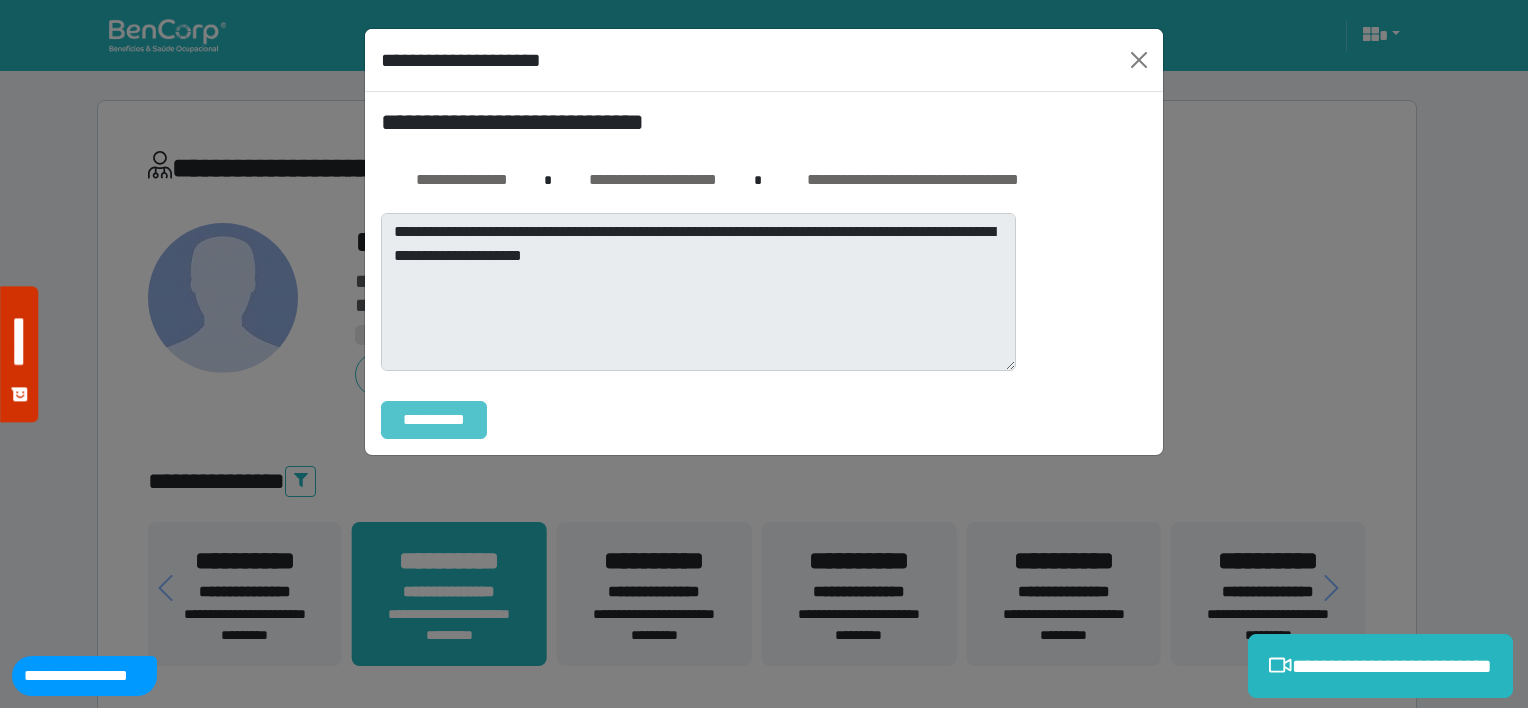 click on "**********" at bounding box center [434, 420] 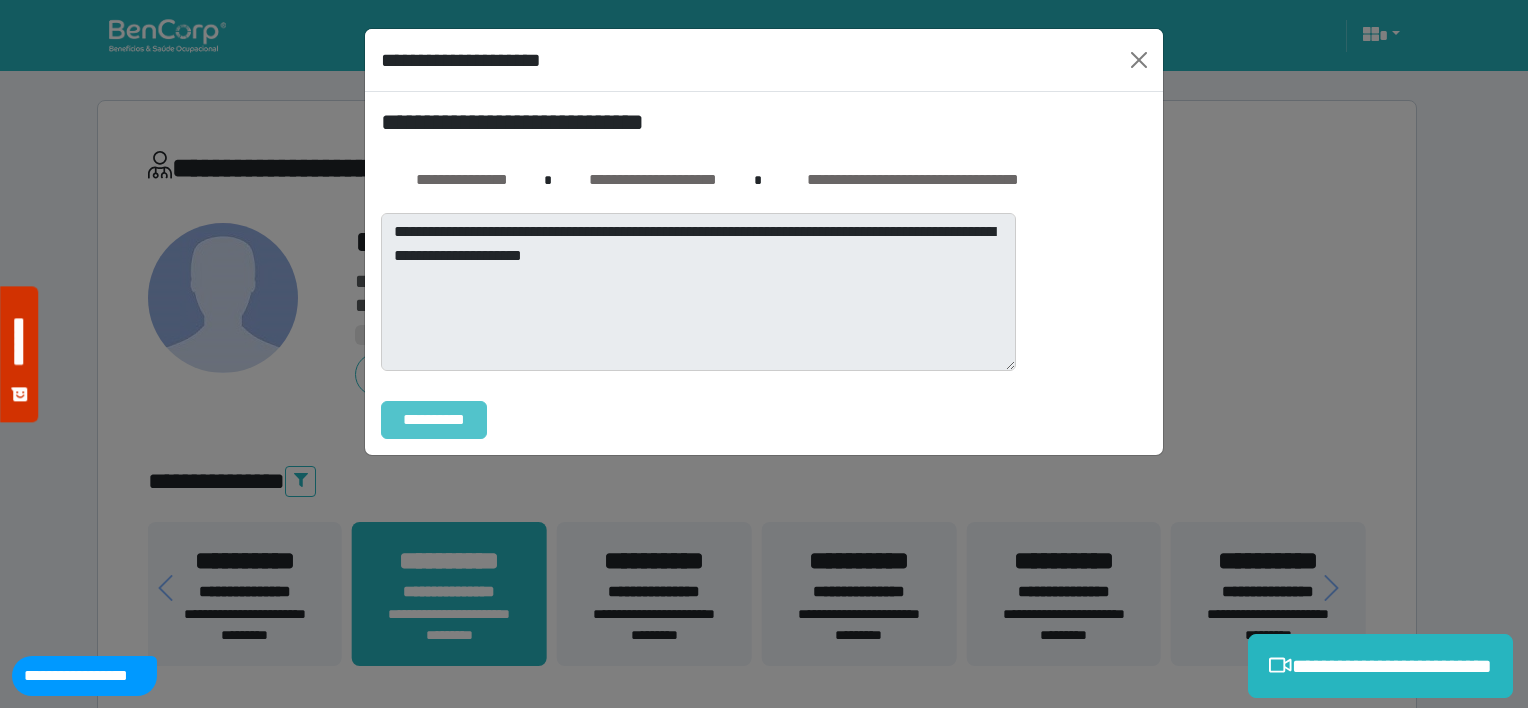 click on "**********" at bounding box center [434, 420] 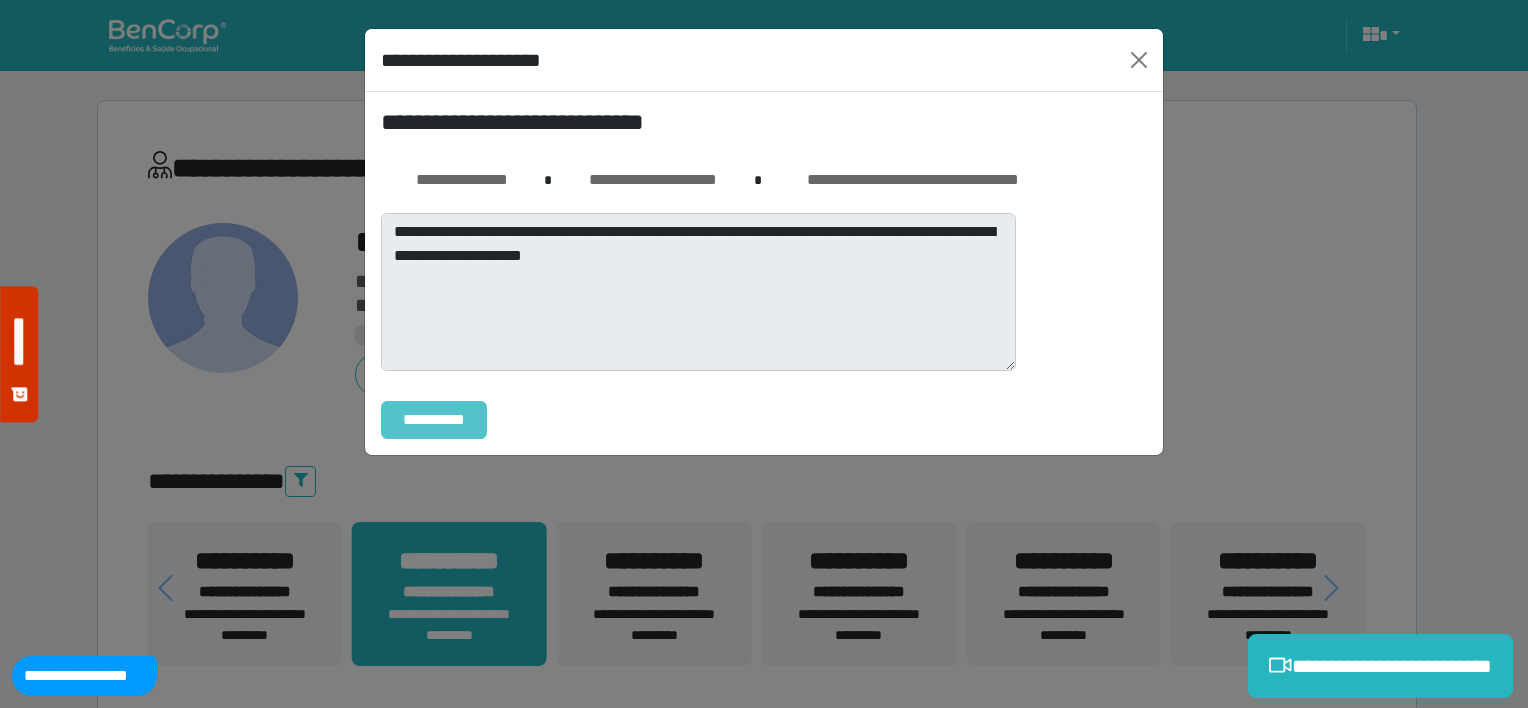 click on "**********" at bounding box center (434, 420) 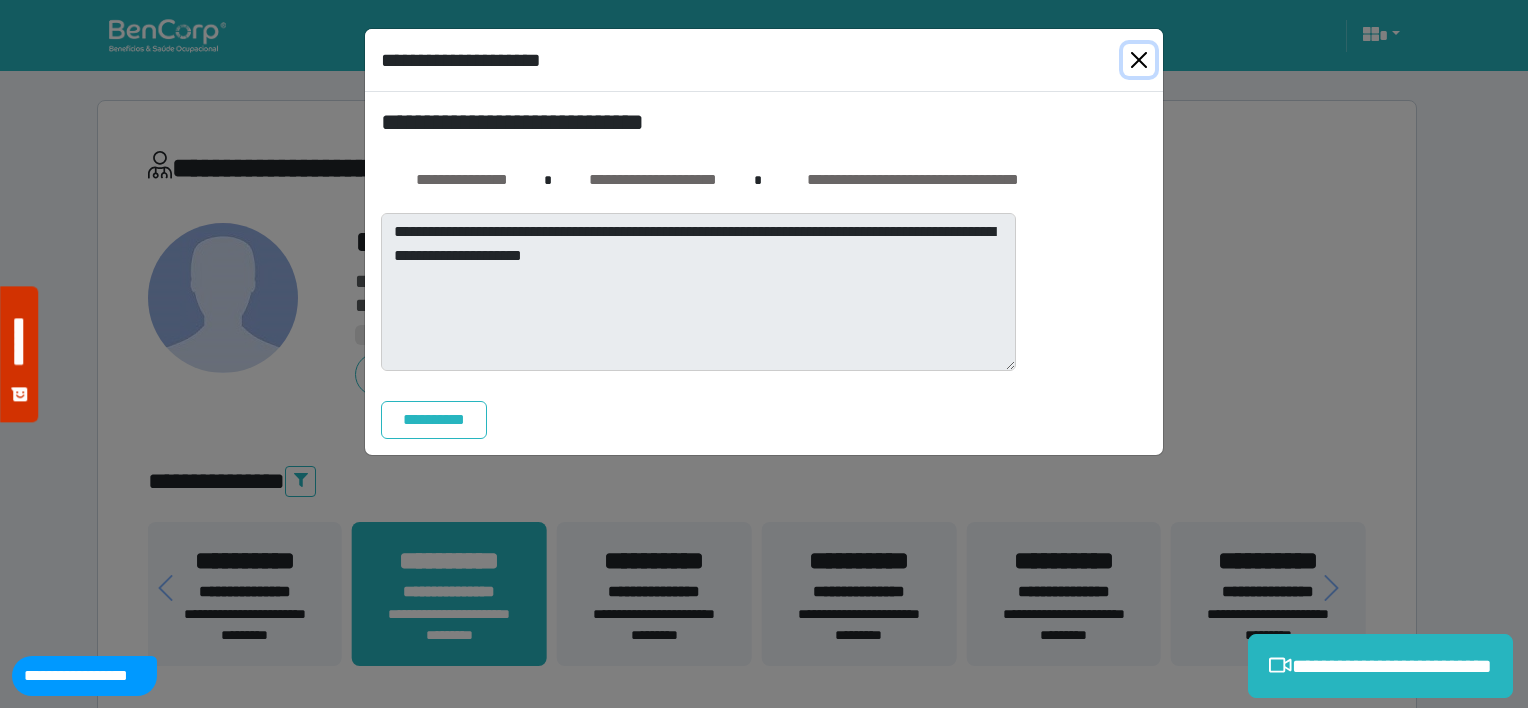 click at bounding box center [1139, 60] 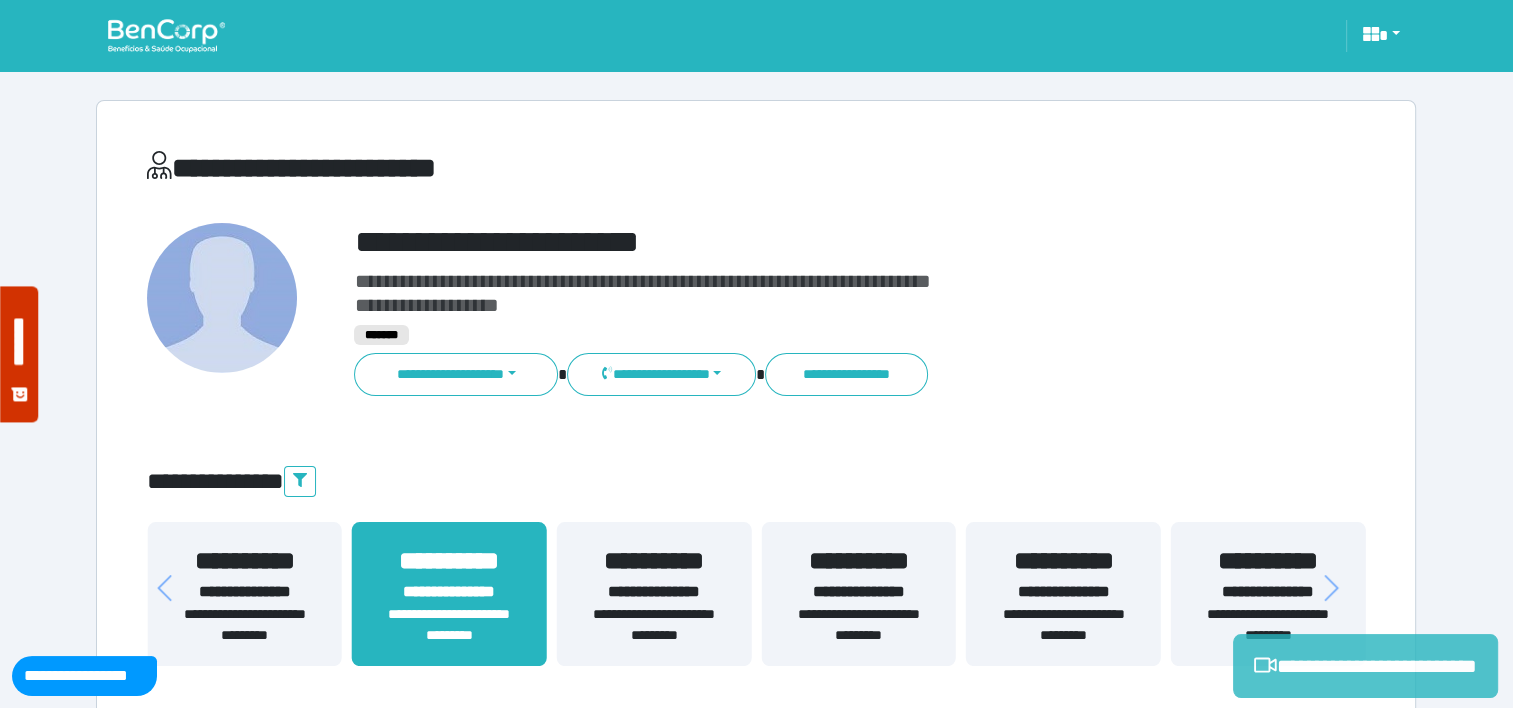 click on "**********" at bounding box center [1365, 666] 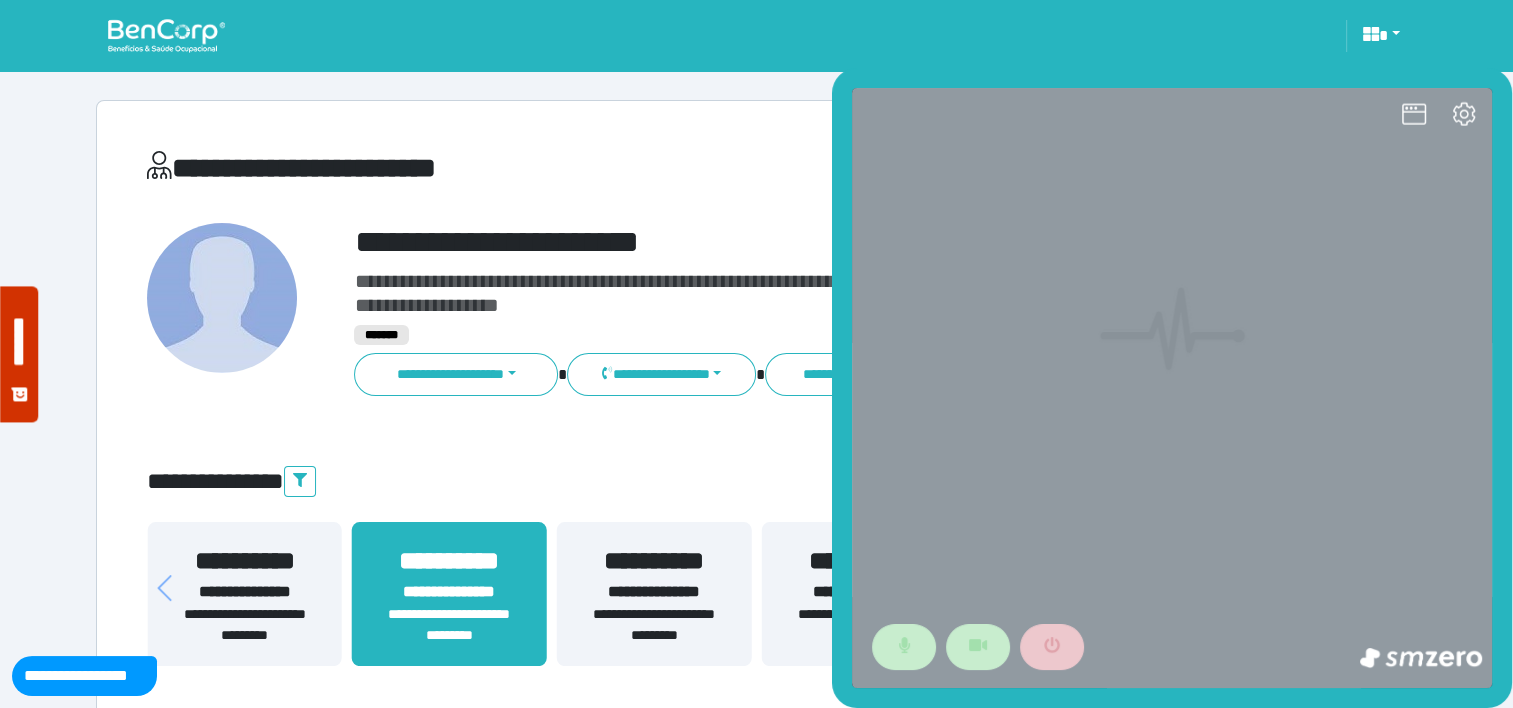 scroll, scrollTop: 0, scrollLeft: 0, axis: both 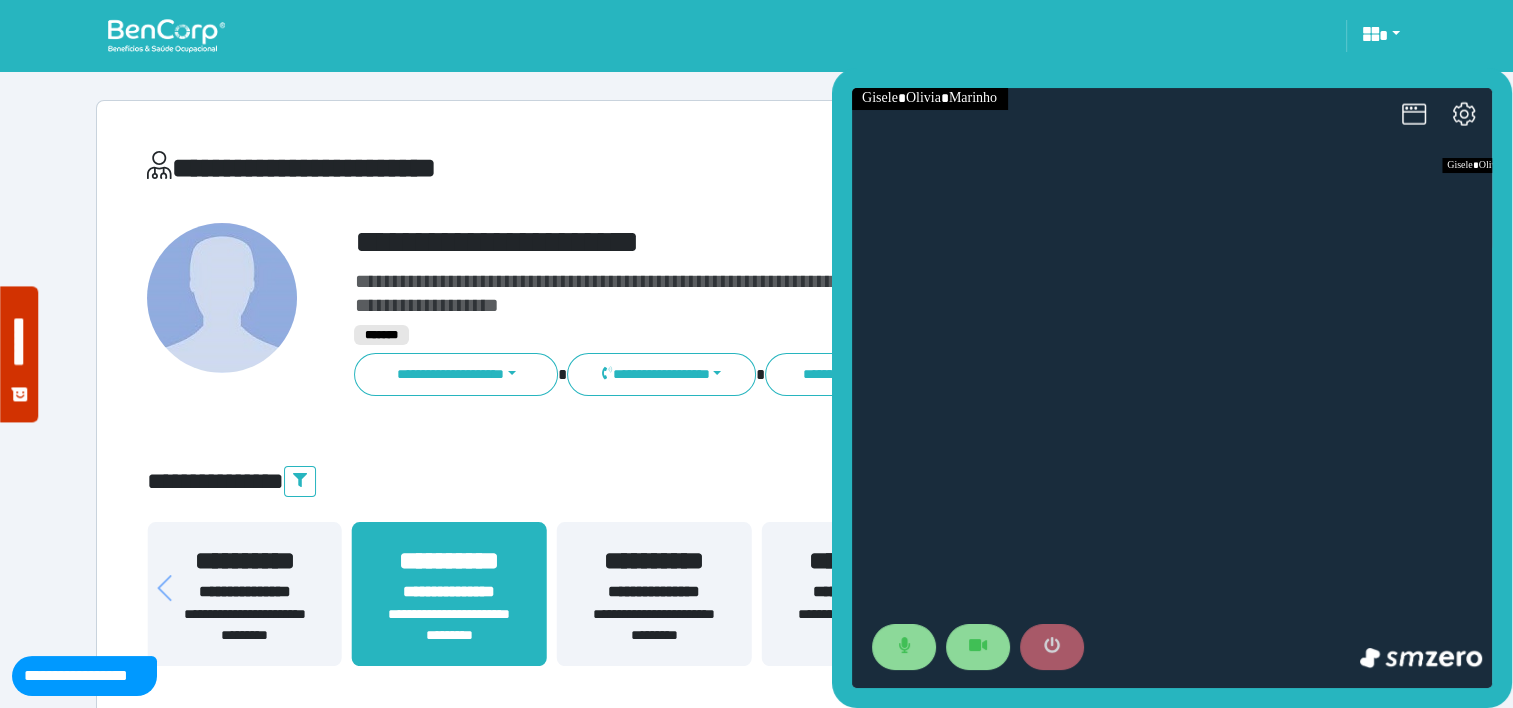 click 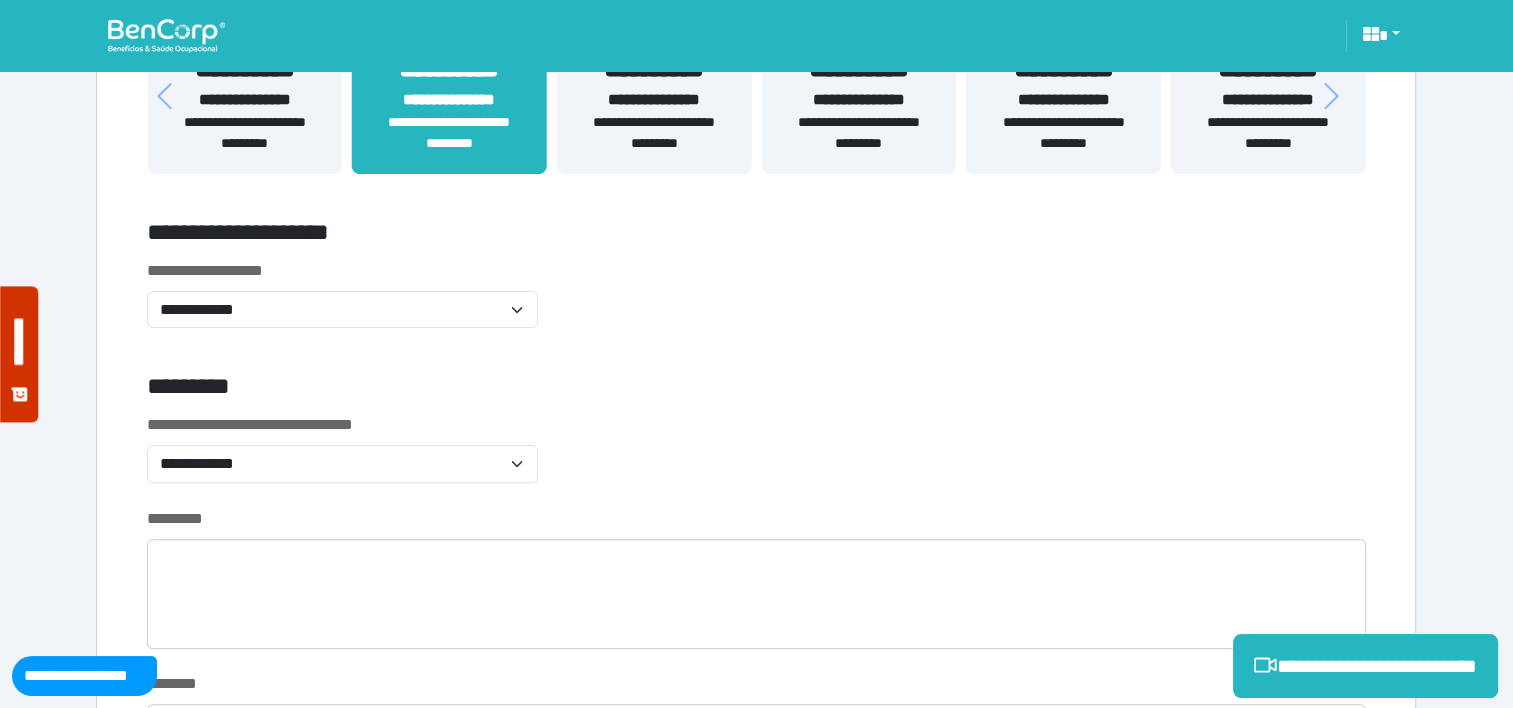 scroll, scrollTop: 543, scrollLeft: 0, axis: vertical 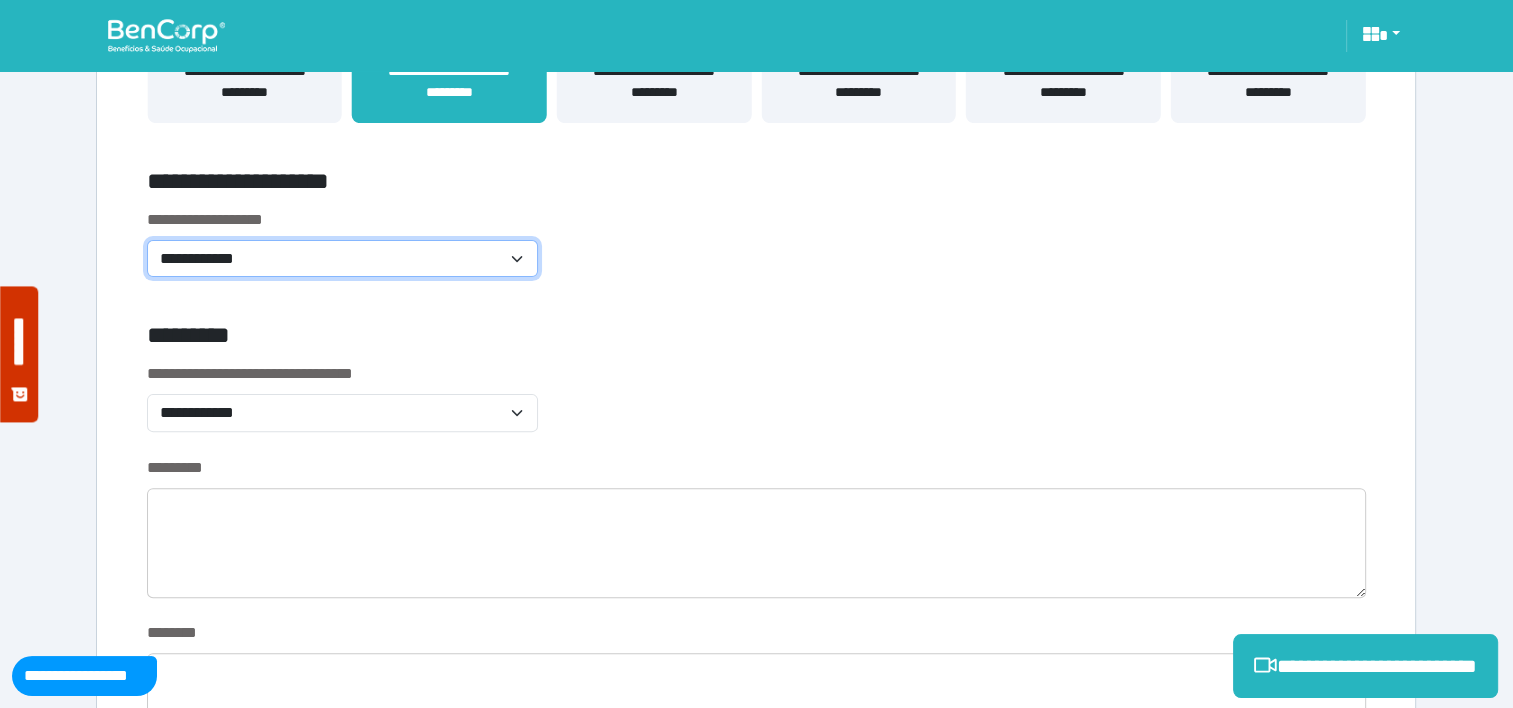 click on "**********" at bounding box center (342, 259) 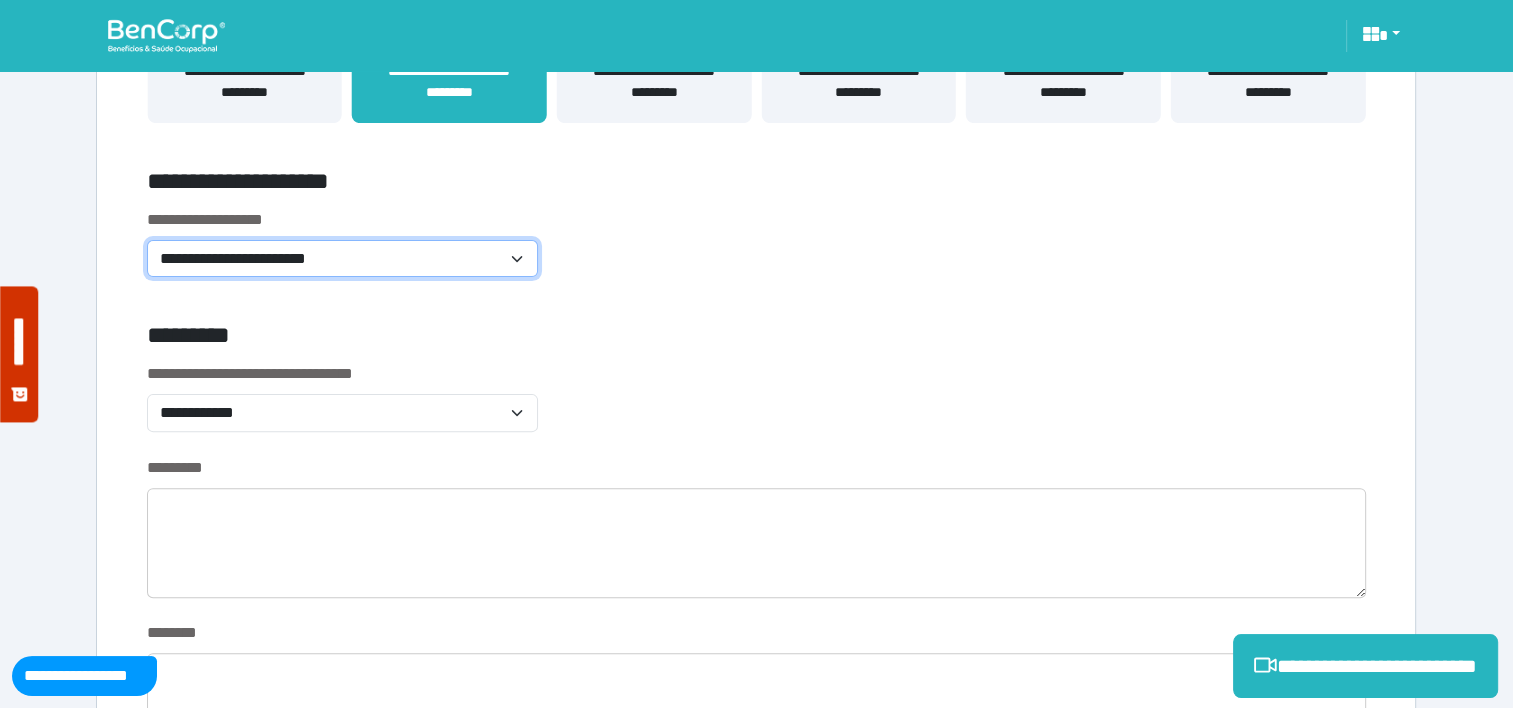 click on "**********" at bounding box center [342, 259] 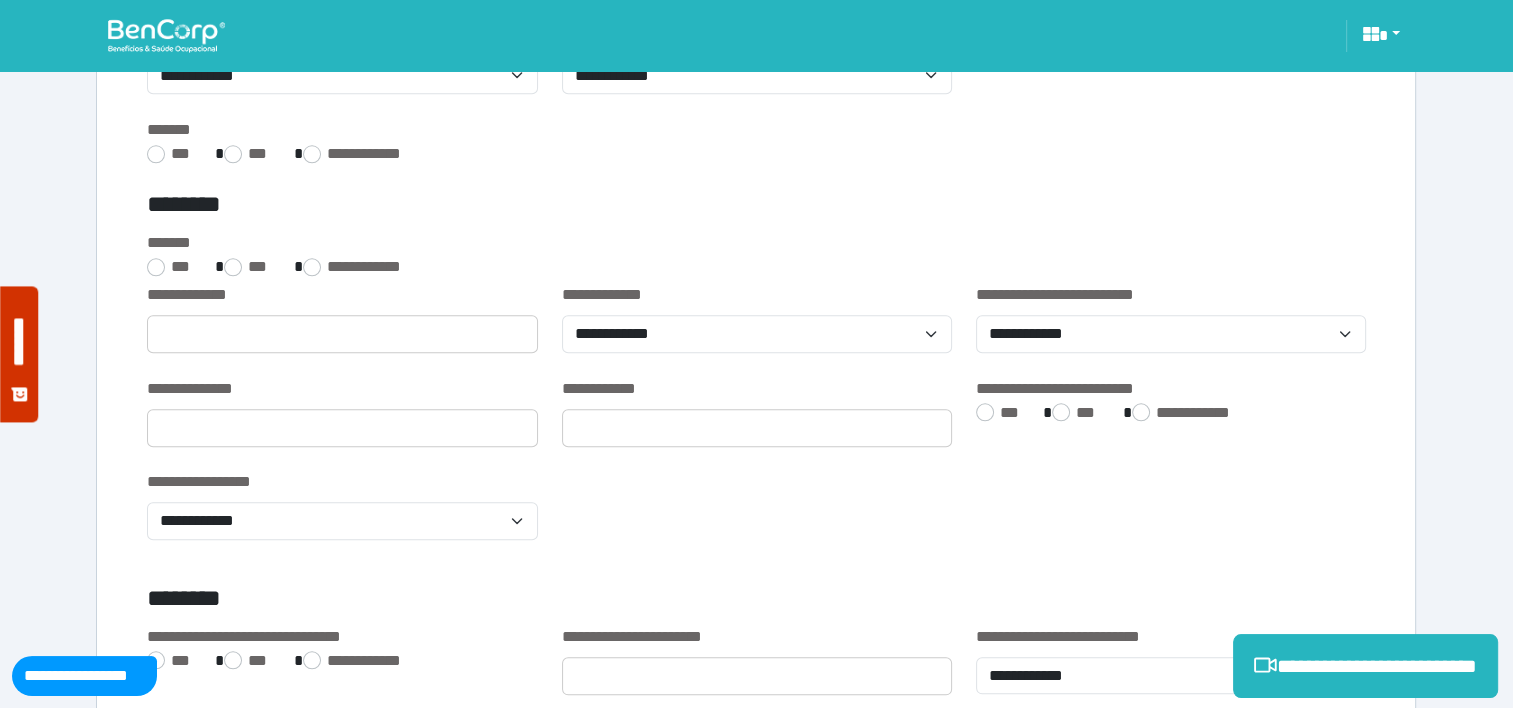 scroll, scrollTop: 1916, scrollLeft: 0, axis: vertical 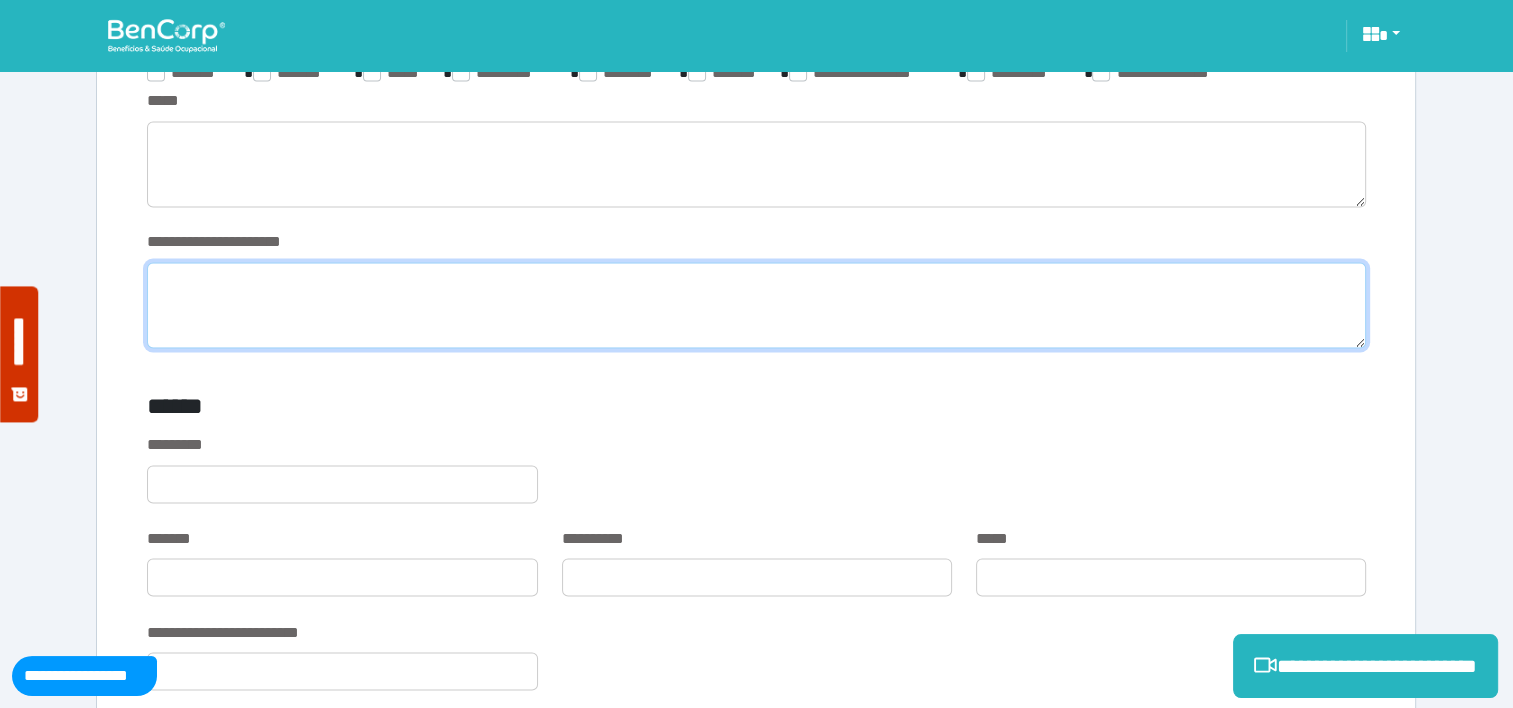 click at bounding box center (756, 305) 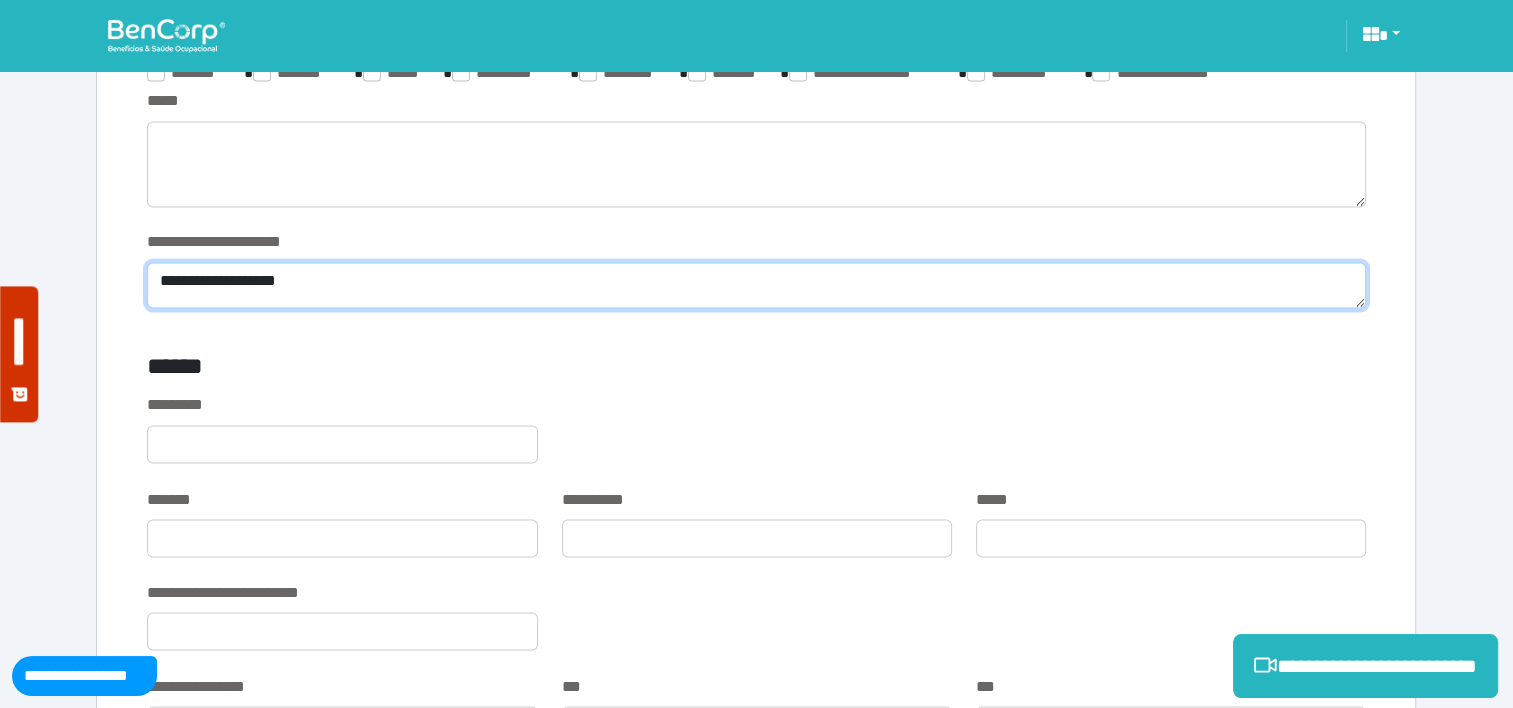 click on "**********" at bounding box center [756, 285] 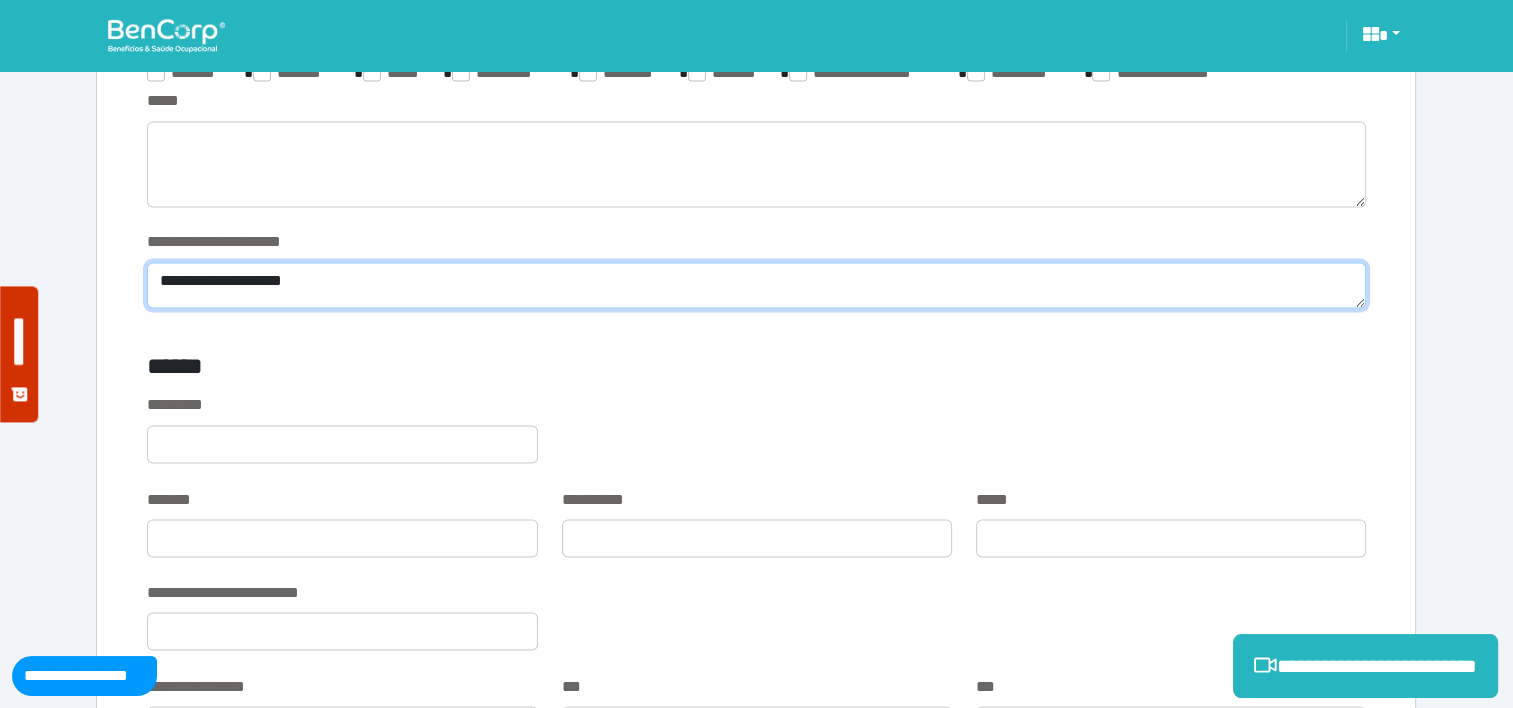 click on "**********" at bounding box center (756, 285) 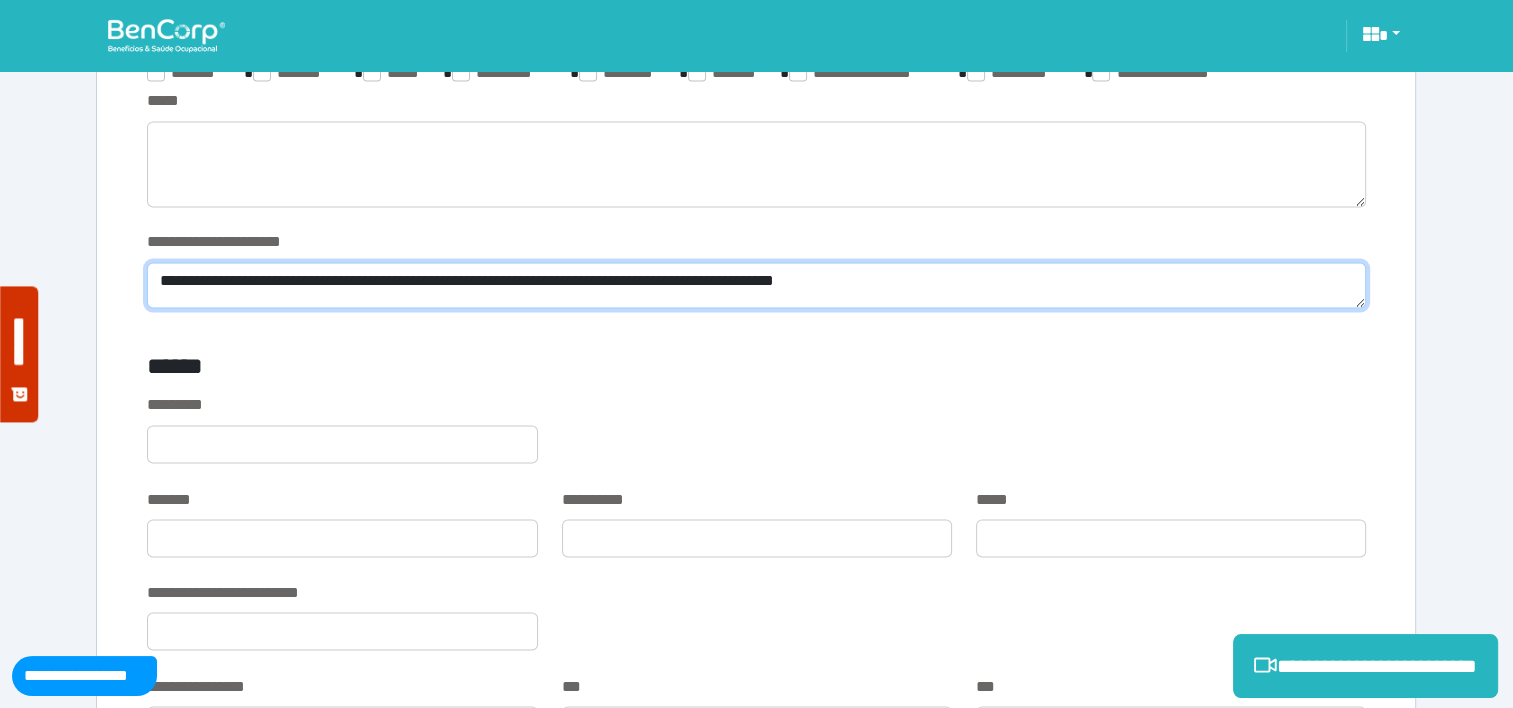 click on "**********" at bounding box center (756, 285) 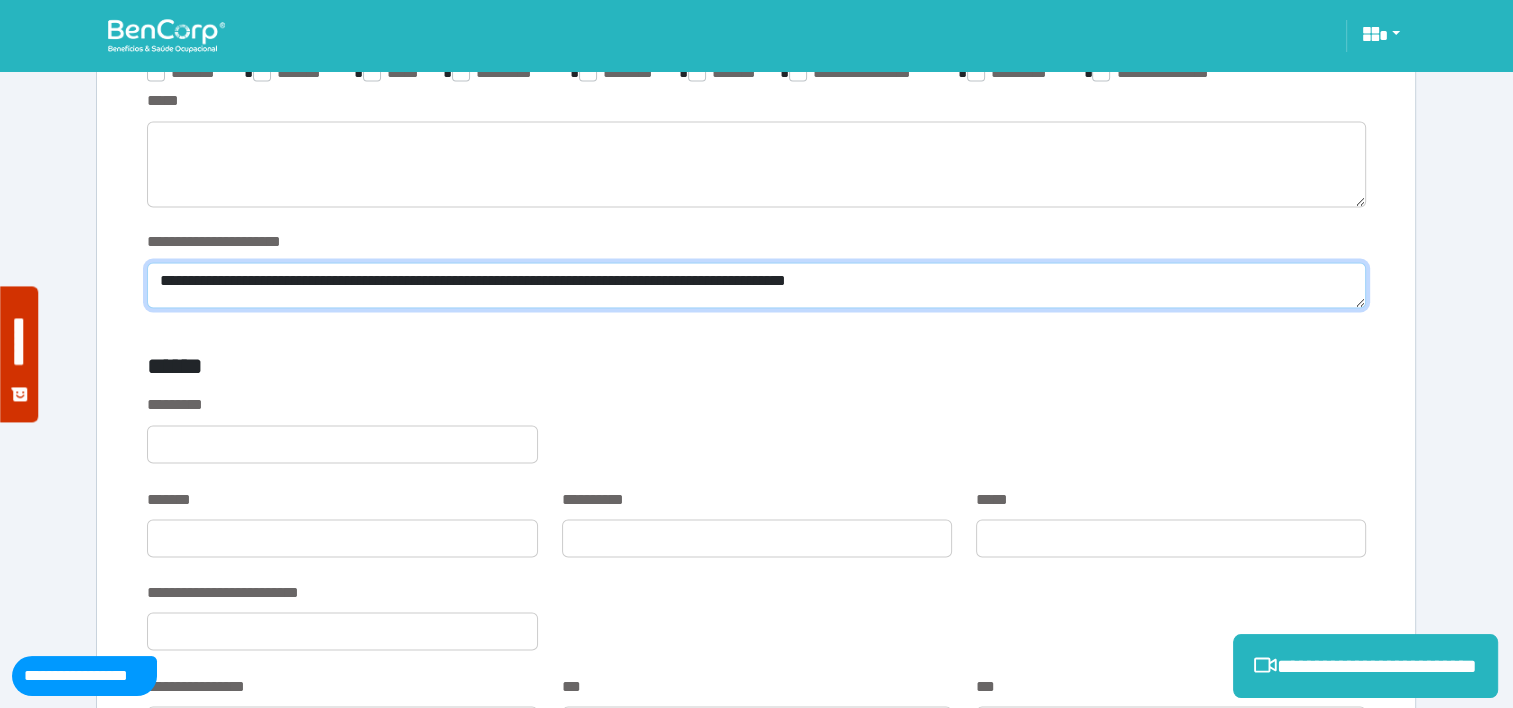 scroll, scrollTop: 0, scrollLeft: 0, axis: both 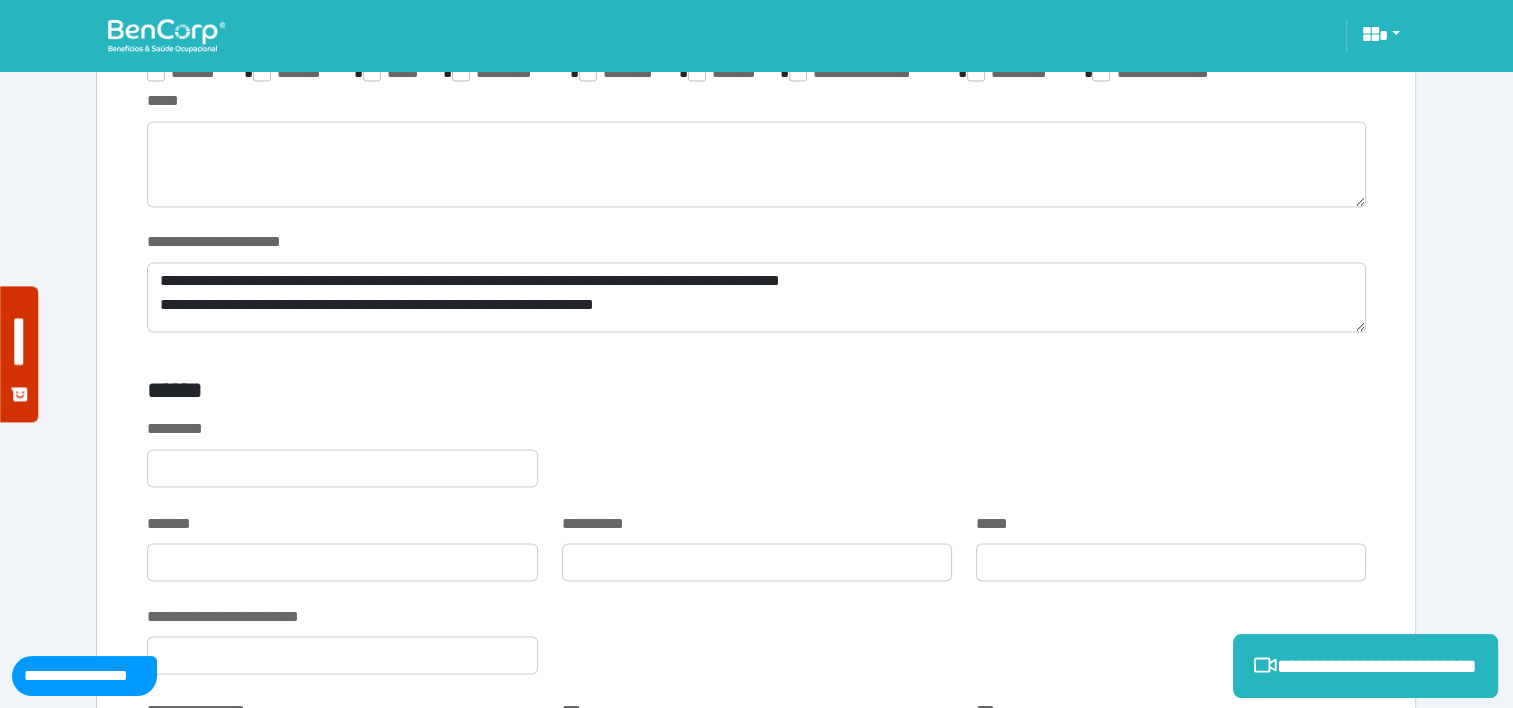 drag, startPoint x: 659, startPoint y: 313, endPoint x: 692, endPoint y: 404, distance: 96.79876 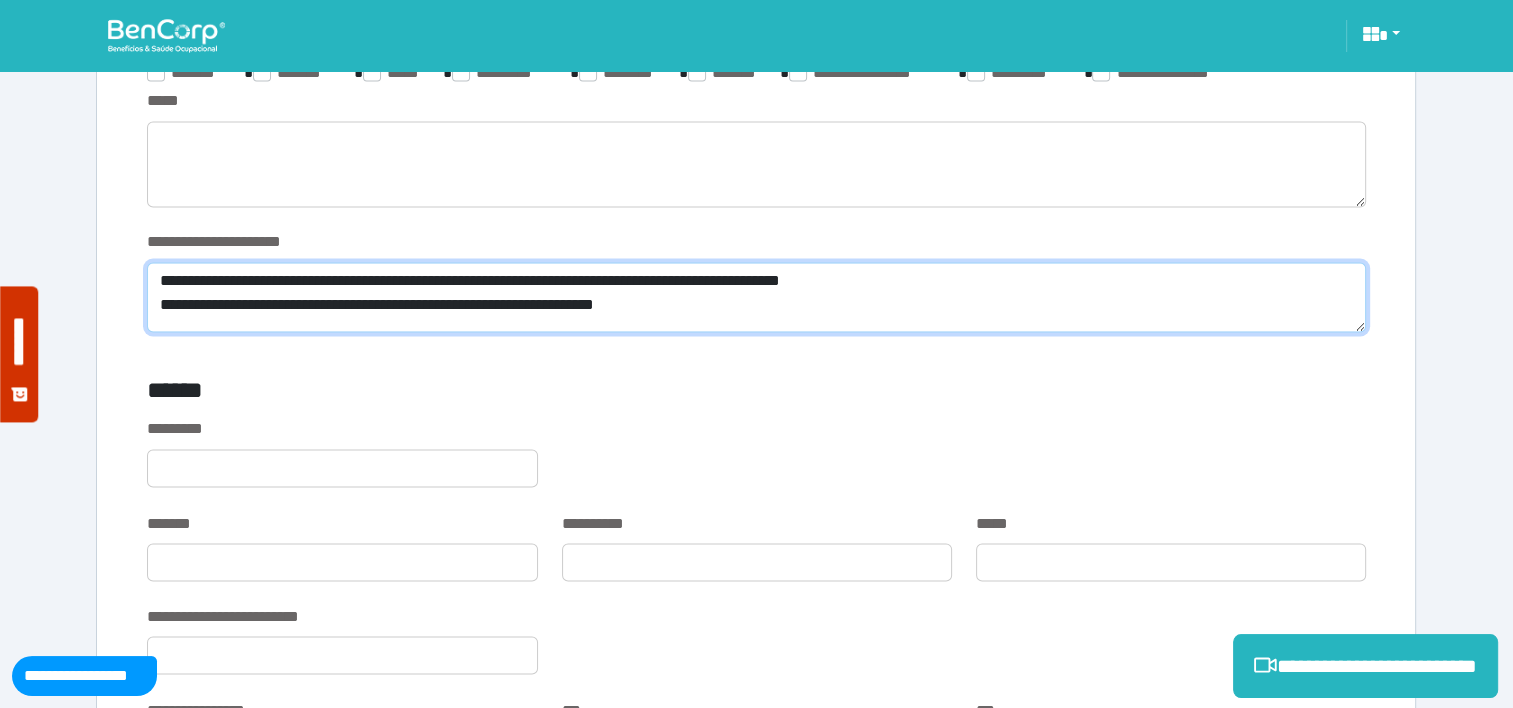 click on "**********" at bounding box center (756, 297) 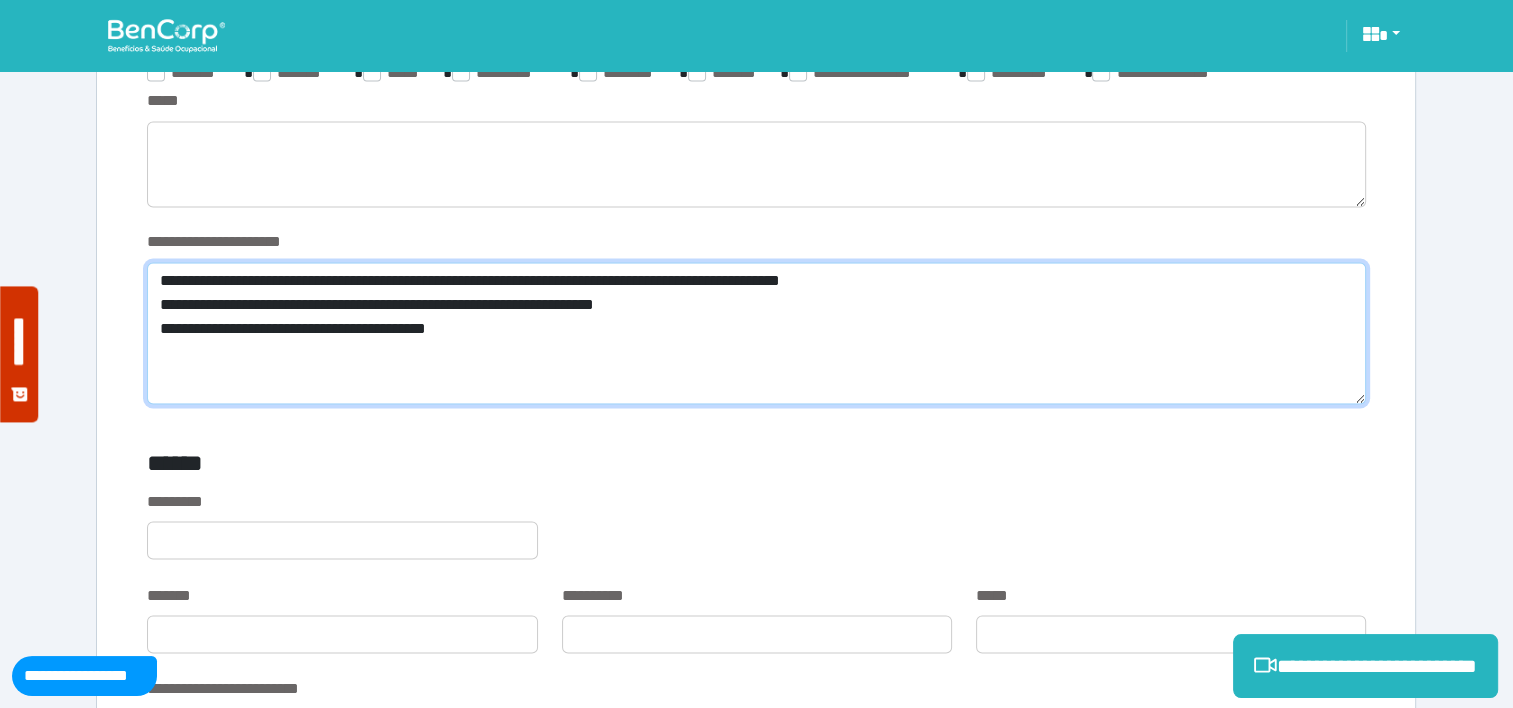 scroll, scrollTop: 0, scrollLeft: 0, axis: both 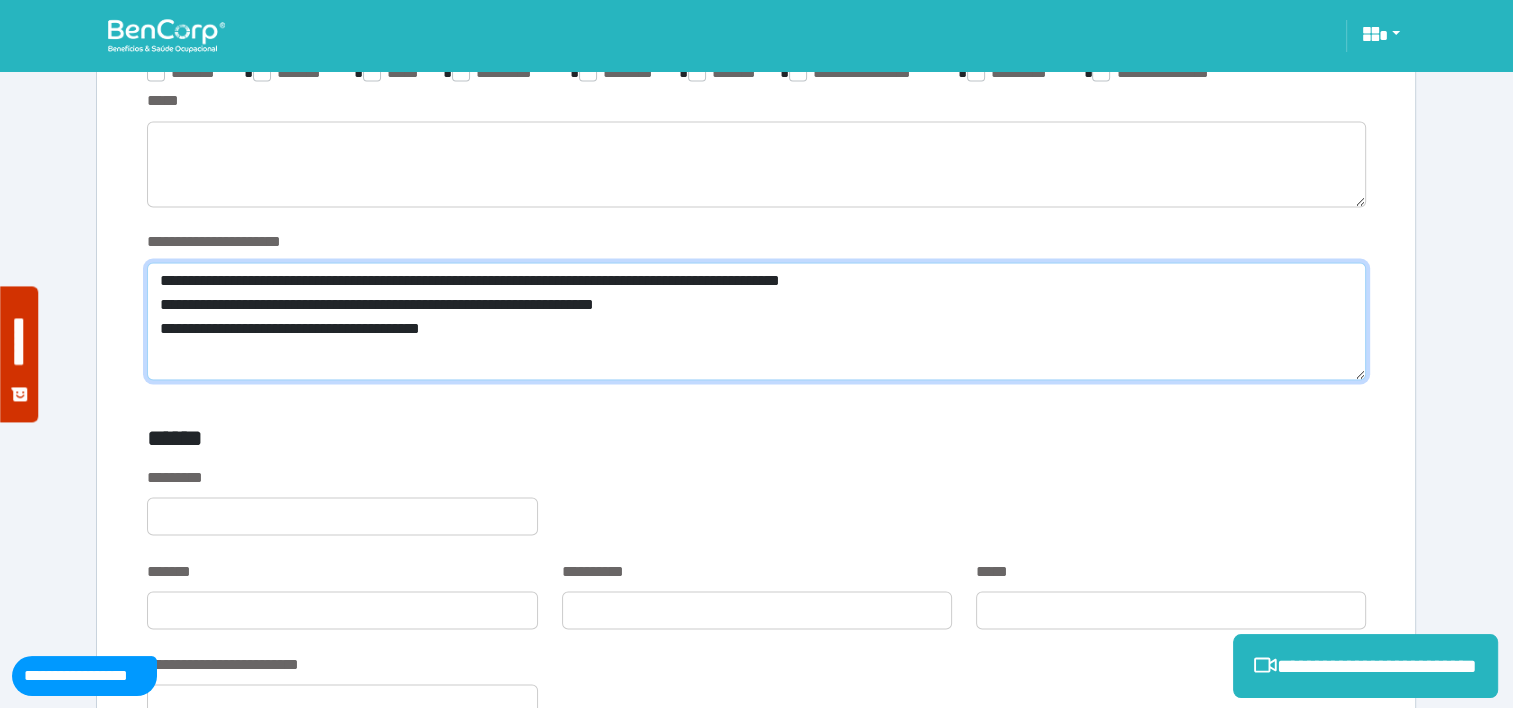 type on "**********" 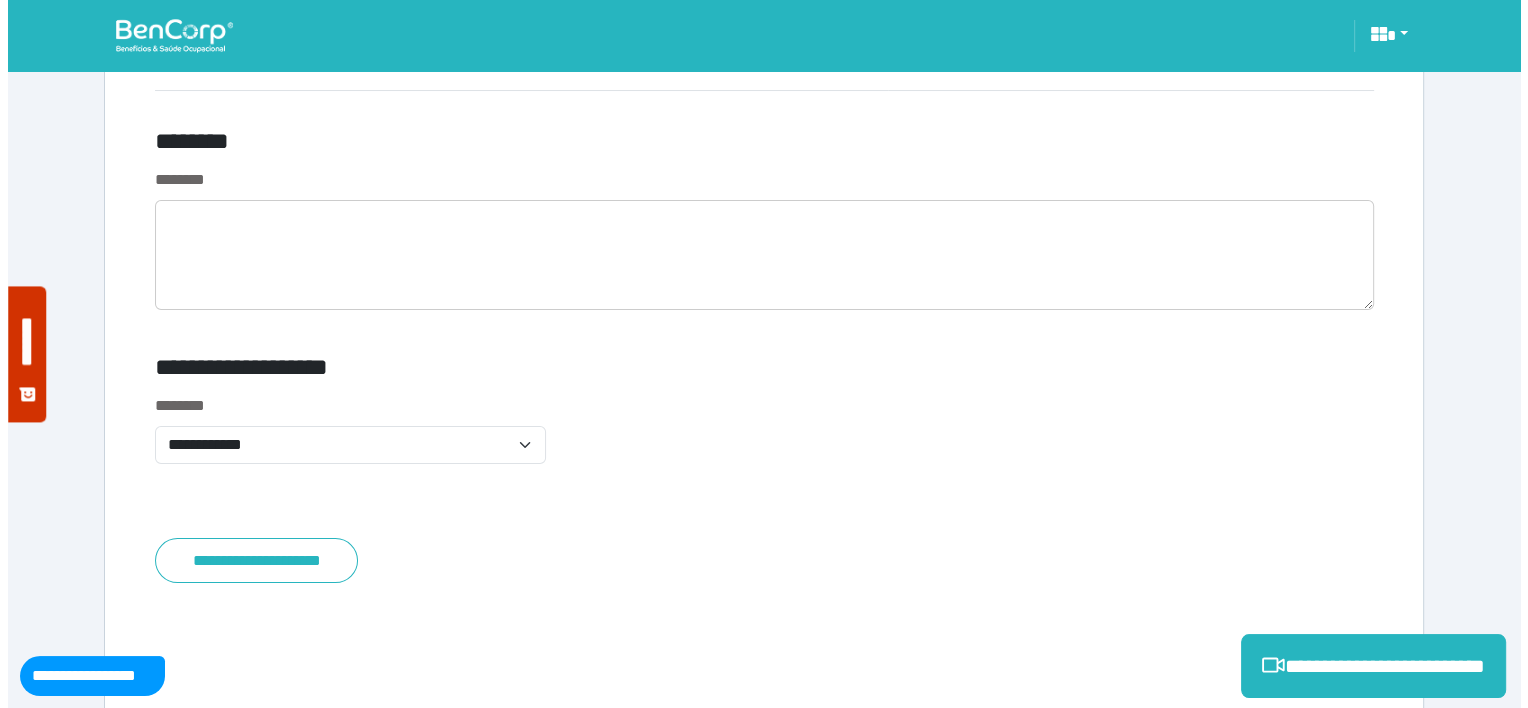 scroll, scrollTop: 7798, scrollLeft: 0, axis: vertical 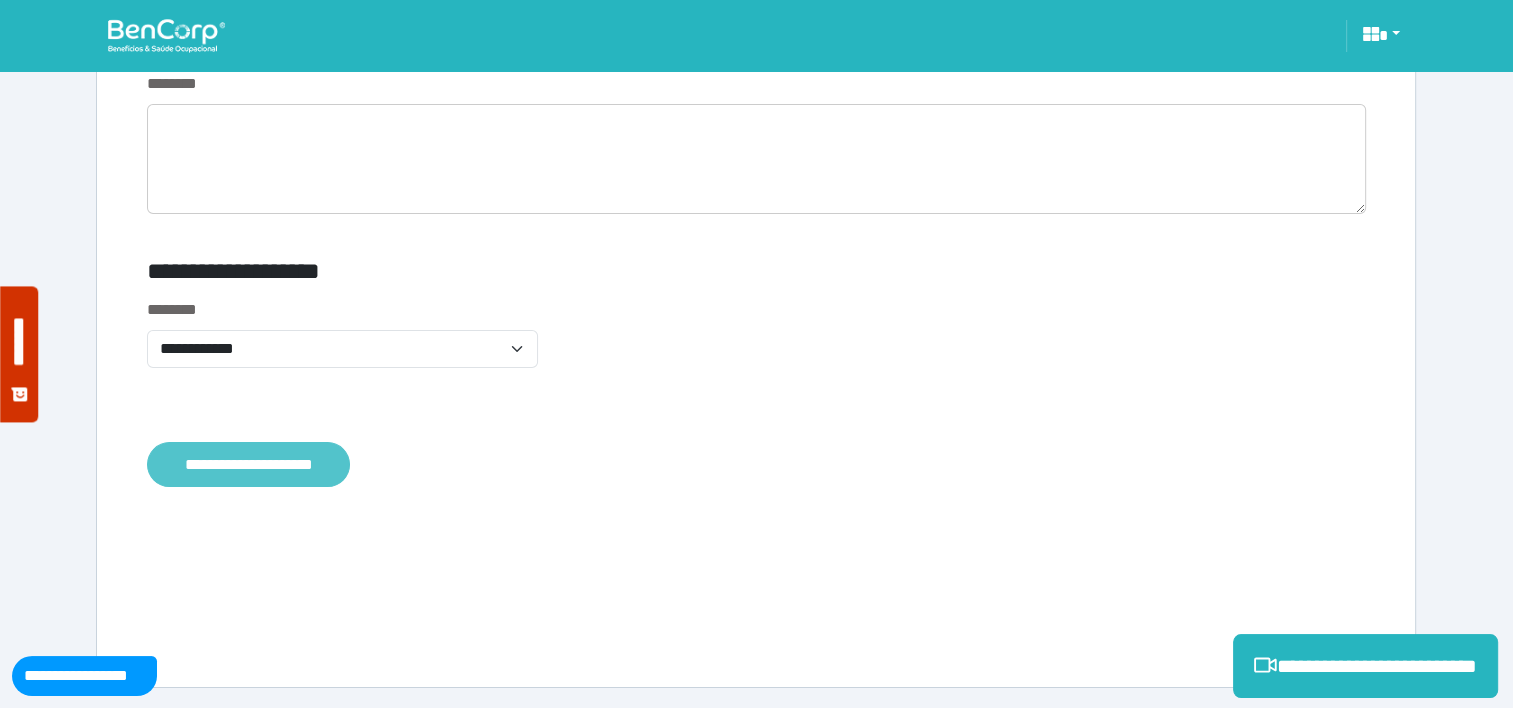 click on "**********" at bounding box center (248, 465) 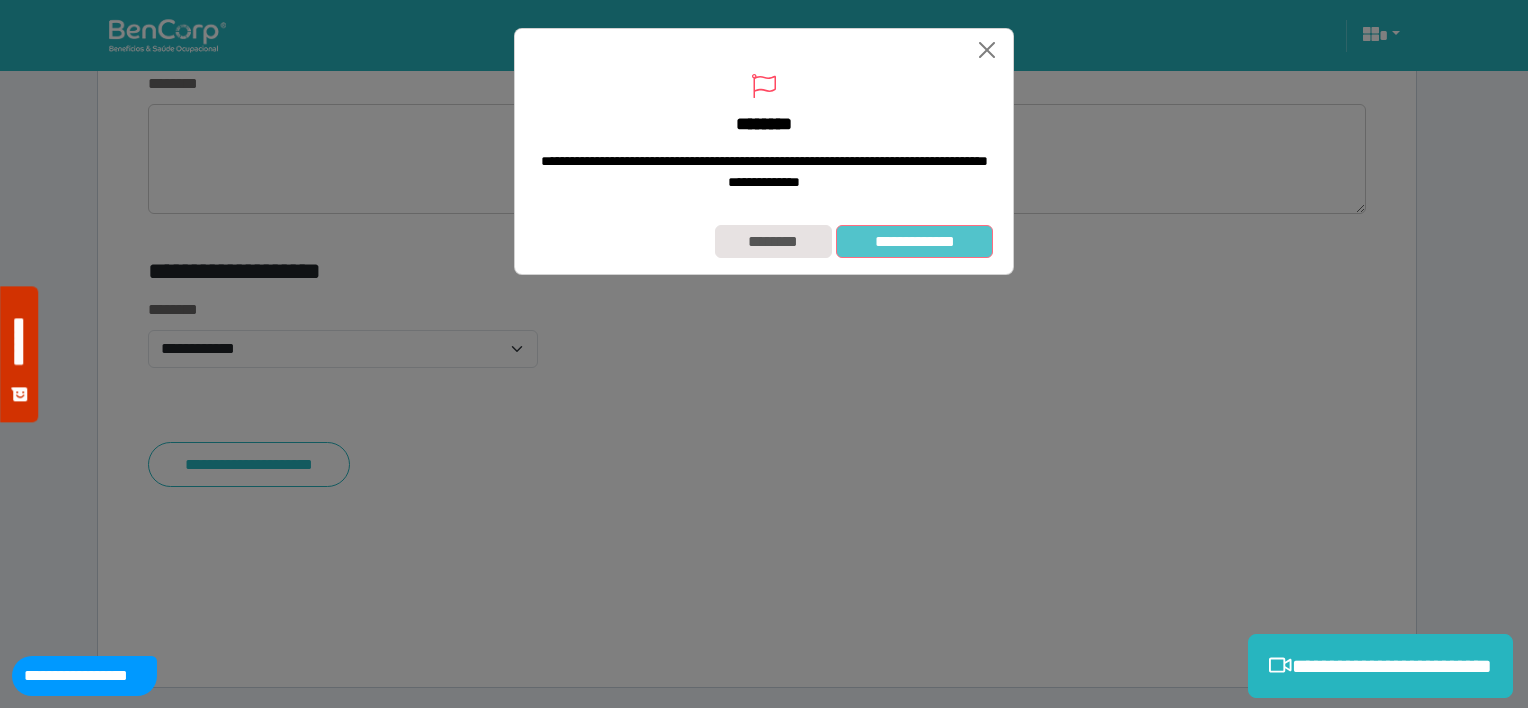click on "**********" at bounding box center [914, 242] 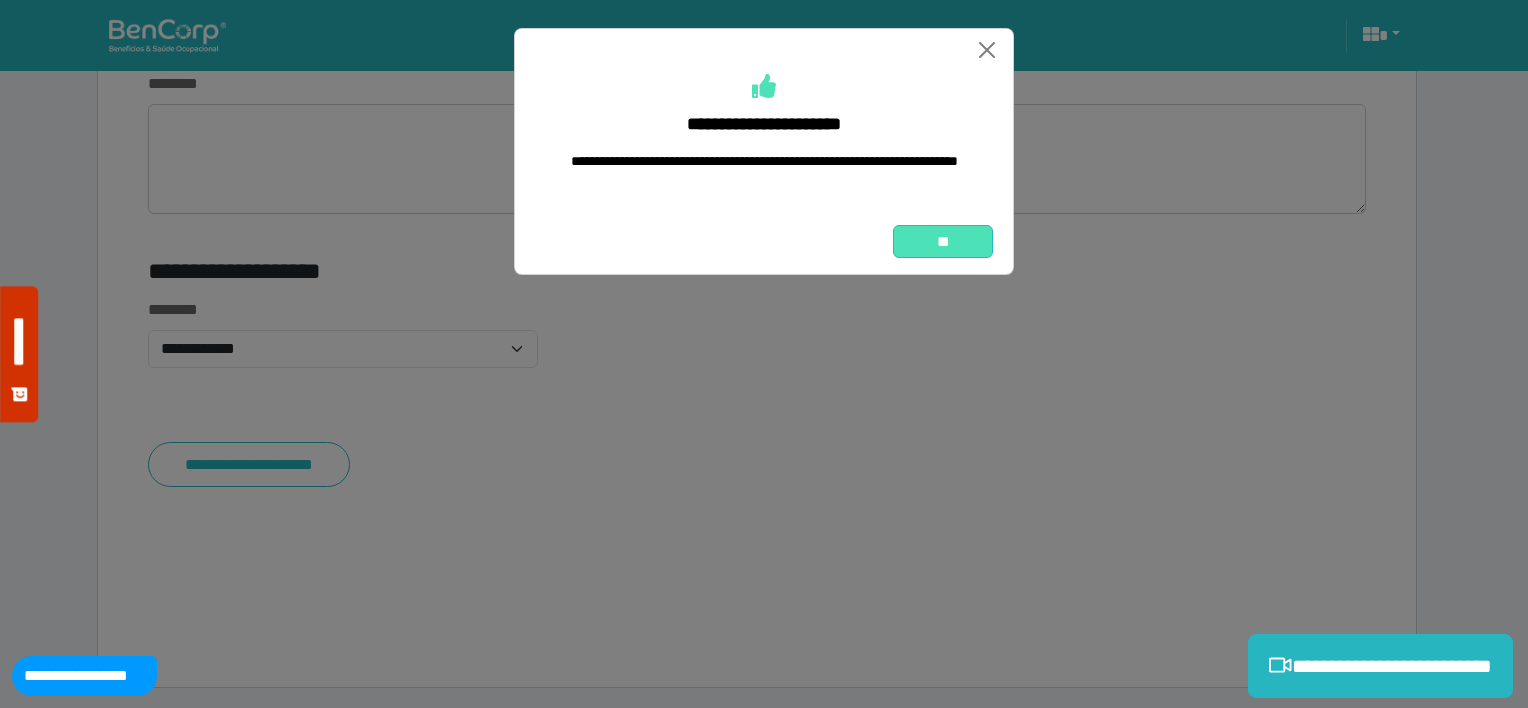 click on "**" at bounding box center (943, 242) 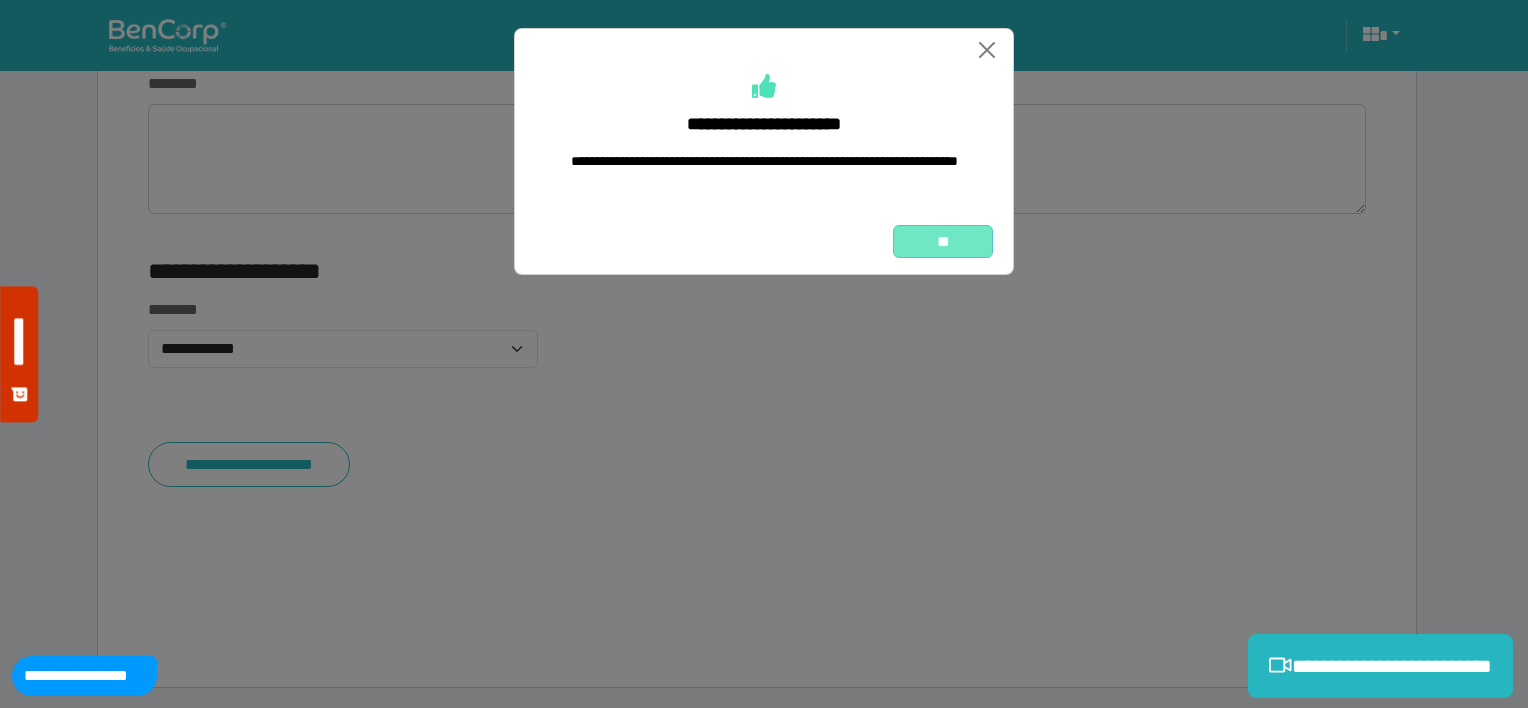 click on "**" at bounding box center (943, 242) 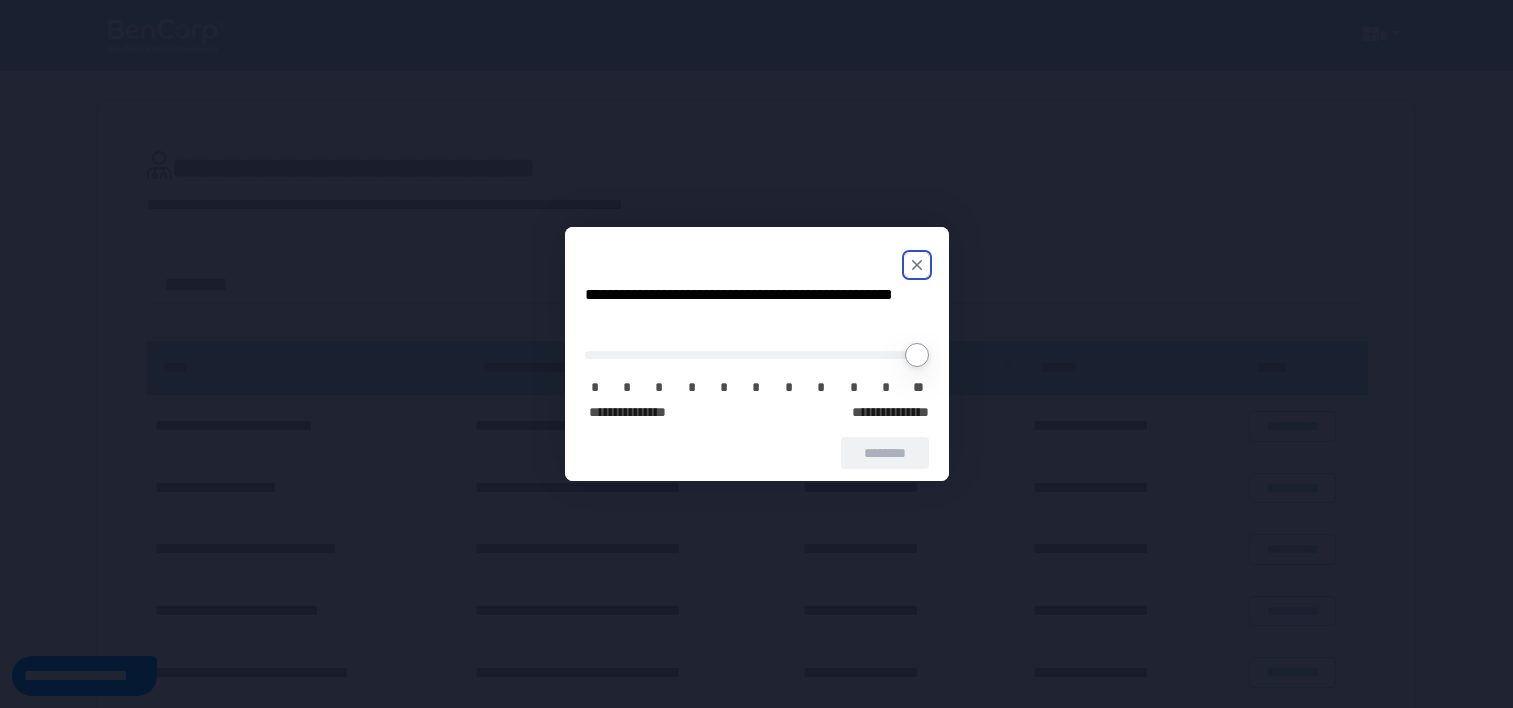 scroll, scrollTop: 0, scrollLeft: 0, axis: both 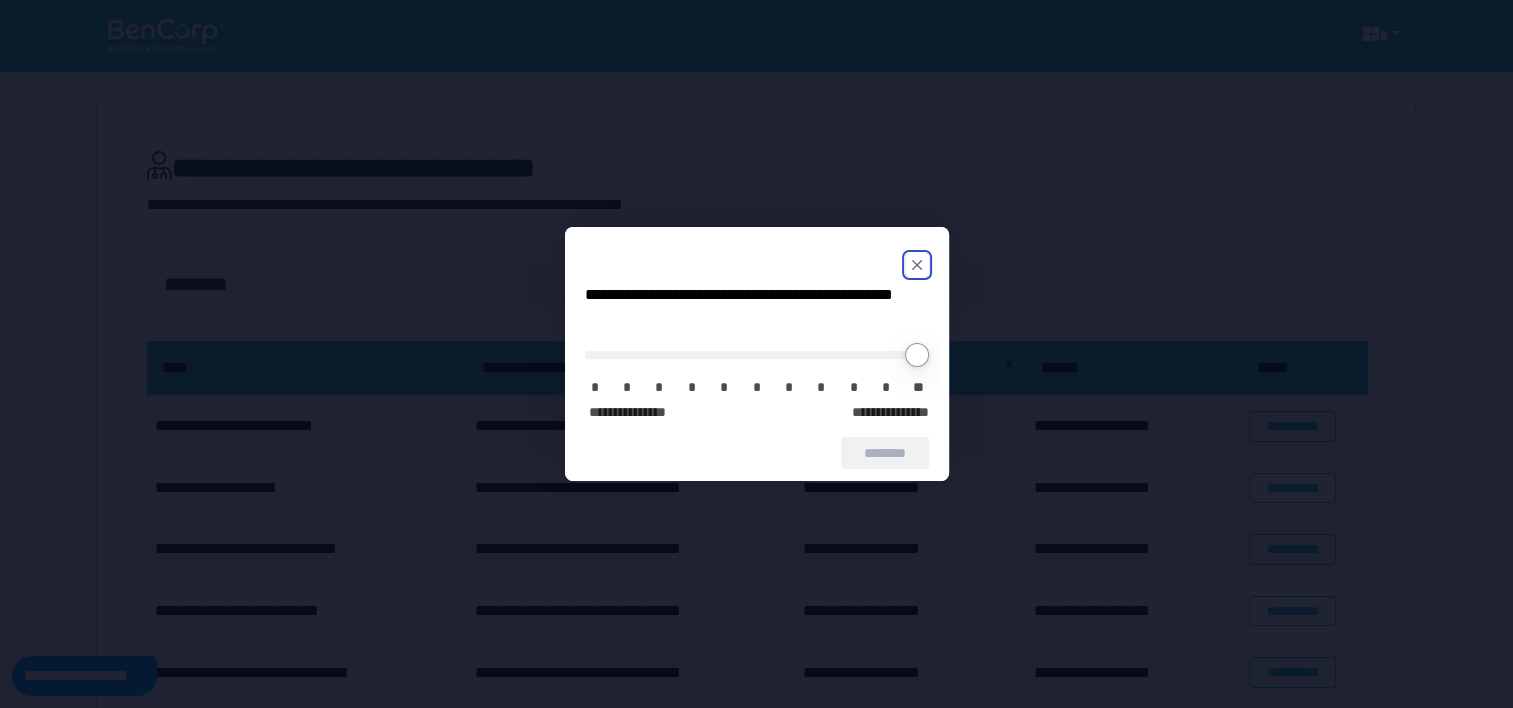 click 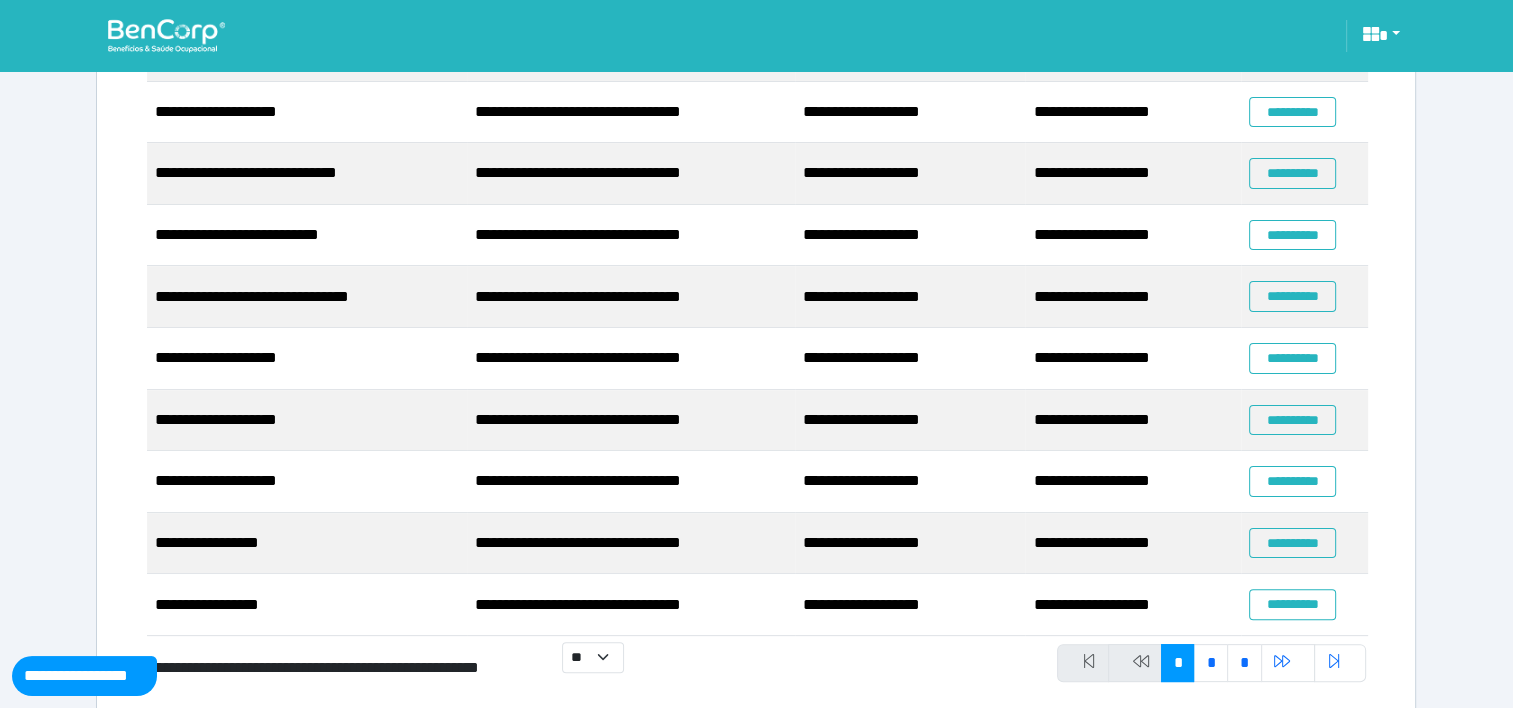 scroll, scrollTop: 384, scrollLeft: 0, axis: vertical 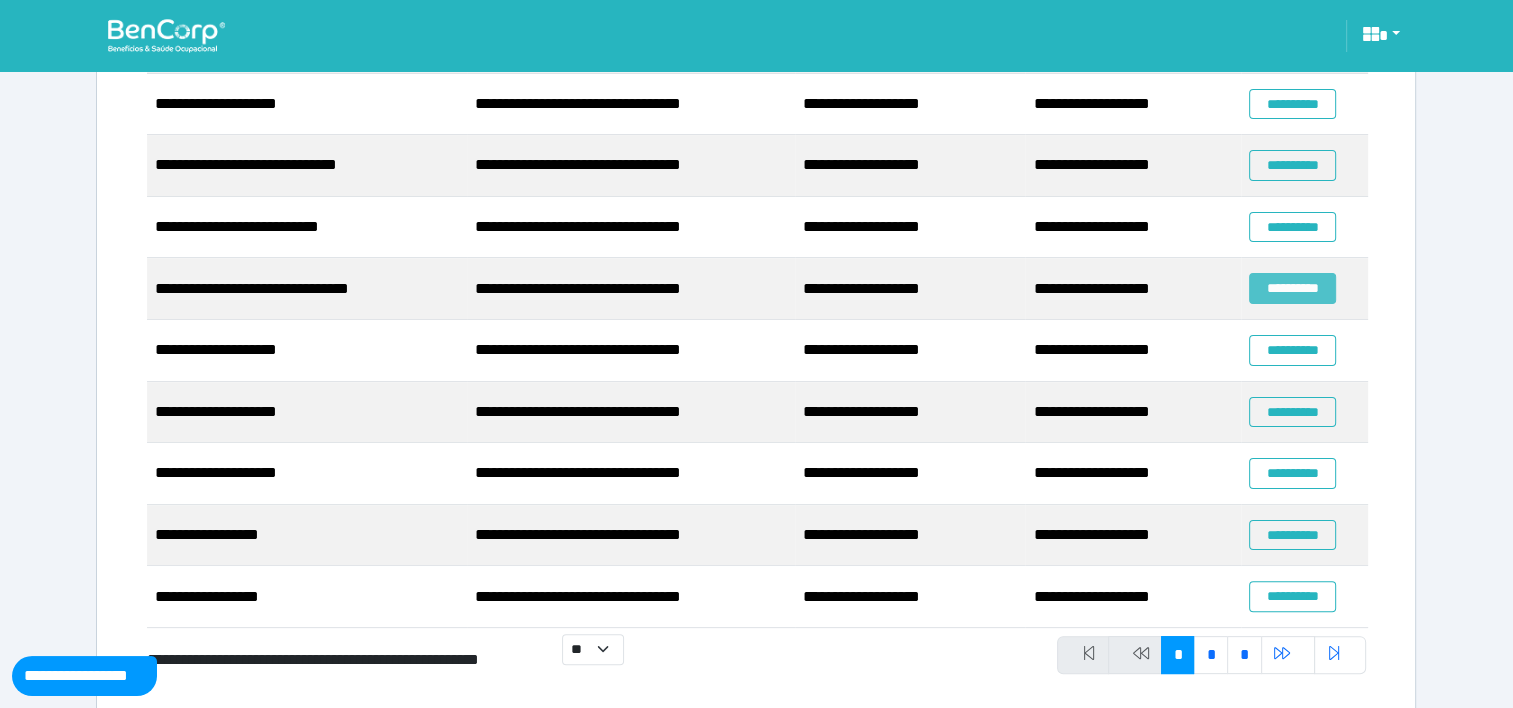 click on "**********" at bounding box center [1292, 288] 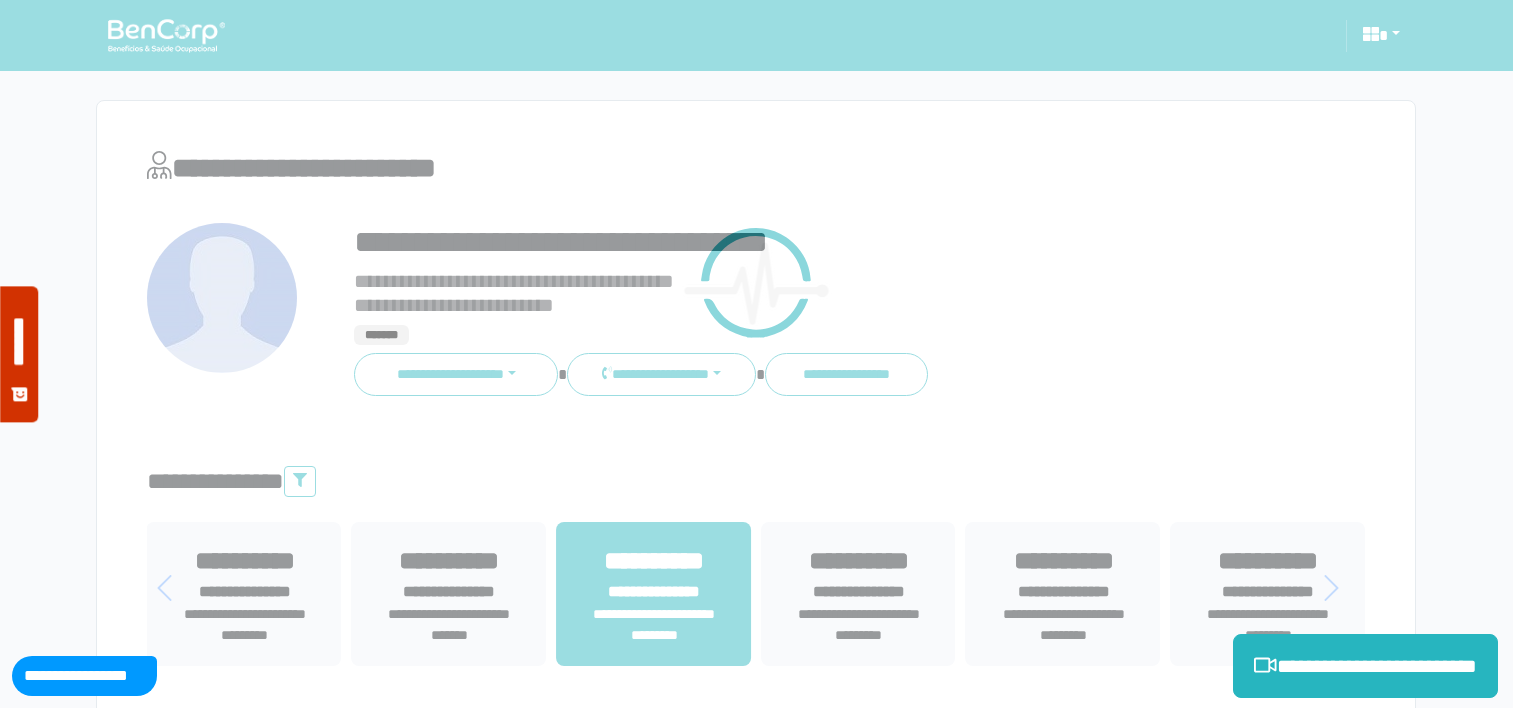 scroll, scrollTop: 0, scrollLeft: 0, axis: both 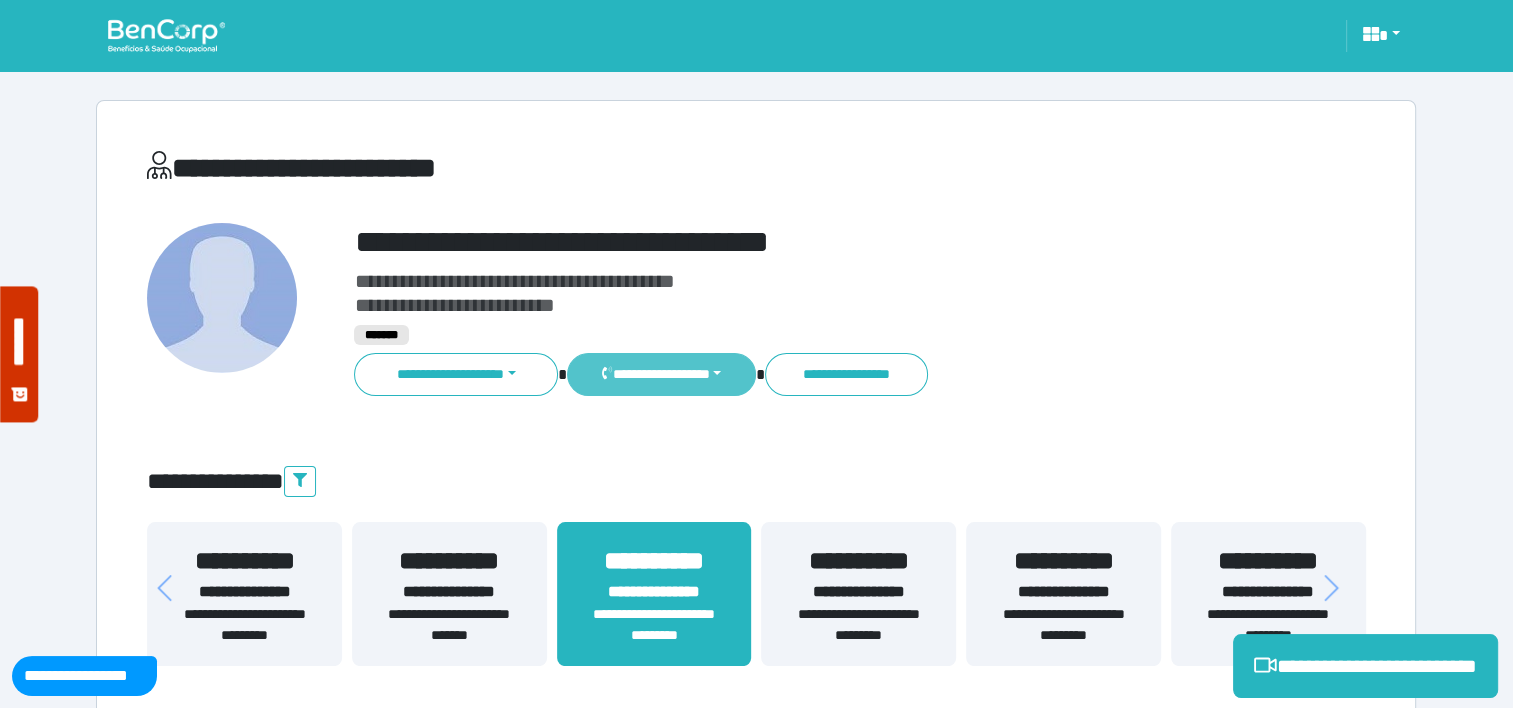 click on "**********" at bounding box center (661, 374) 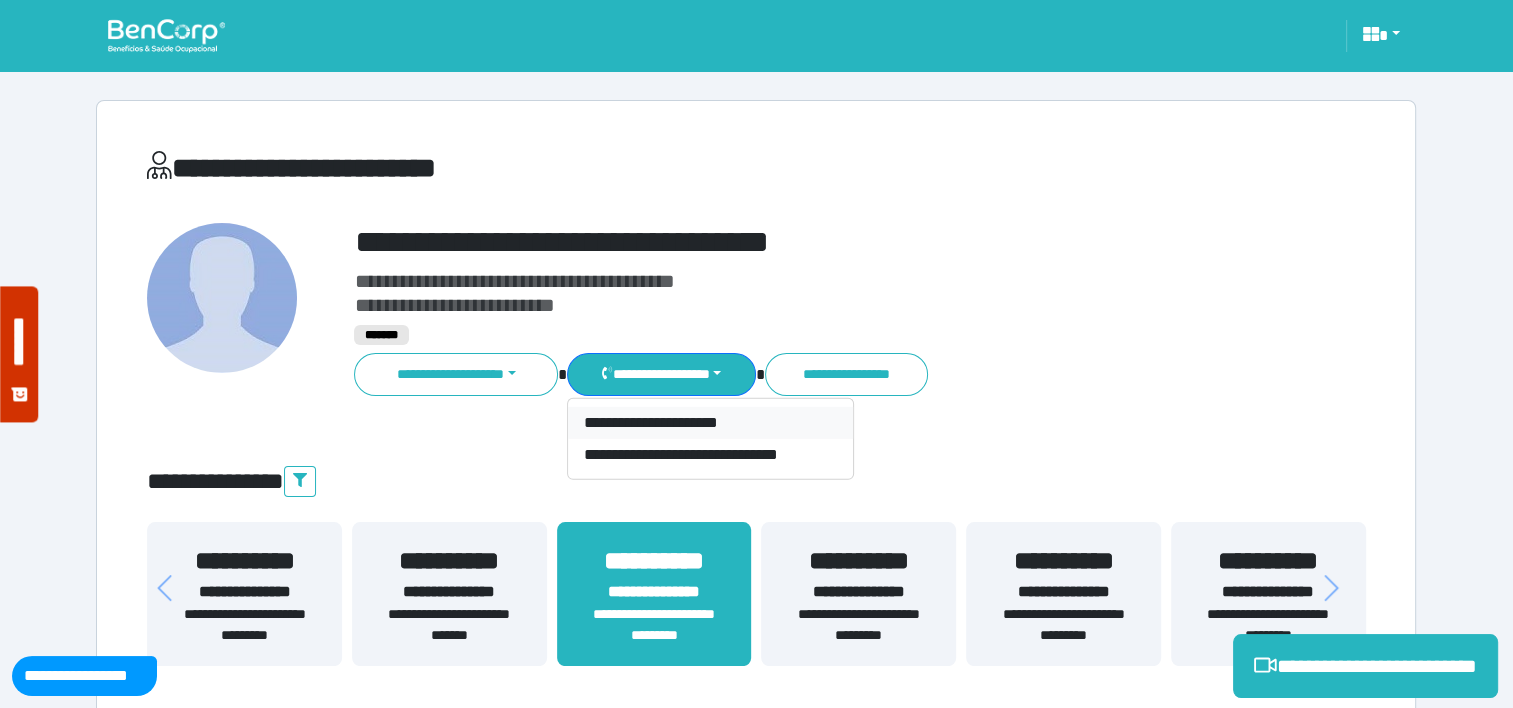 click on "**********" at bounding box center [710, 423] 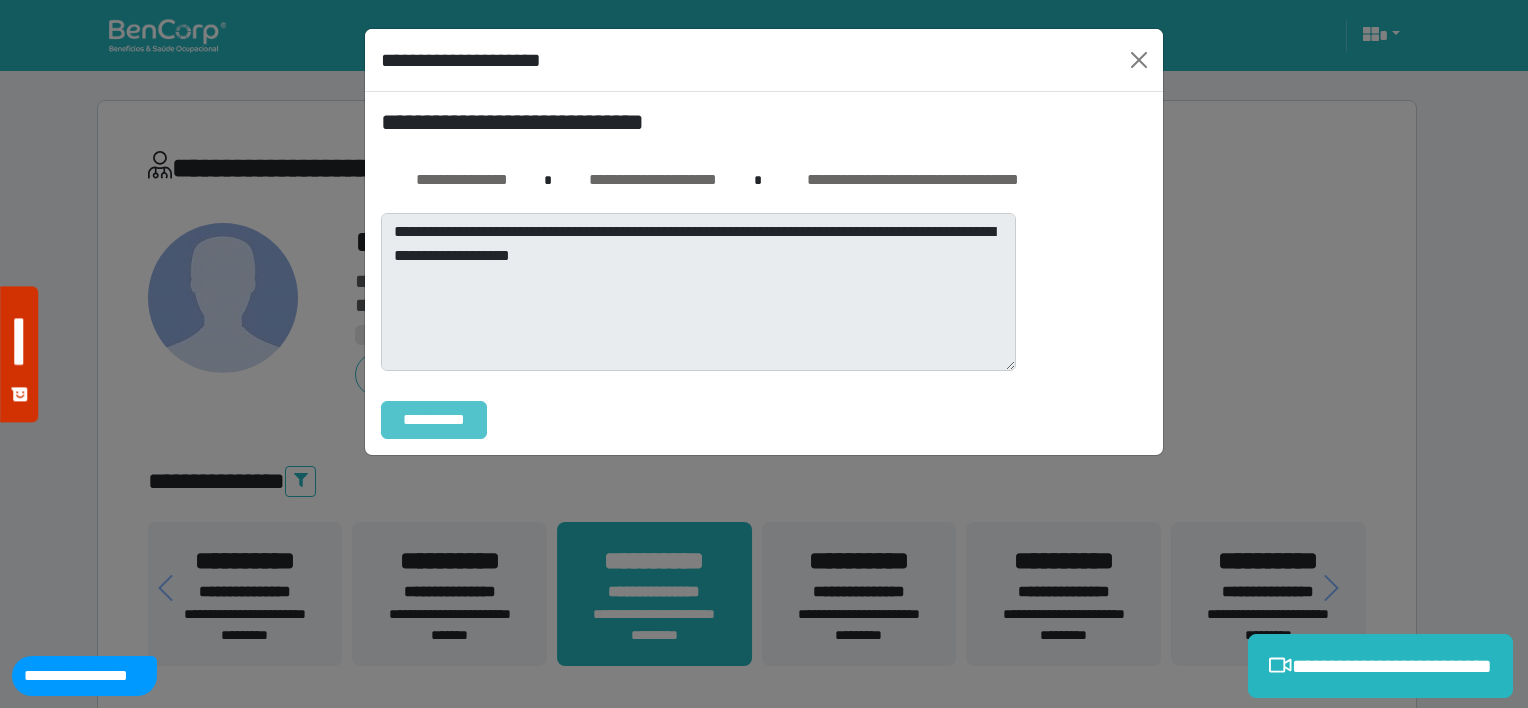 click on "**********" at bounding box center (434, 420) 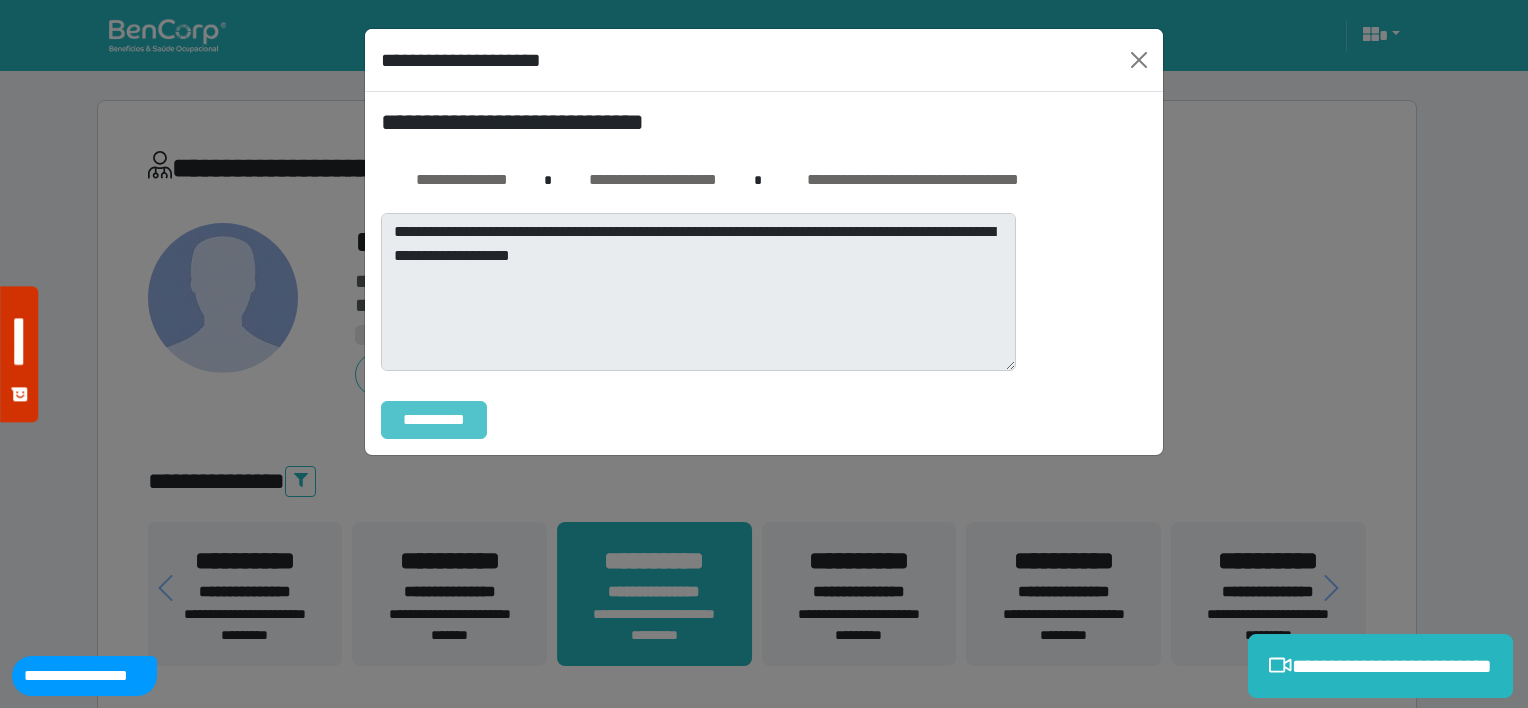 click on "**********" at bounding box center (434, 420) 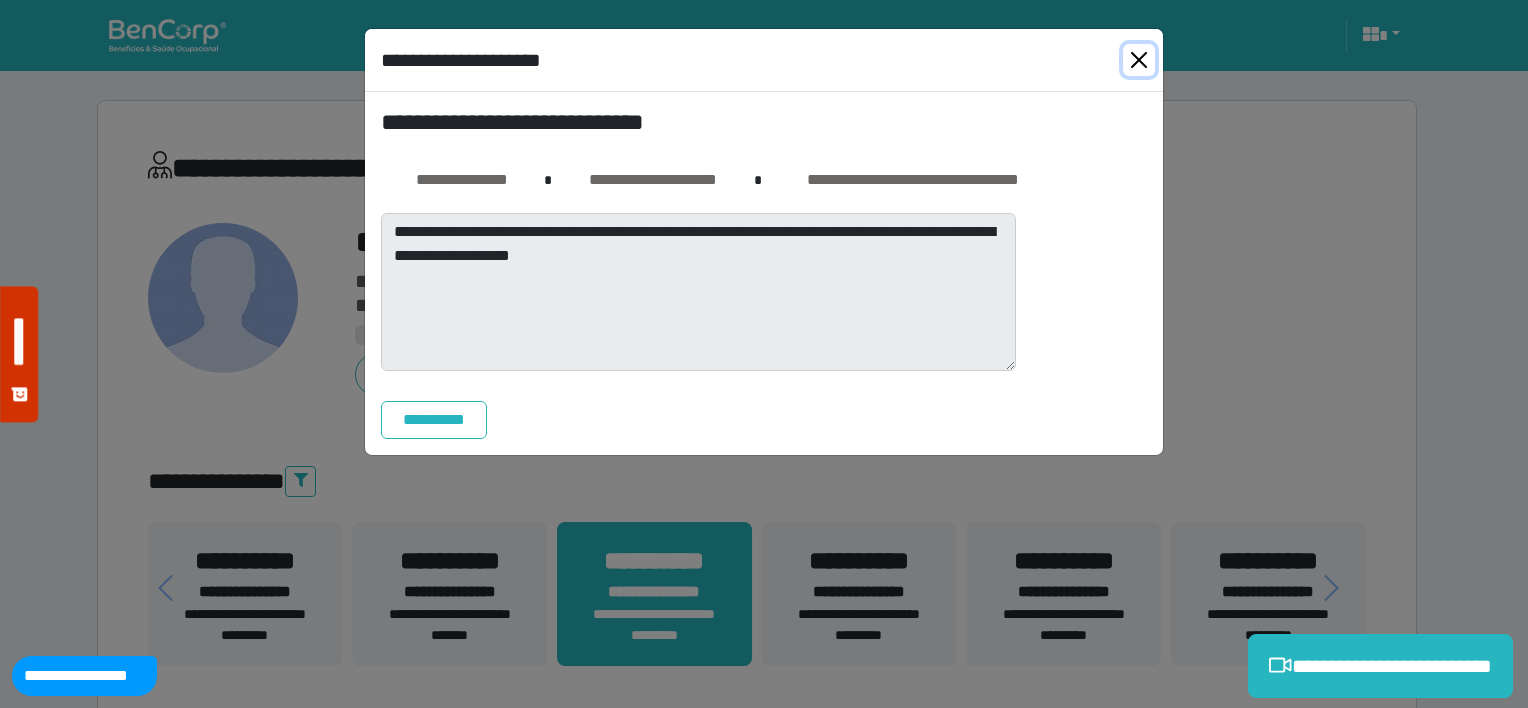 click at bounding box center [1139, 60] 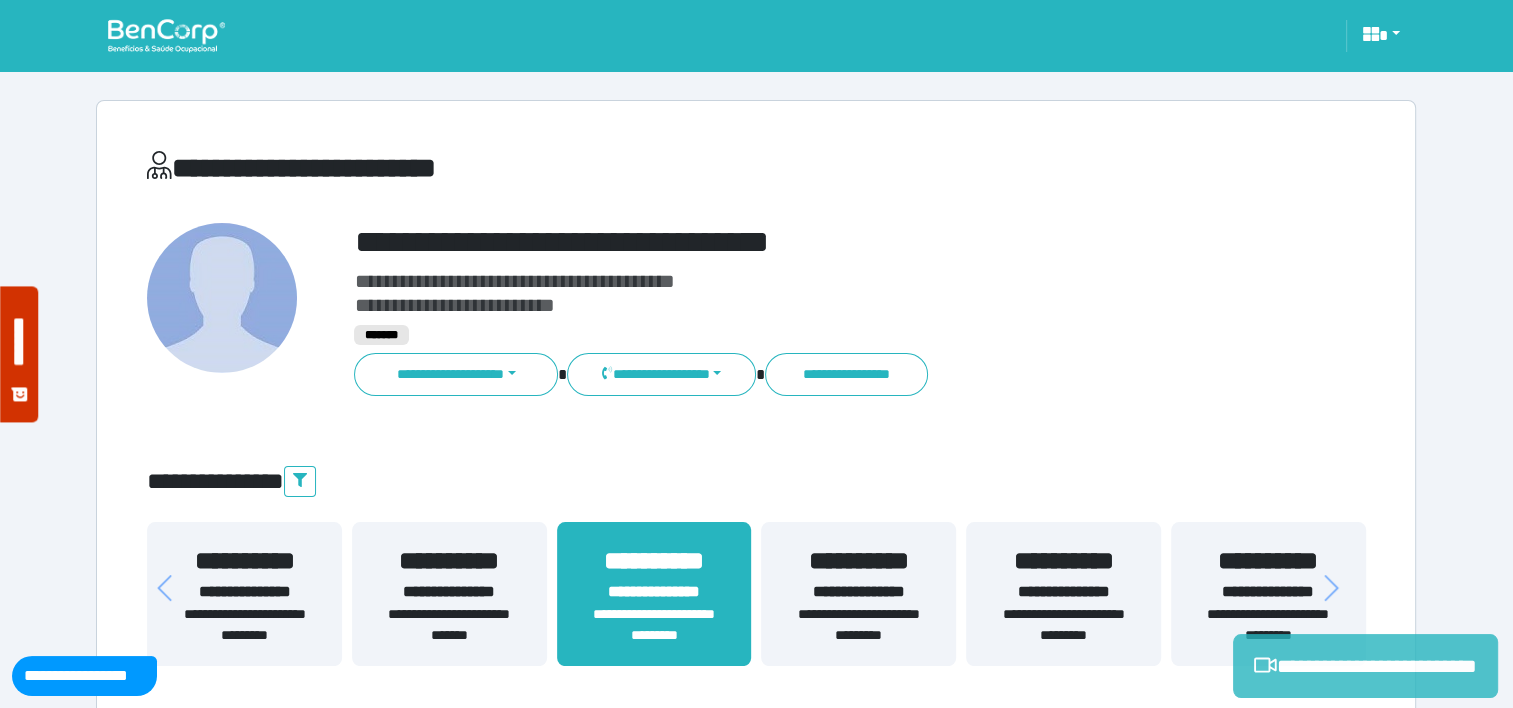 click on "**********" at bounding box center [1365, 666] 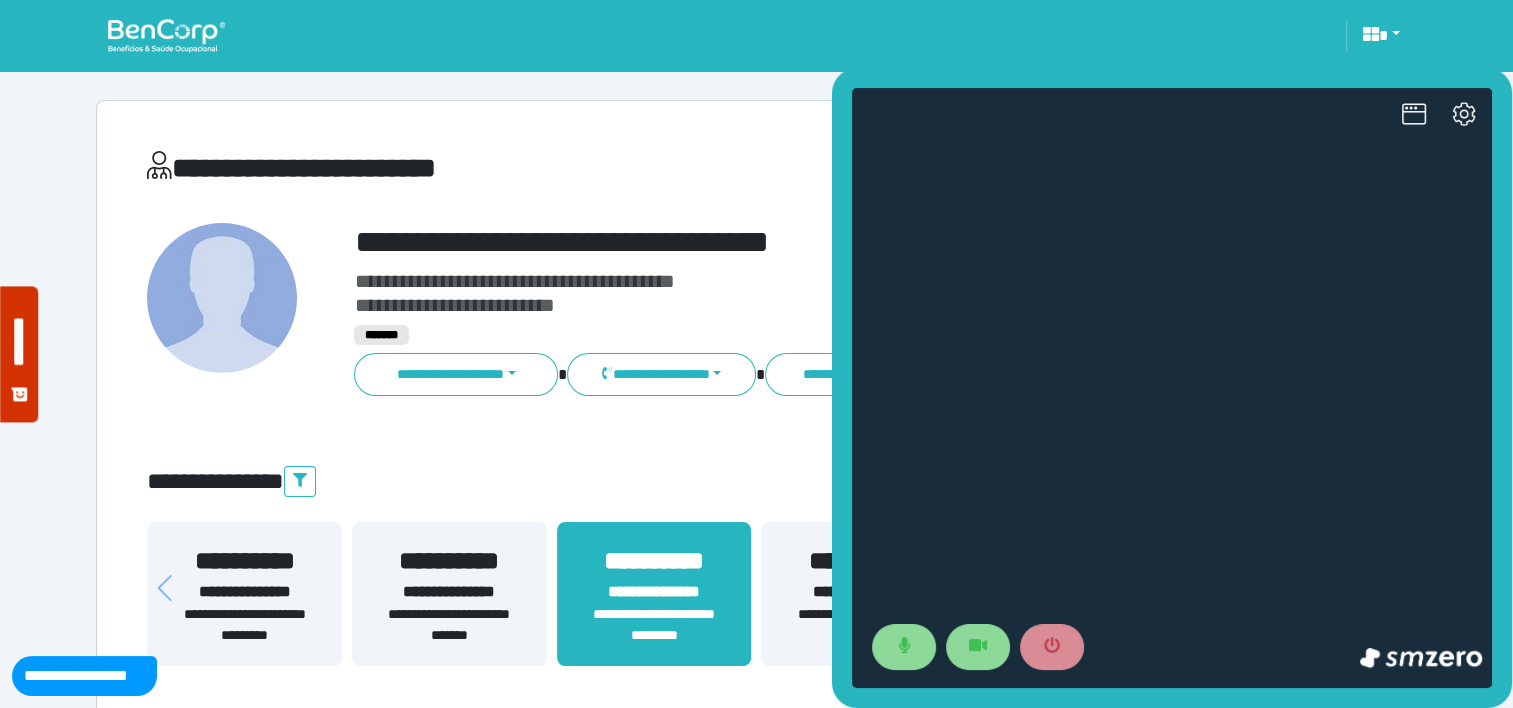 scroll, scrollTop: 0, scrollLeft: 0, axis: both 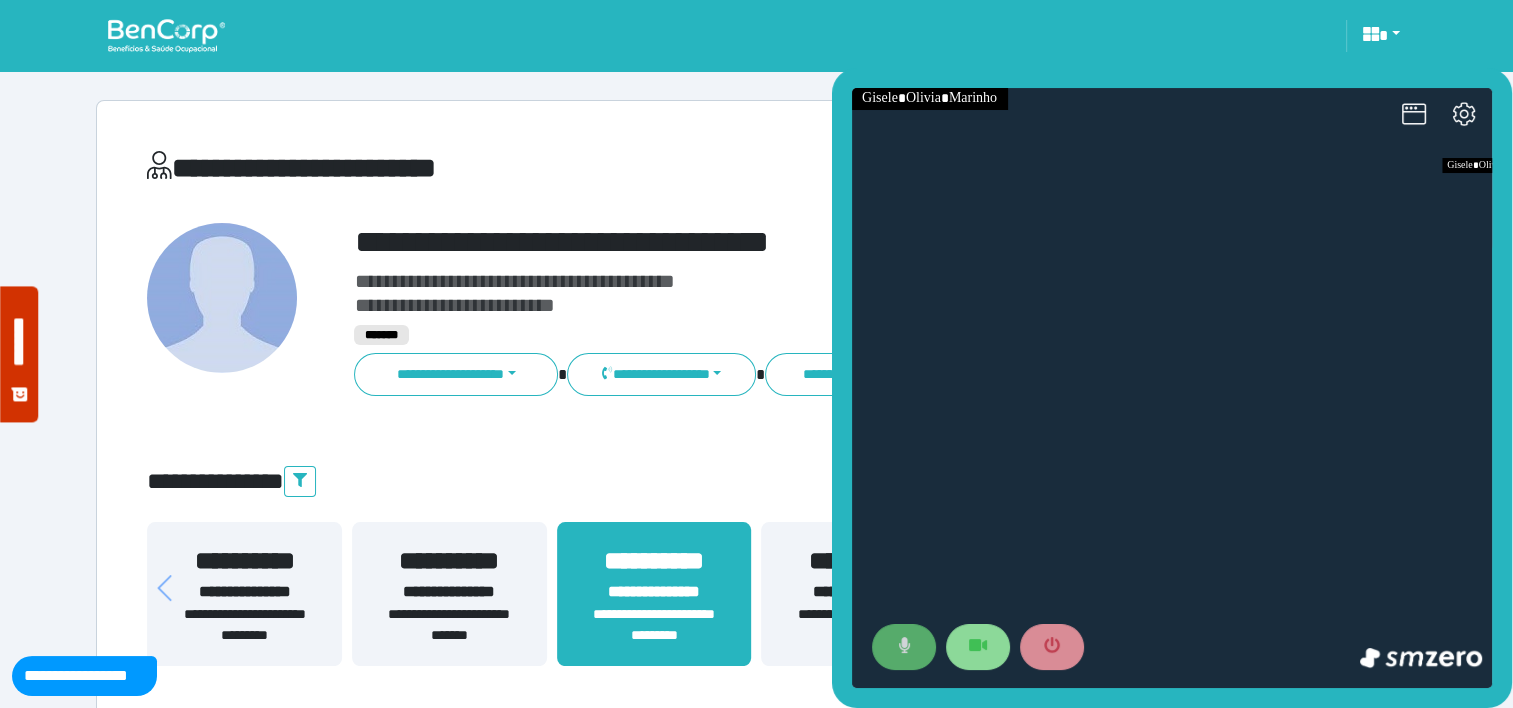 click at bounding box center (904, 647) 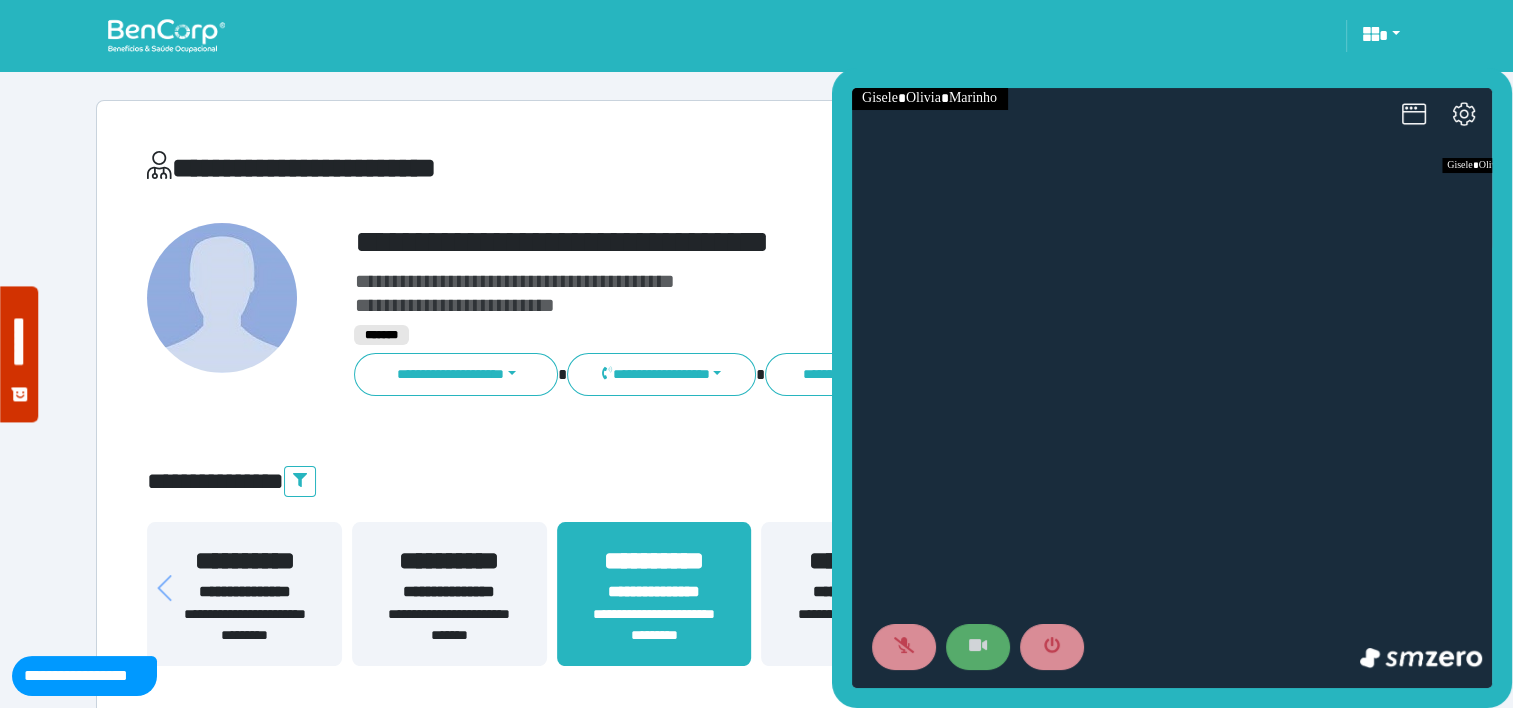 click 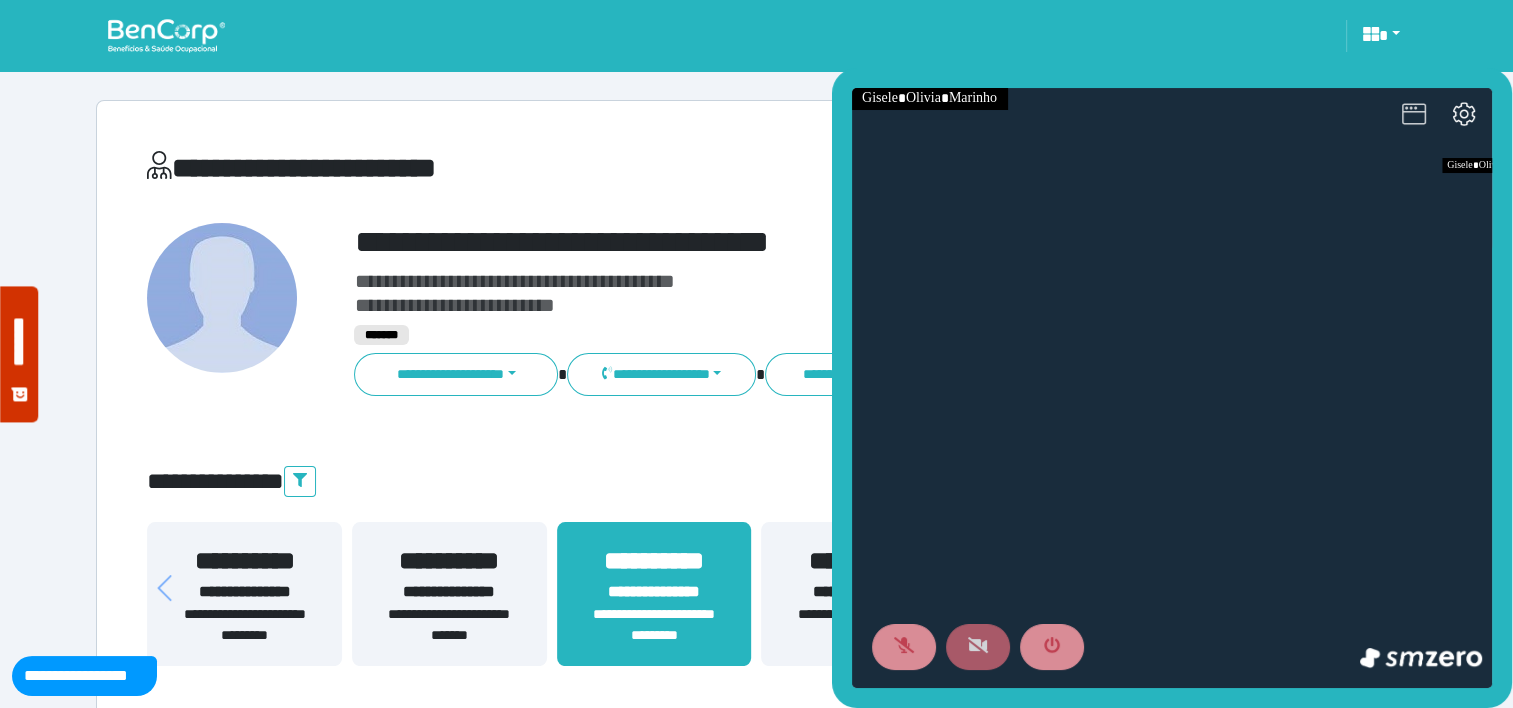 click 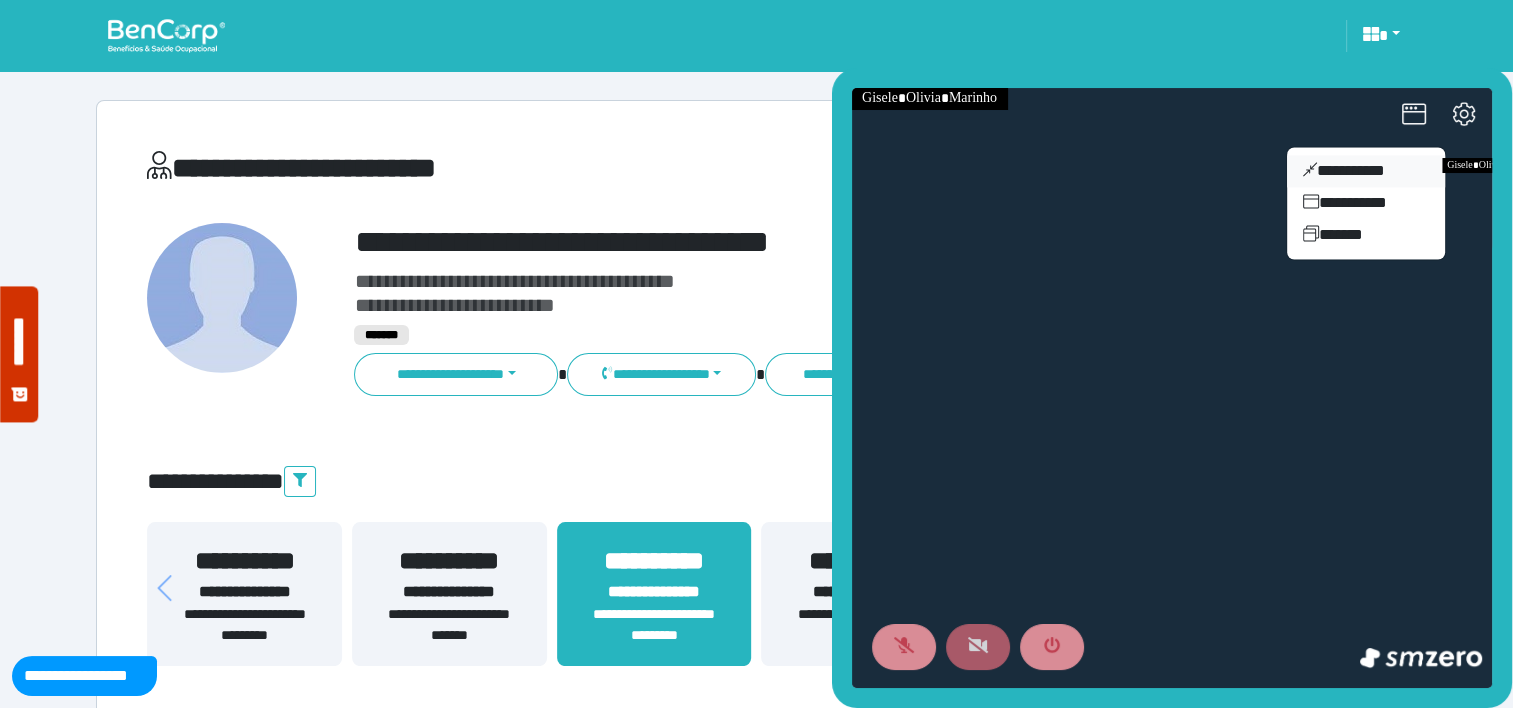 click on "**********" at bounding box center [1366, 171] 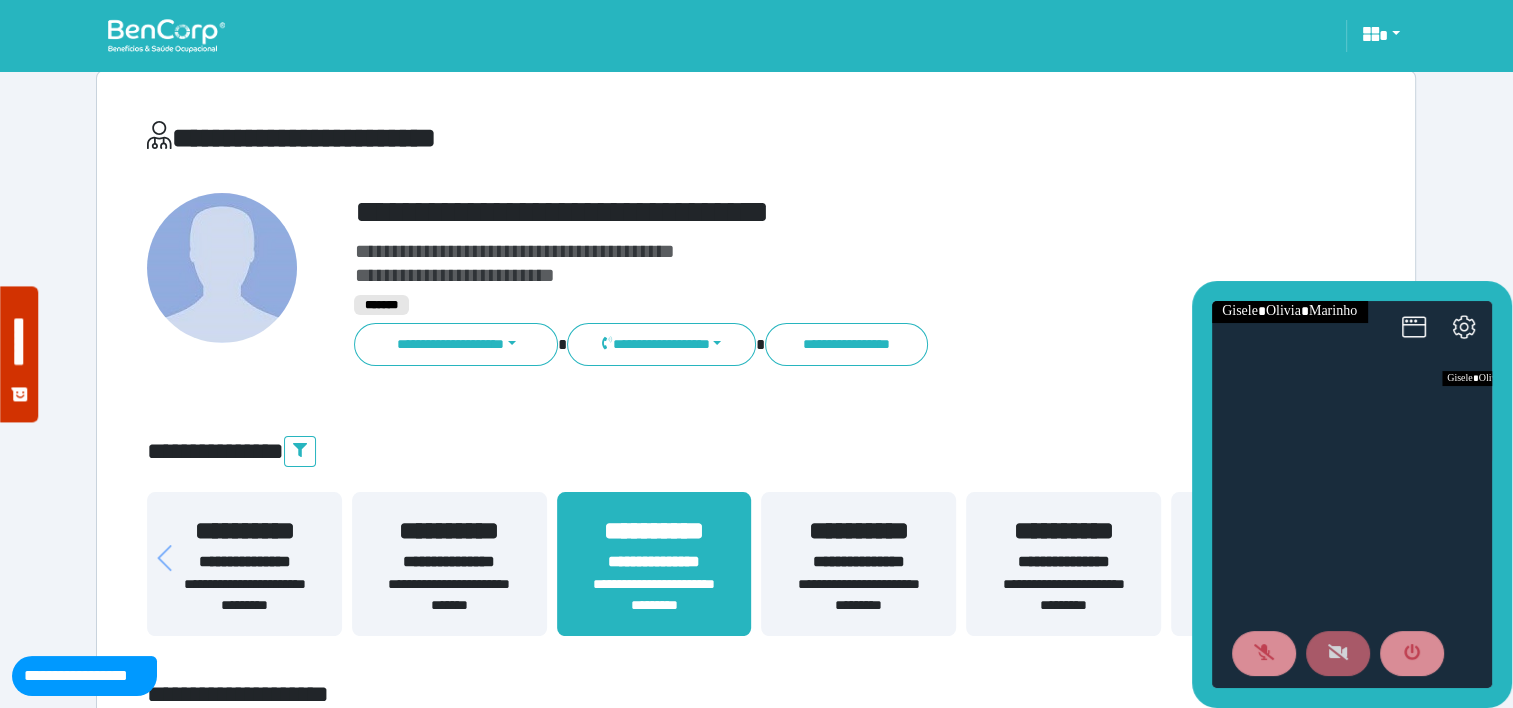 scroll, scrollTop: 81, scrollLeft: 0, axis: vertical 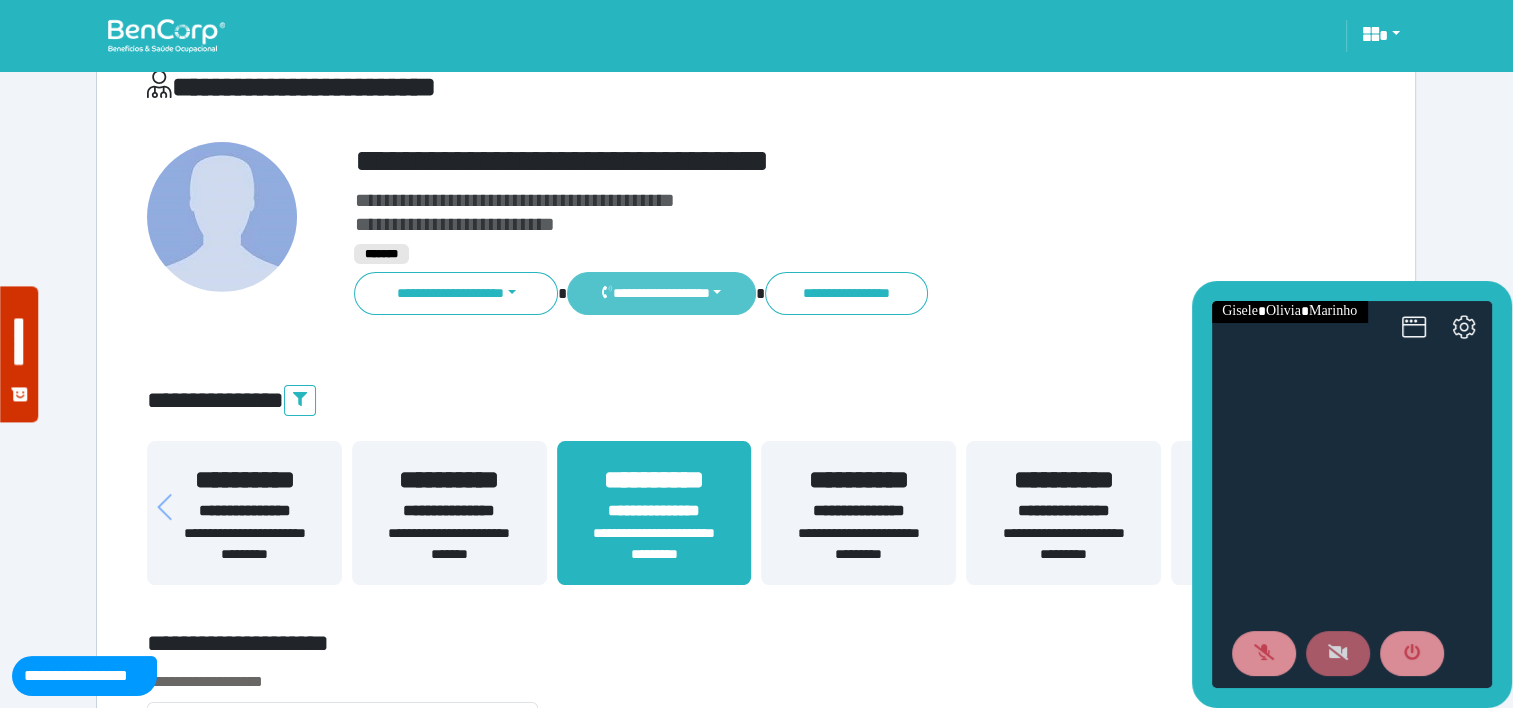 click on "**********" at bounding box center (661, 293) 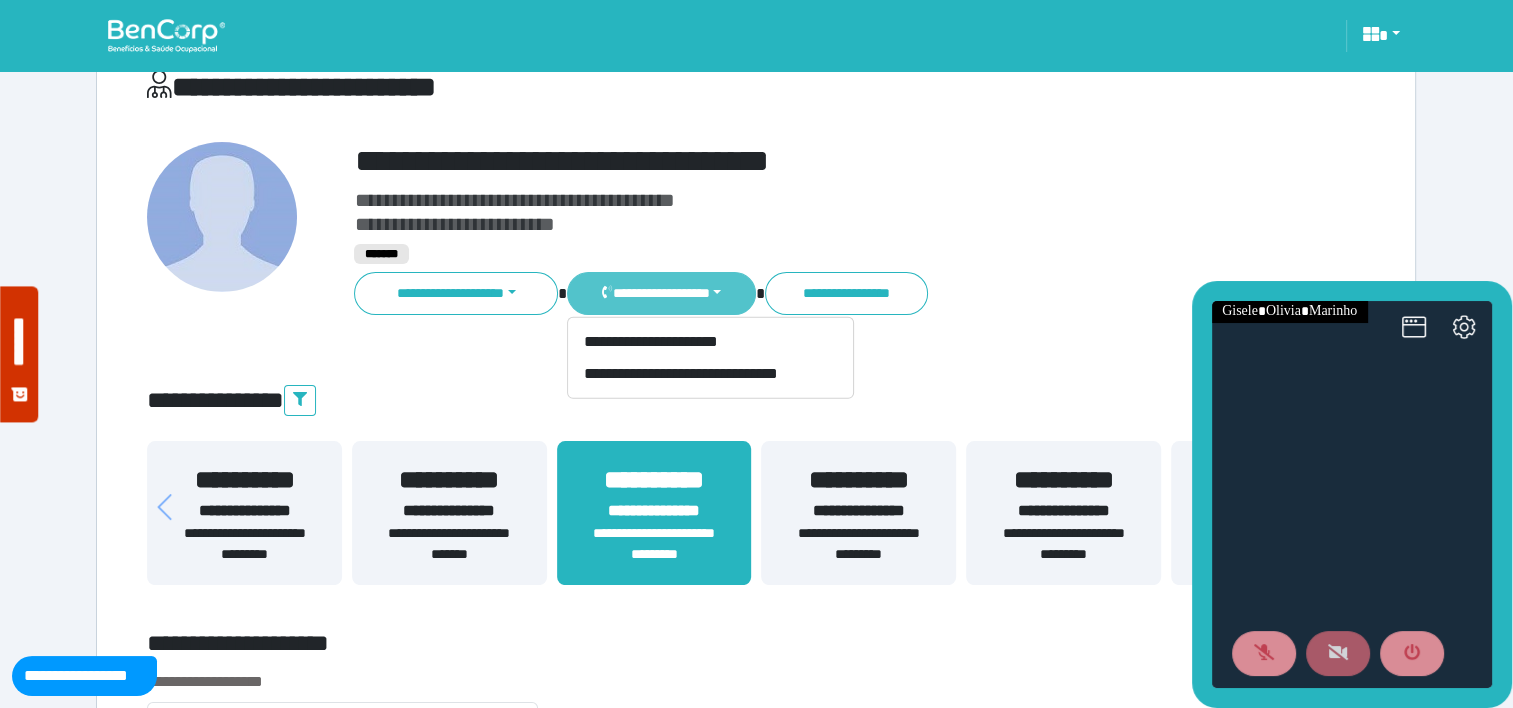 type 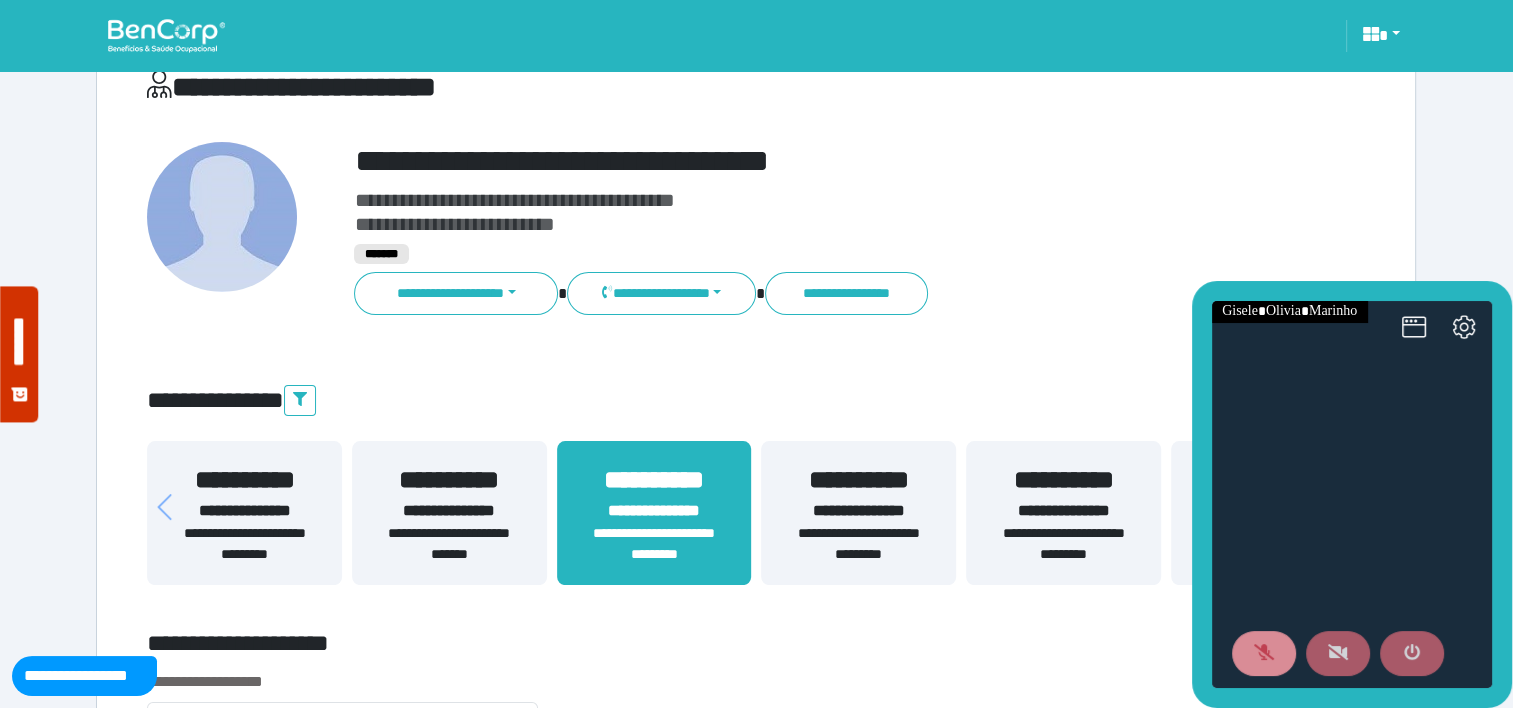 click 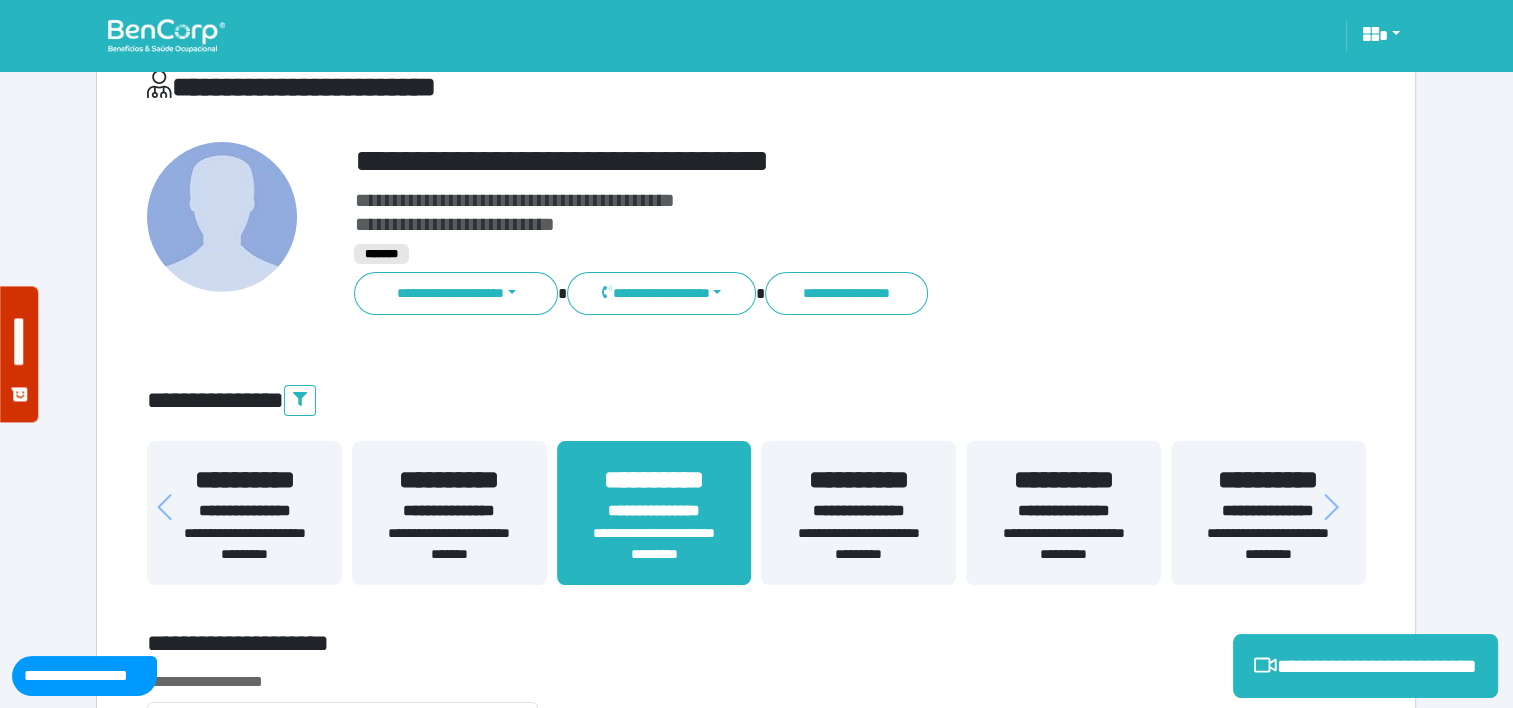 click at bounding box center (166, 35) 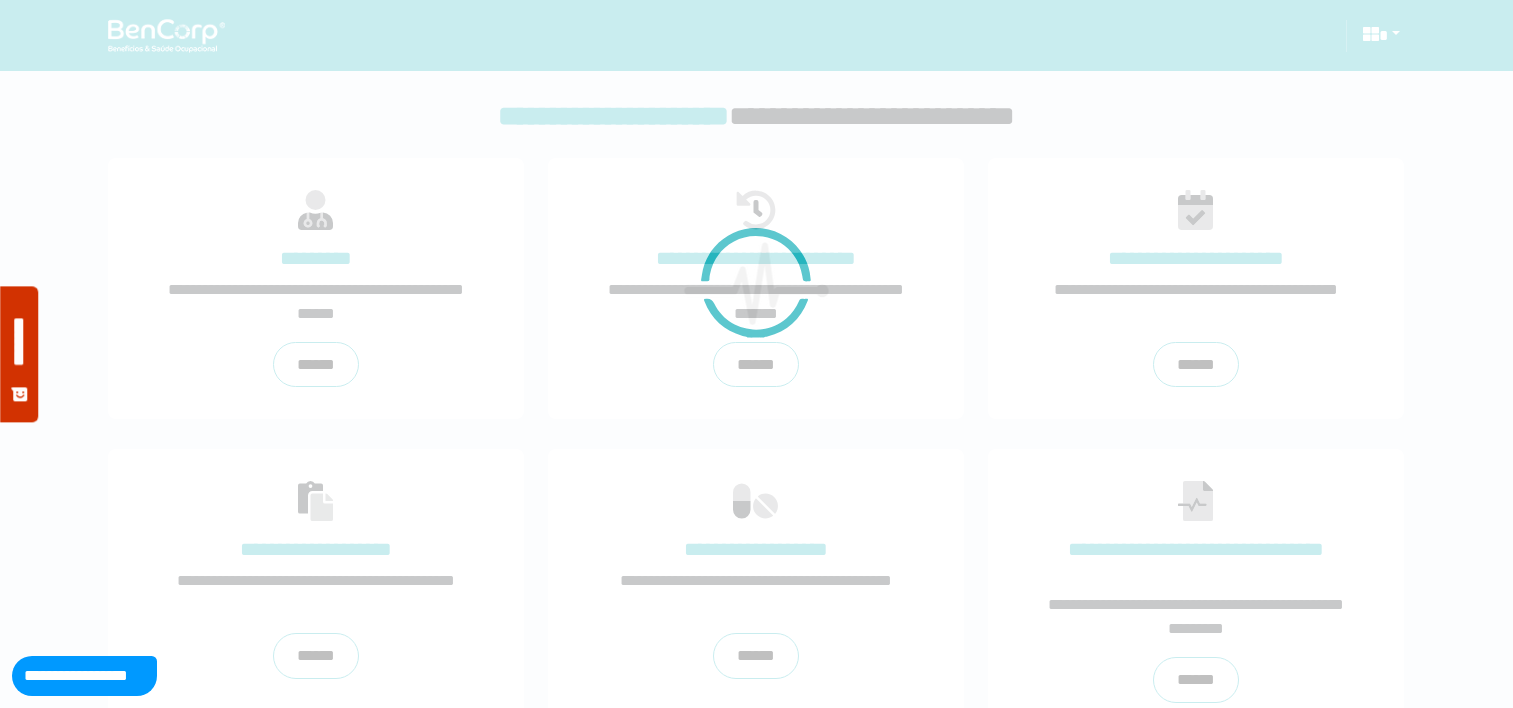 scroll, scrollTop: 0, scrollLeft: 0, axis: both 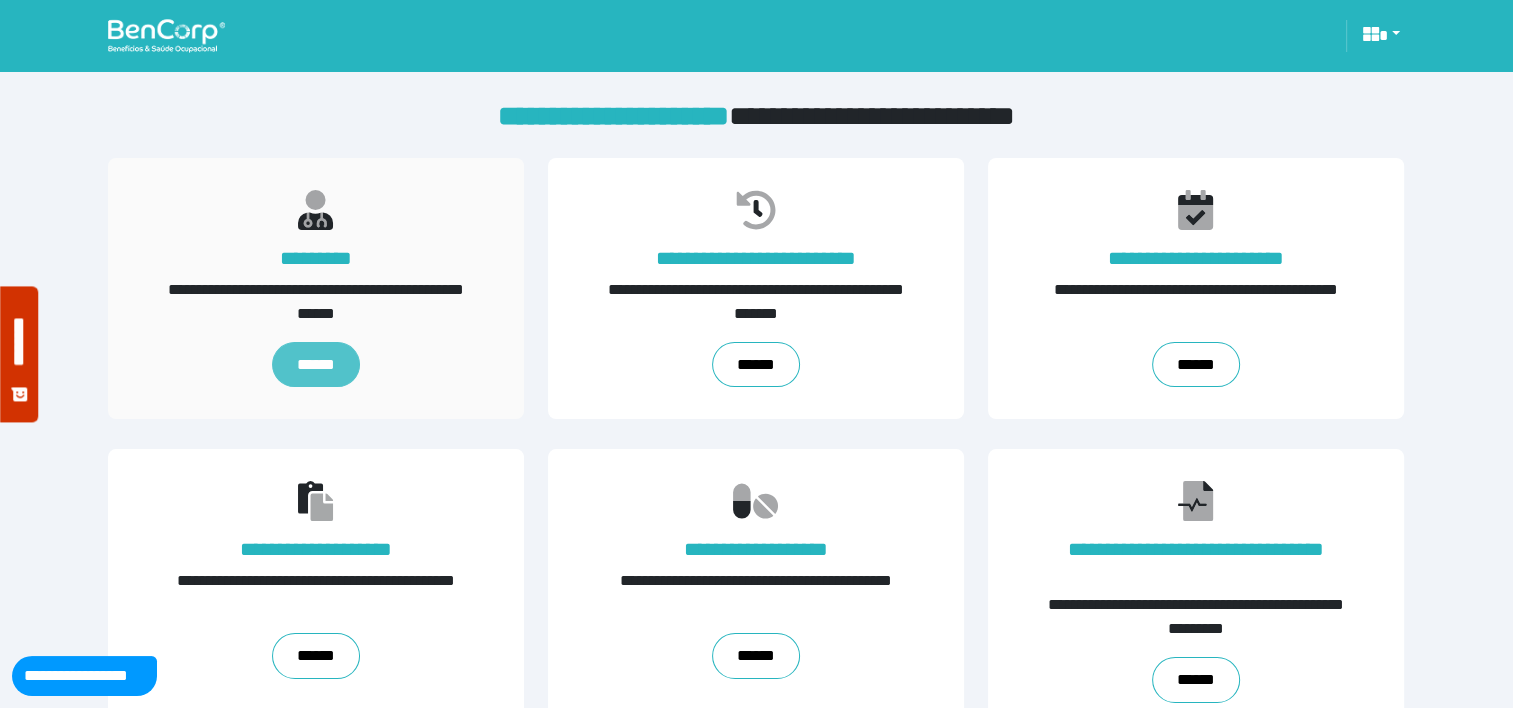 click on "******" at bounding box center (316, 365) 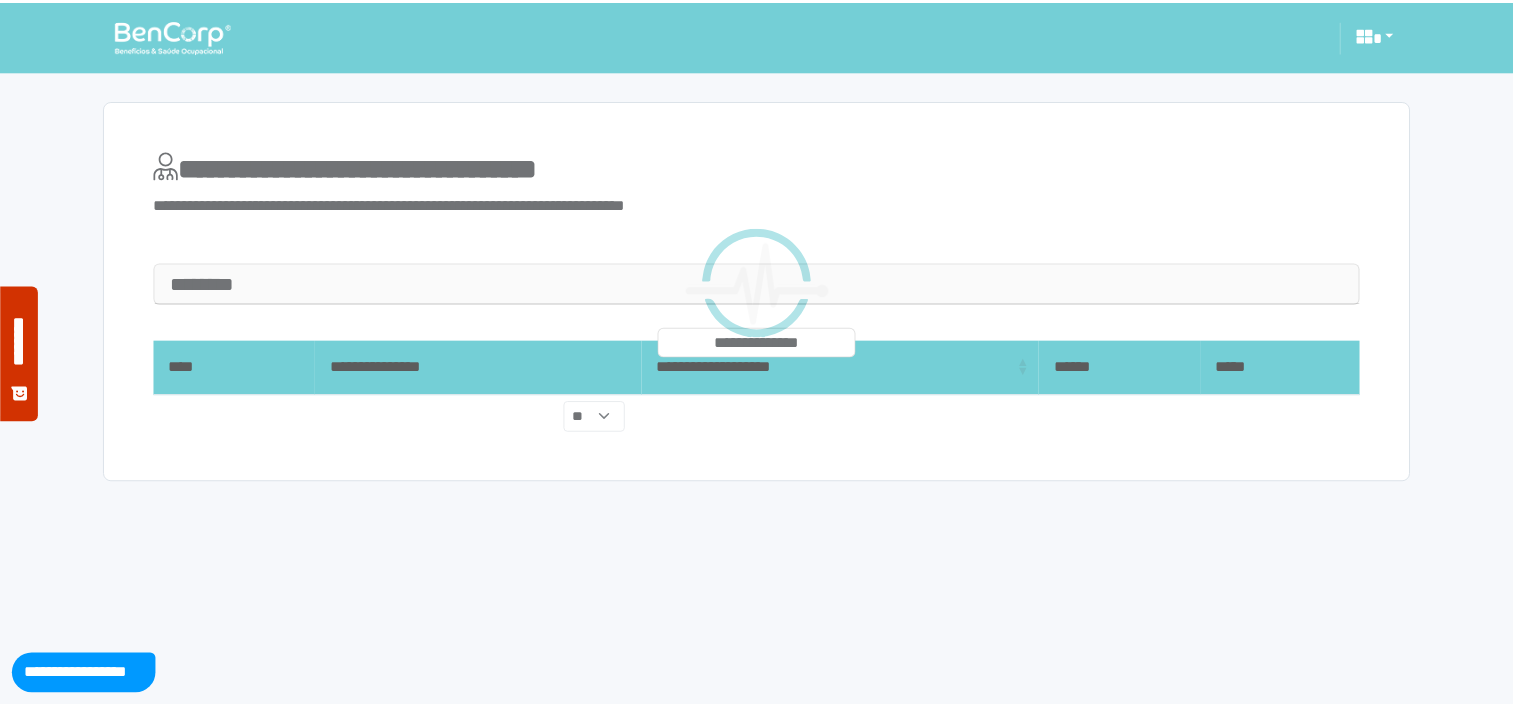 scroll, scrollTop: 0, scrollLeft: 0, axis: both 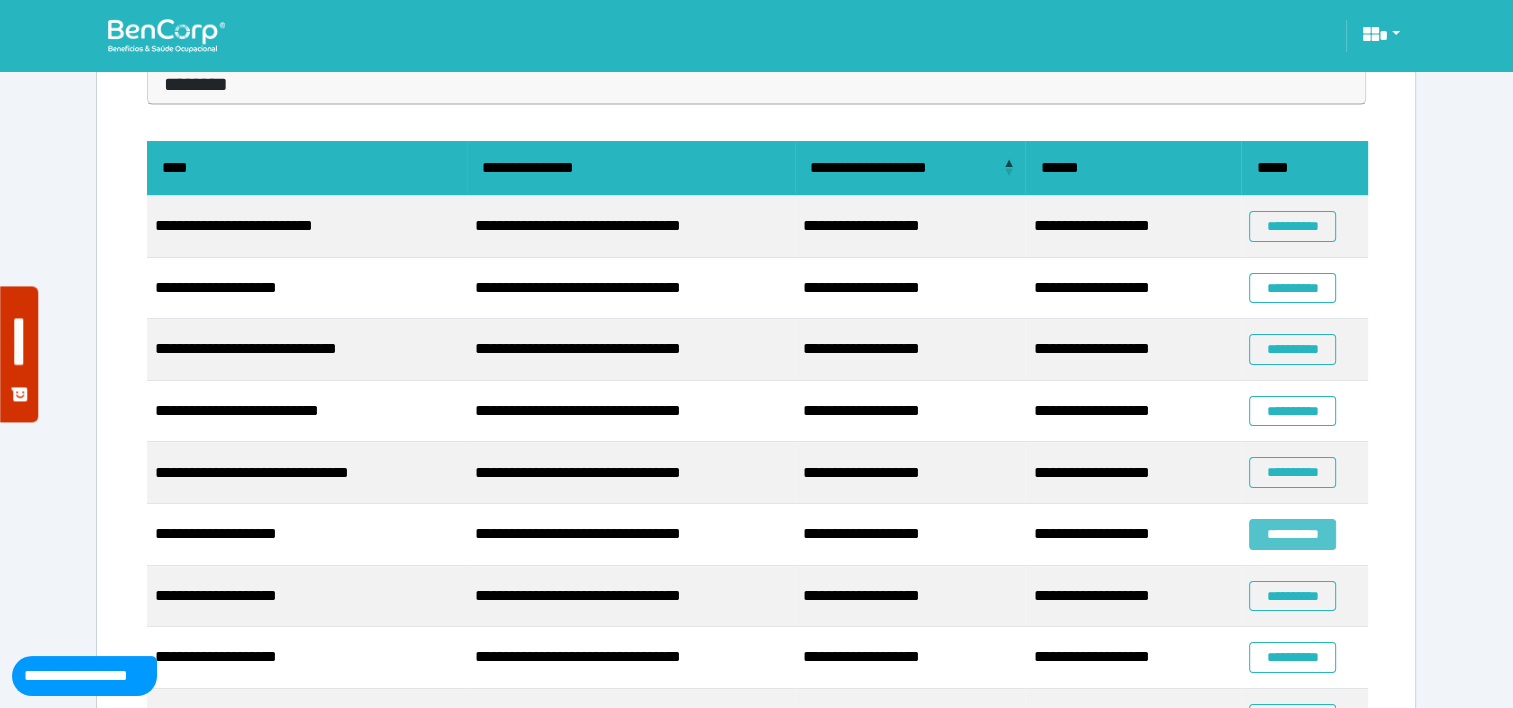 click on "**********" at bounding box center (1292, 534) 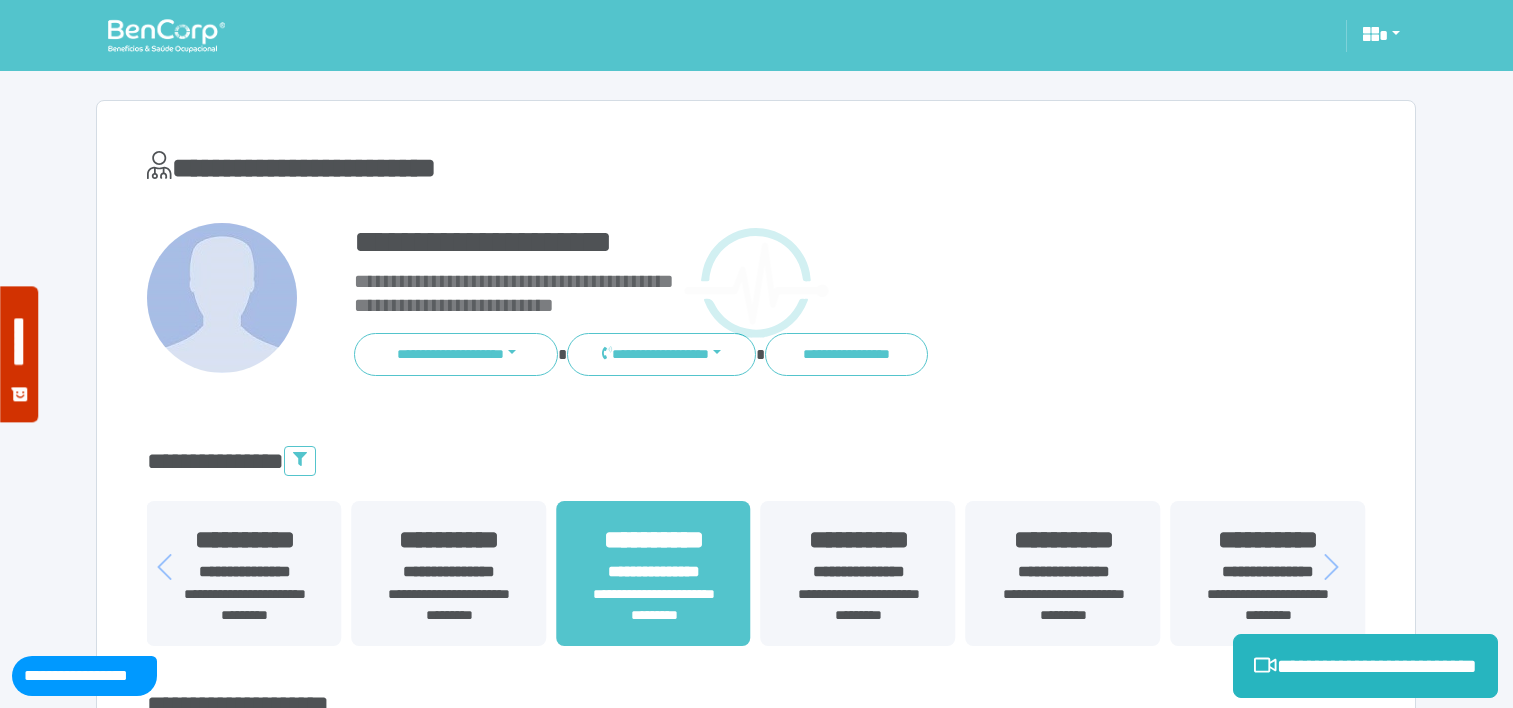 scroll, scrollTop: 0, scrollLeft: 0, axis: both 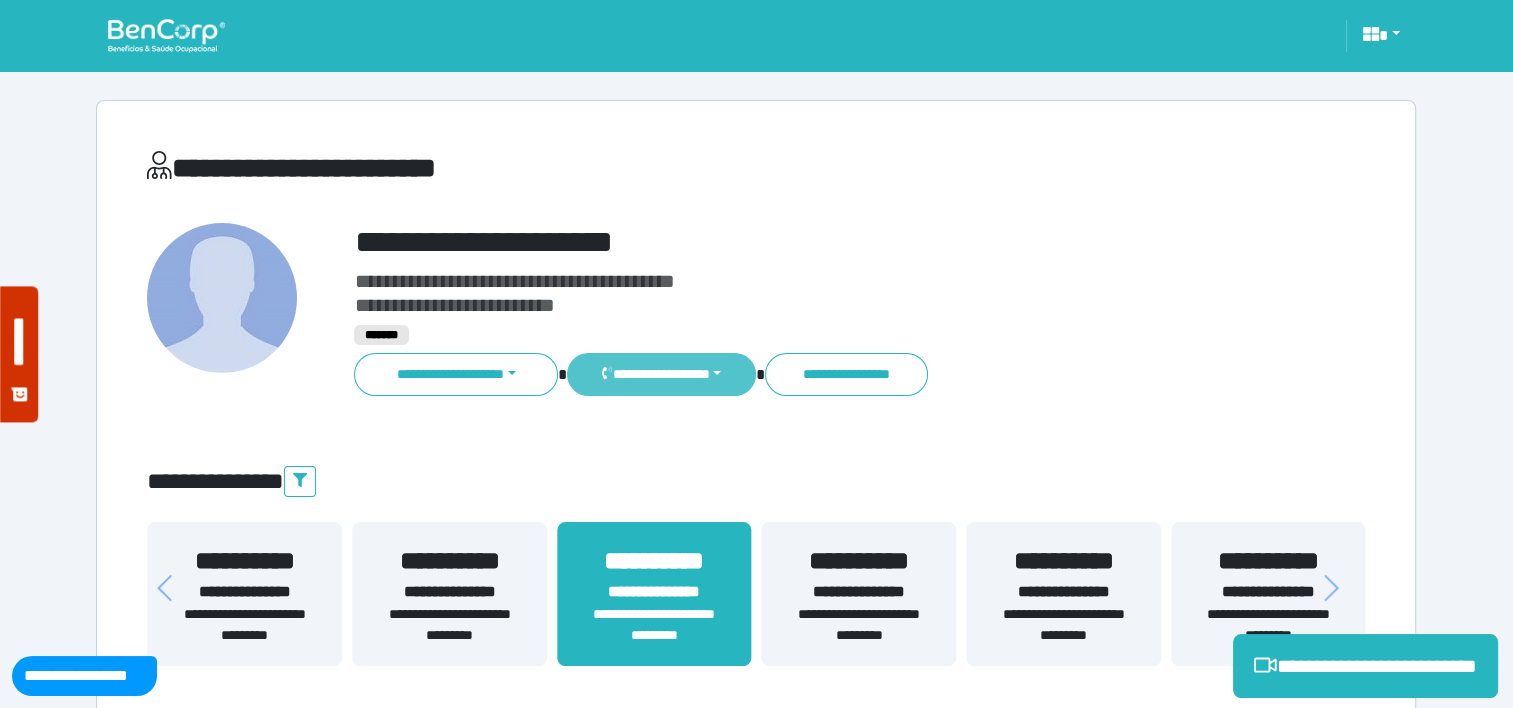 click on "**********" at bounding box center [661, 374] 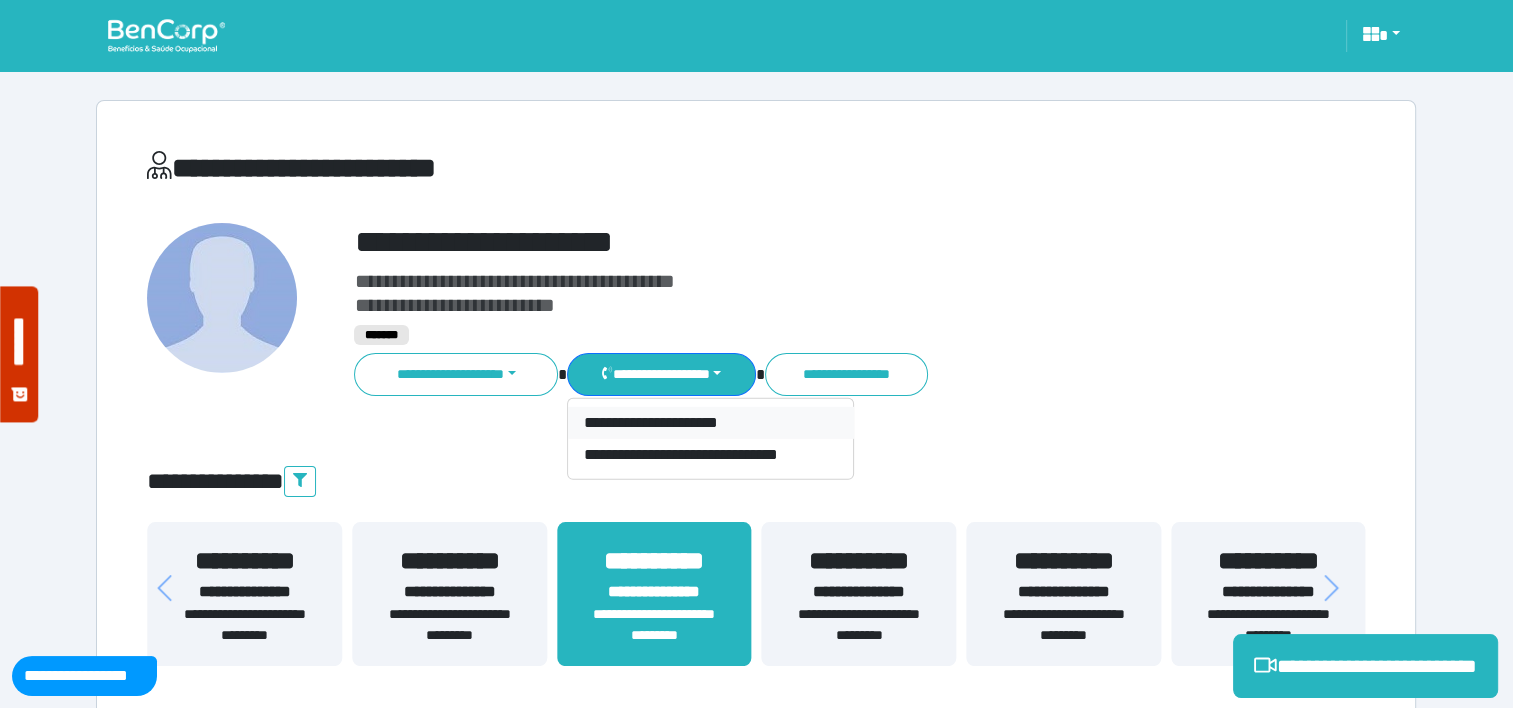 click on "**********" at bounding box center [710, 423] 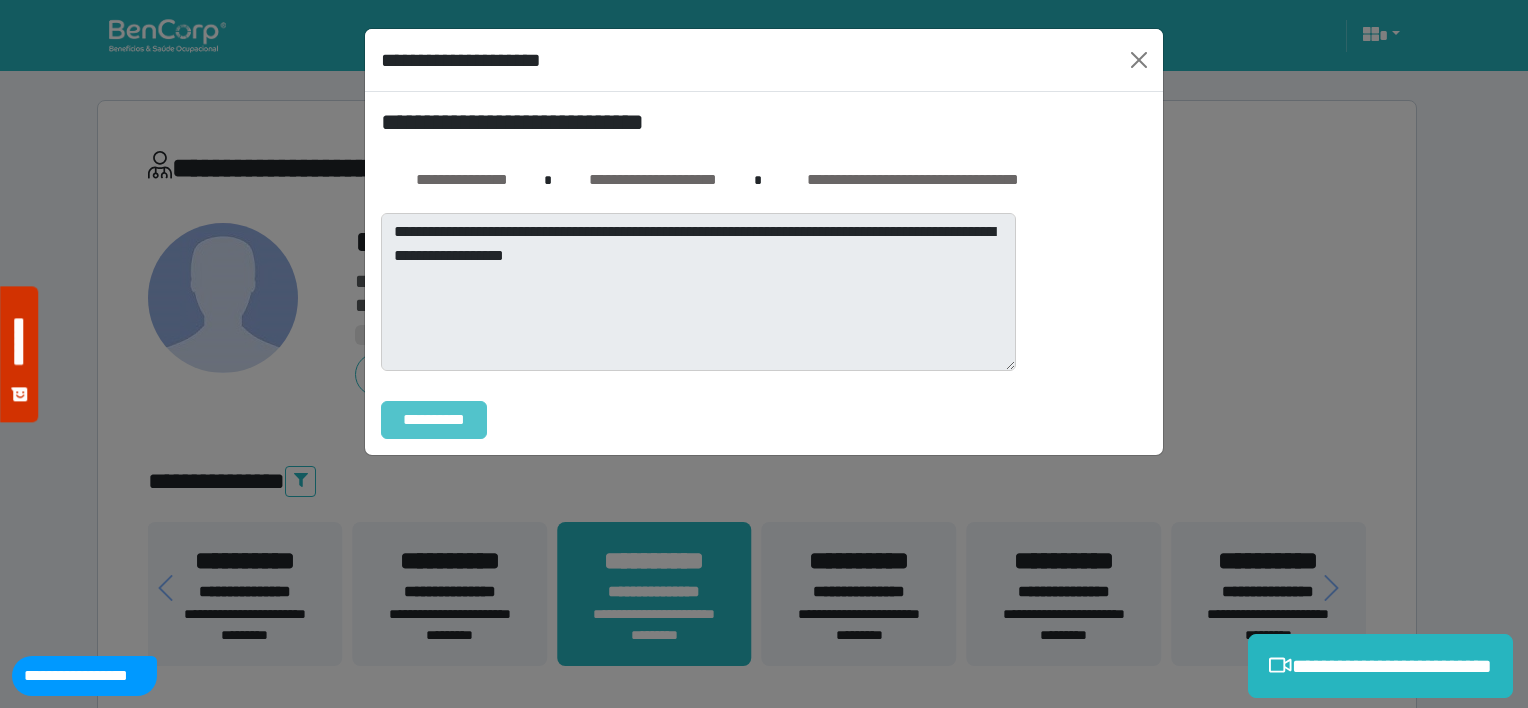 click on "**********" at bounding box center [434, 420] 